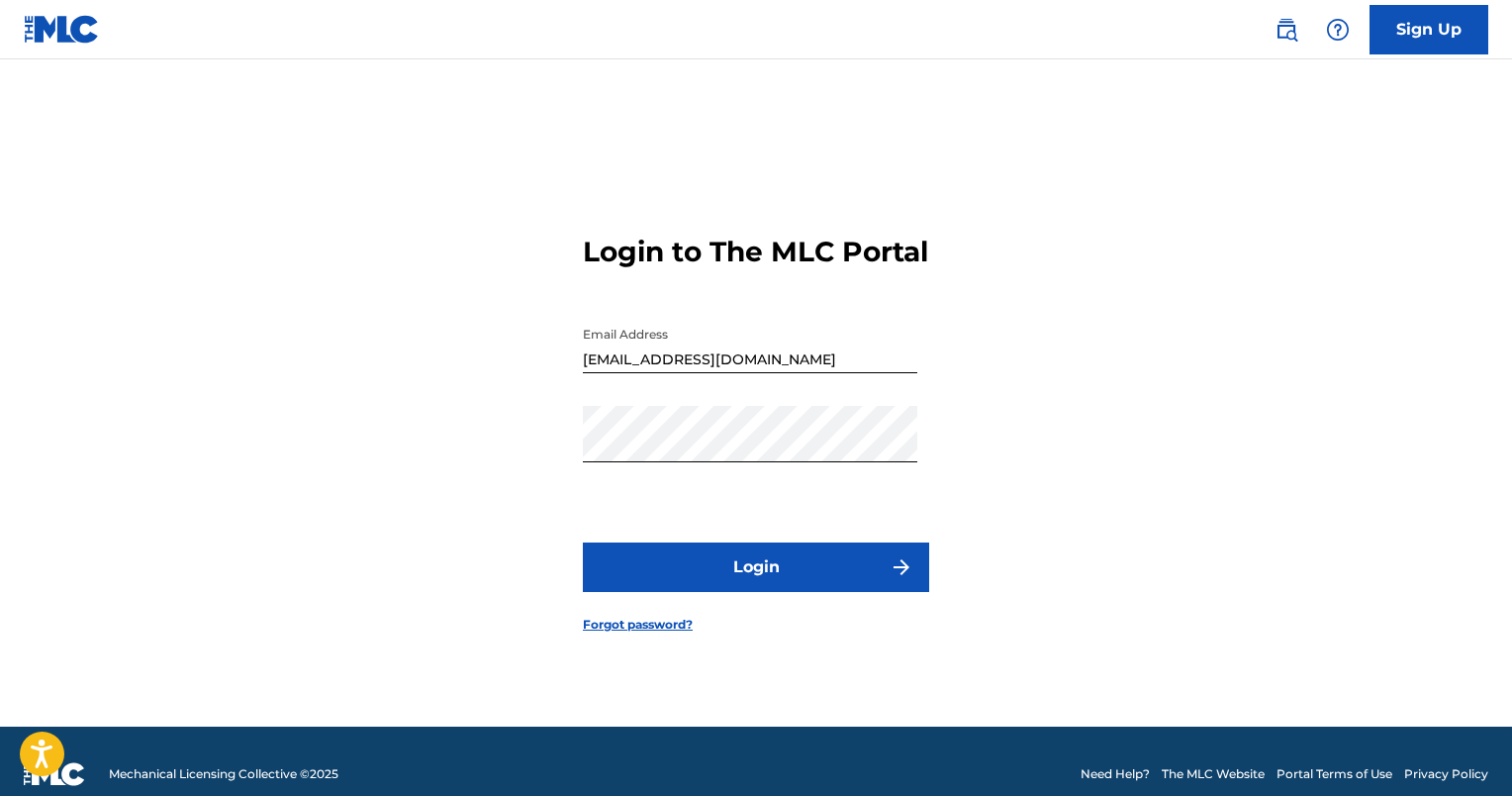 scroll, scrollTop: 0, scrollLeft: 0, axis: both 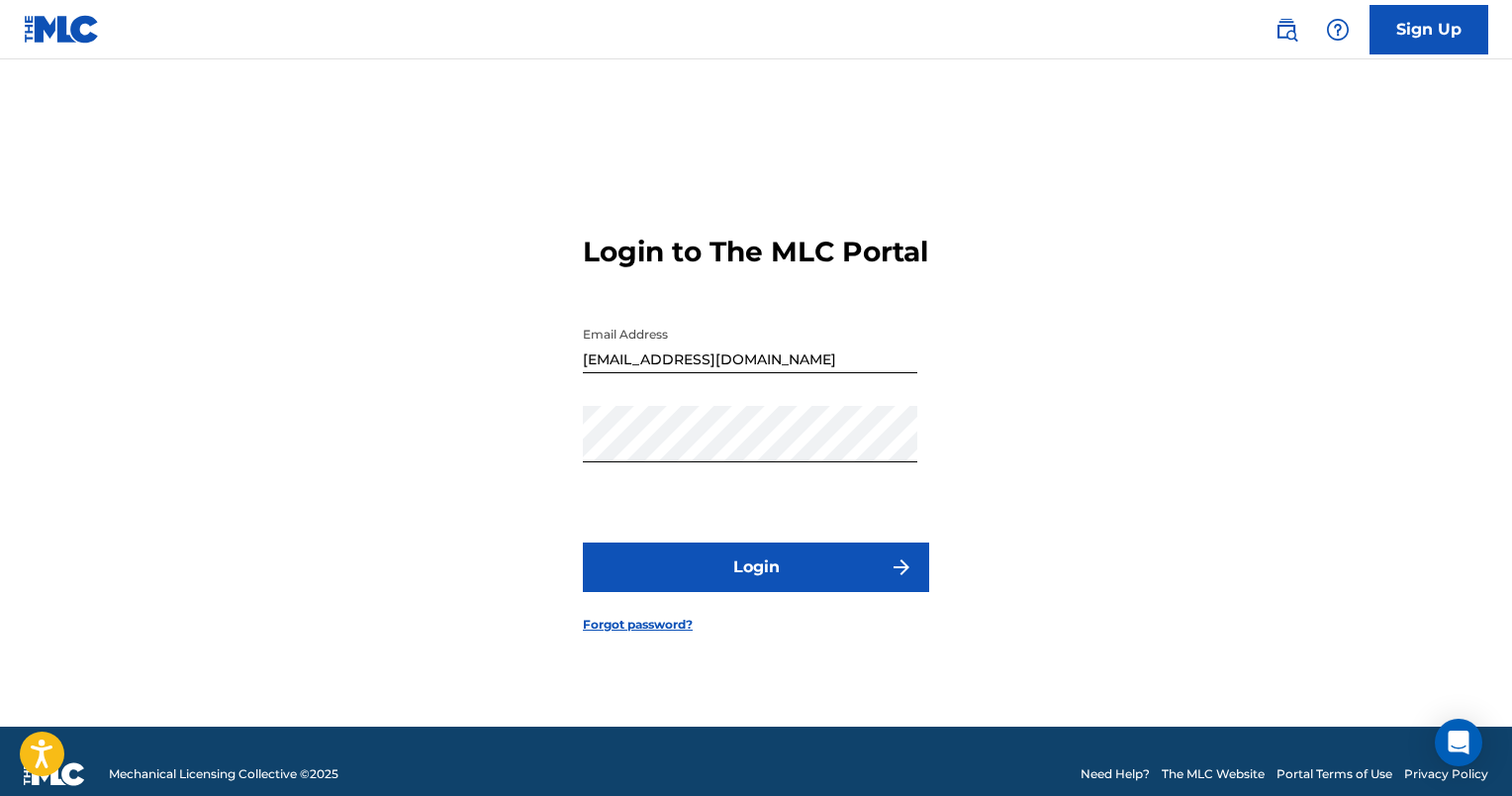 click on "Login" at bounding box center [756, 567] 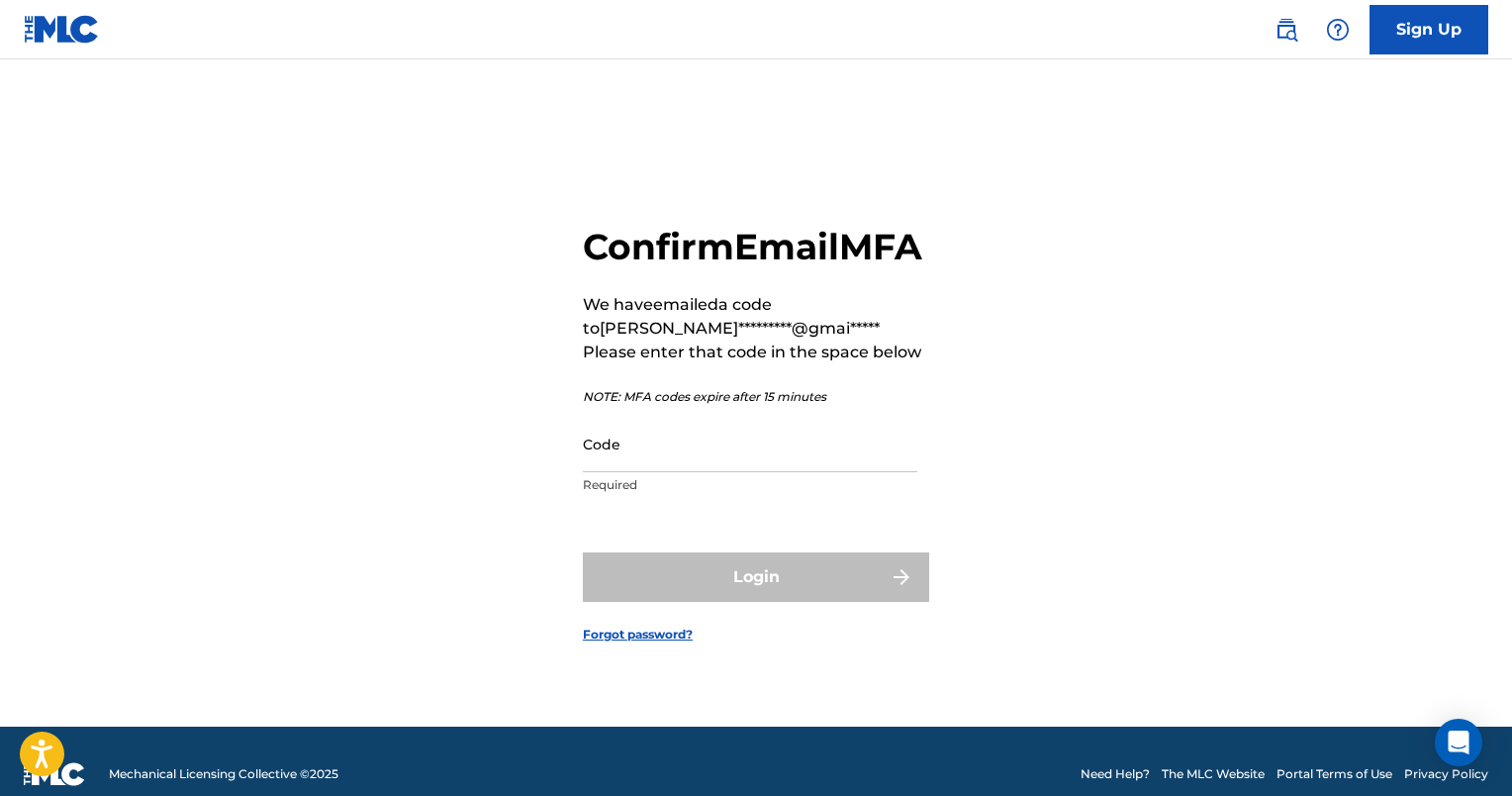 click on "Code" at bounding box center [750, 444] 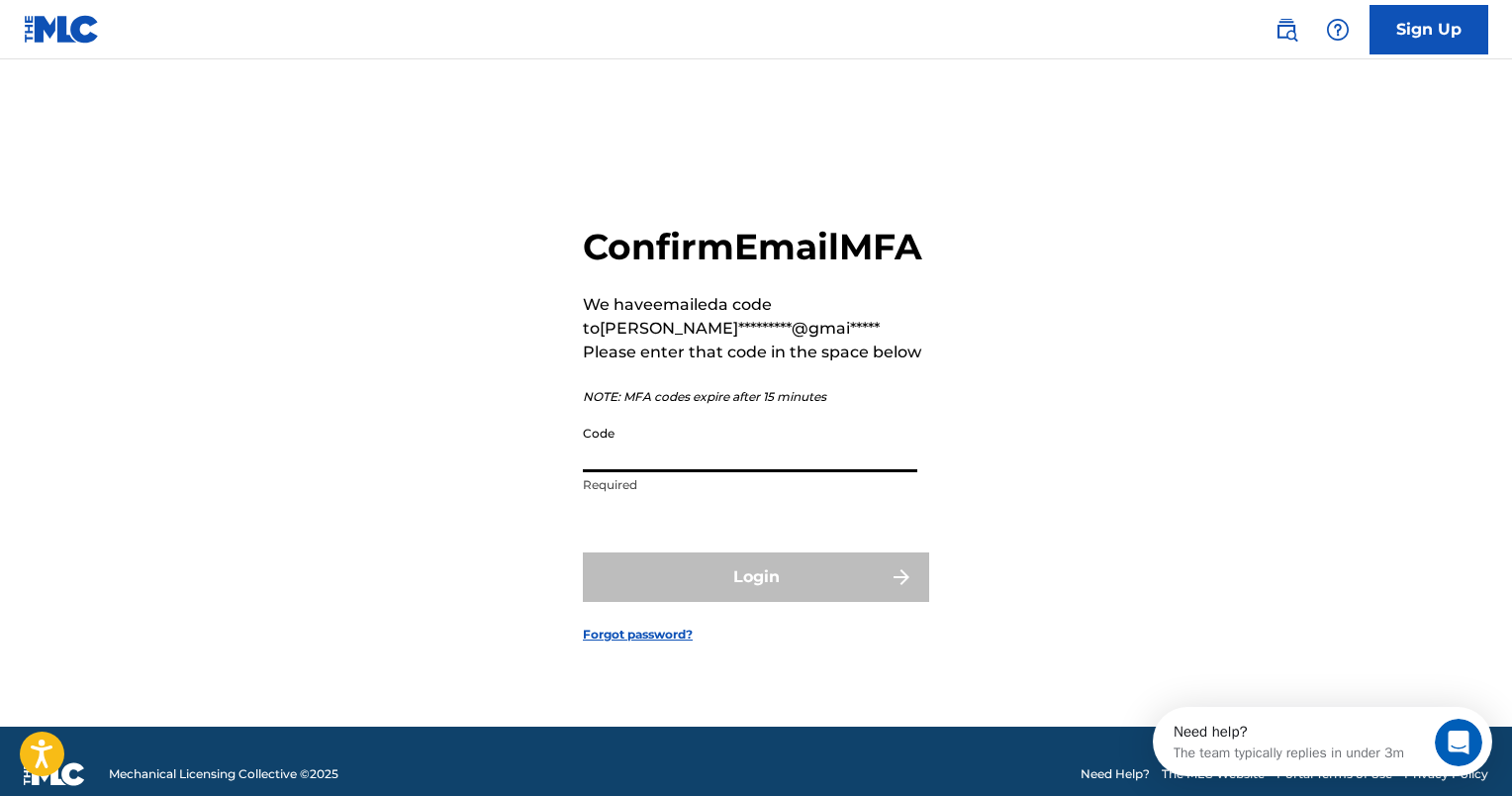 scroll, scrollTop: 0, scrollLeft: 0, axis: both 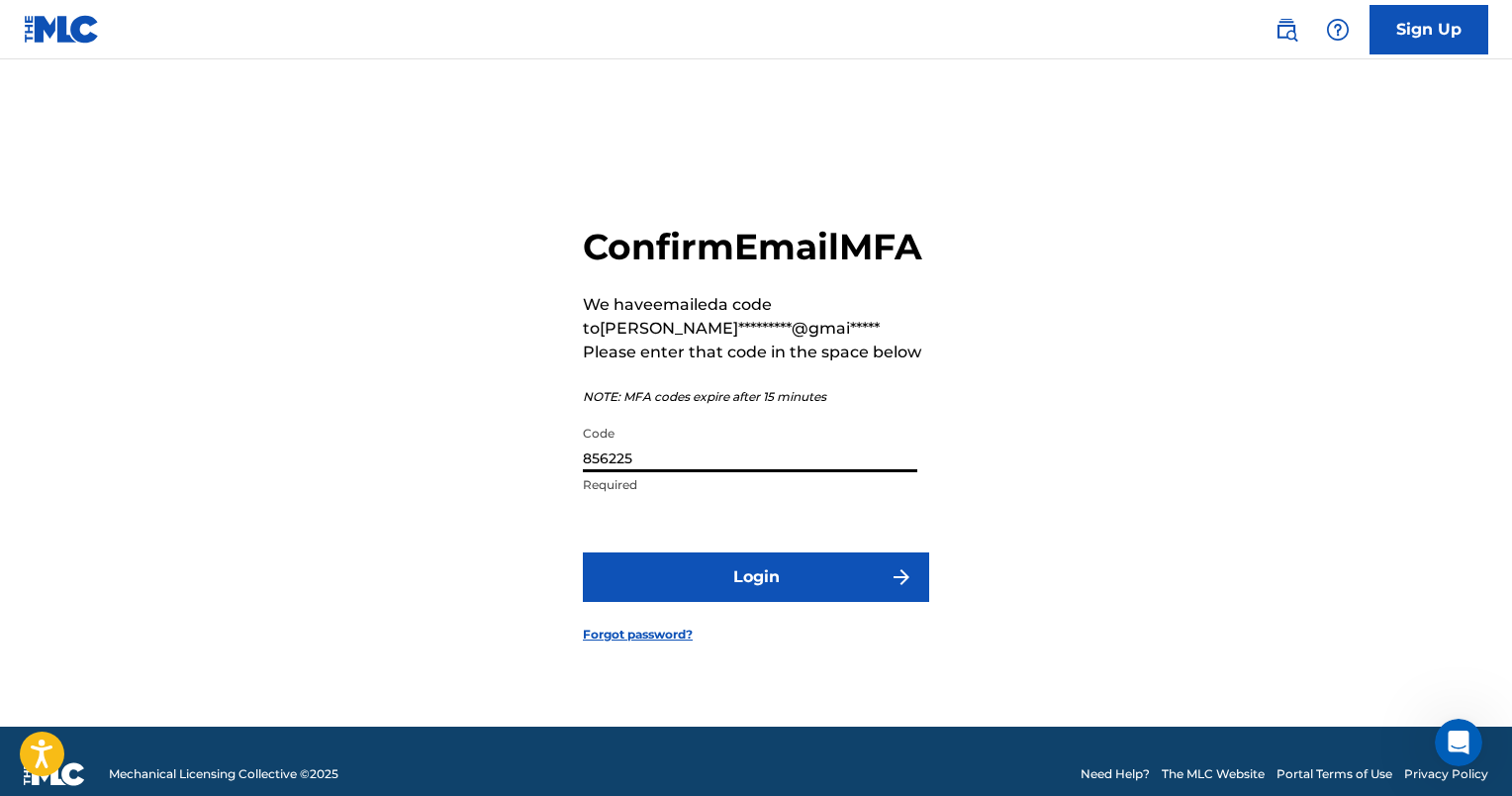 type on "856225" 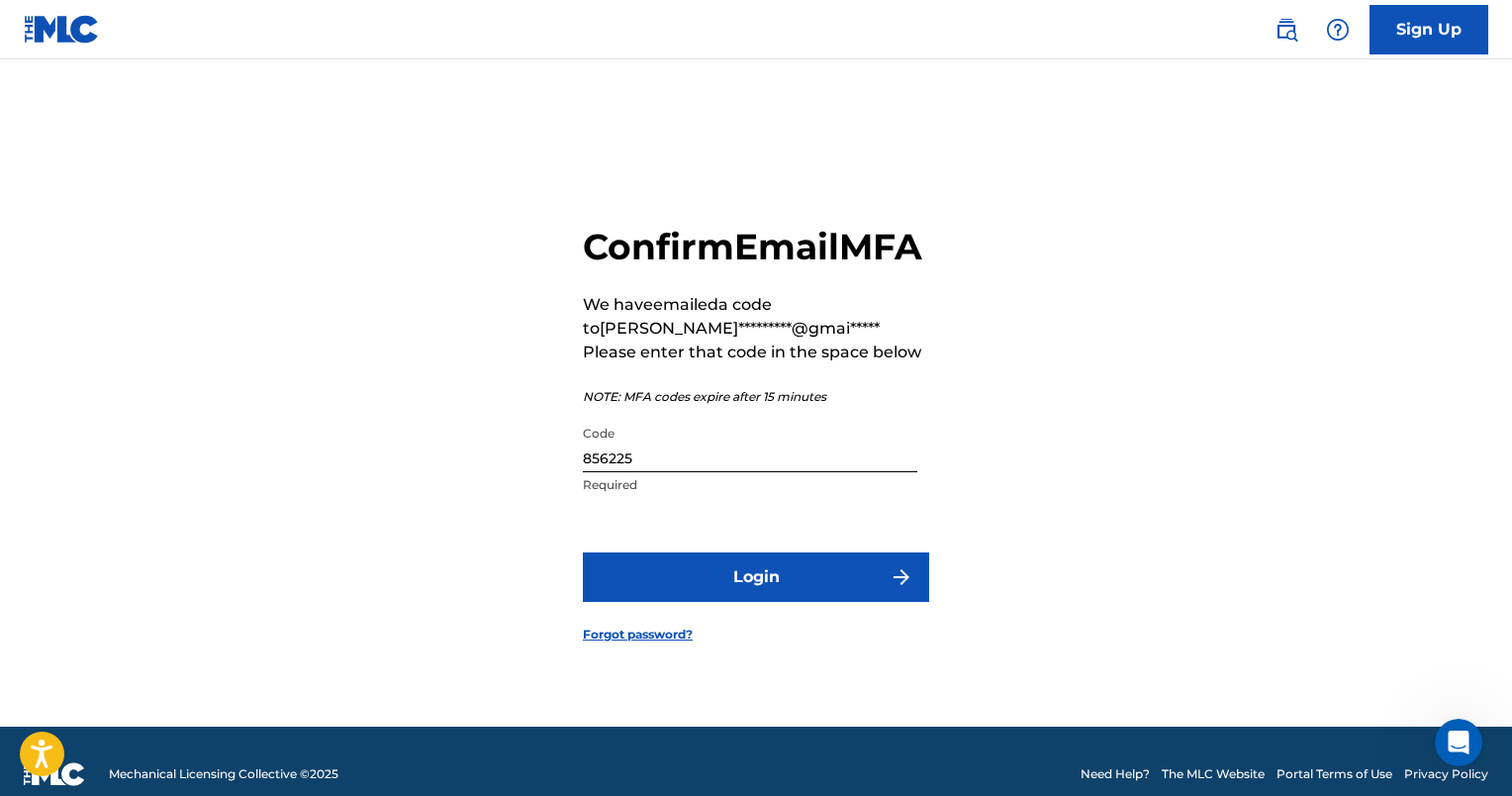 click on "Login" at bounding box center [756, 577] 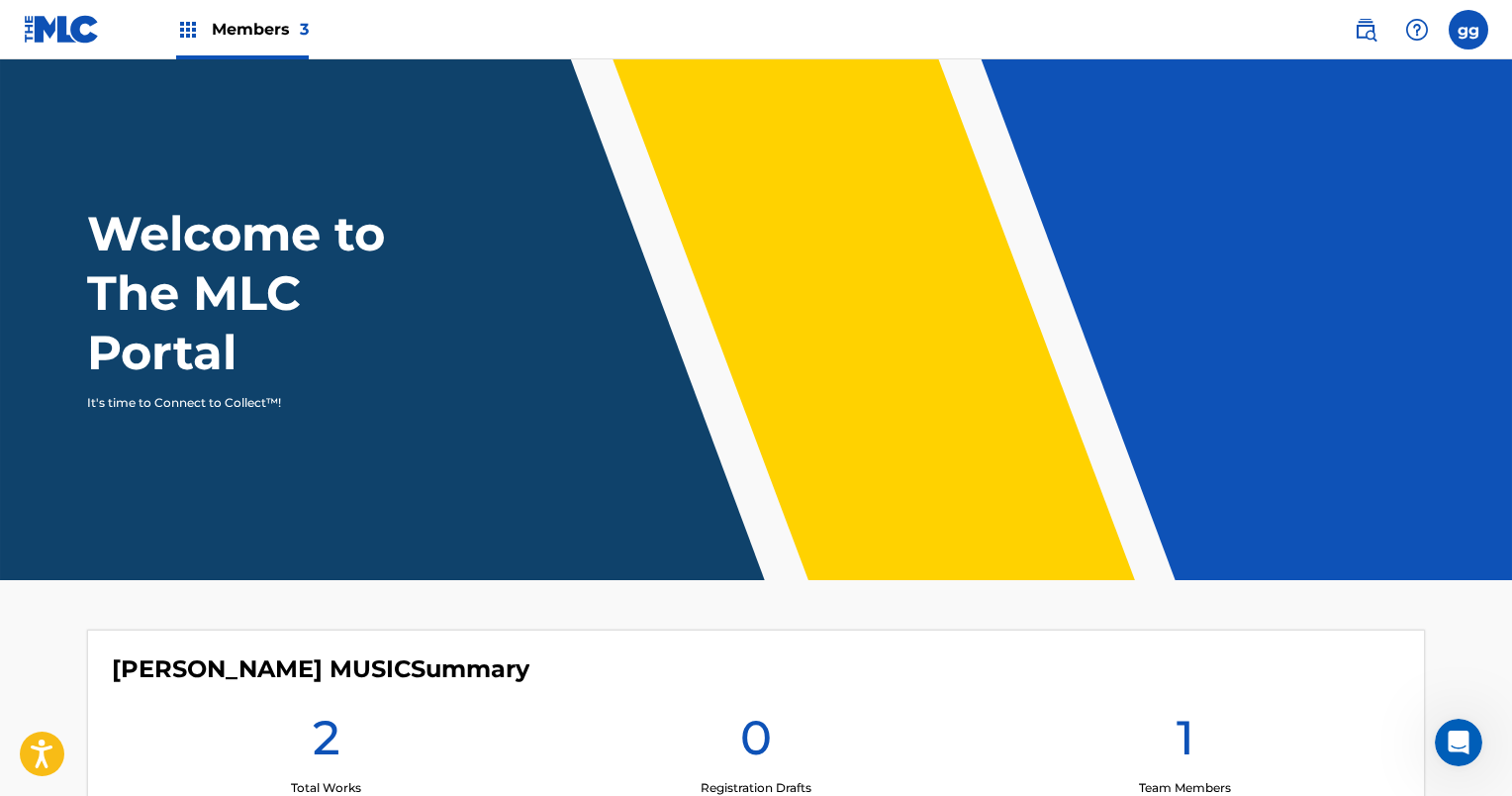 scroll, scrollTop: 0, scrollLeft: 0, axis: both 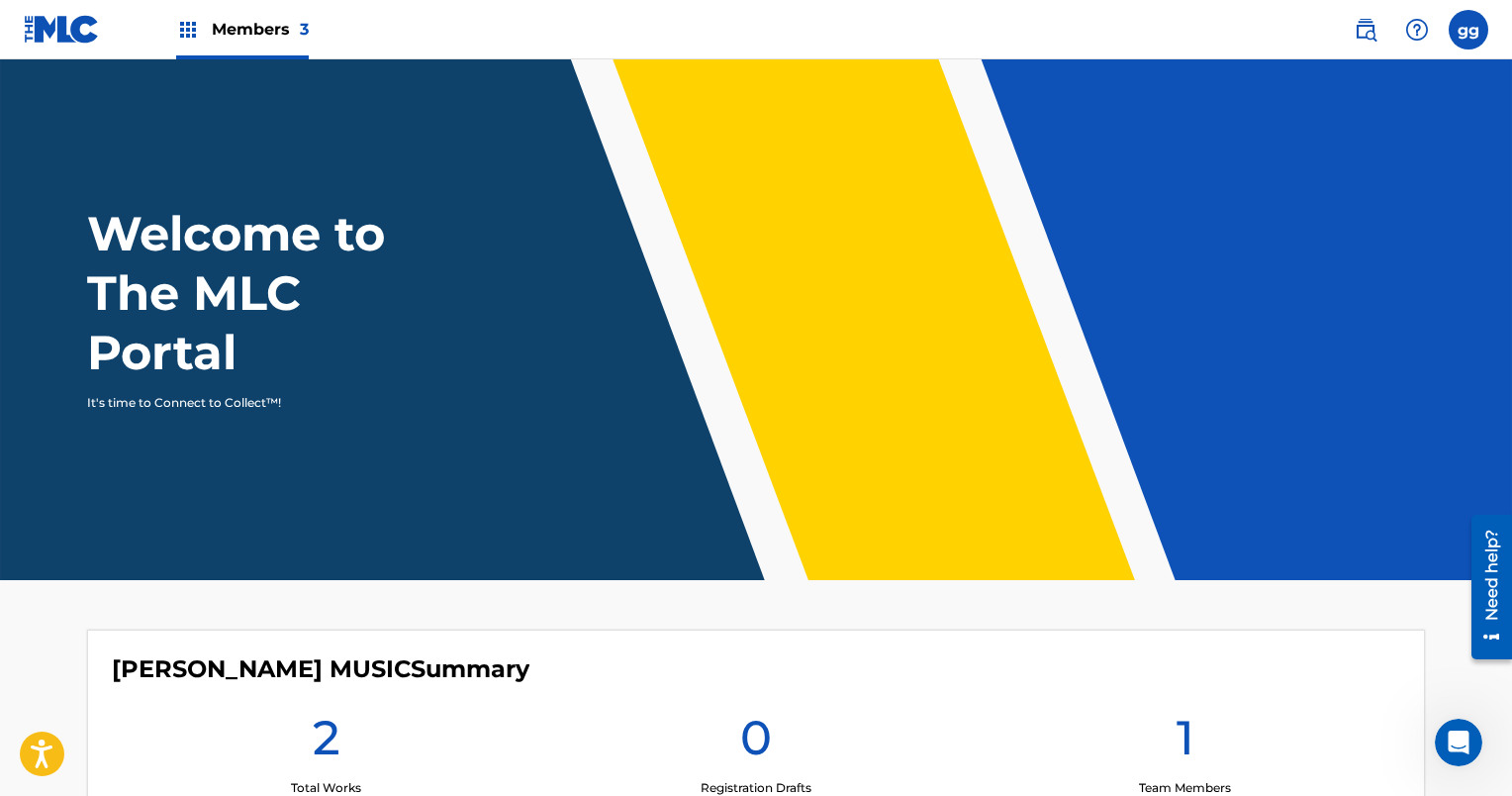 click at bounding box center (1468, 30) 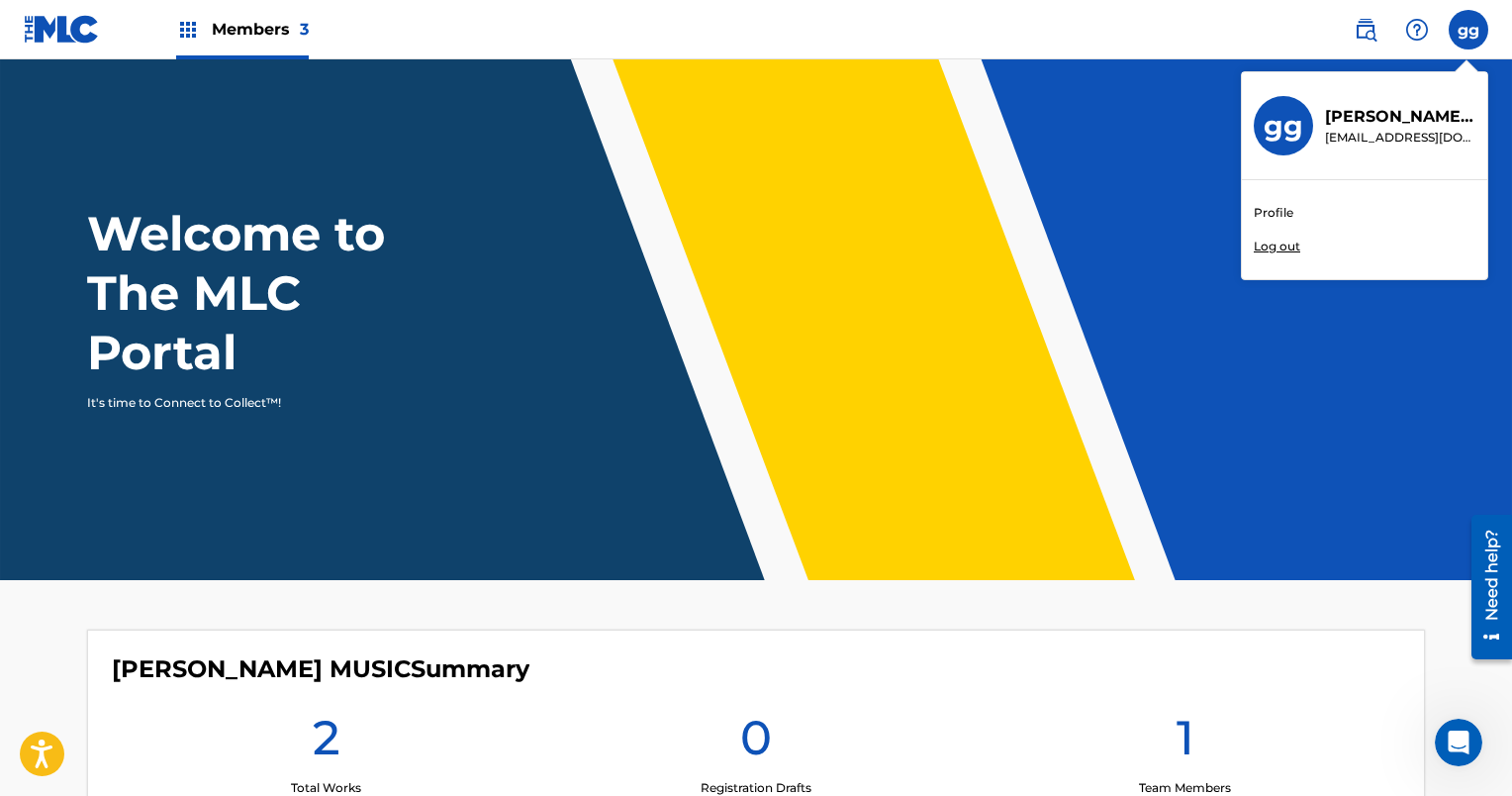 click on "Profile" at bounding box center (1274, 213) 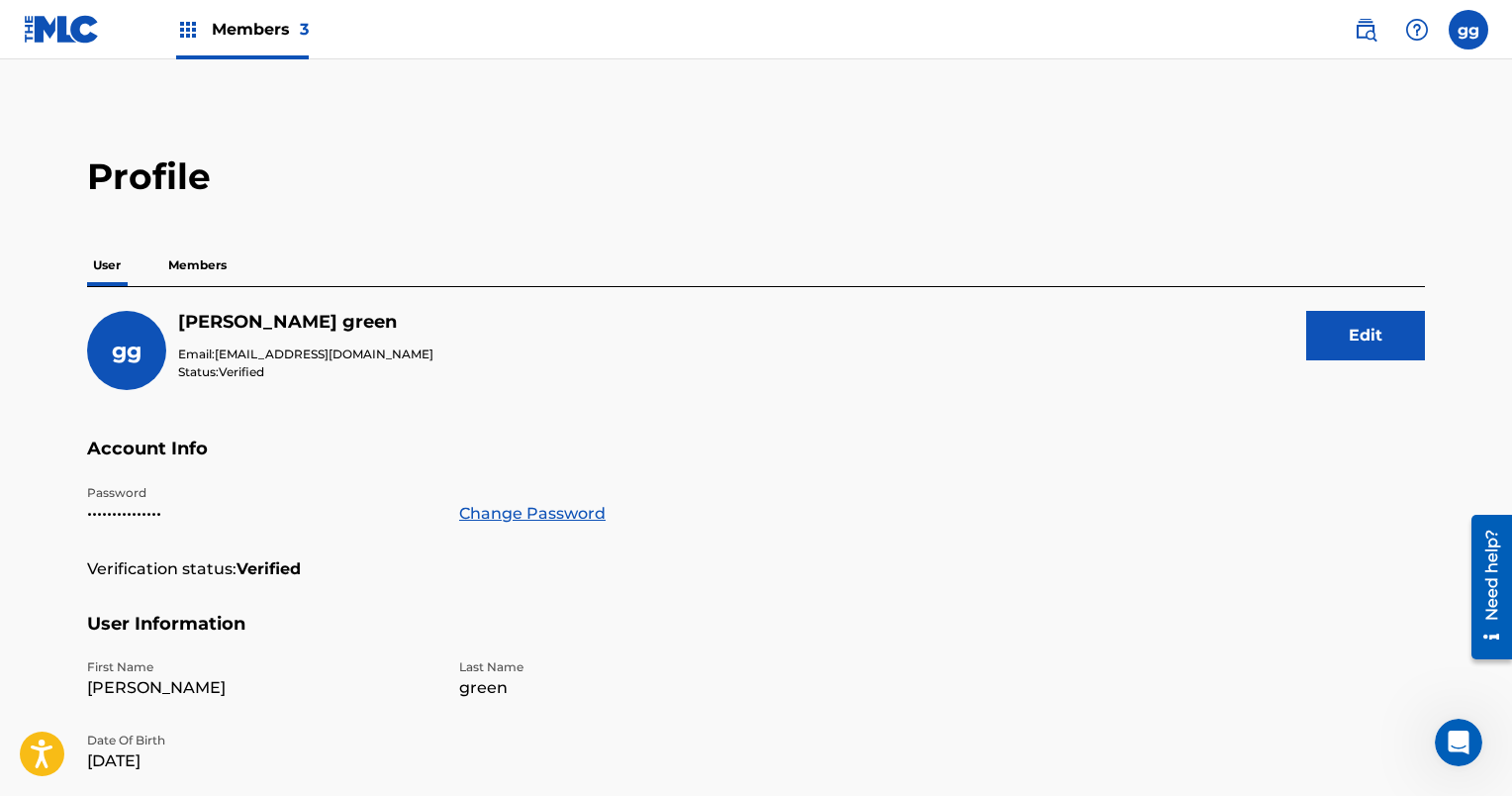 scroll, scrollTop: 0, scrollLeft: 0, axis: both 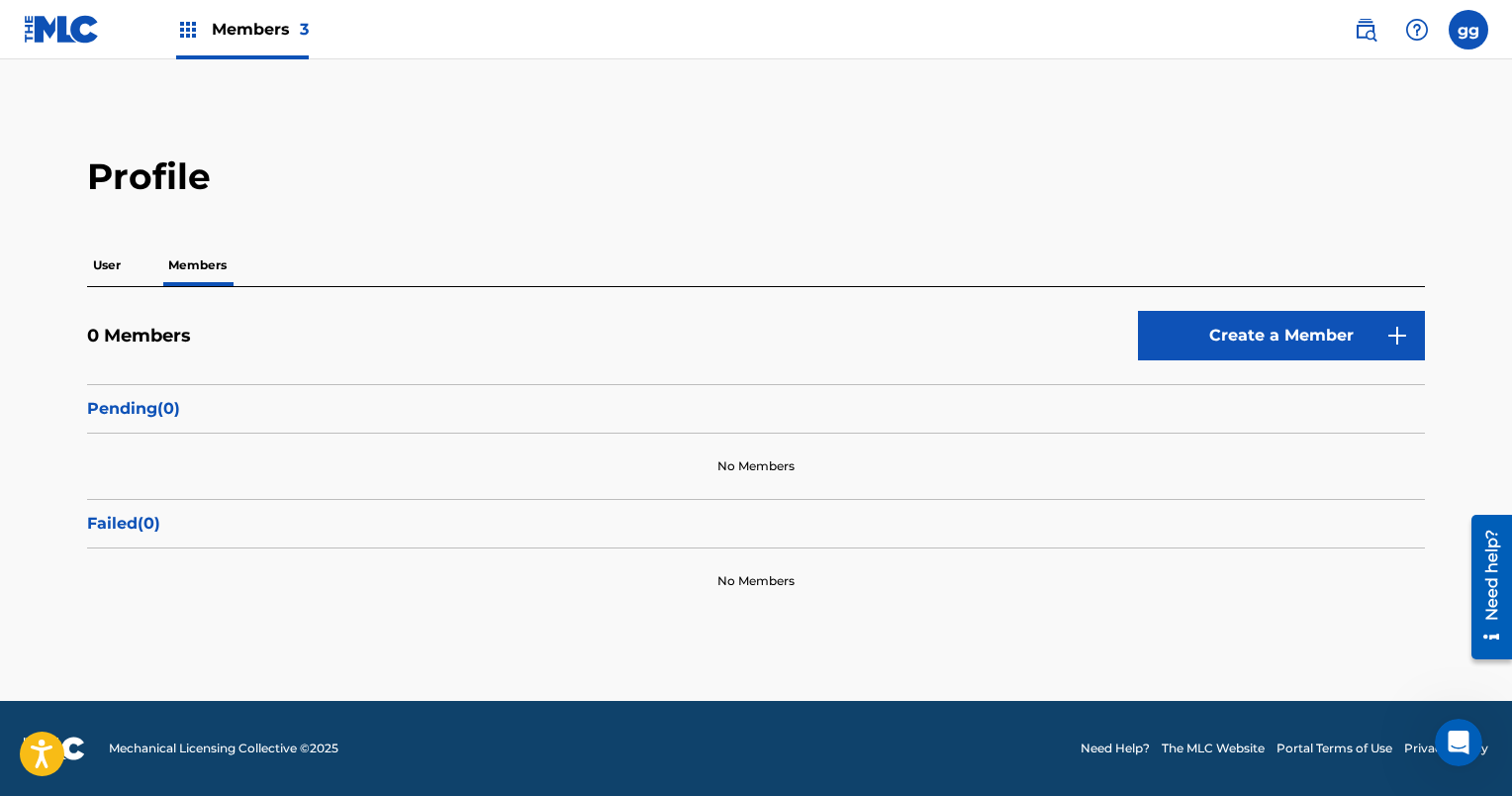 click at bounding box center [1468, 30] 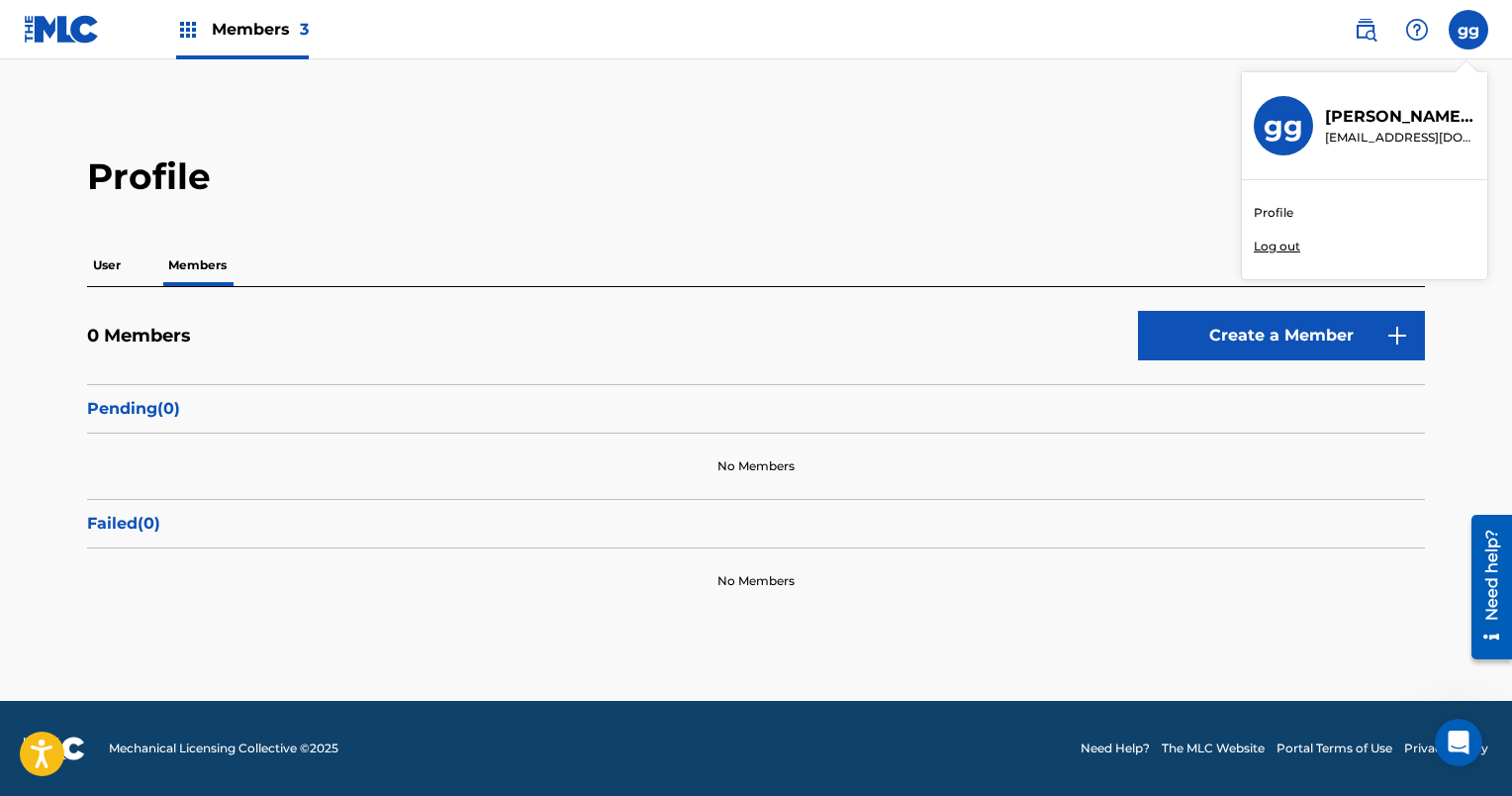 click at bounding box center (1417, 30) 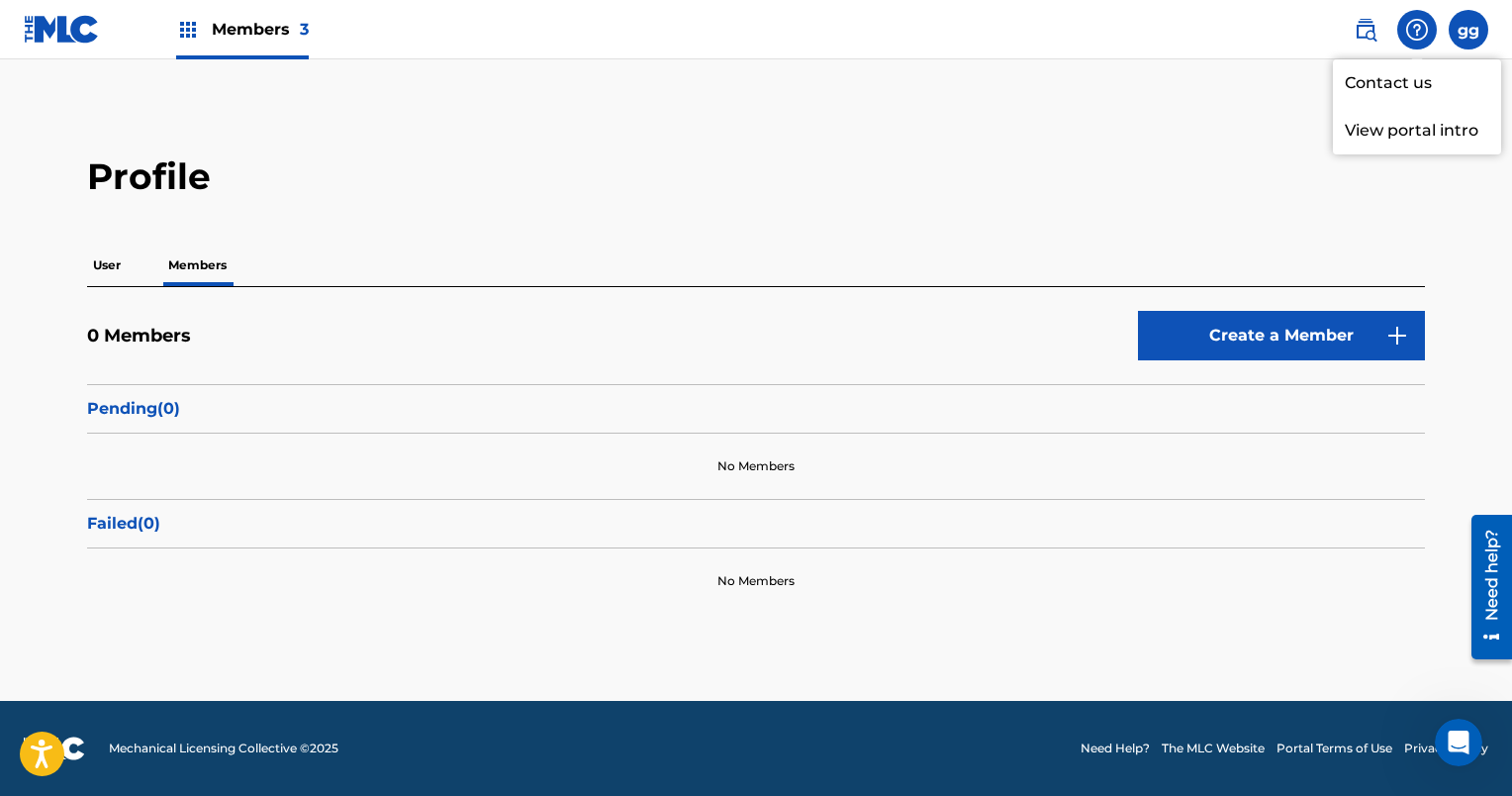 click on "View portal intro" at bounding box center [1417, 131] 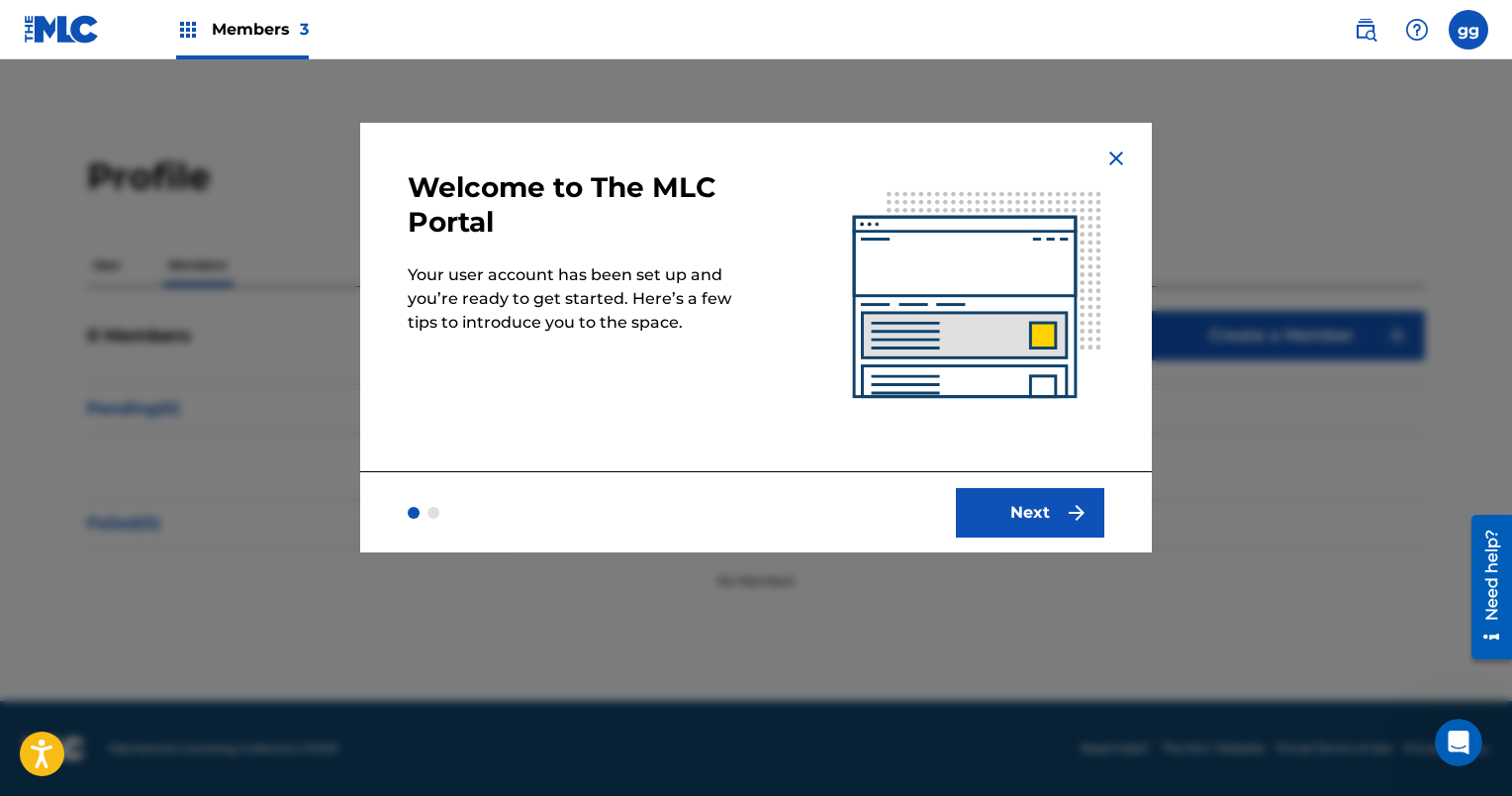 click on "Next" at bounding box center (1030, 513) 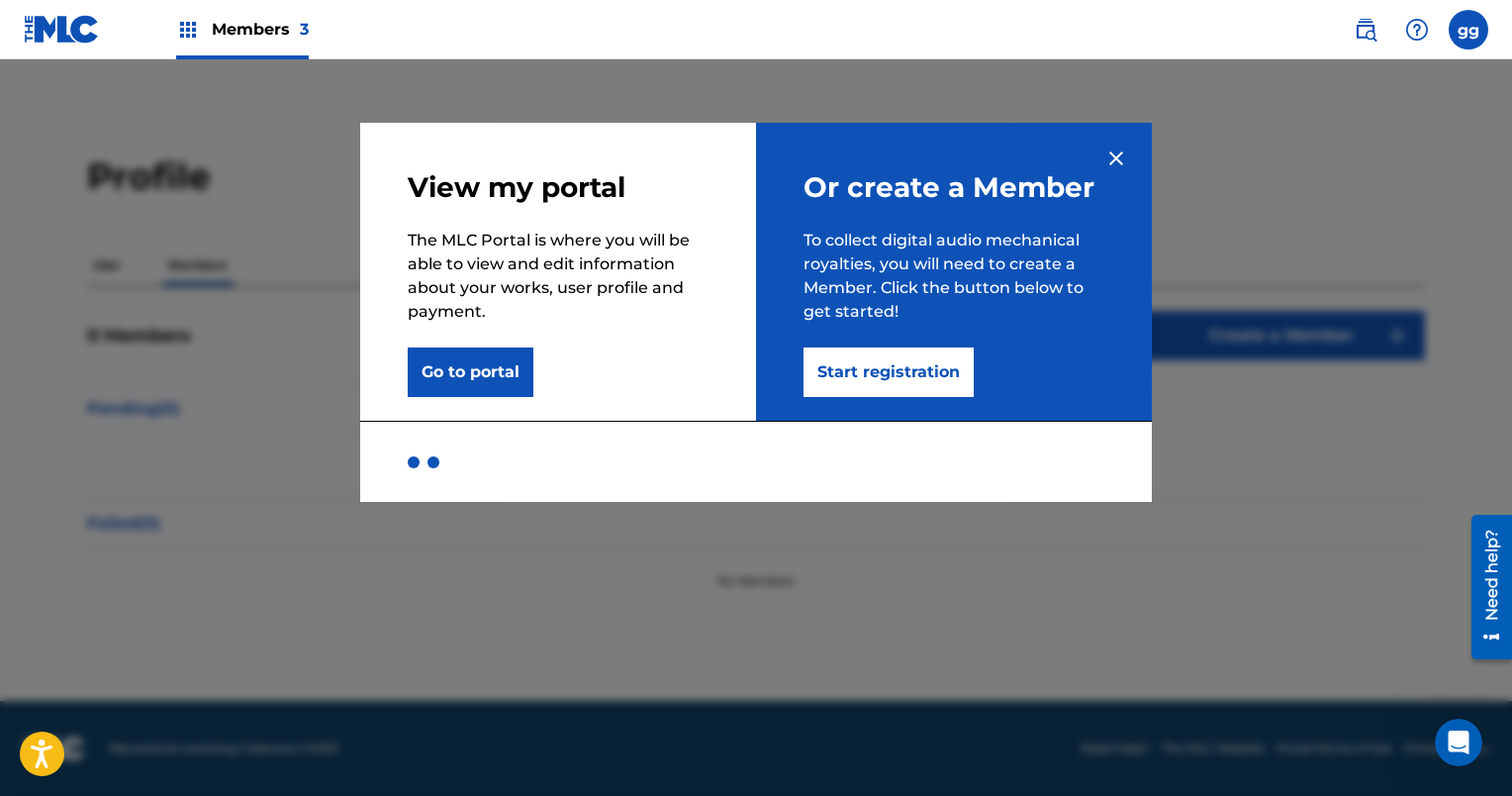 click on "Go to portal" at bounding box center (470, 372) 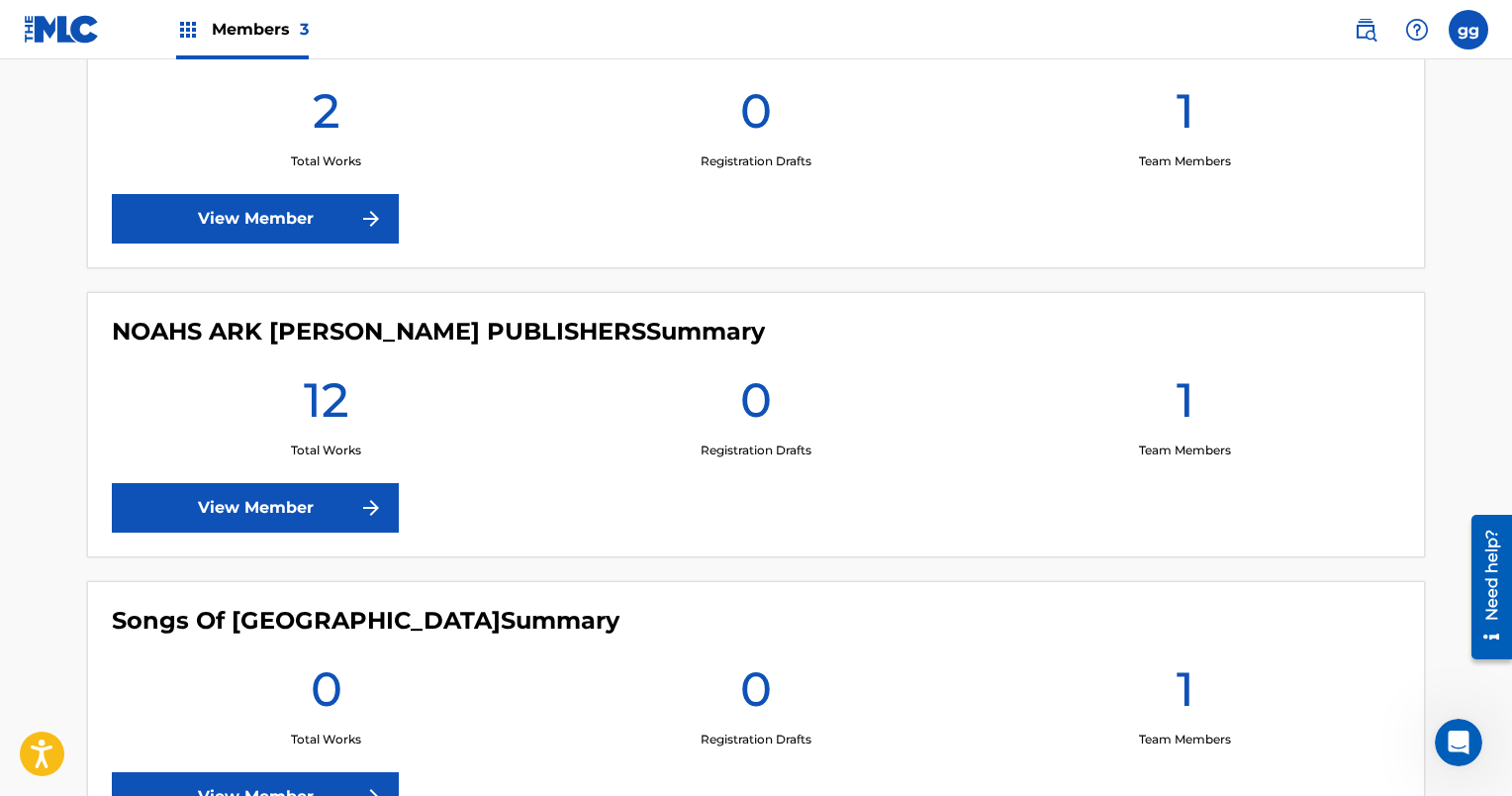 scroll, scrollTop: 618, scrollLeft: 0, axis: vertical 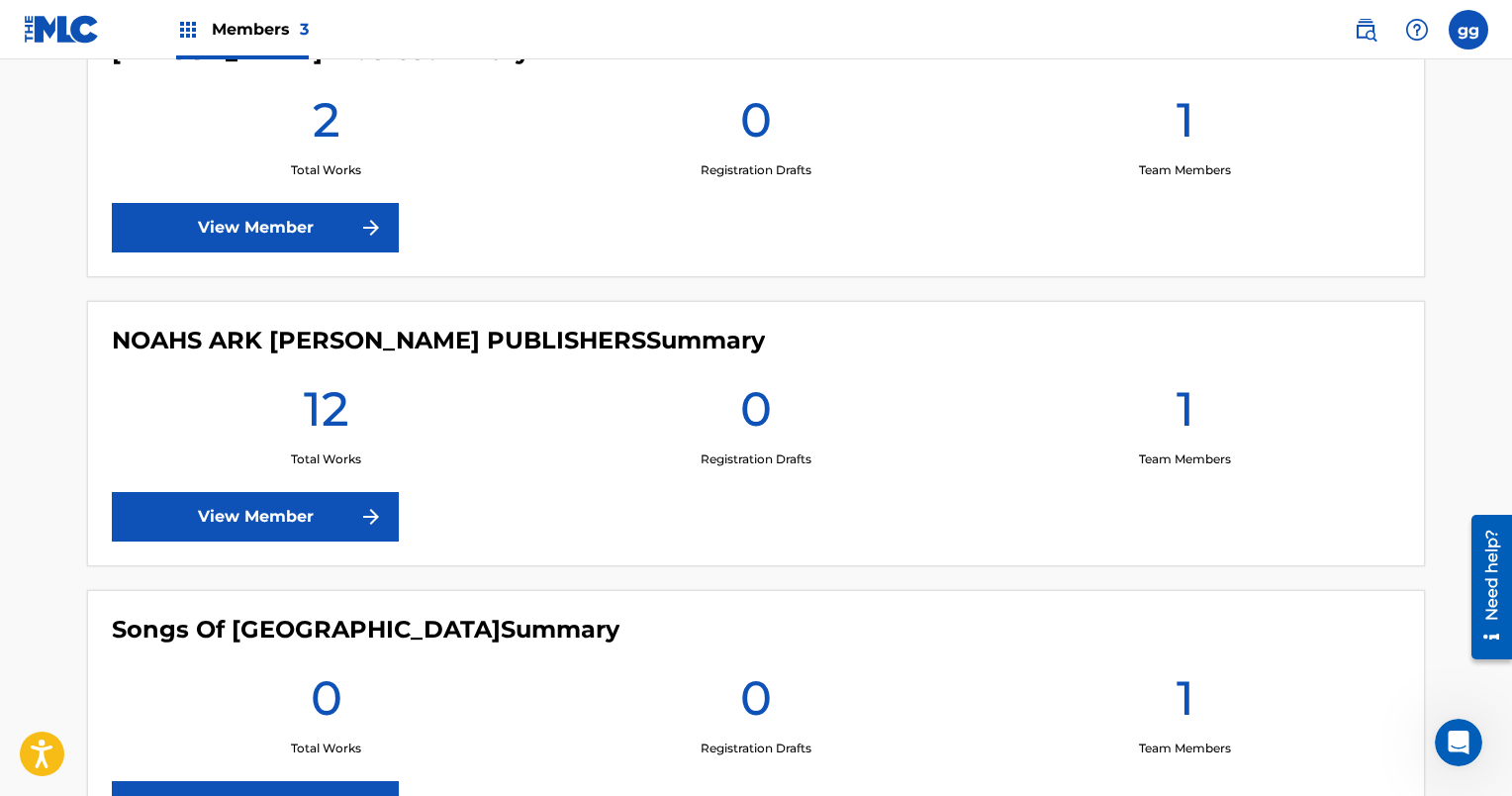 click on "View Member" at bounding box center (255, 517) 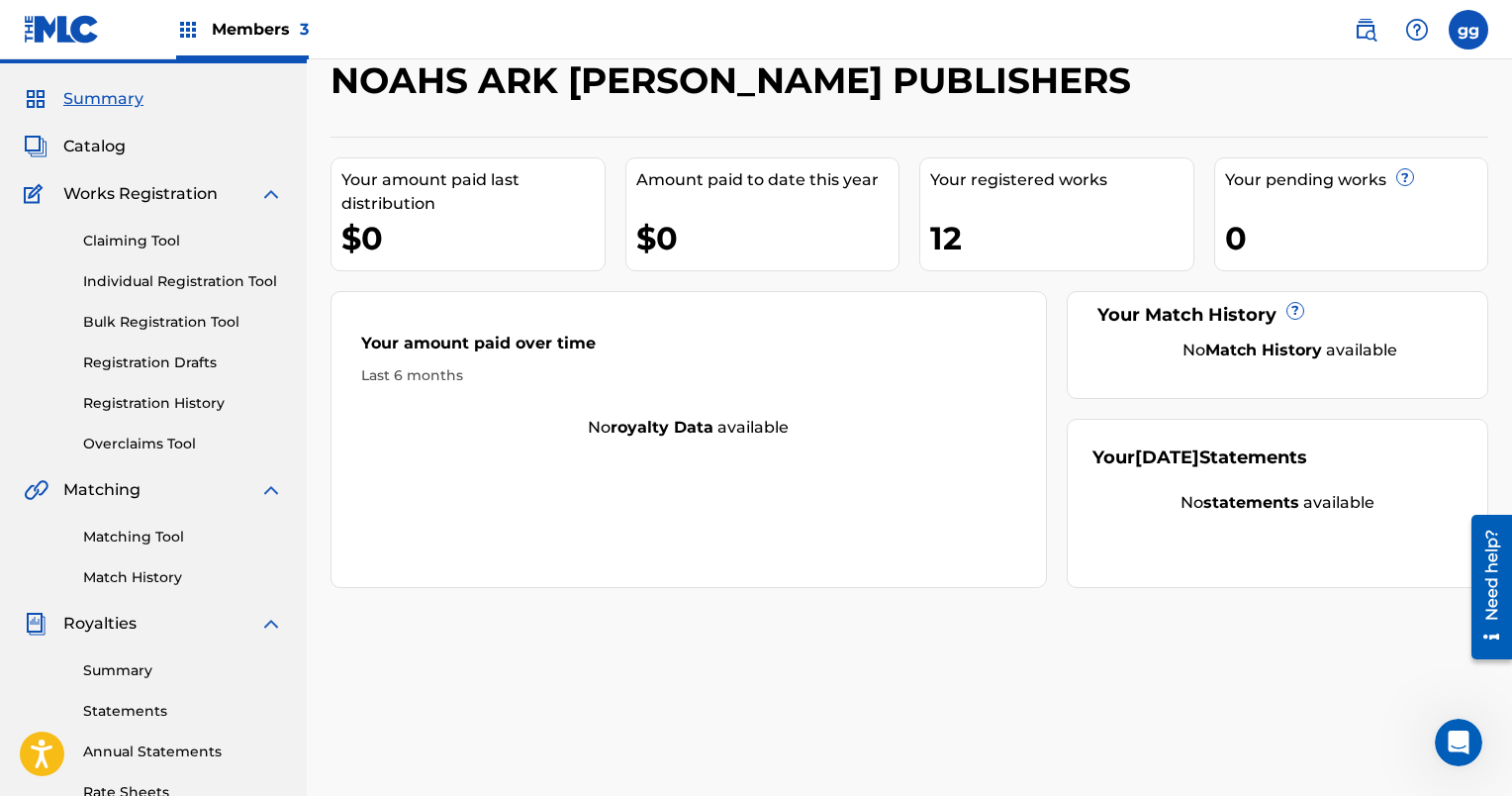 scroll, scrollTop: -5, scrollLeft: 0, axis: vertical 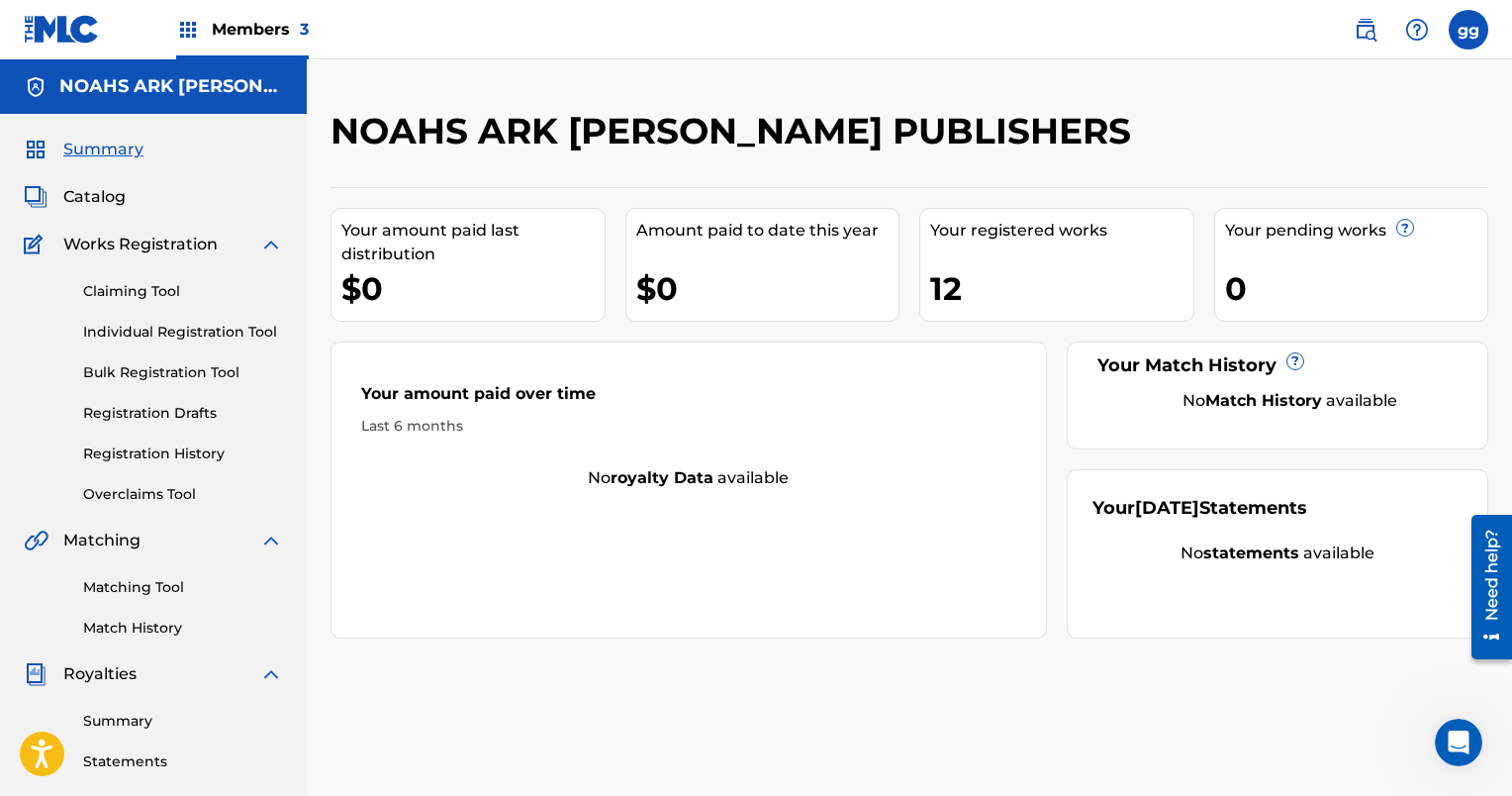 click on "Catalog" at bounding box center [94, 197] 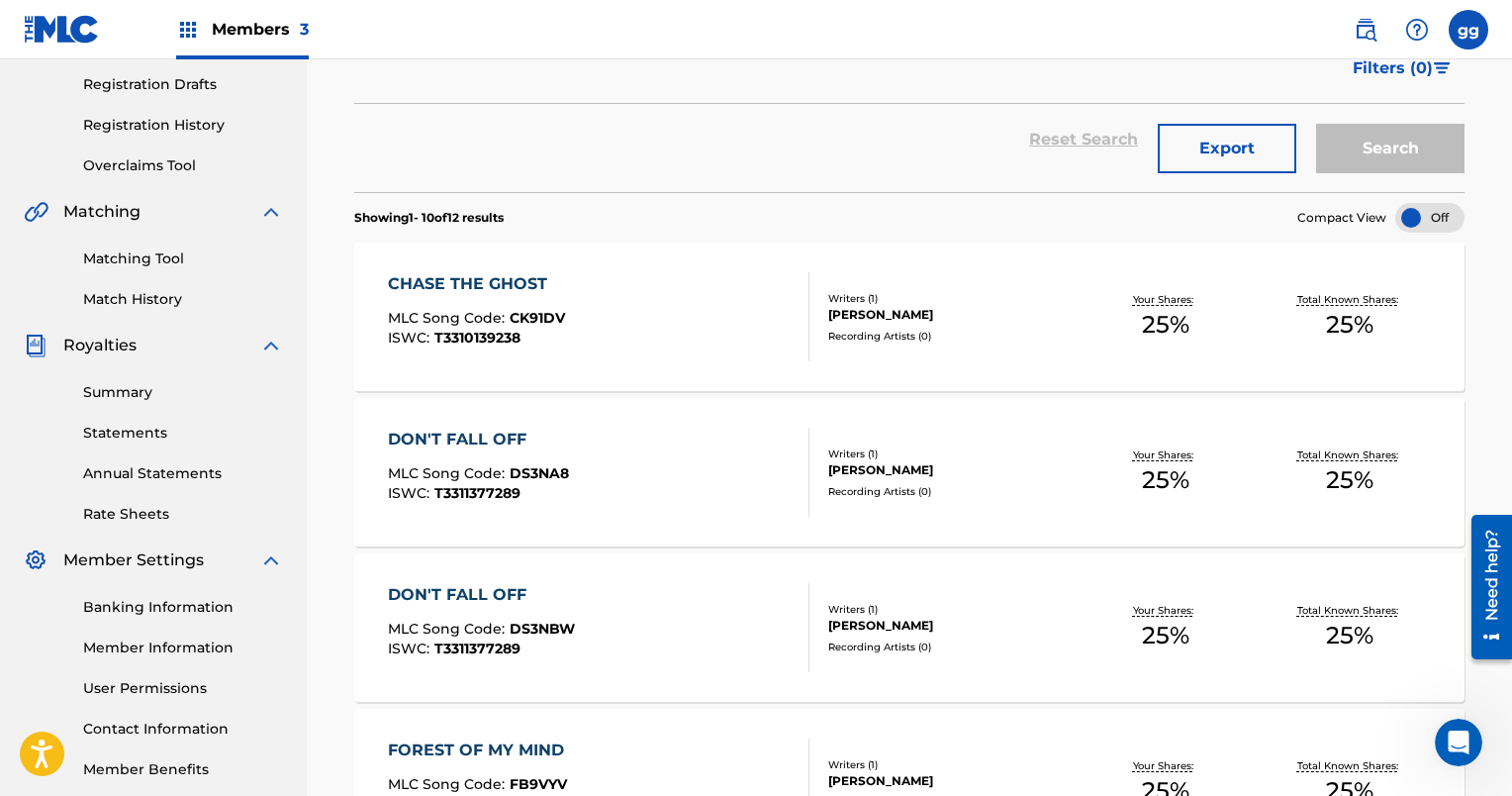 scroll, scrollTop: 359, scrollLeft: 0, axis: vertical 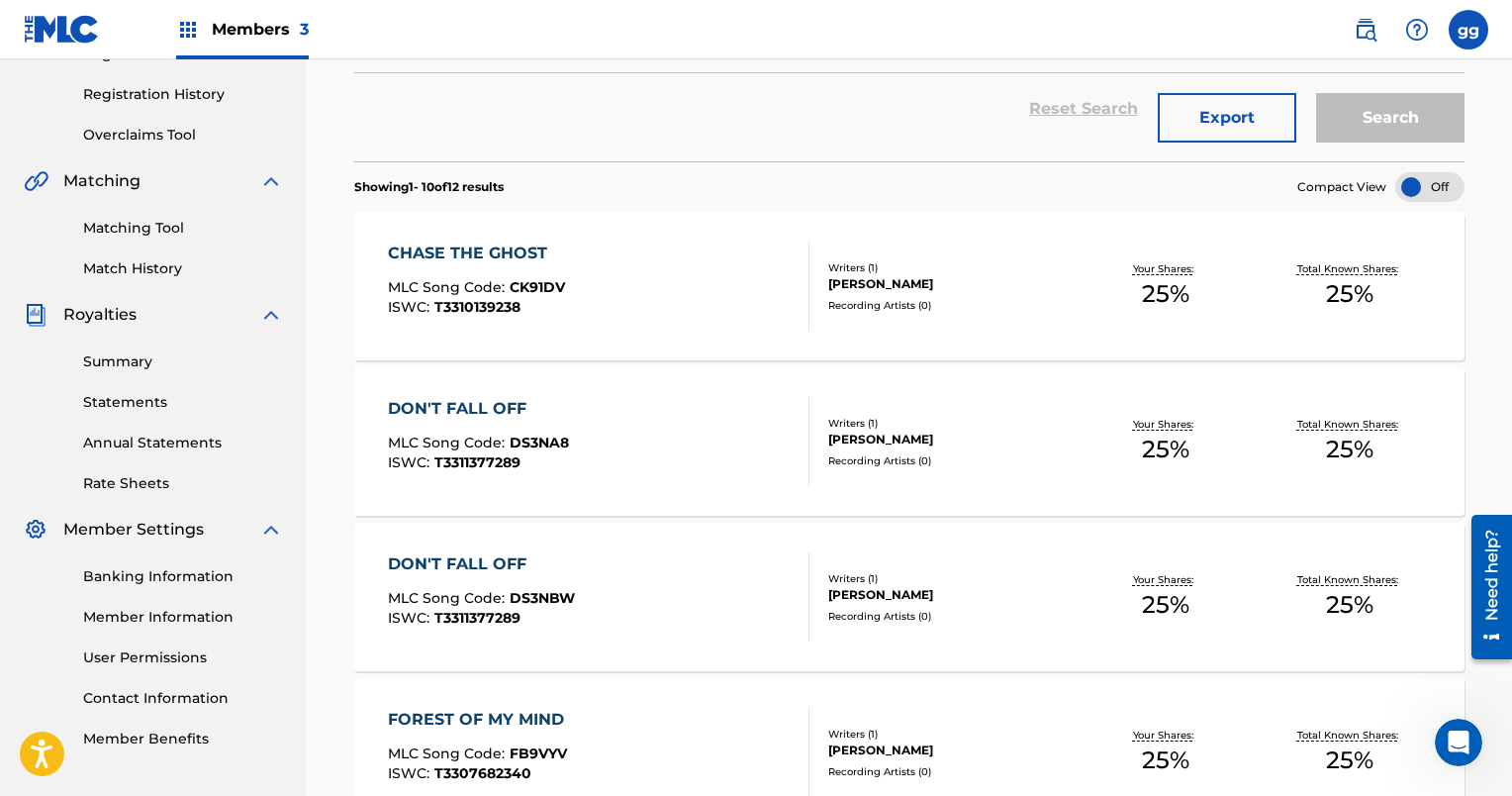 click on "CHASE THE GHOST" at bounding box center (476, 253) 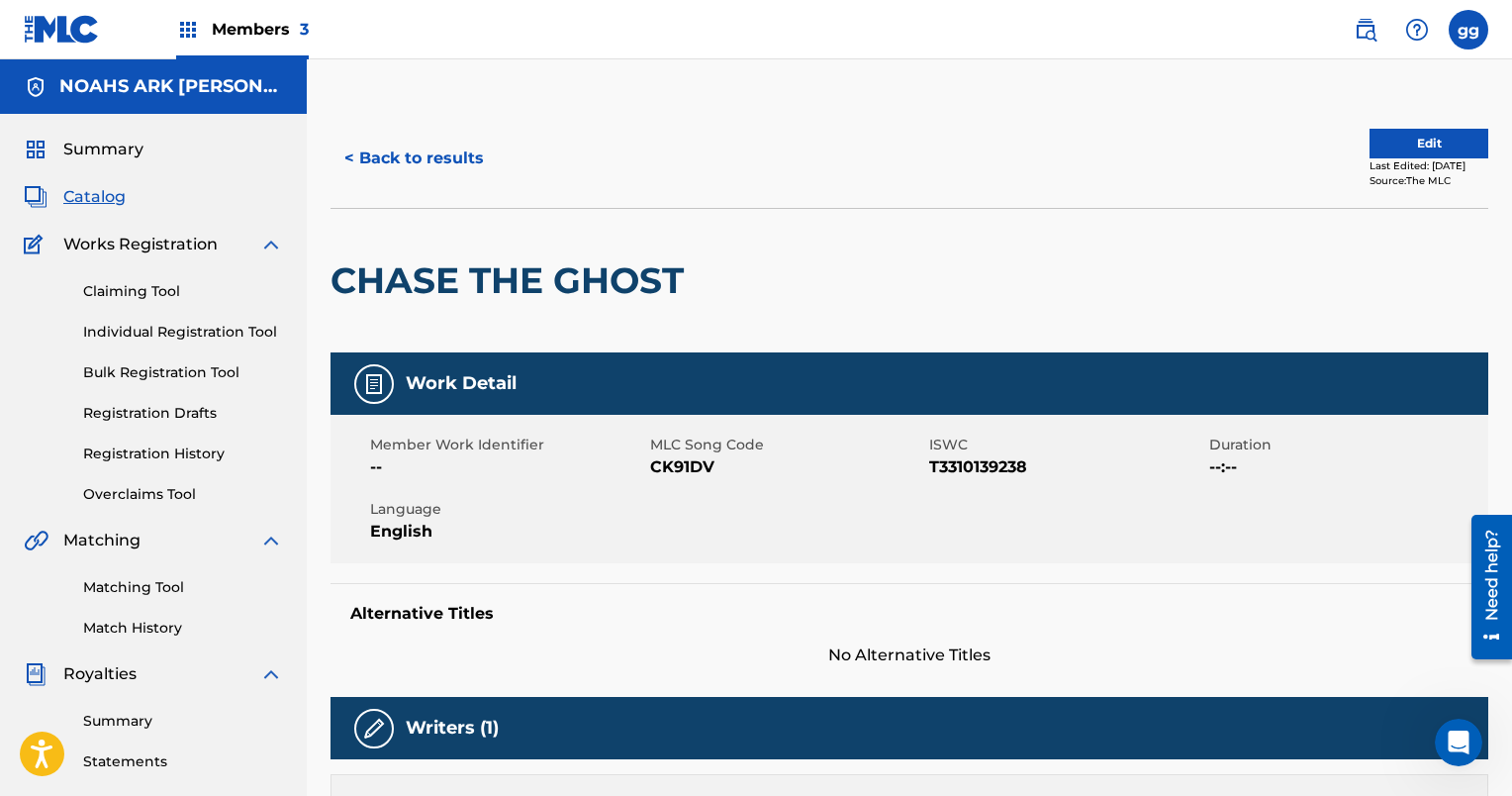 scroll, scrollTop: 0, scrollLeft: 0, axis: both 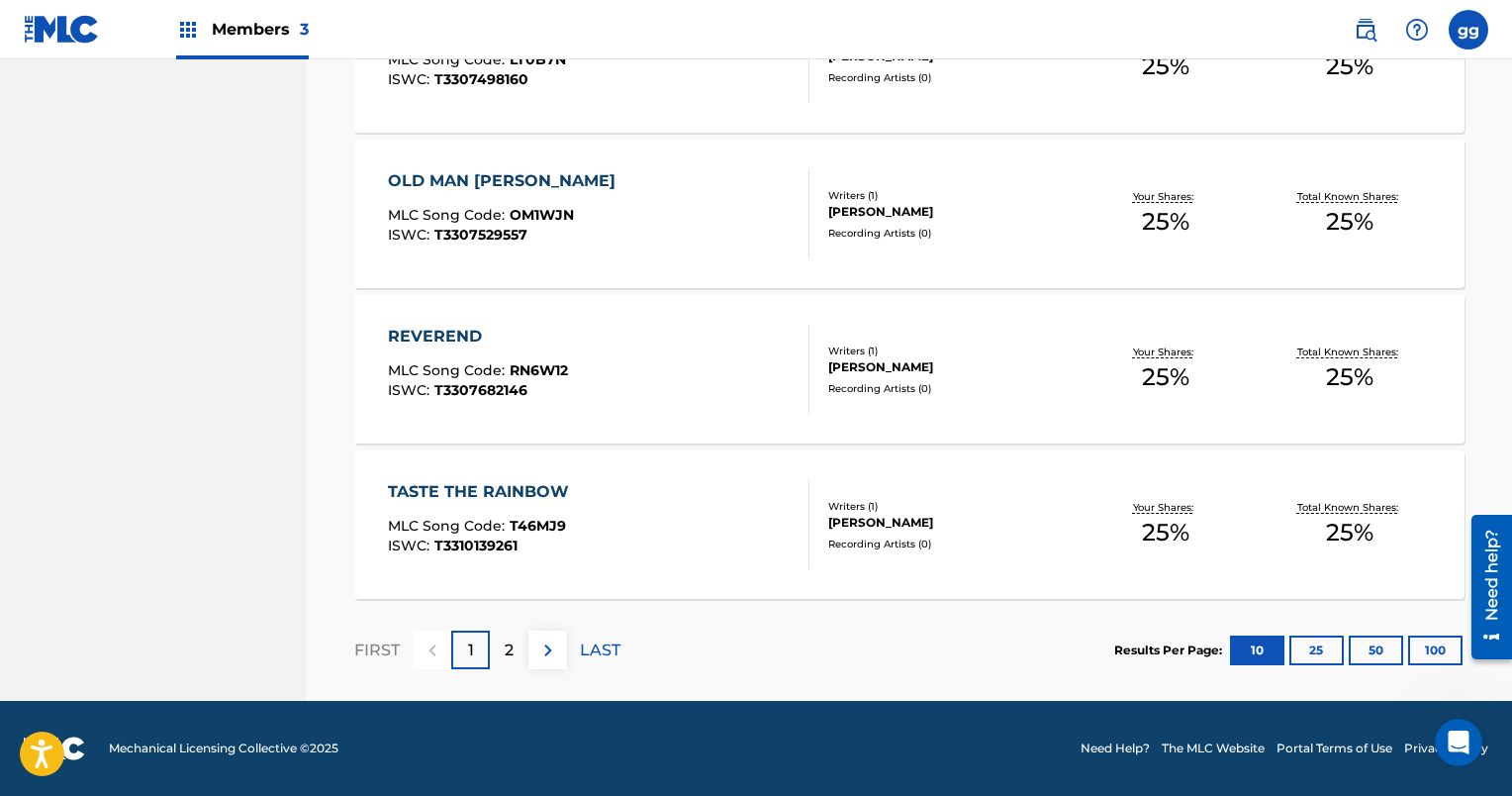 click on "50" at bounding box center [1375, 650] 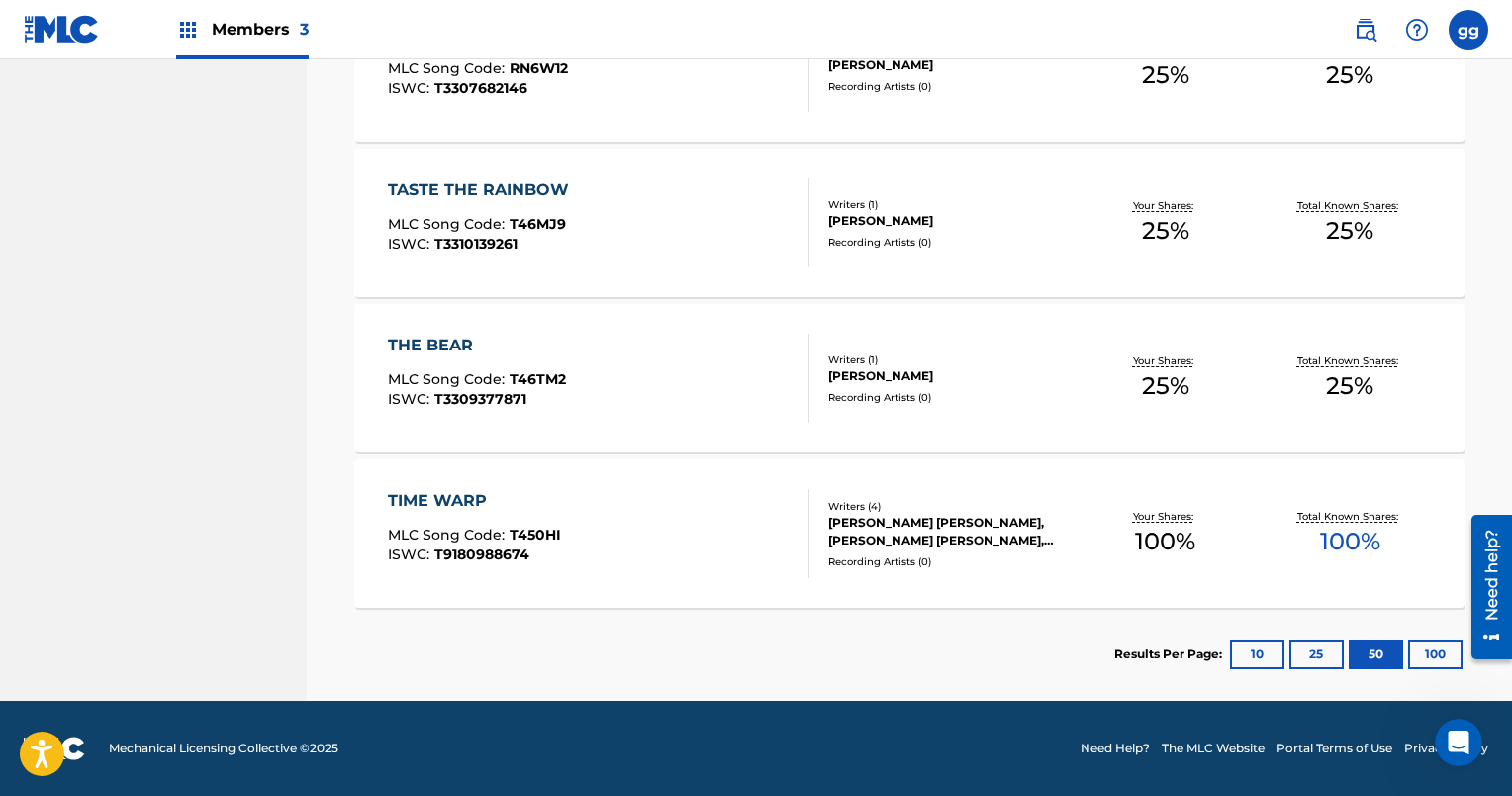 scroll, scrollTop: 1822, scrollLeft: 0, axis: vertical 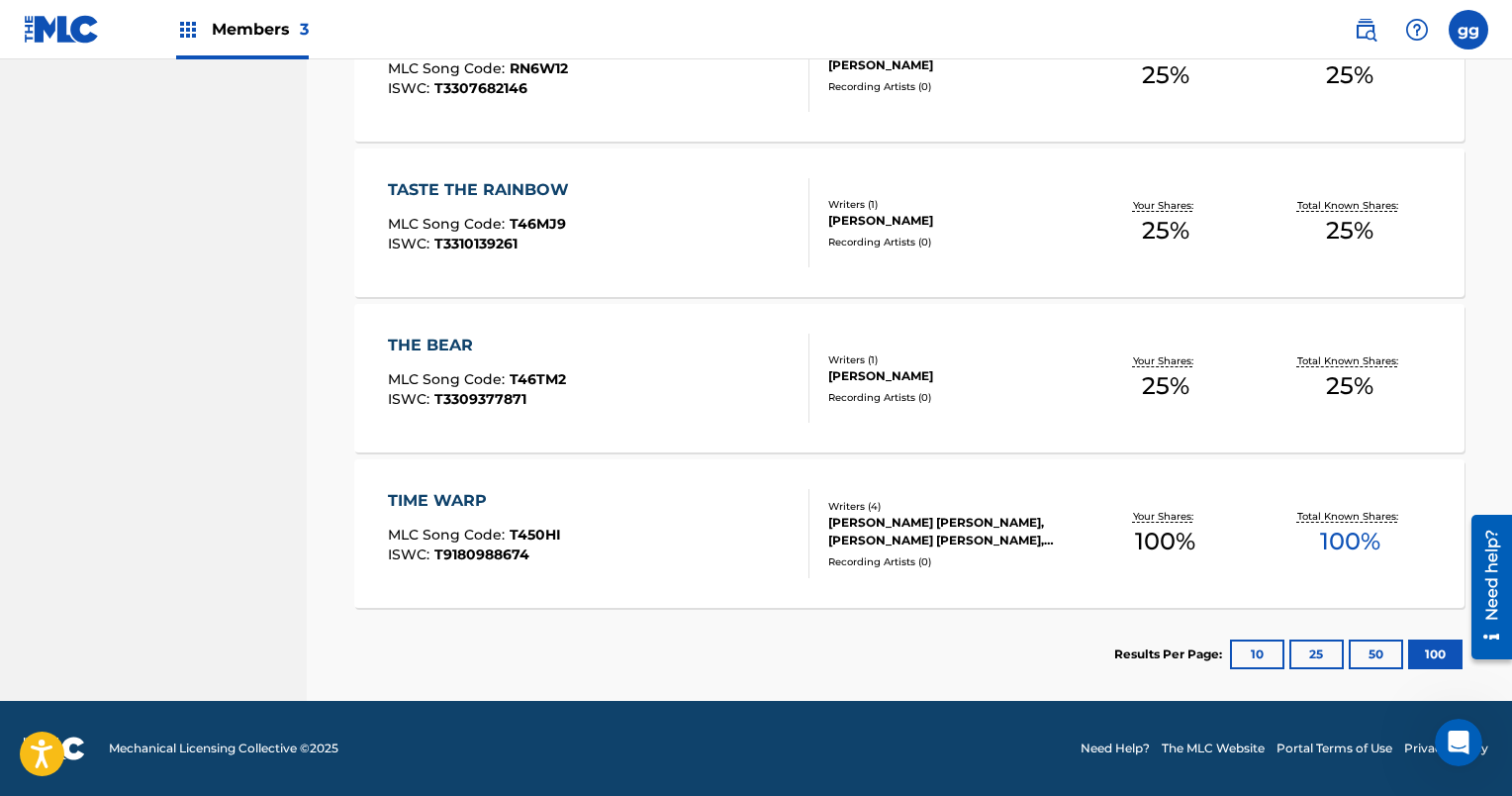 click on "TIME WARP" at bounding box center (474, 501) 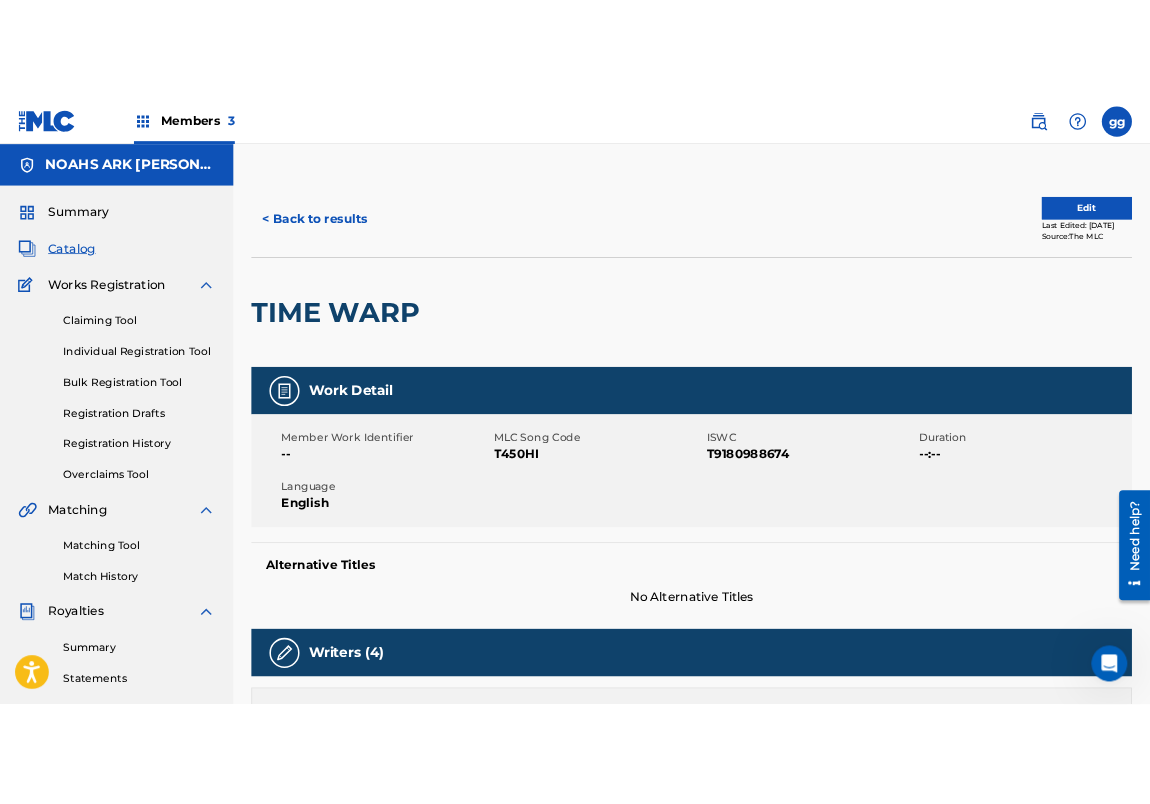 scroll, scrollTop: 0, scrollLeft: 0, axis: both 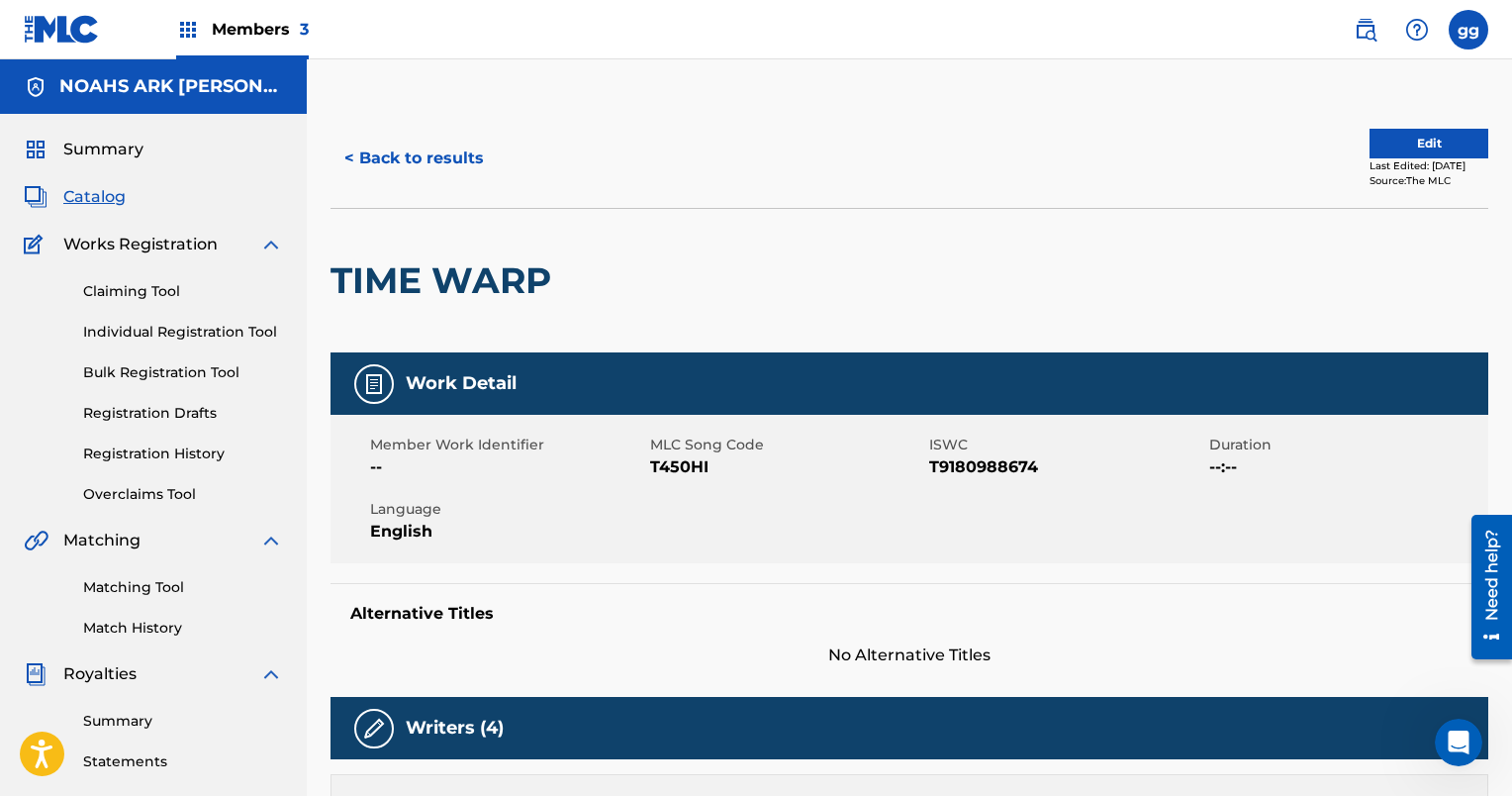 click on "Registration History" at bounding box center [183, 453] 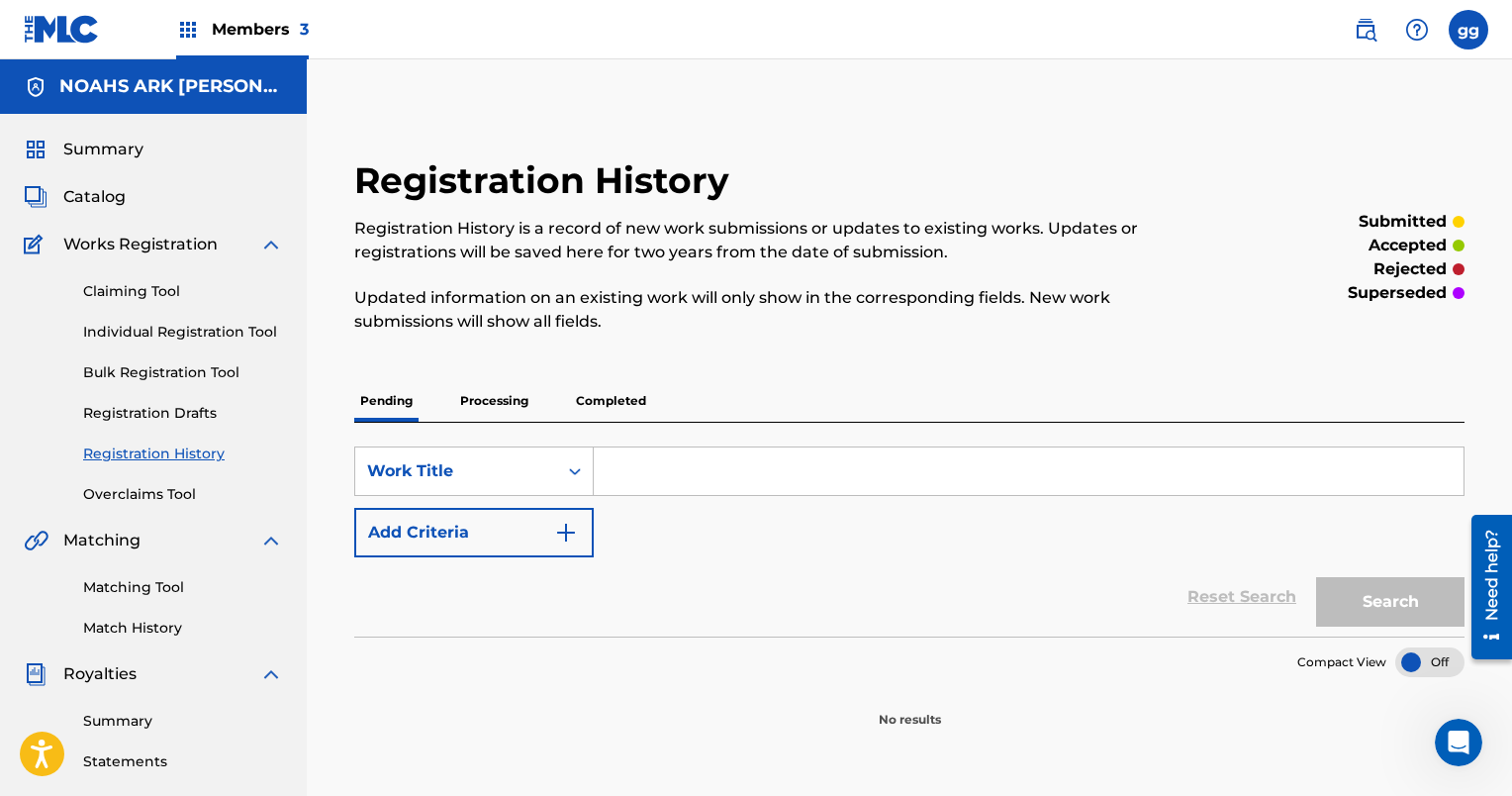 click on "Catalog" at bounding box center (94, 197) 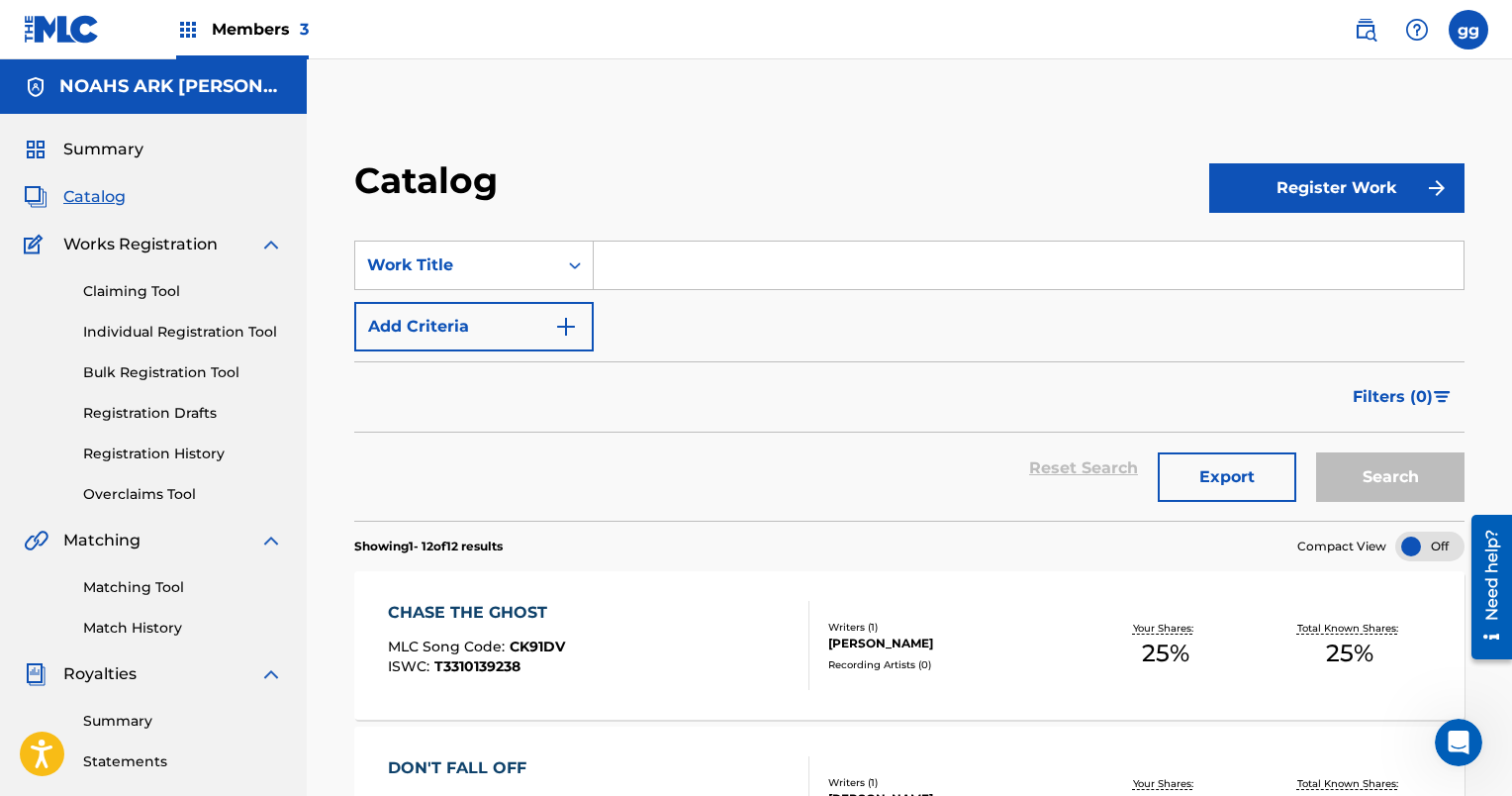 click on "Register Work" at bounding box center (1337, 188) 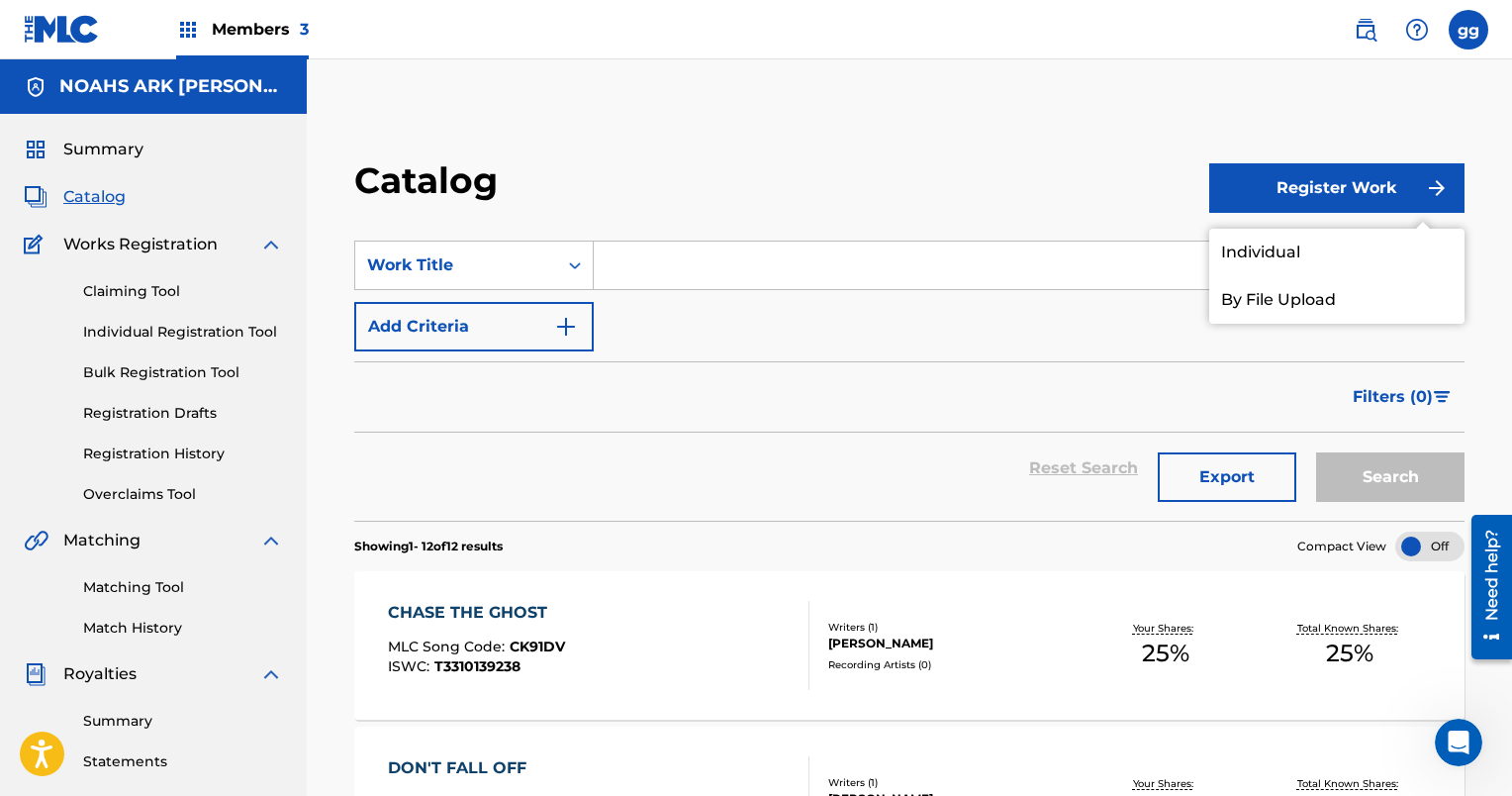 click at bounding box center (1028, 265) 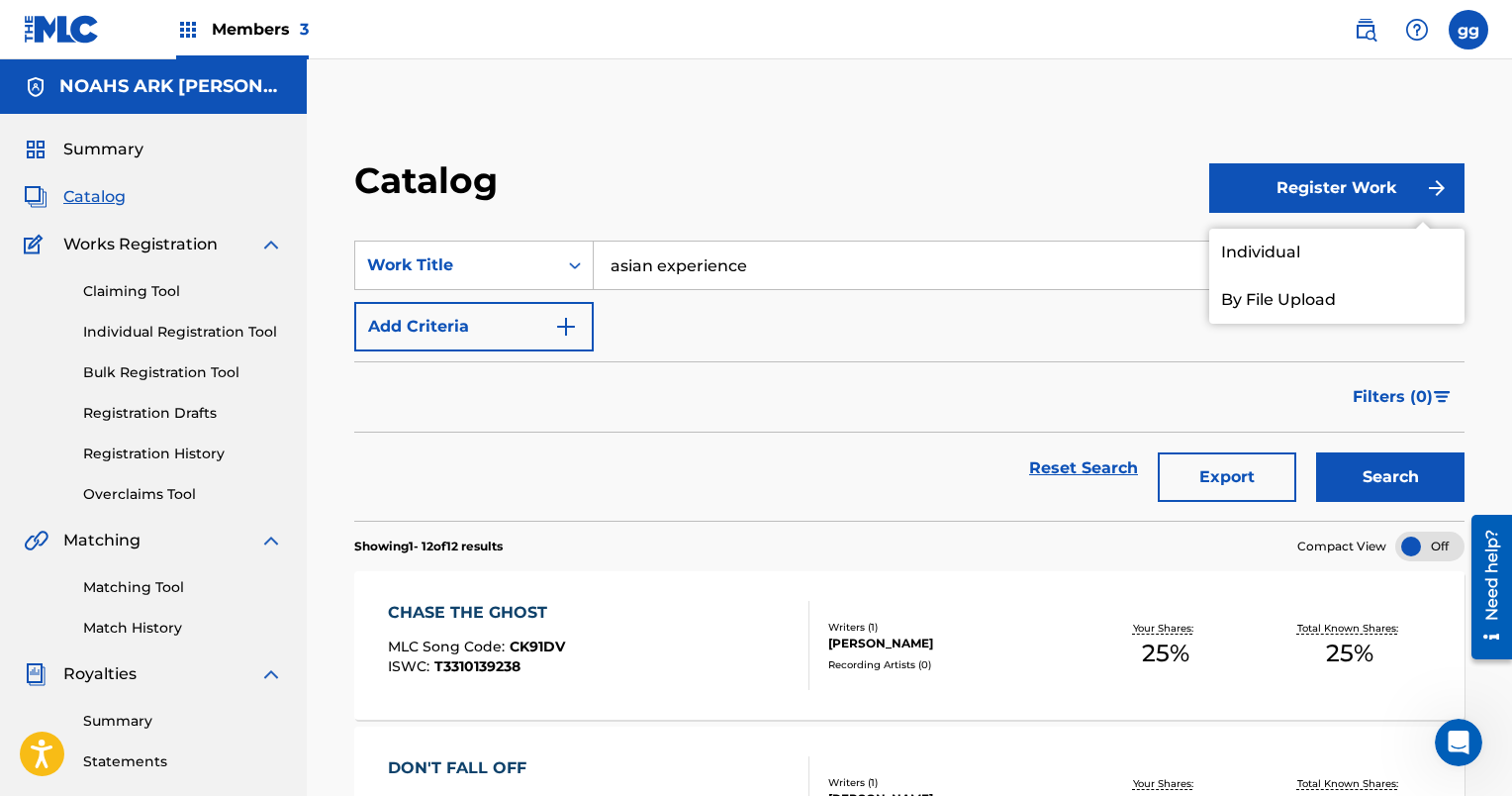 type on "asian experience" 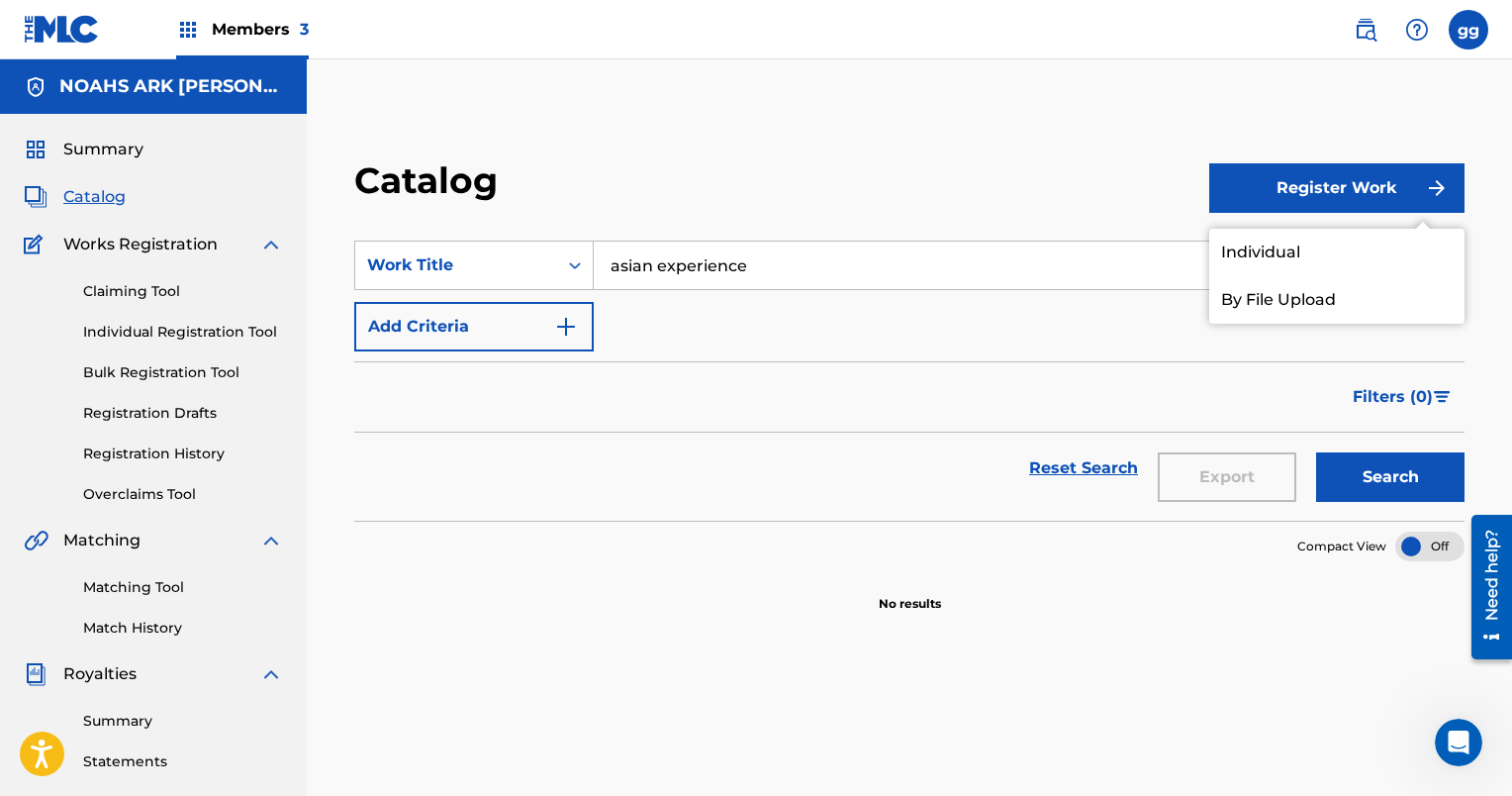click on "Individual" at bounding box center (1337, 252) 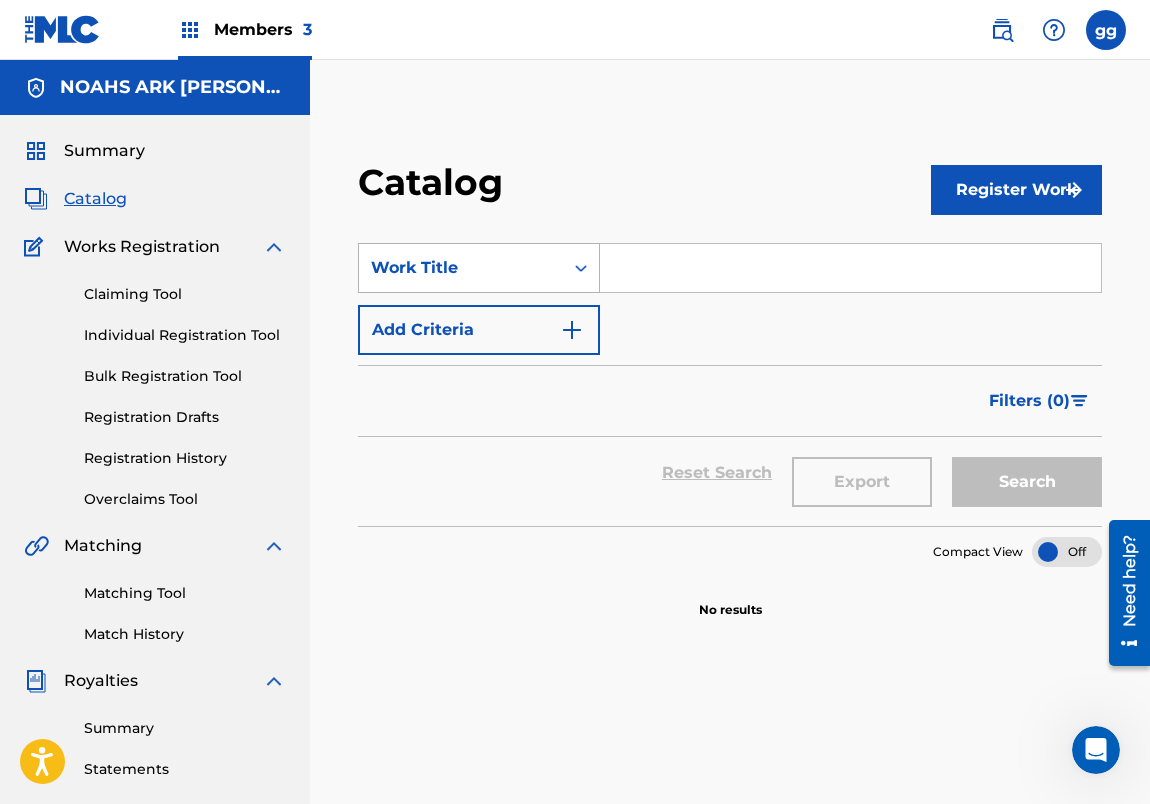 click 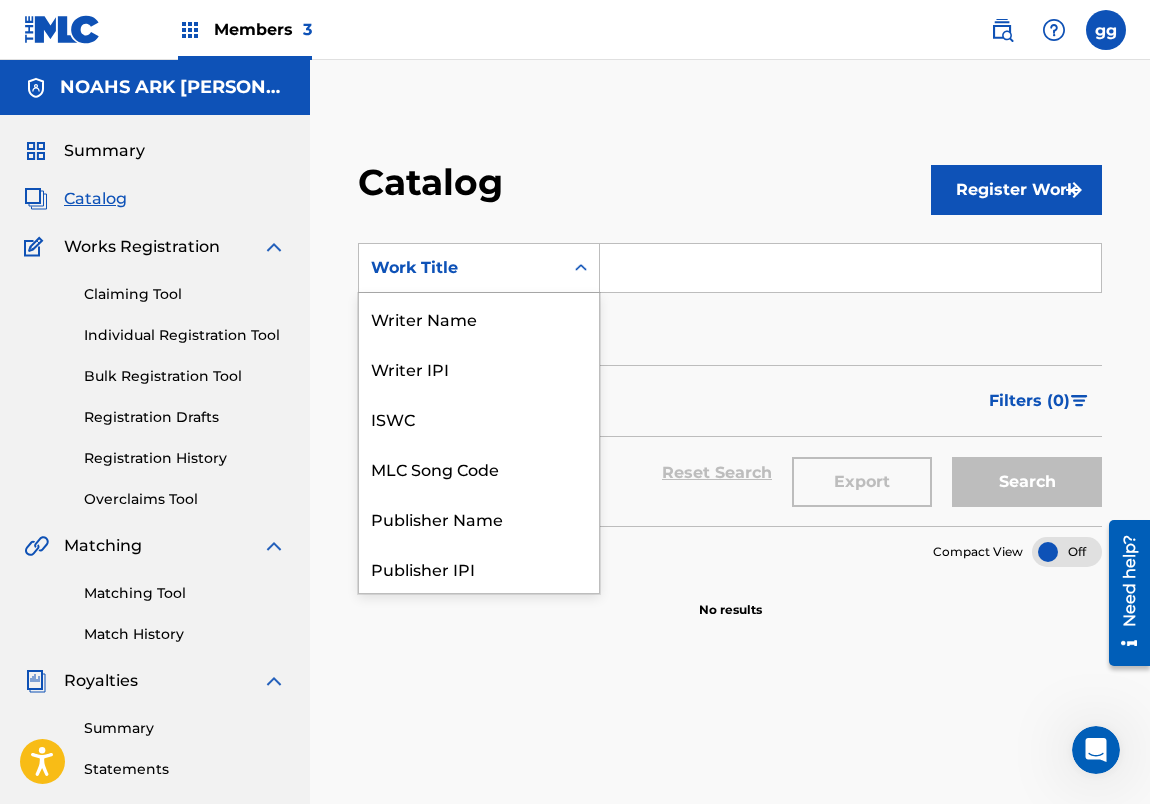scroll, scrollTop: 300, scrollLeft: 0, axis: vertical 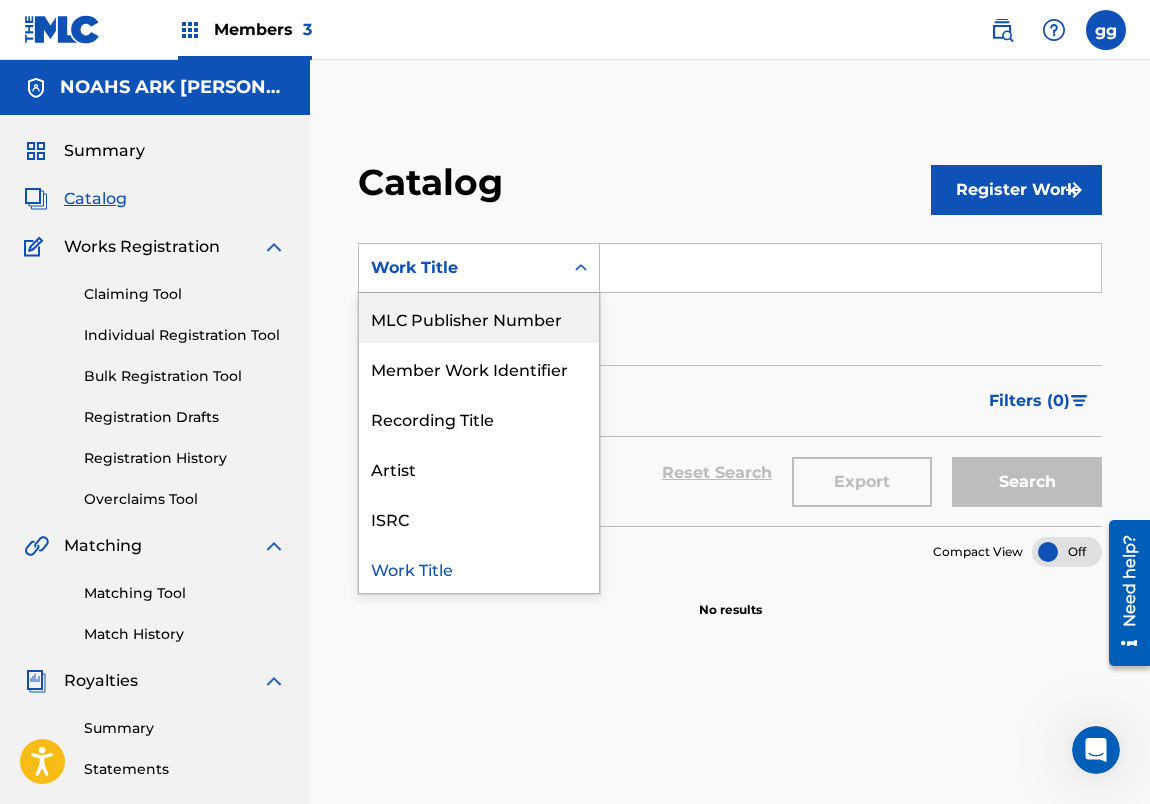 click on "MLC Publisher Number" at bounding box center (479, 318) 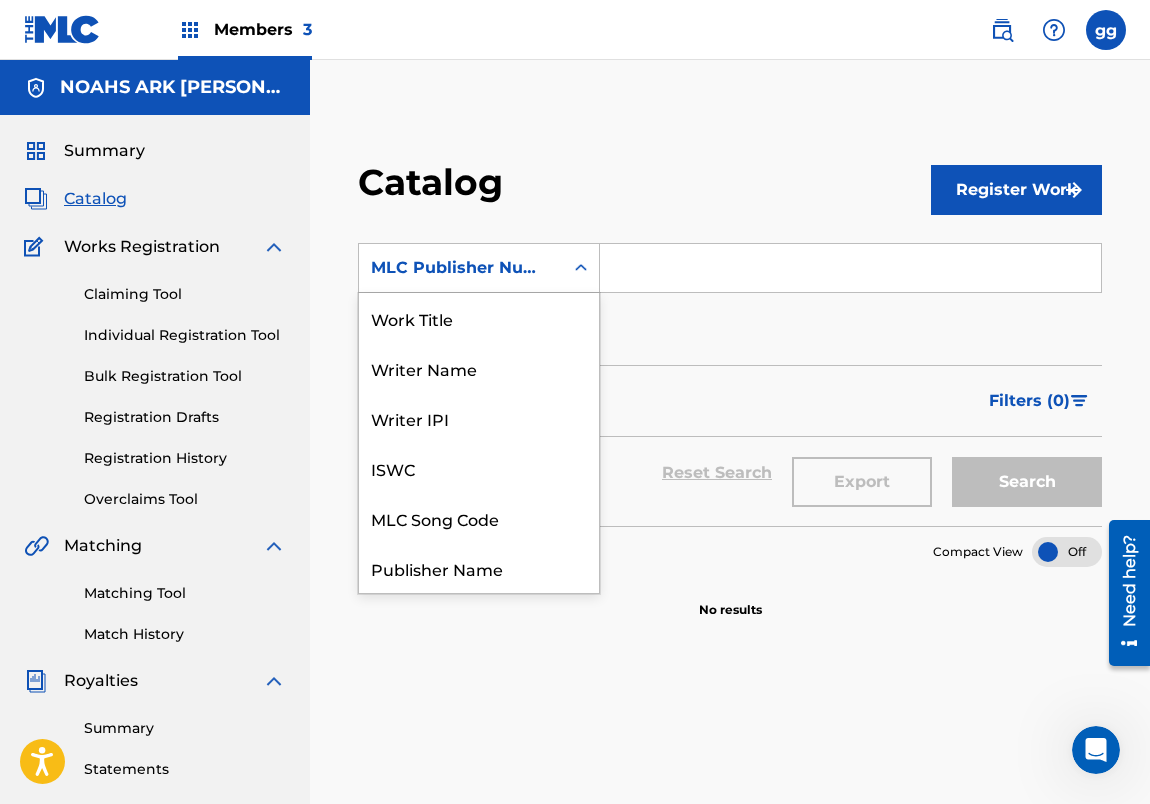 scroll, scrollTop: 300, scrollLeft: 0, axis: vertical 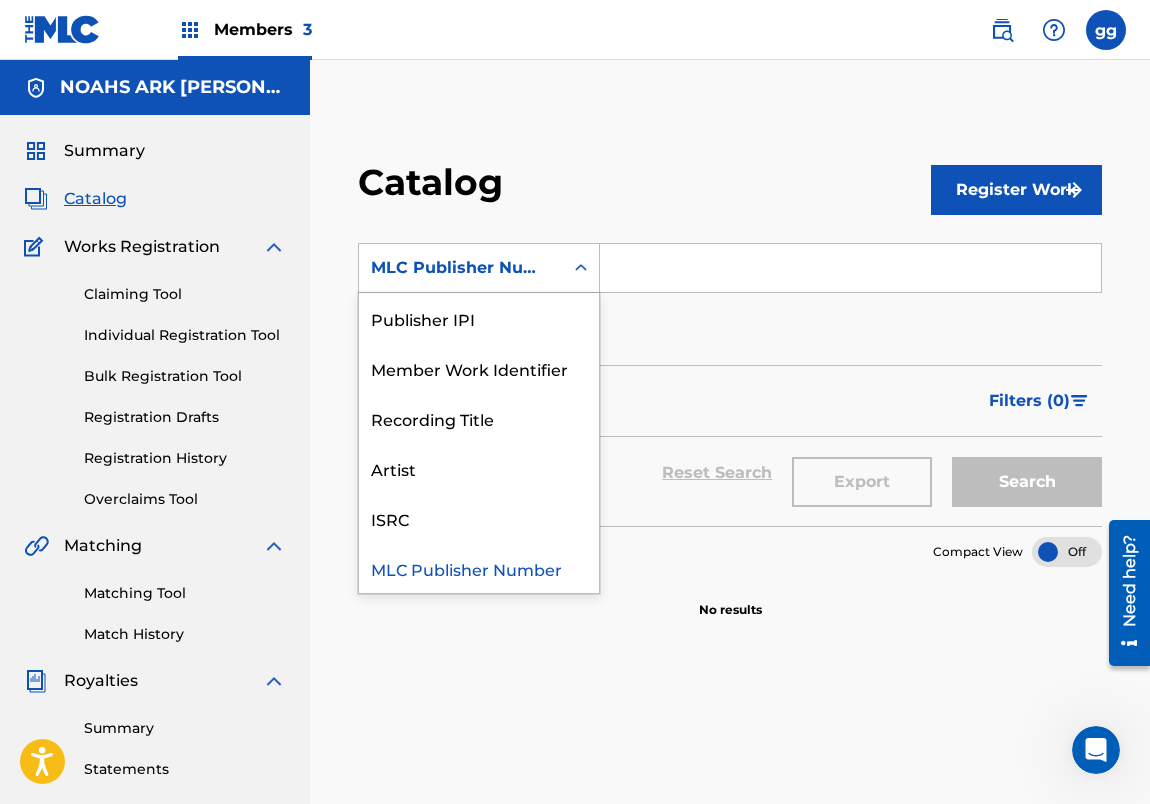 click 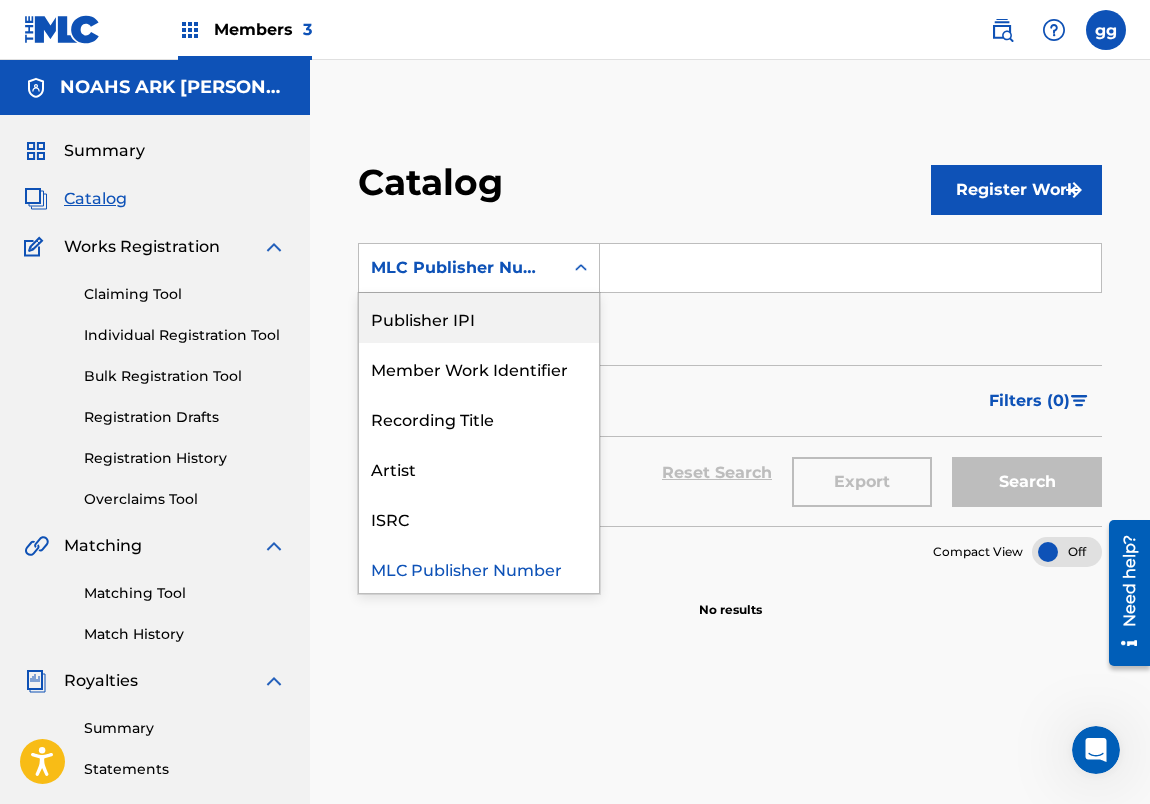 click on "Publisher IPI" at bounding box center (479, 318) 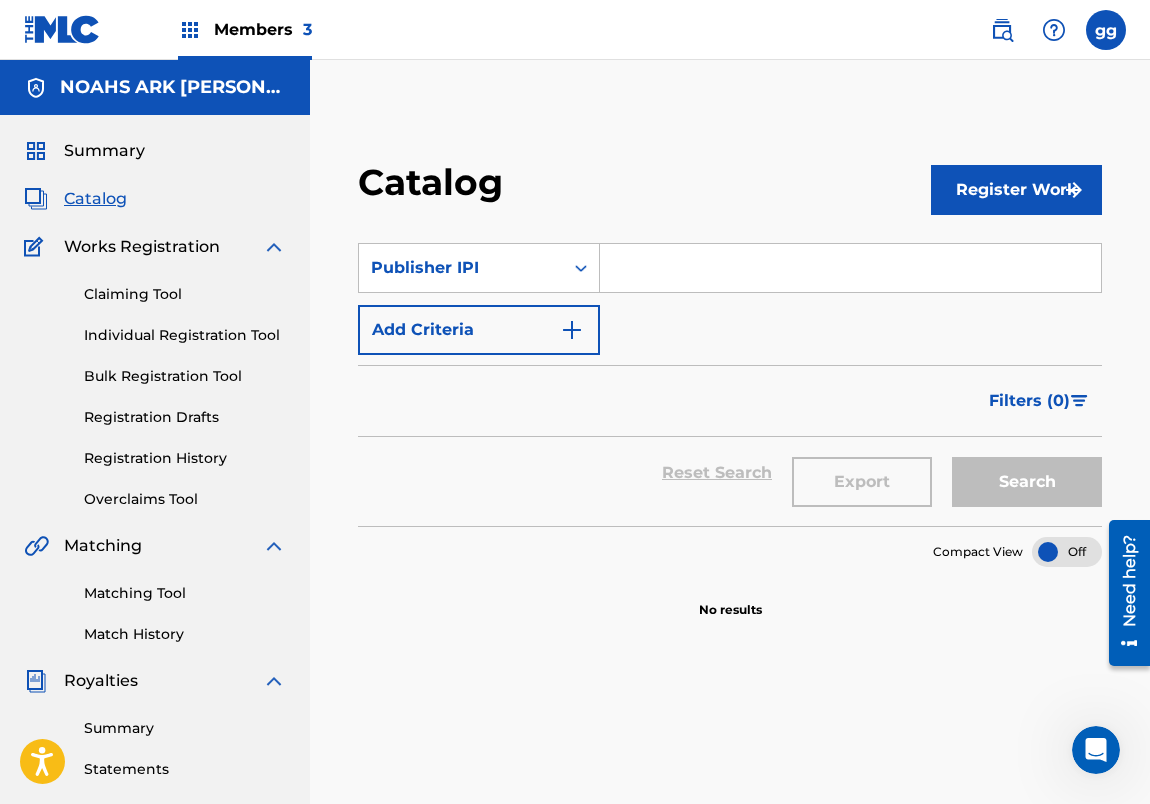click at bounding box center (850, 268) 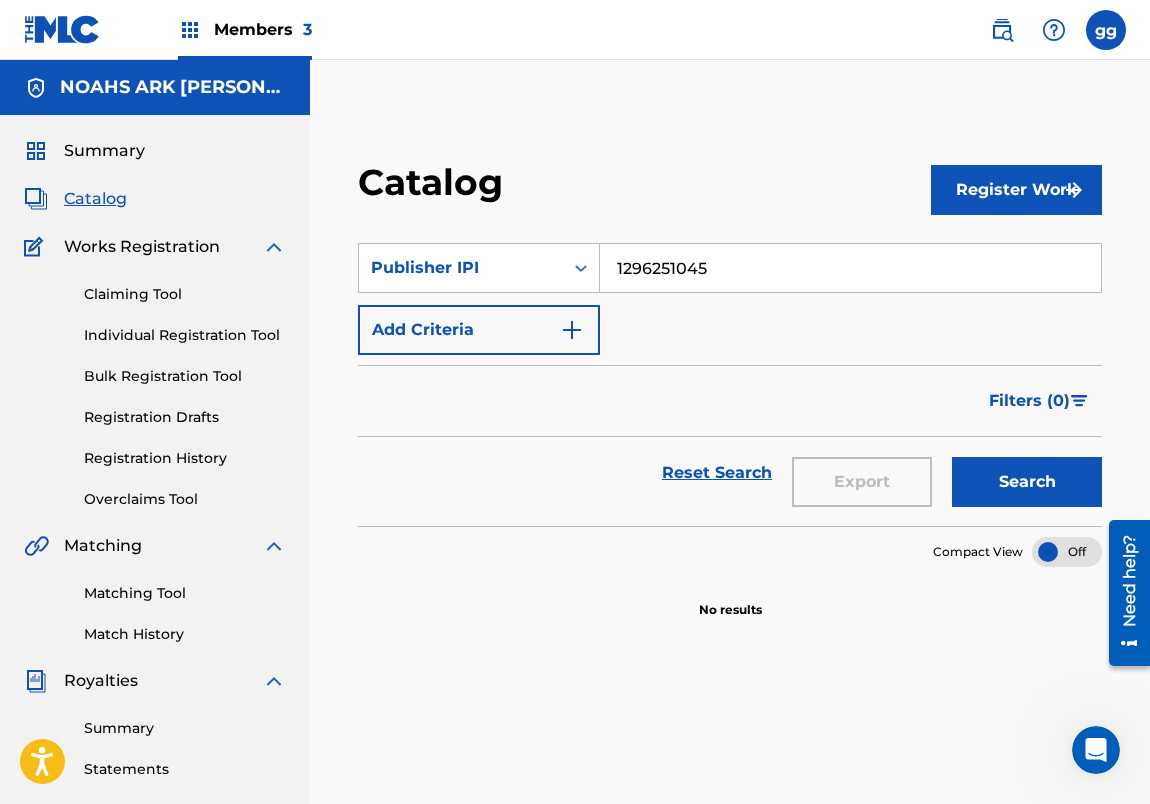 type on "1296251045" 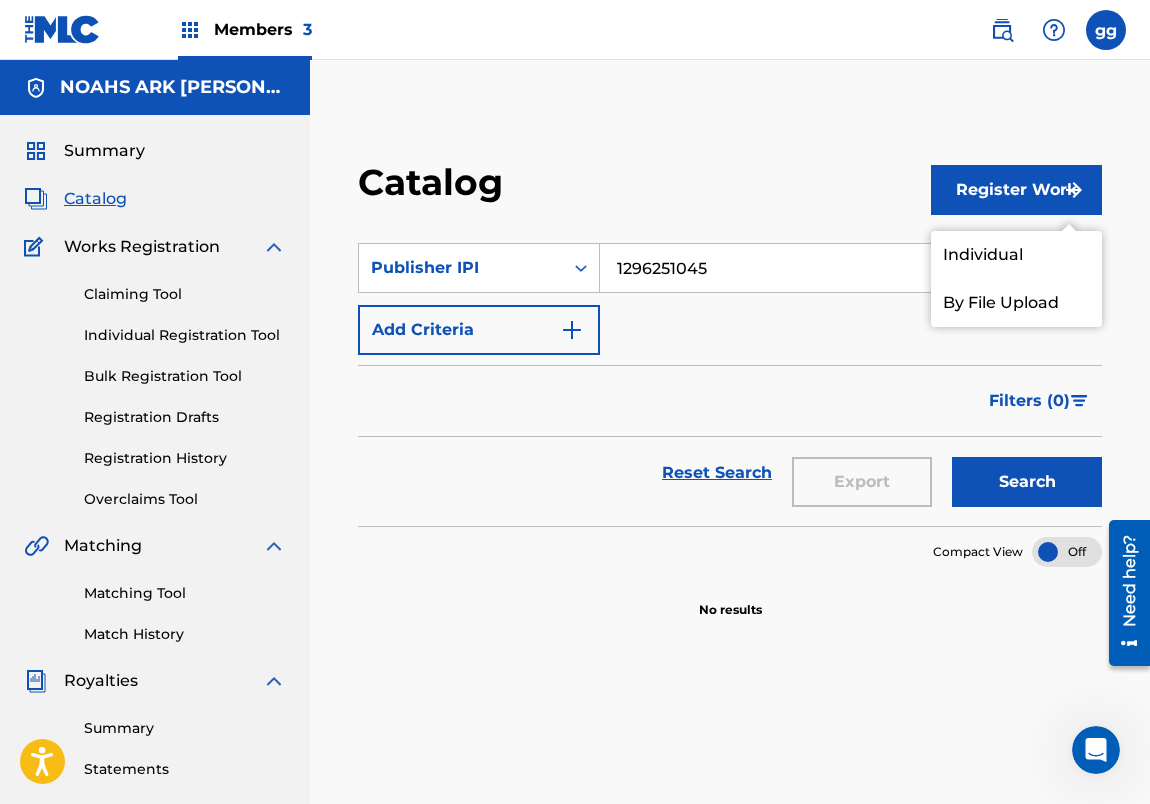 click on "Individual" at bounding box center (1016, 255) 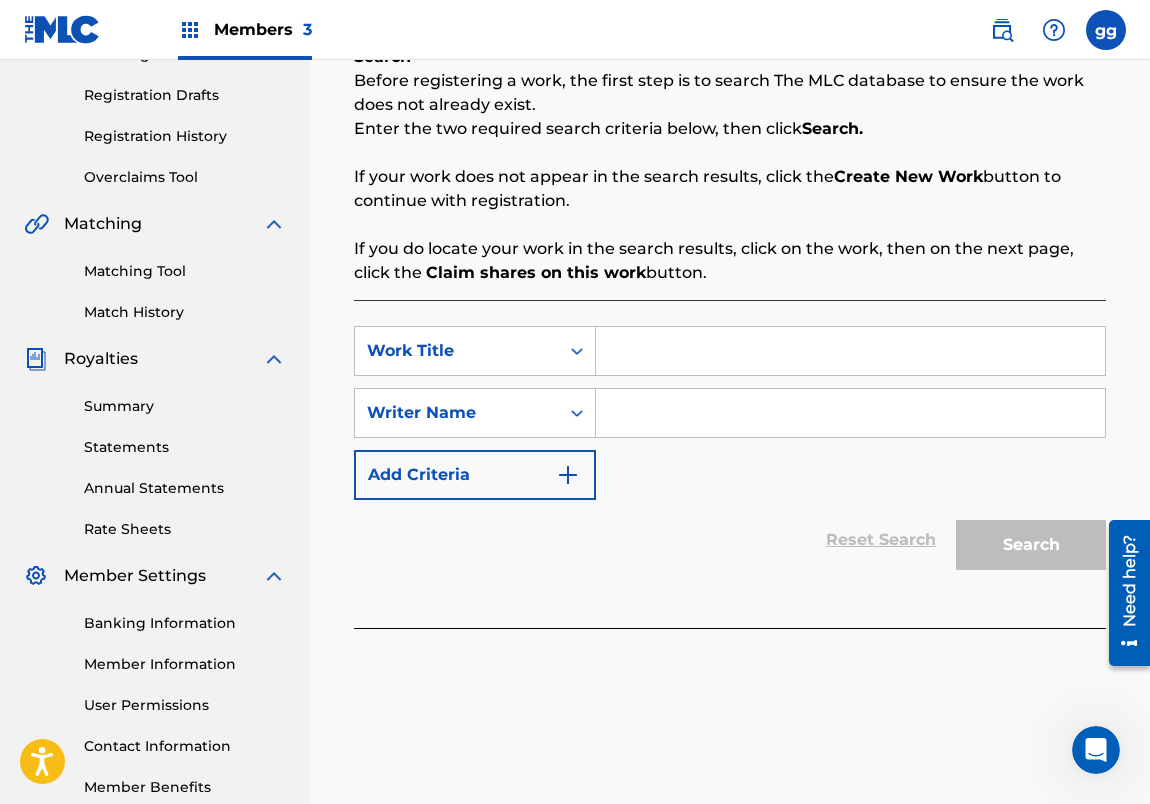 scroll, scrollTop: 326, scrollLeft: 0, axis: vertical 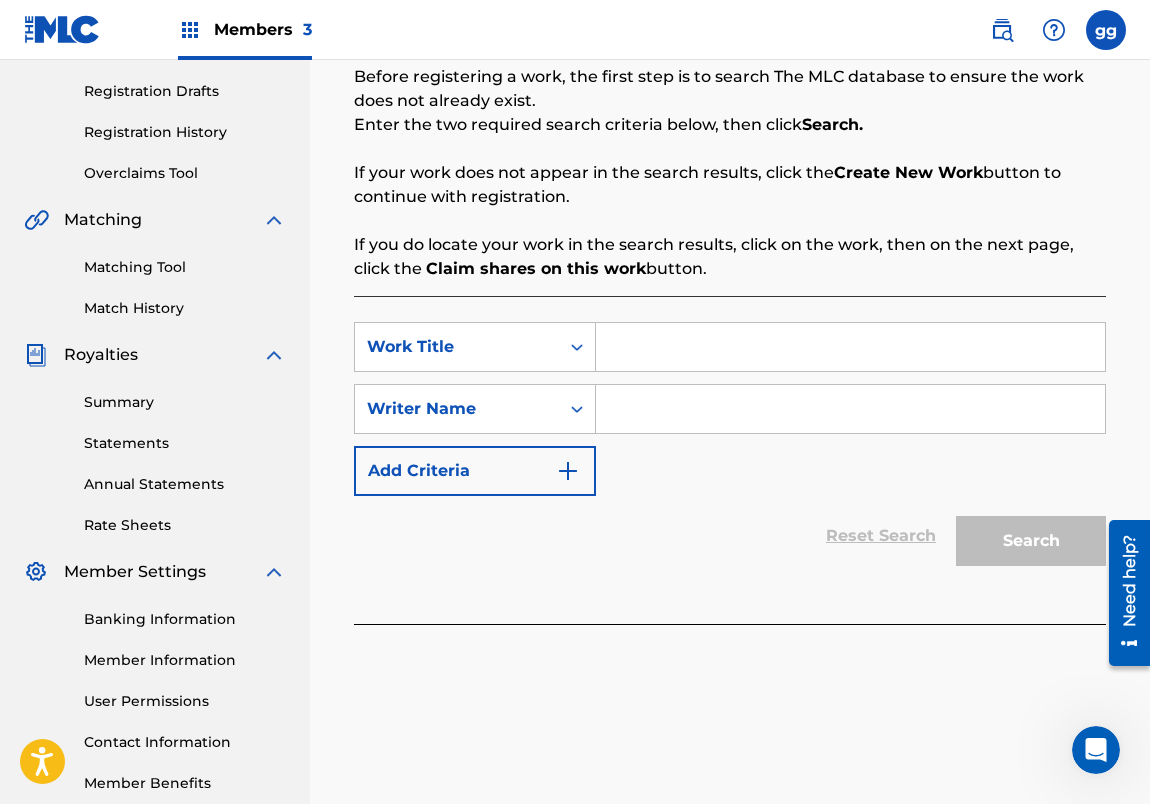 click at bounding box center [1106, 30] 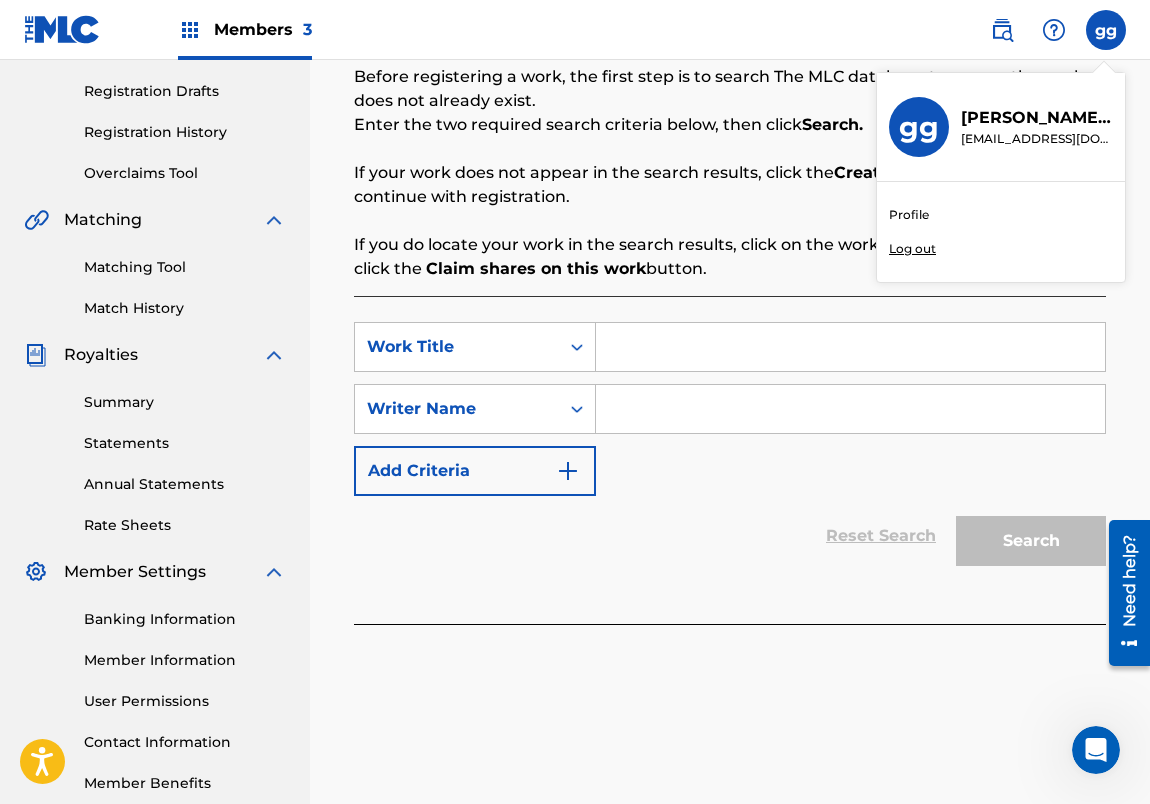 click at bounding box center [850, 347] 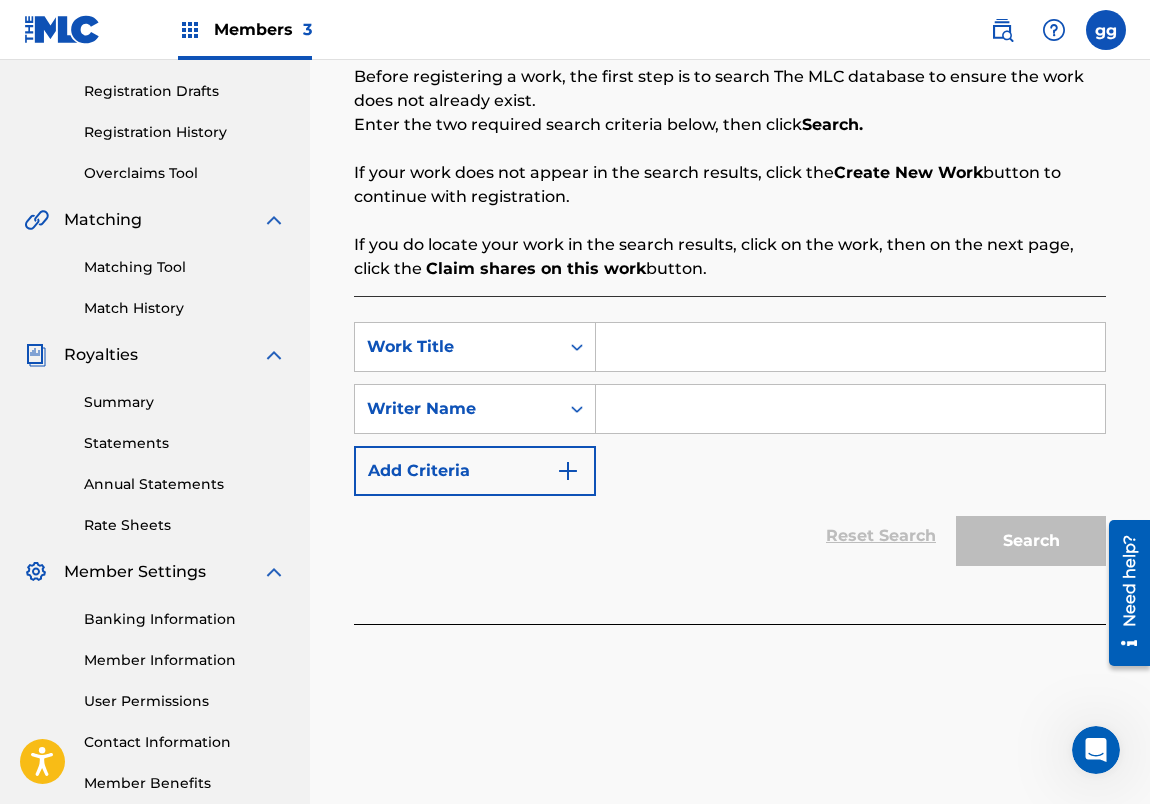 click on "Members    3" at bounding box center [245, 29] 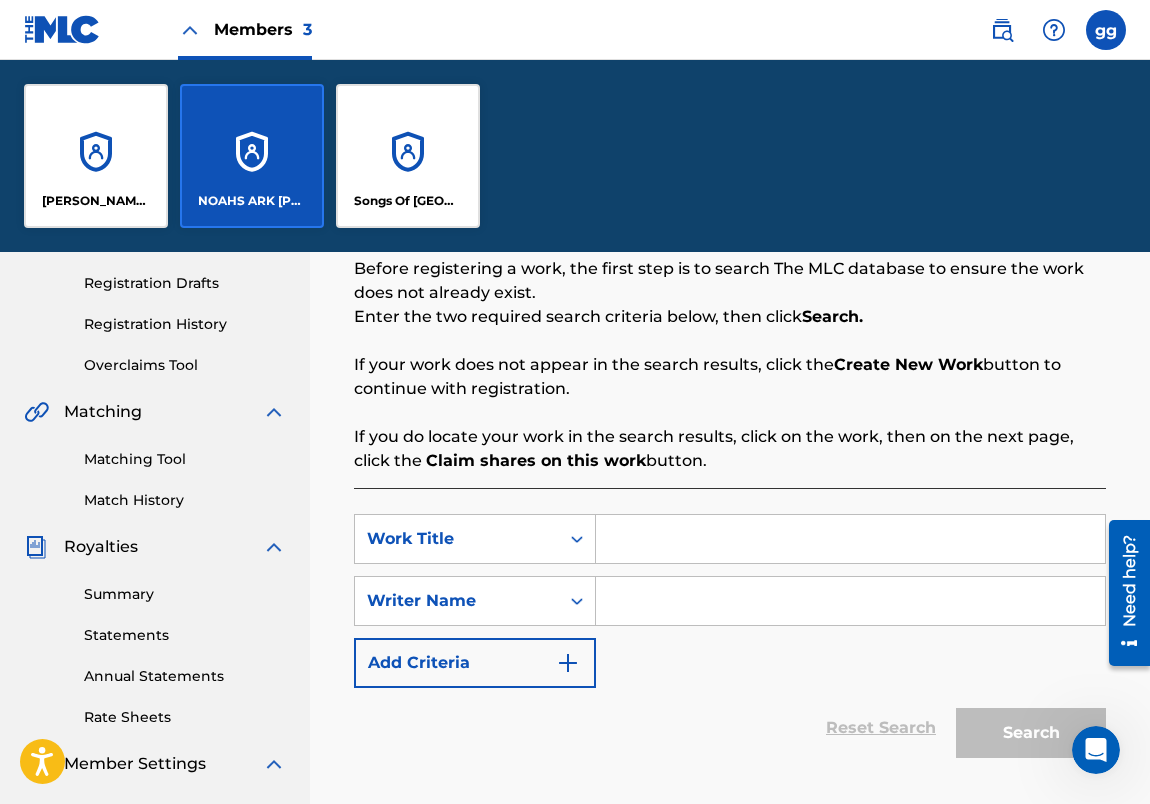 click on "[PERSON_NAME] MUSIC" at bounding box center (96, 156) 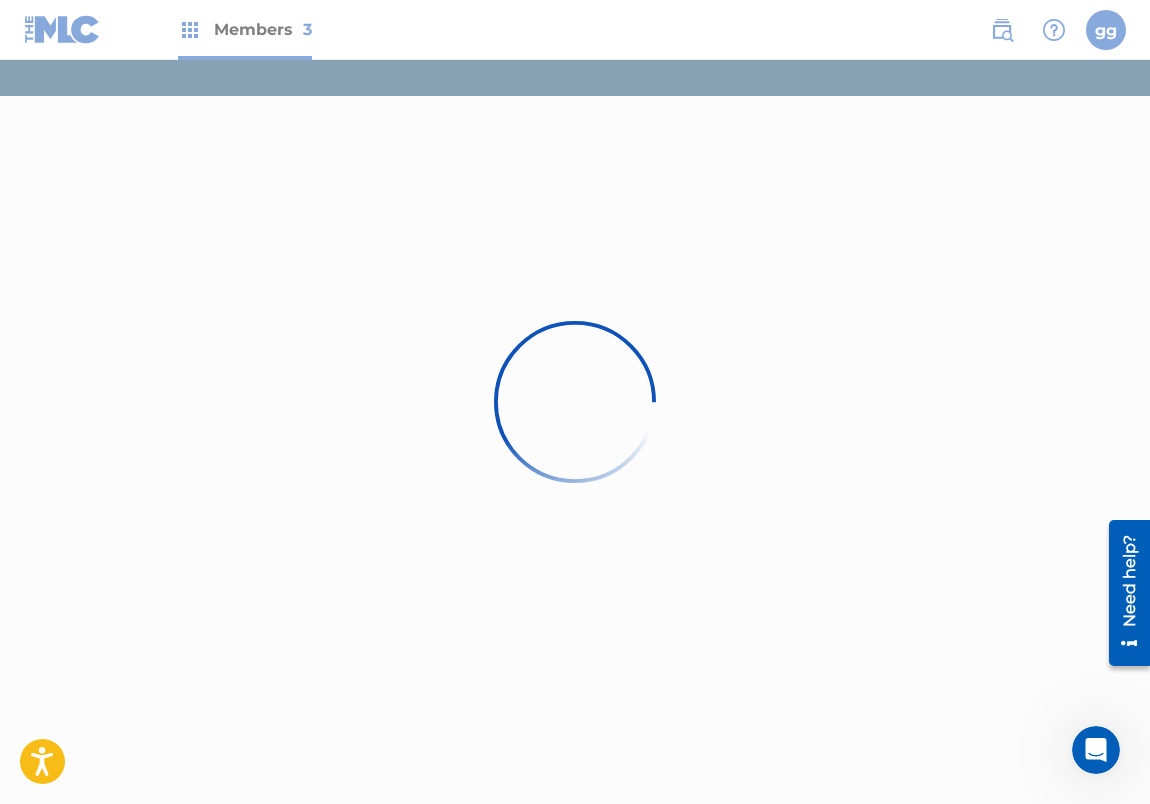 scroll, scrollTop: 0, scrollLeft: 0, axis: both 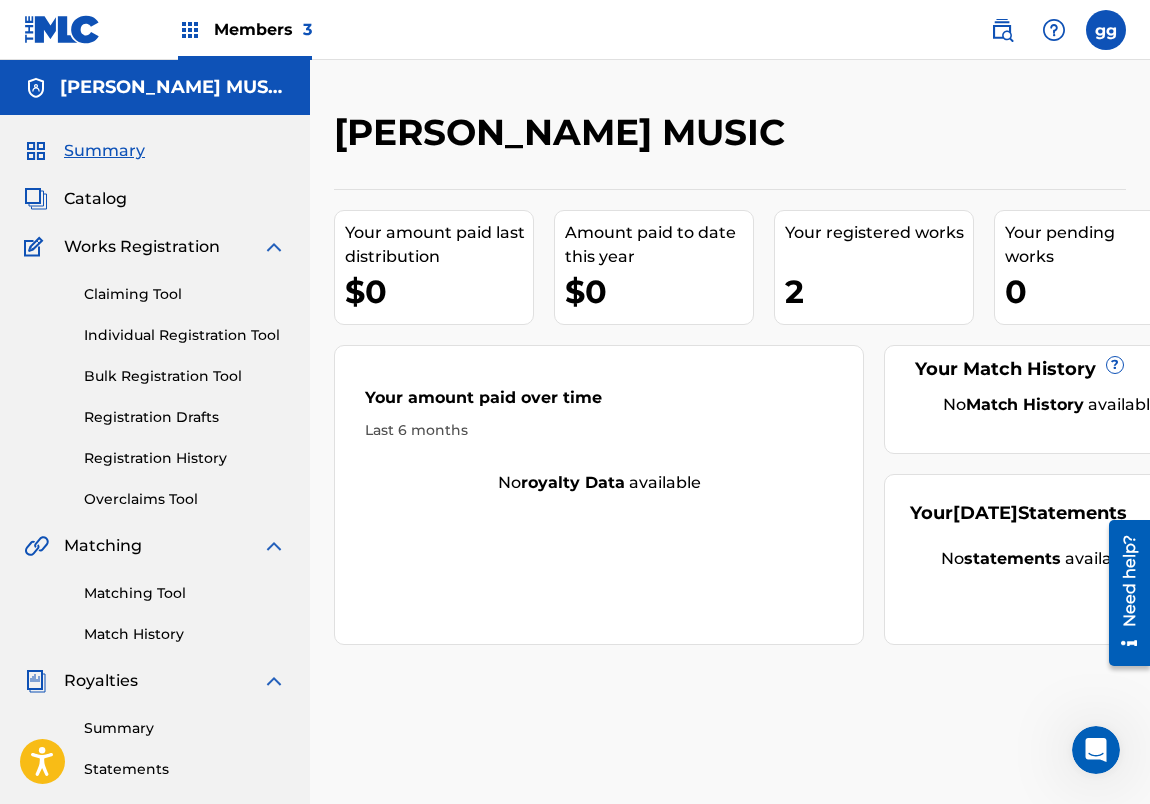 click on "Catalog" at bounding box center (95, 199) 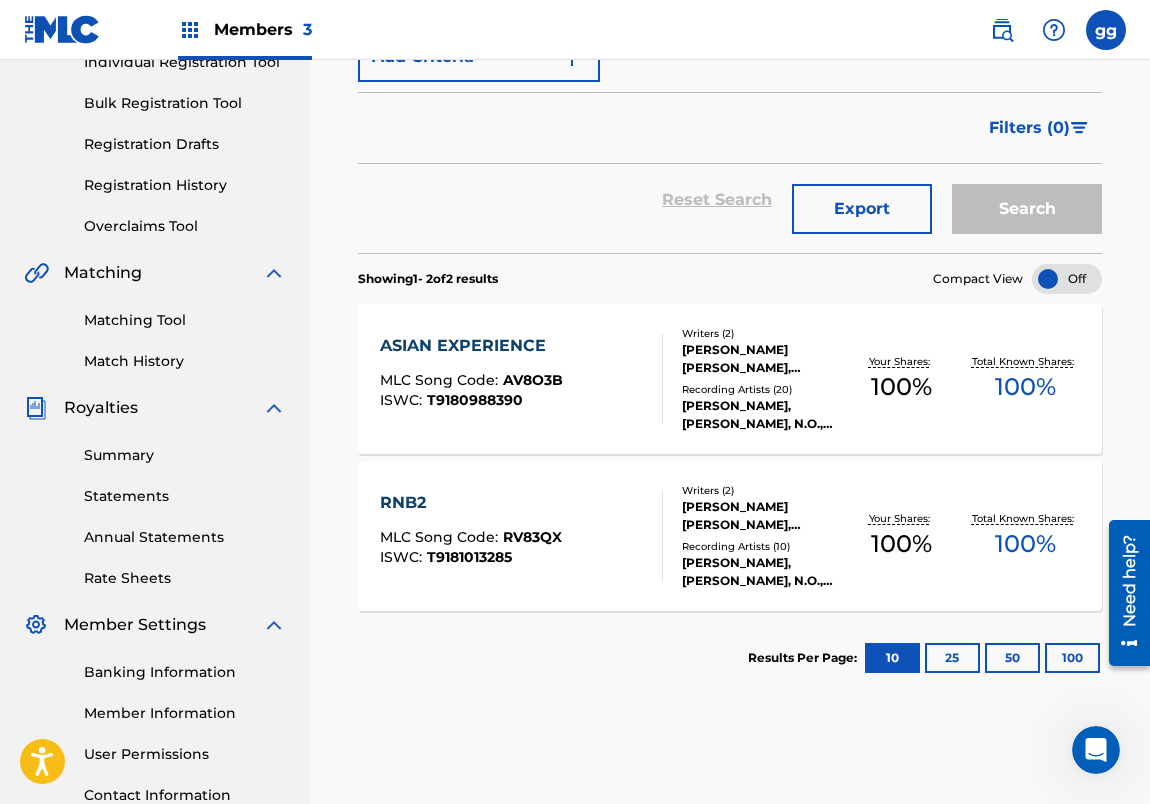 scroll, scrollTop: 315, scrollLeft: 0, axis: vertical 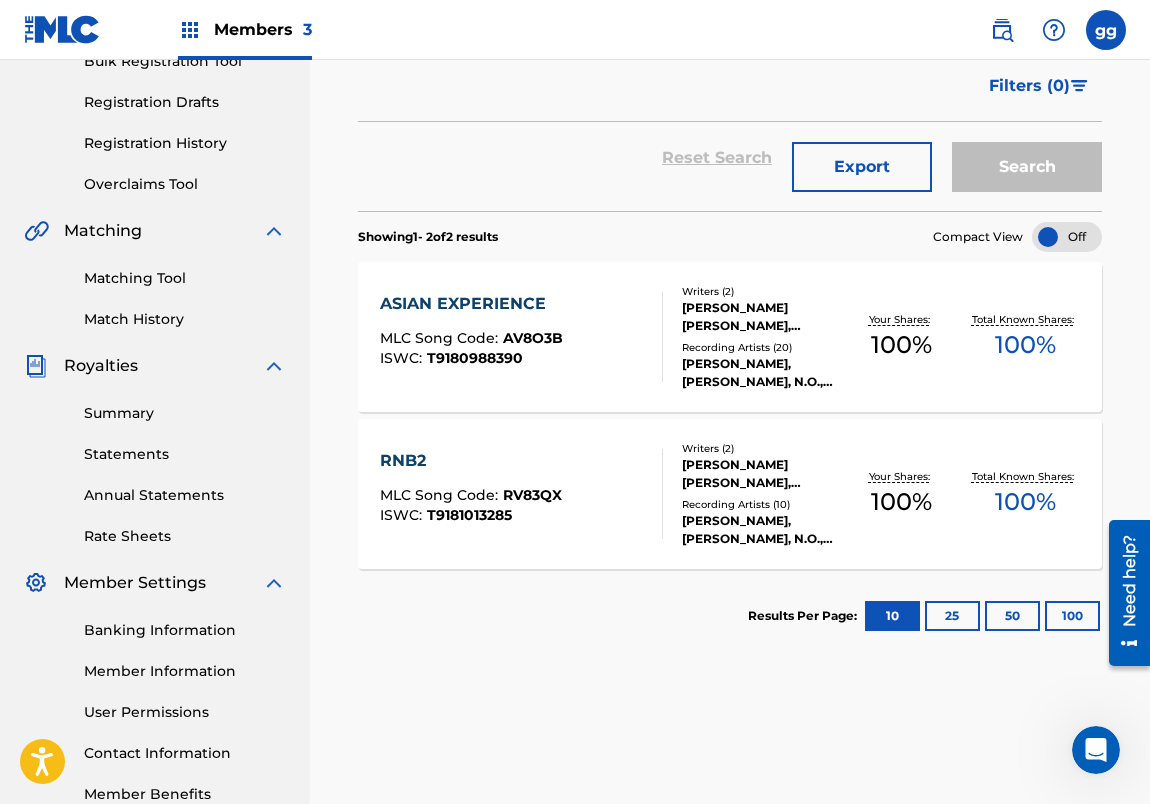 click on "ASIAN EXPERIENCE" at bounding box center (471, 304) 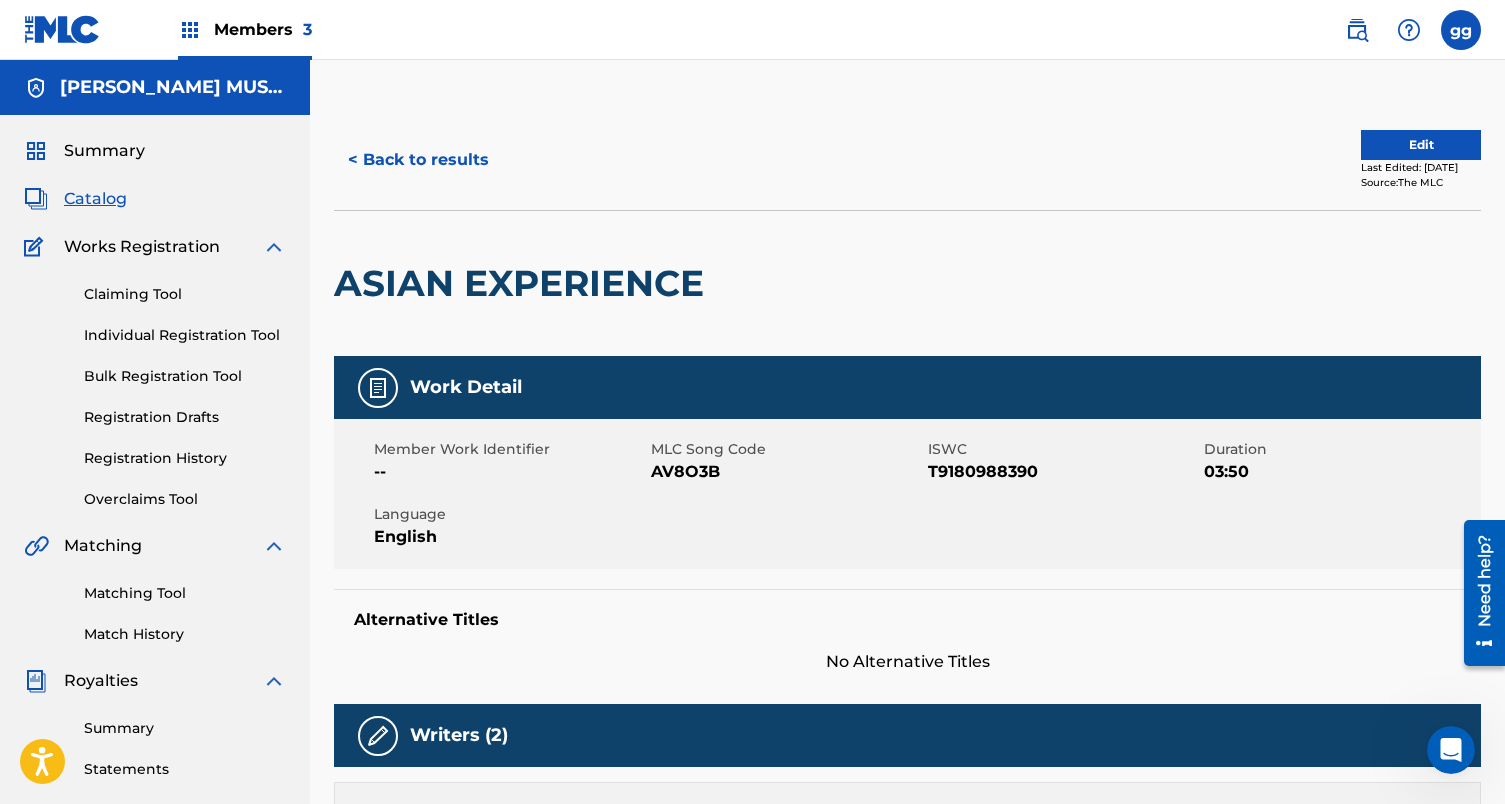 scroll, scrollTop: 0, scrollLeft: 0, axis: both 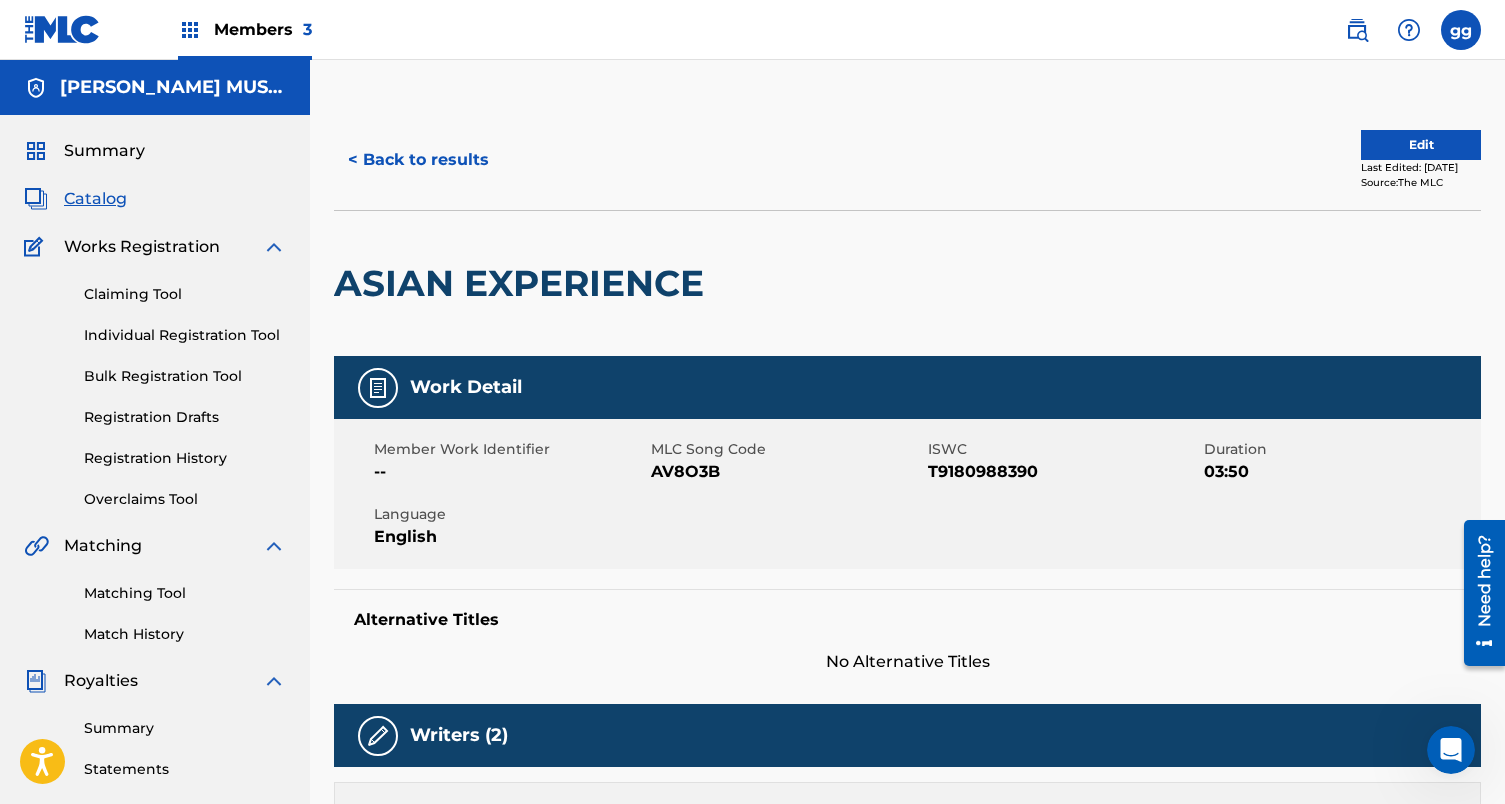 click at bounding box center (1461, 30) 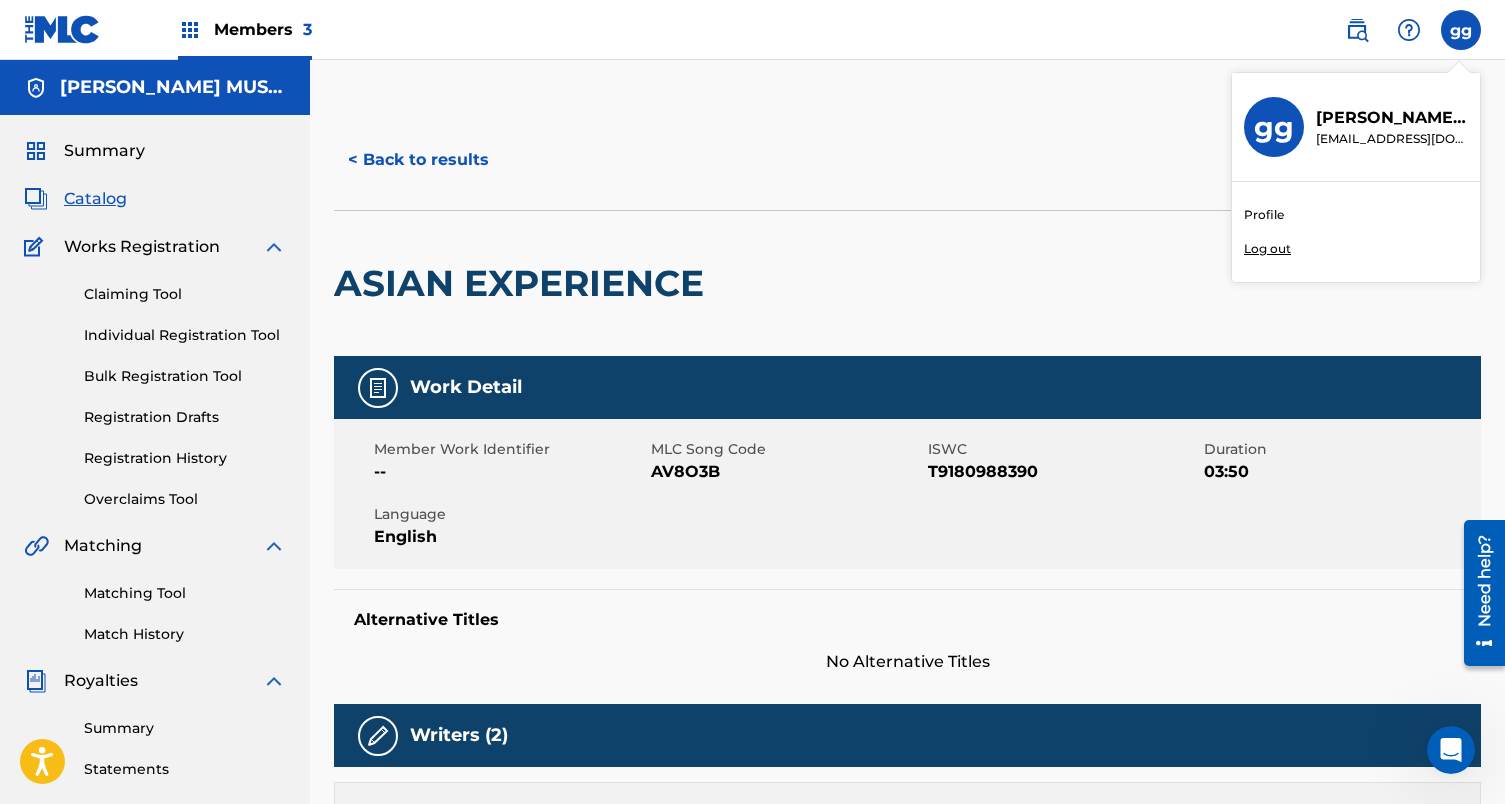 click on "ASIAN EXPERIENCE" at bounding box center (907, 283) 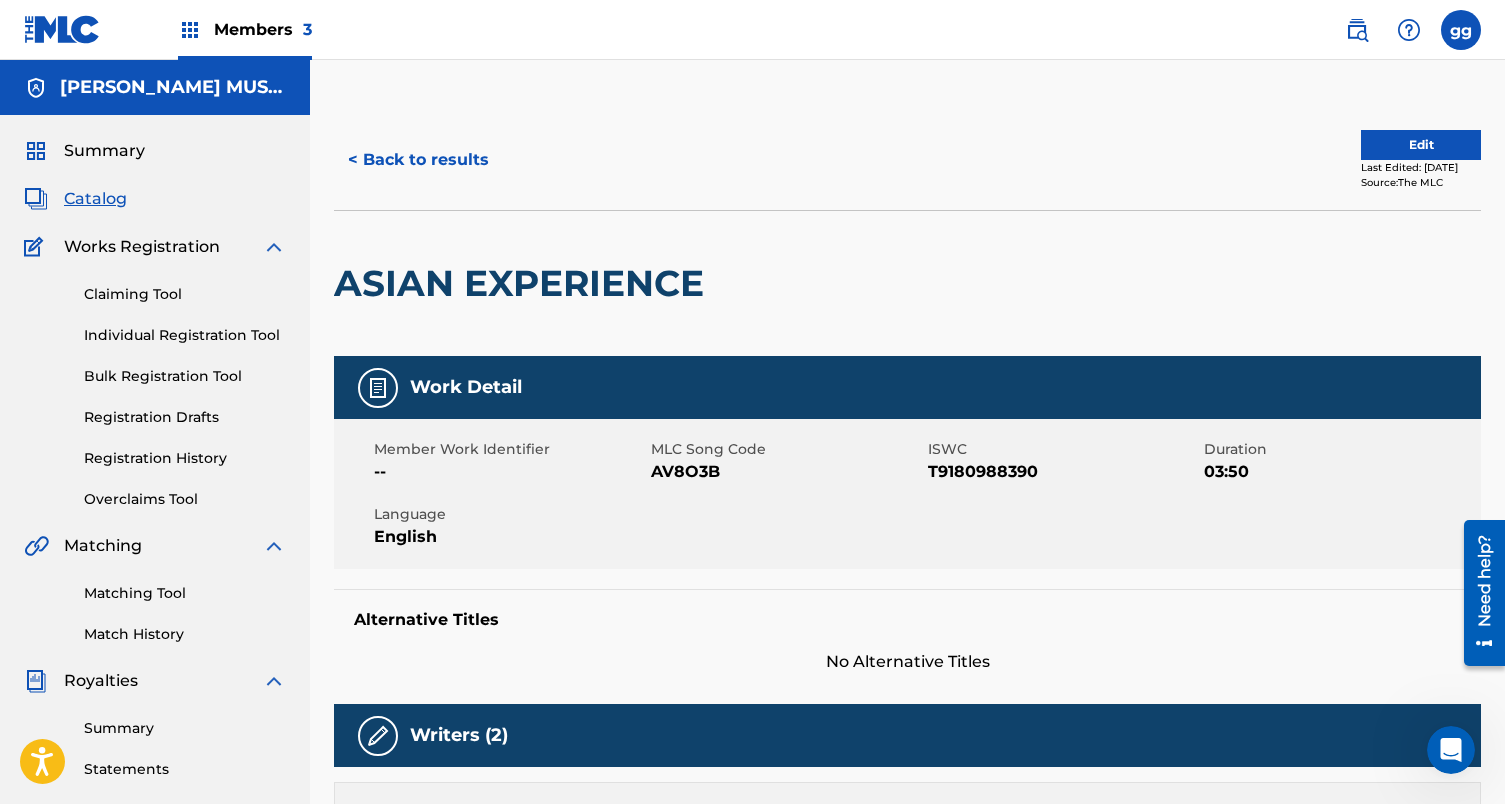click on "Edit" at bounding box center [1421, 145] 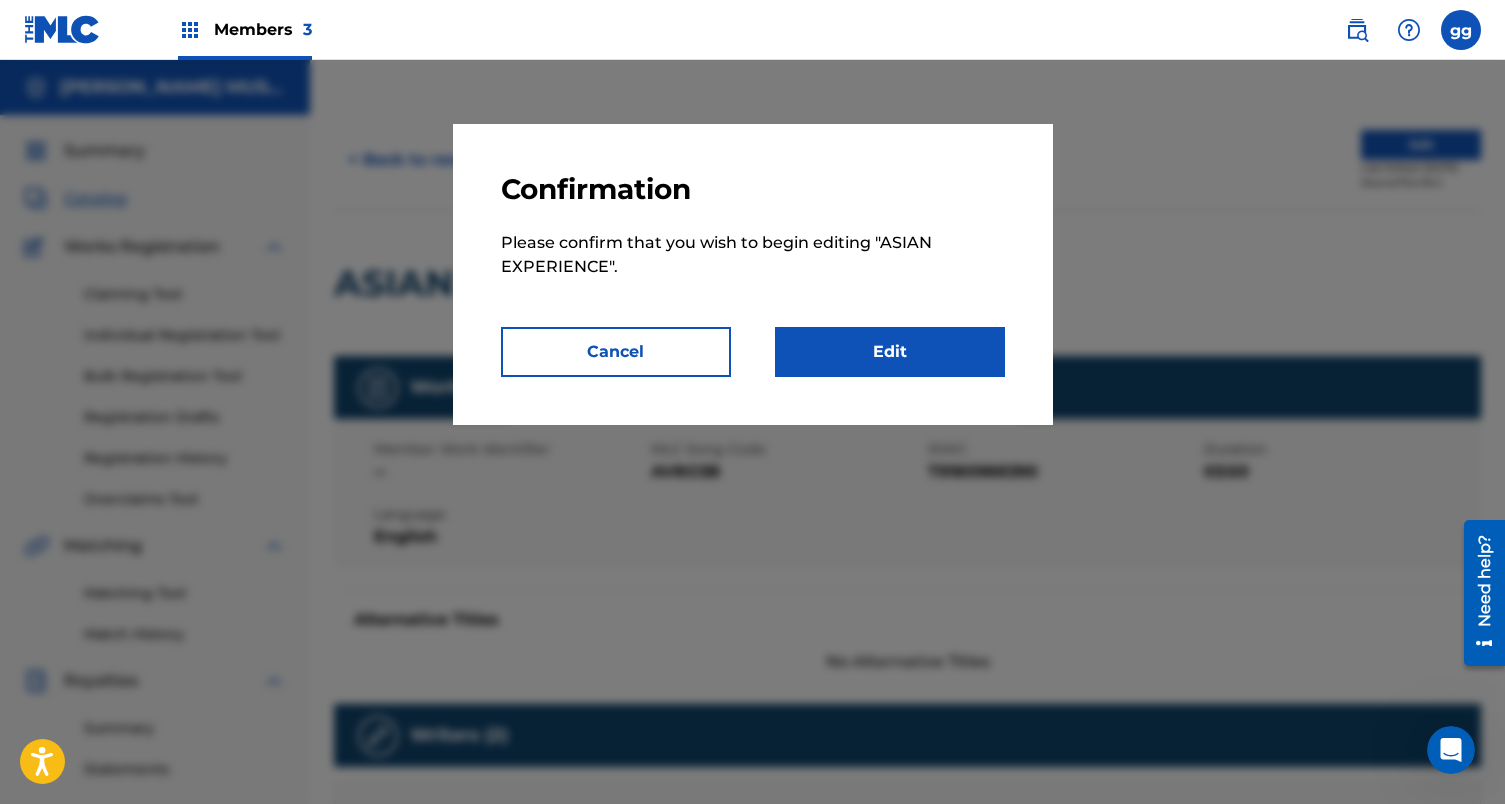 click on "Edit" at bounding box center (890, 352) 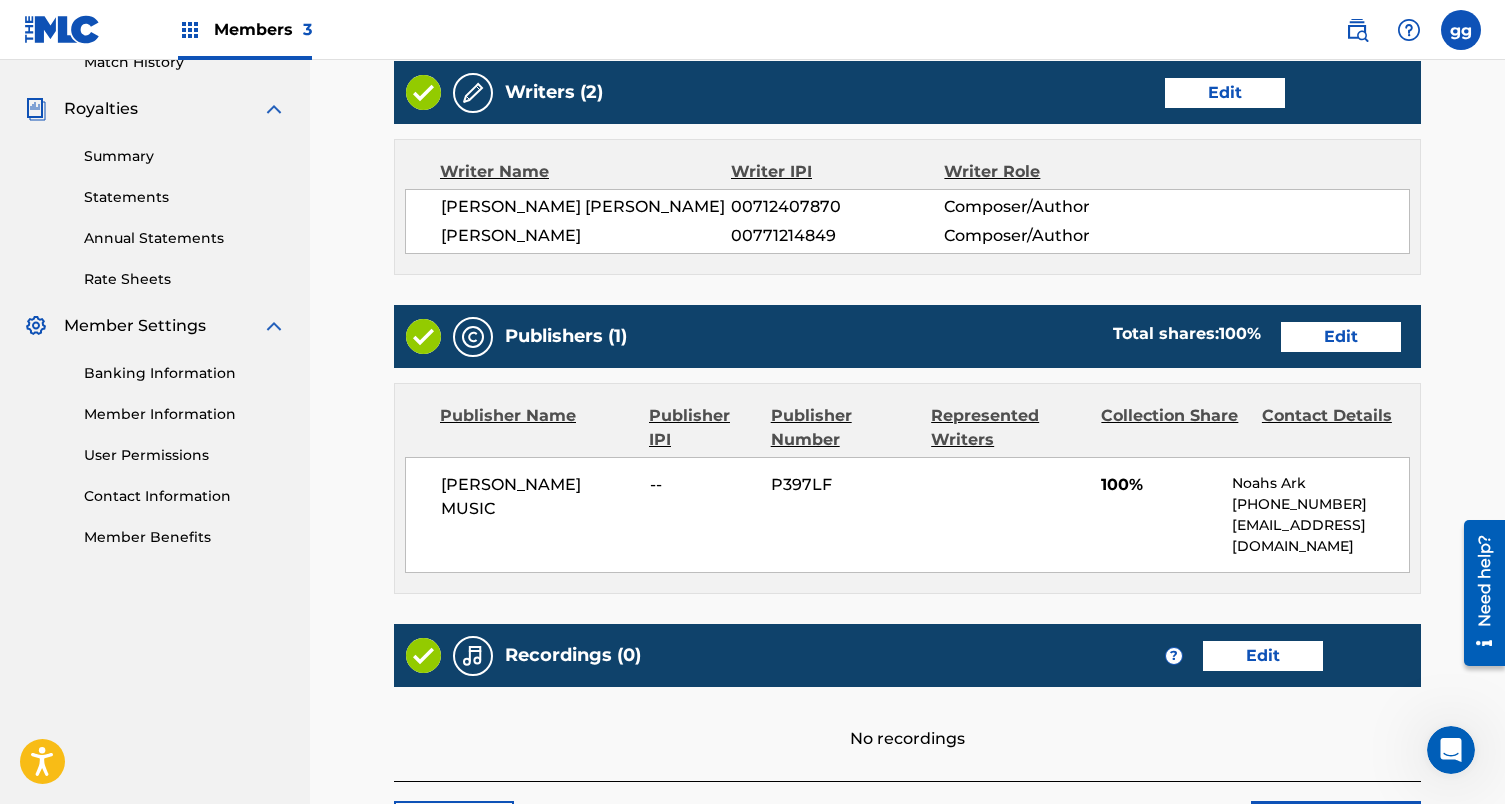 scroll, scrollTop: 580, scrollLeft: 0, axis: vertical 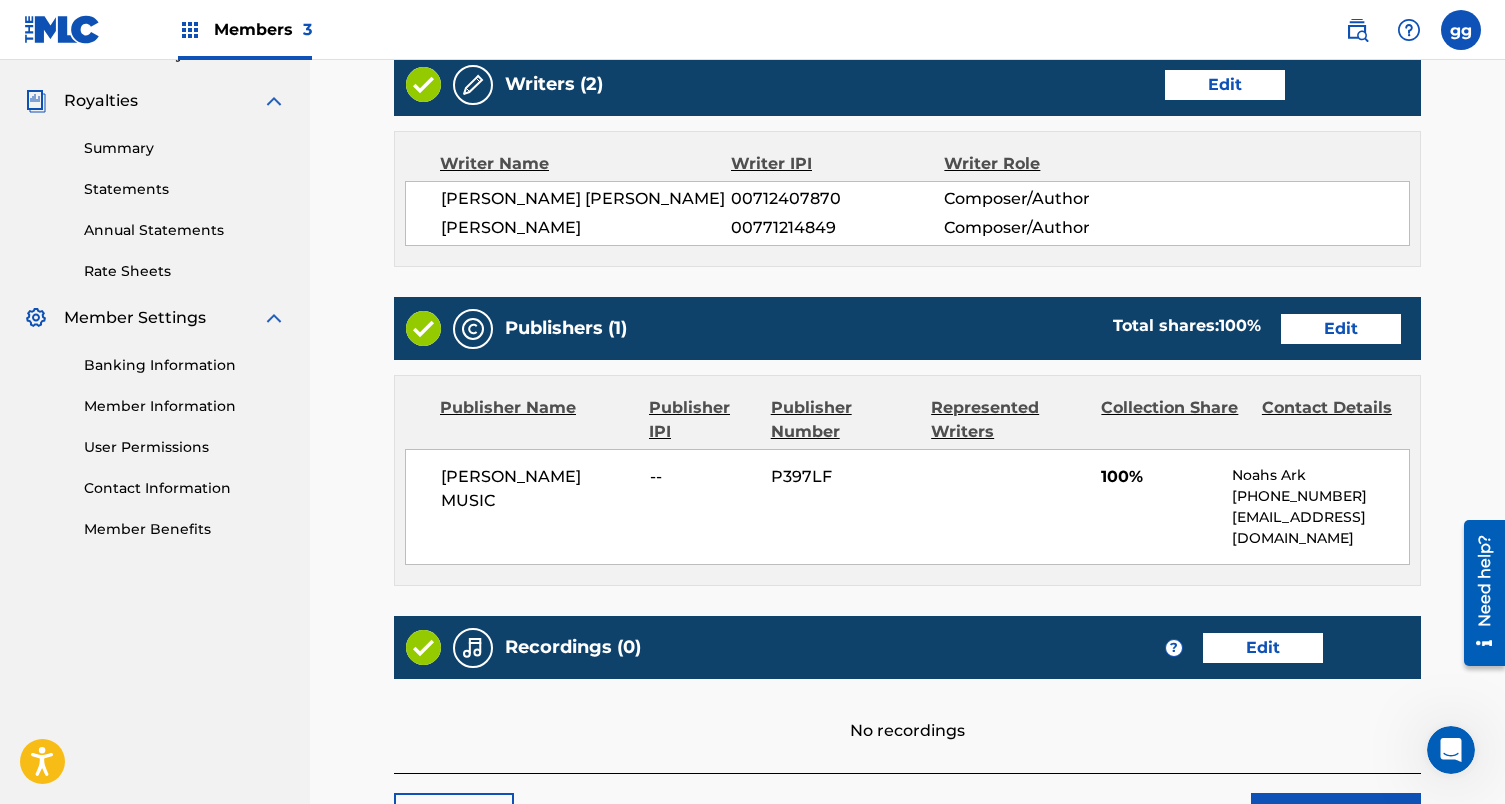 click on "Edit" at bounding box center [1341, 329] 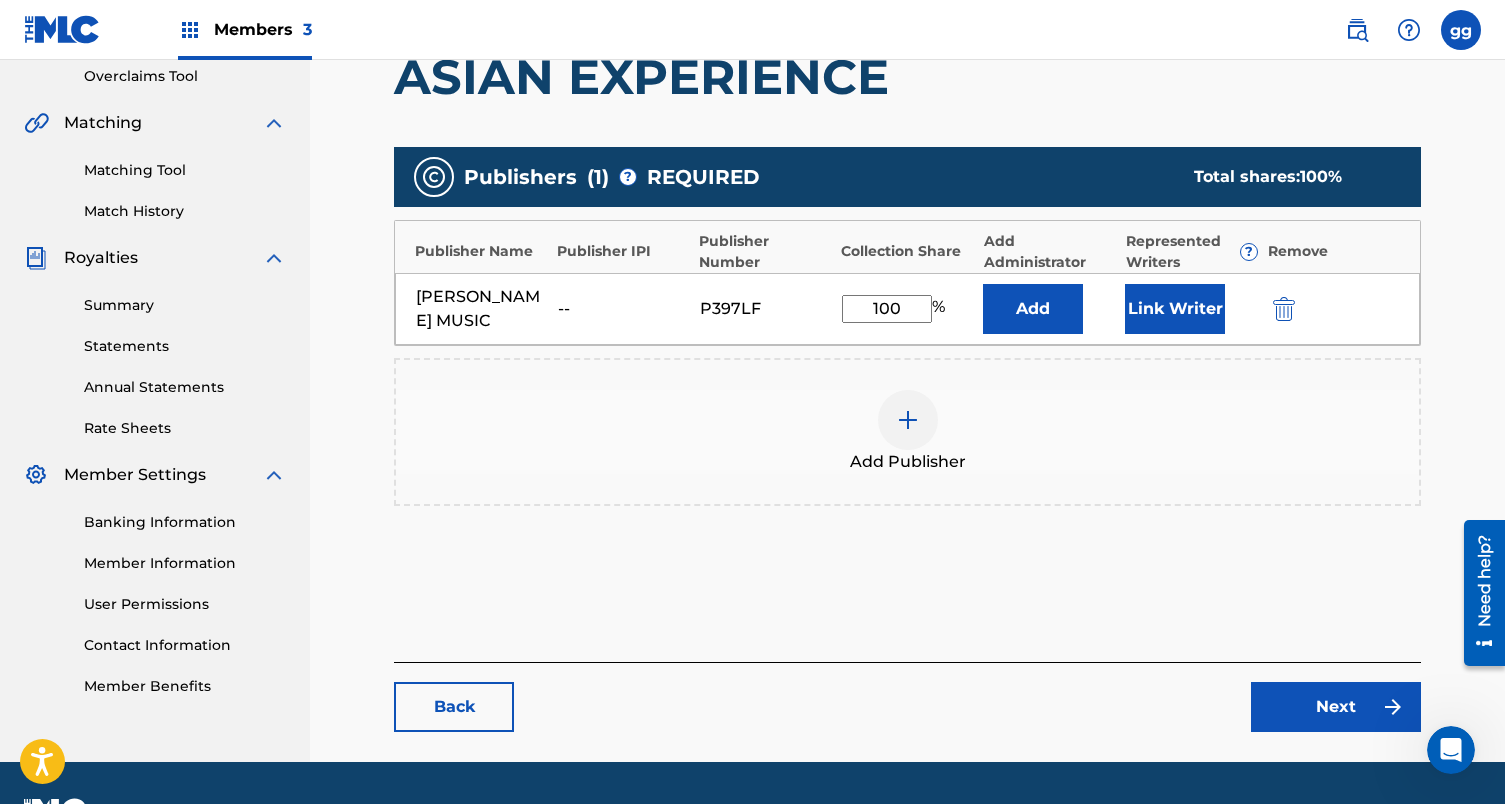 scroll, scrollTop: 480, scrollLeft: 0, axis: vertical 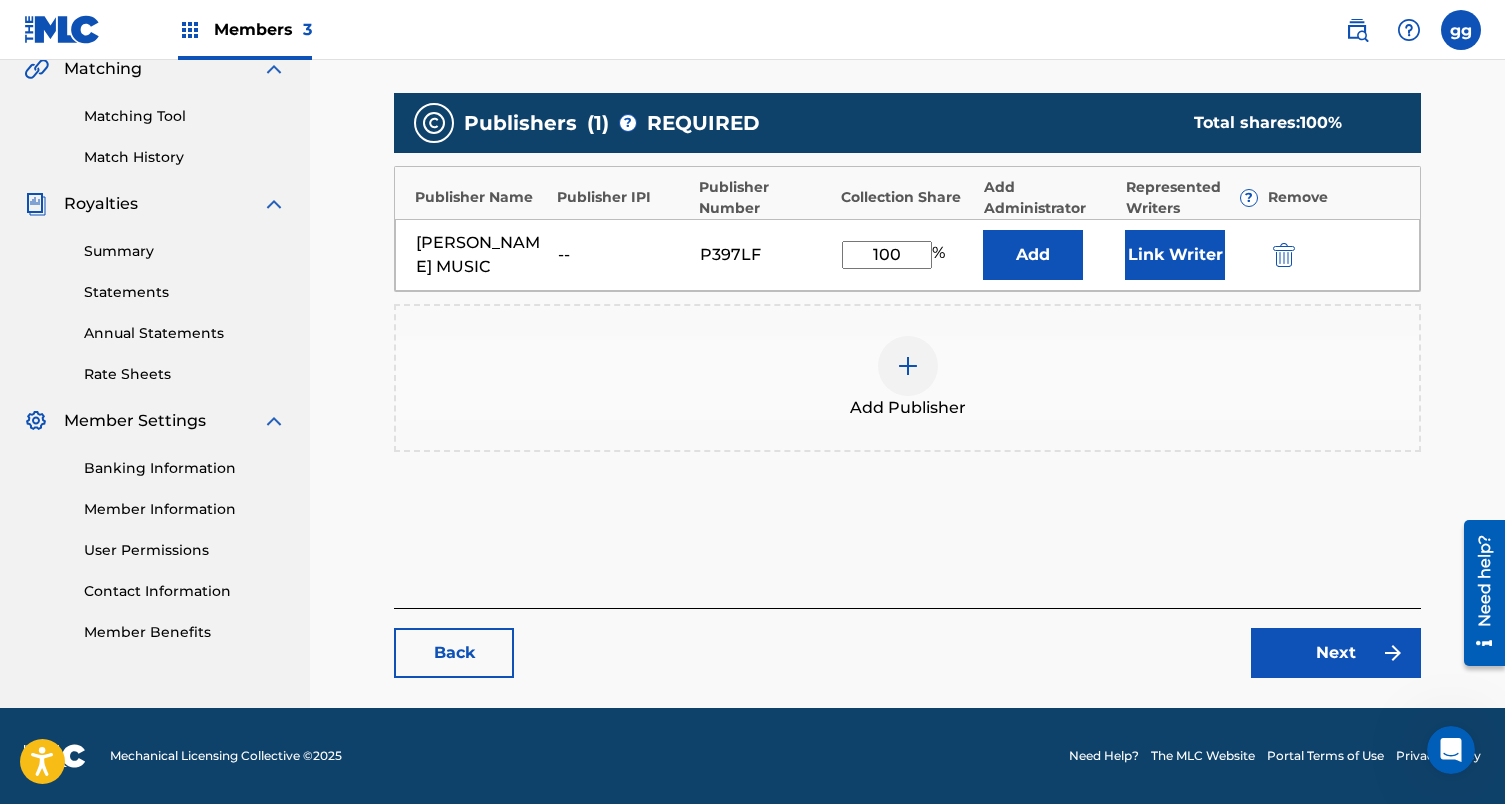 click at bounding box center (908, 366) 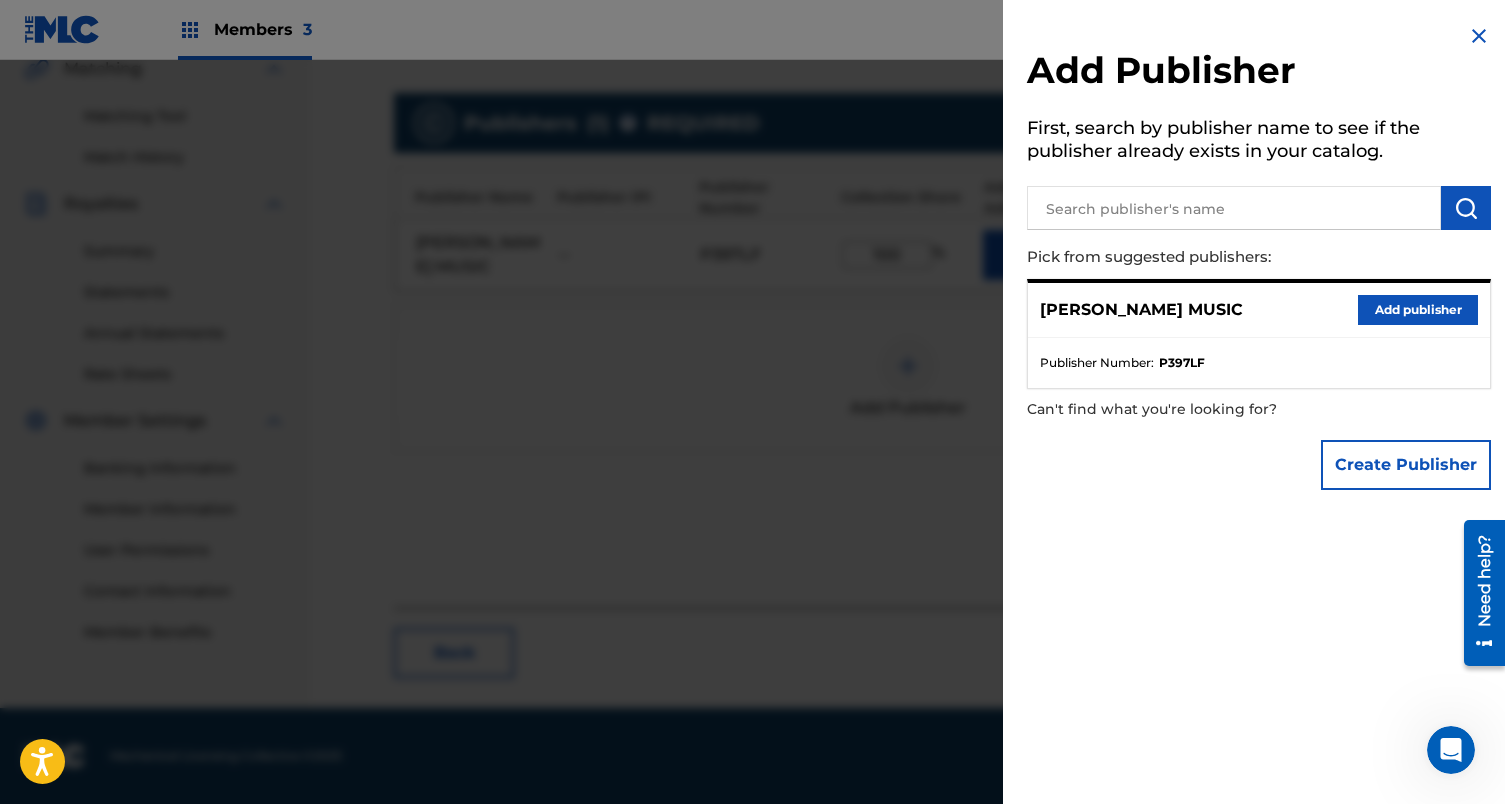 click at bounding box center (1234, 208) 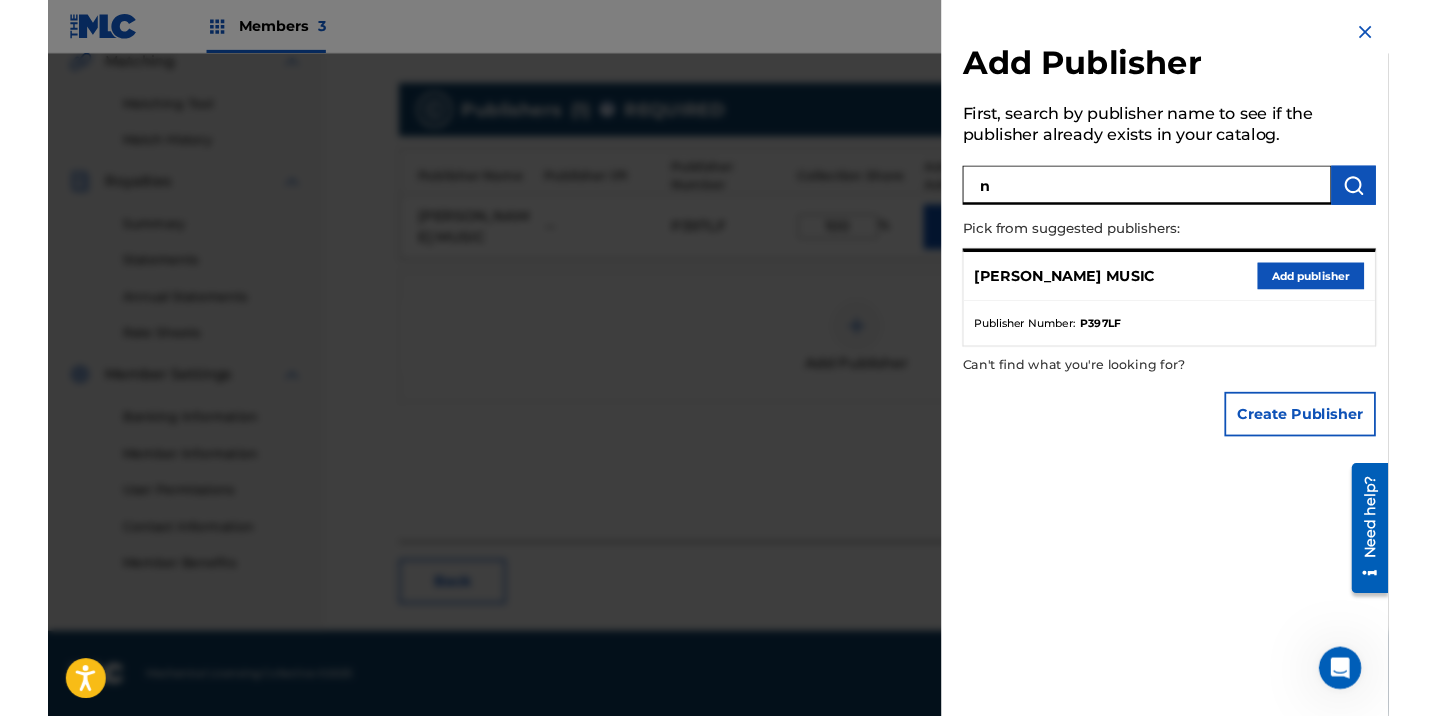 scroll, scrollTop: 477, scrollLeft: 0, axis: vertical 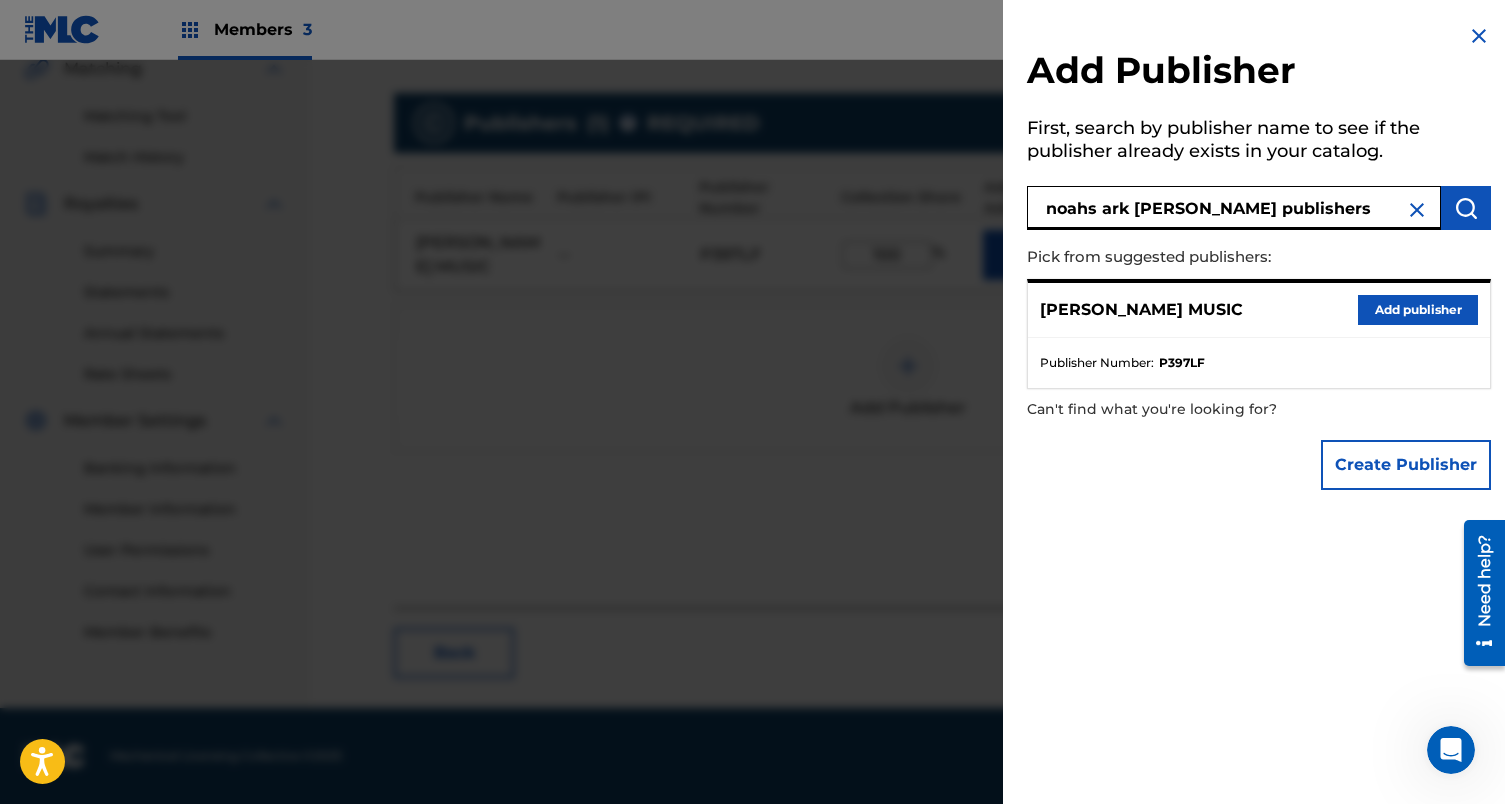 type on "noahs ark [PERSON_NAME] publishers" 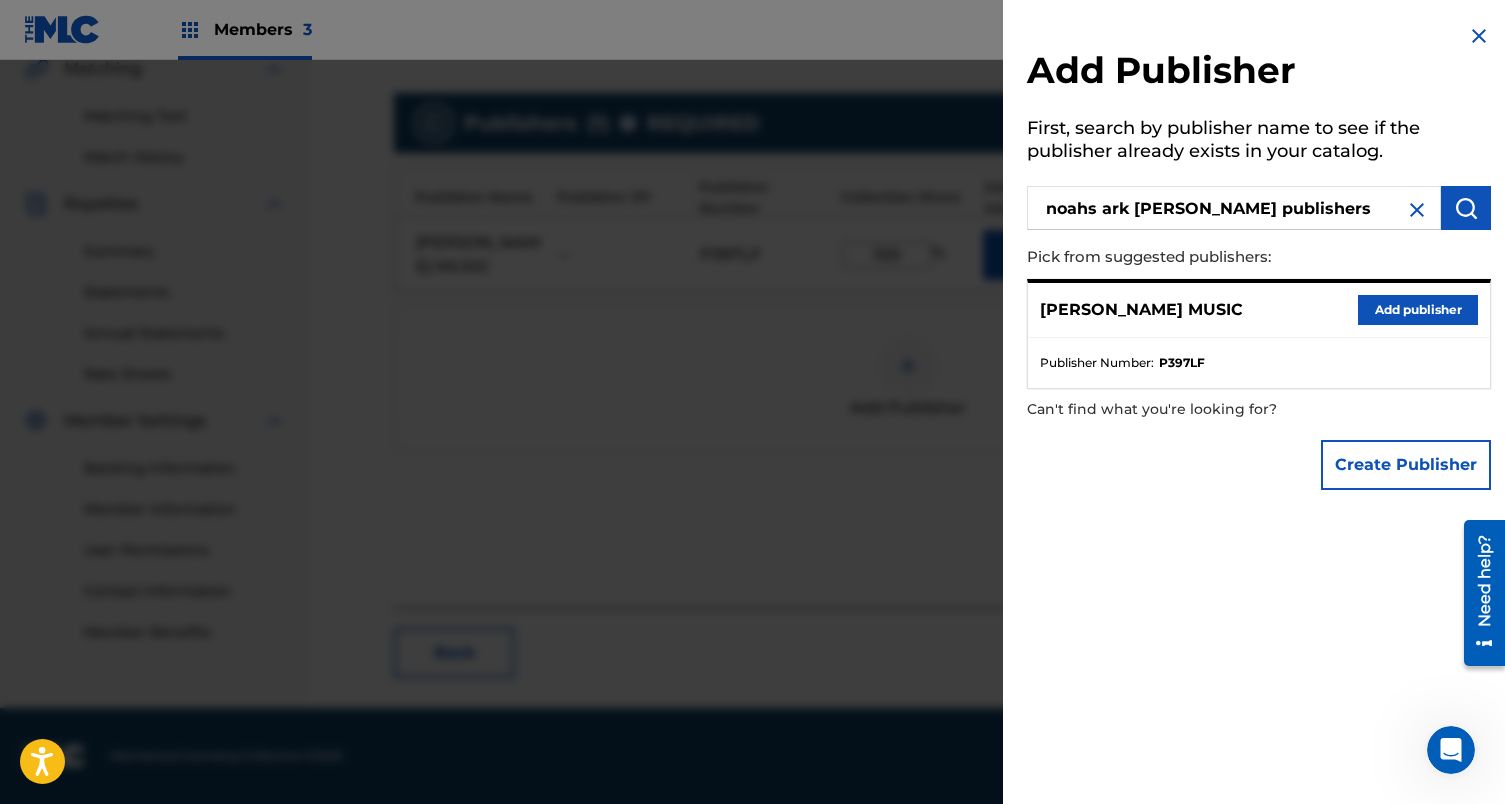 click at bounding box center (1466, 208) 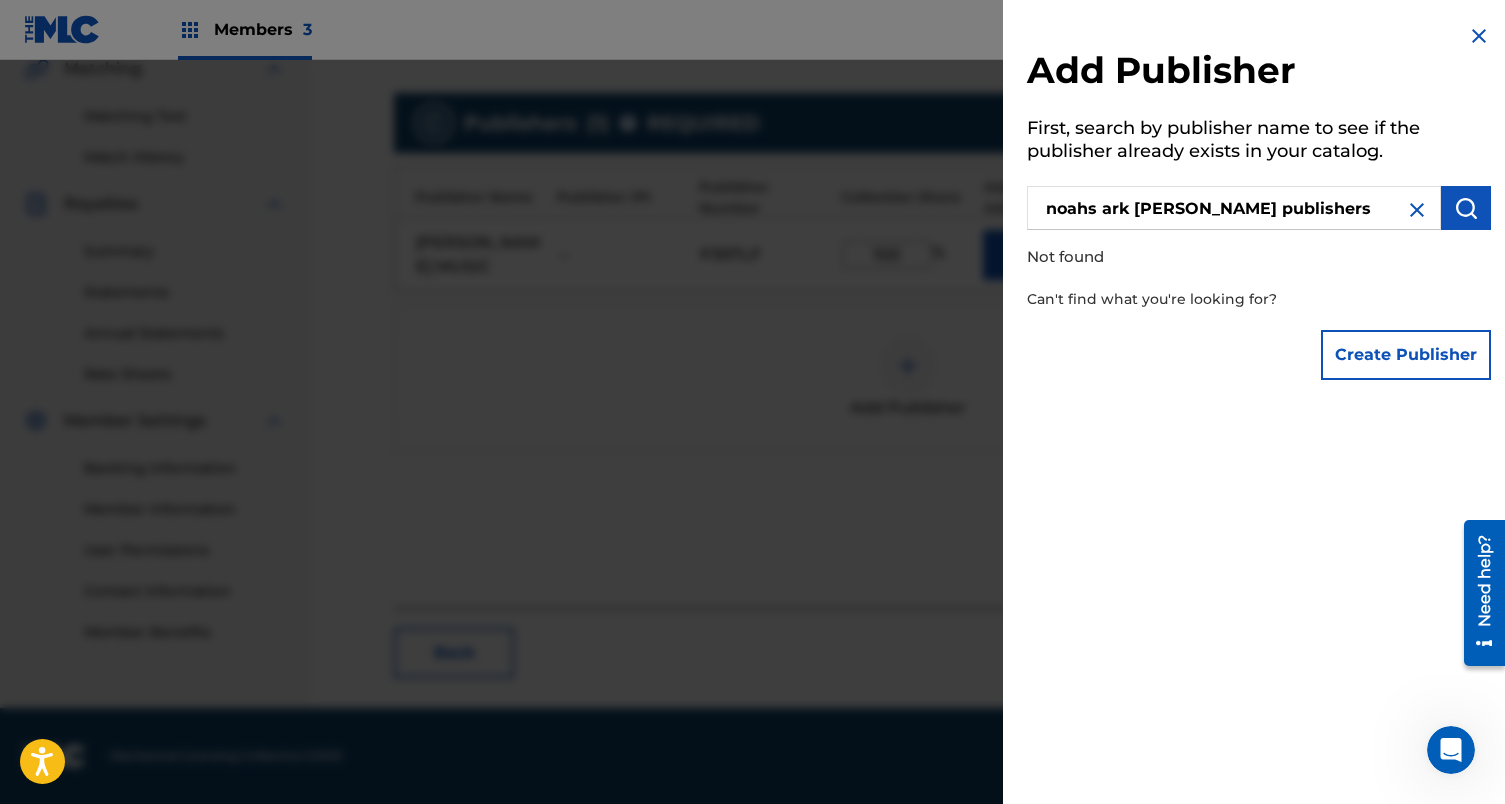 click on "Create Publisher" at bounding box center [1406, 355] 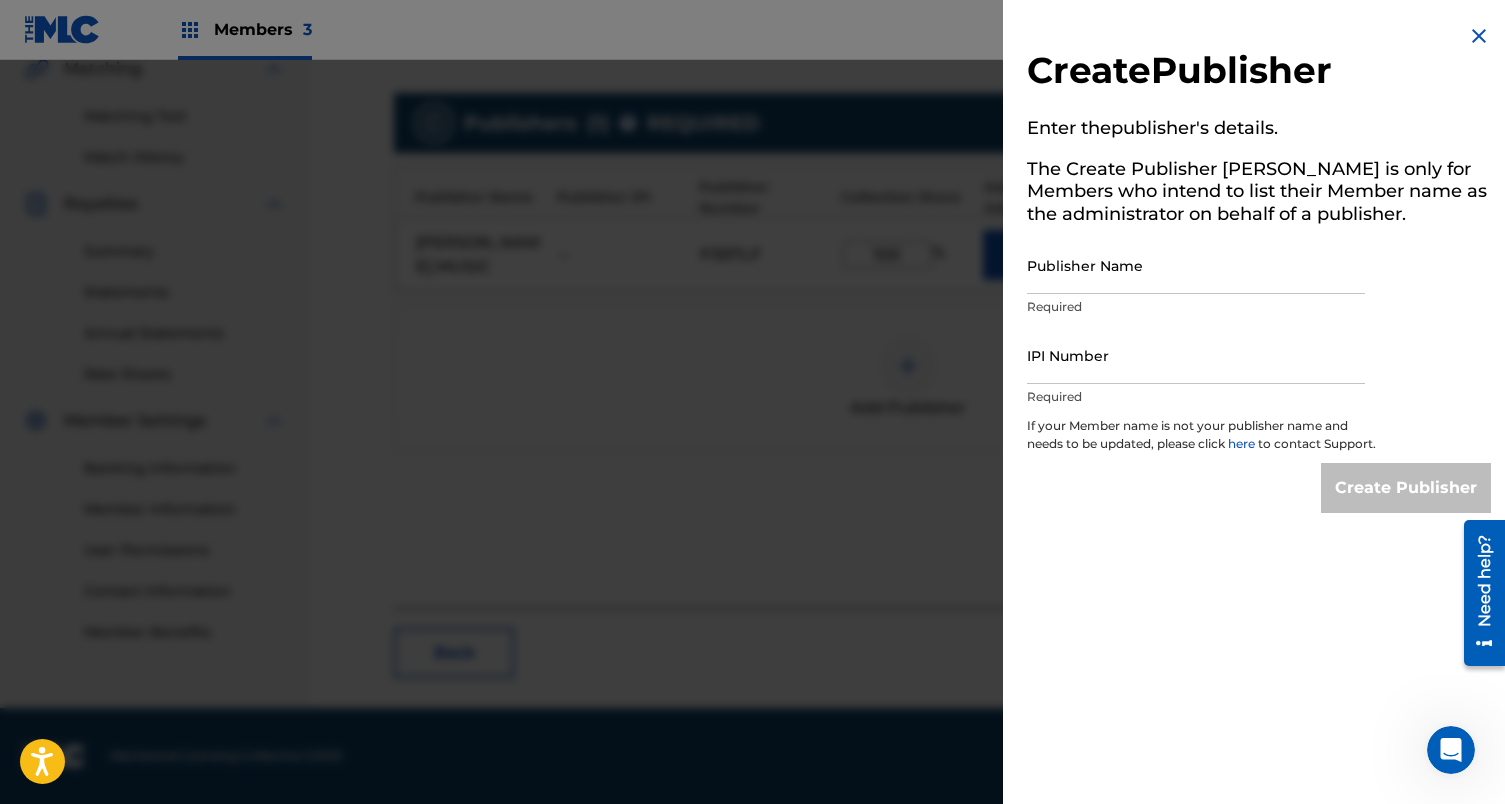 click on "Publisher Name" at bounding box center (1196, 265) 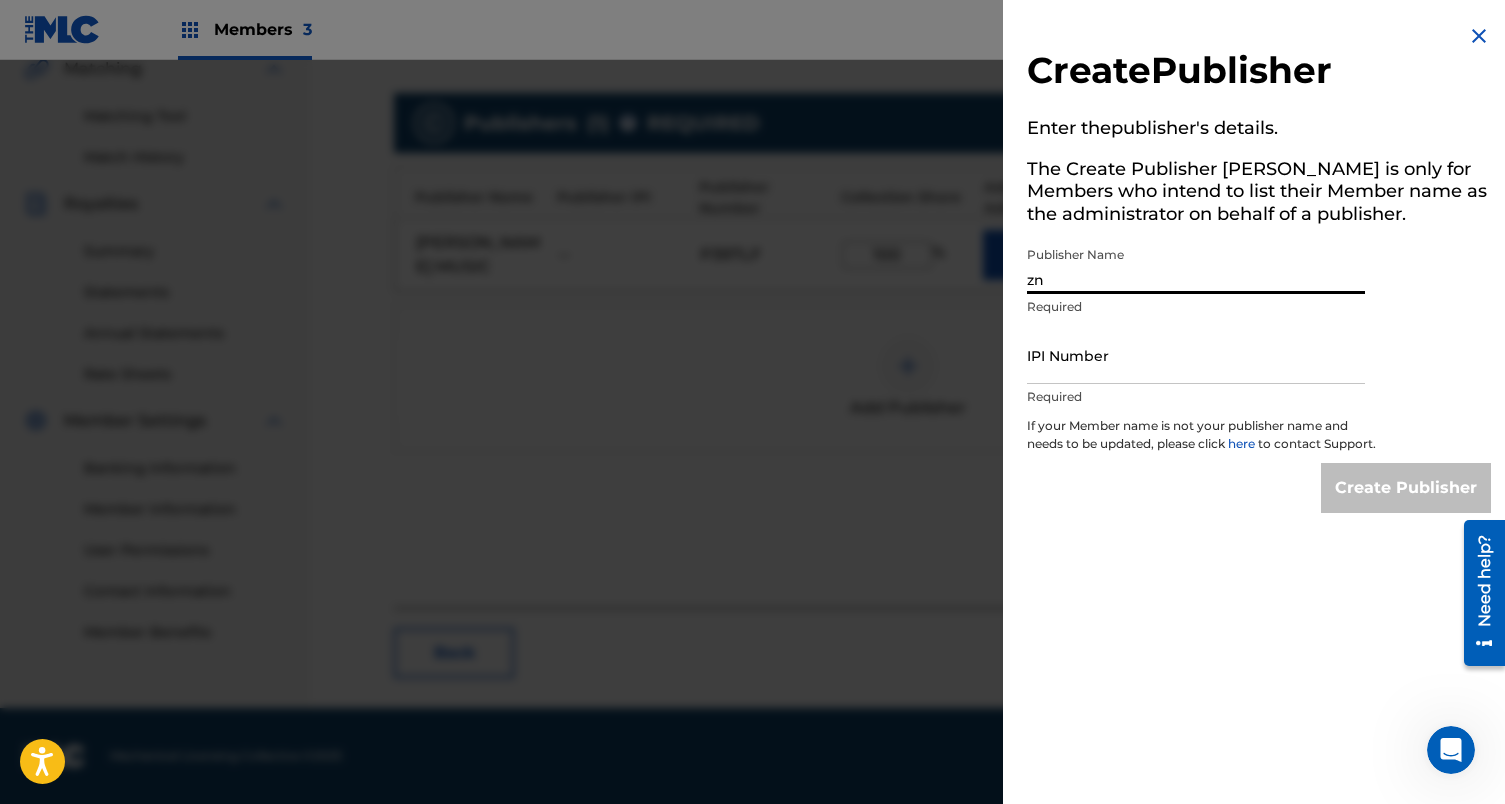 type on "z" 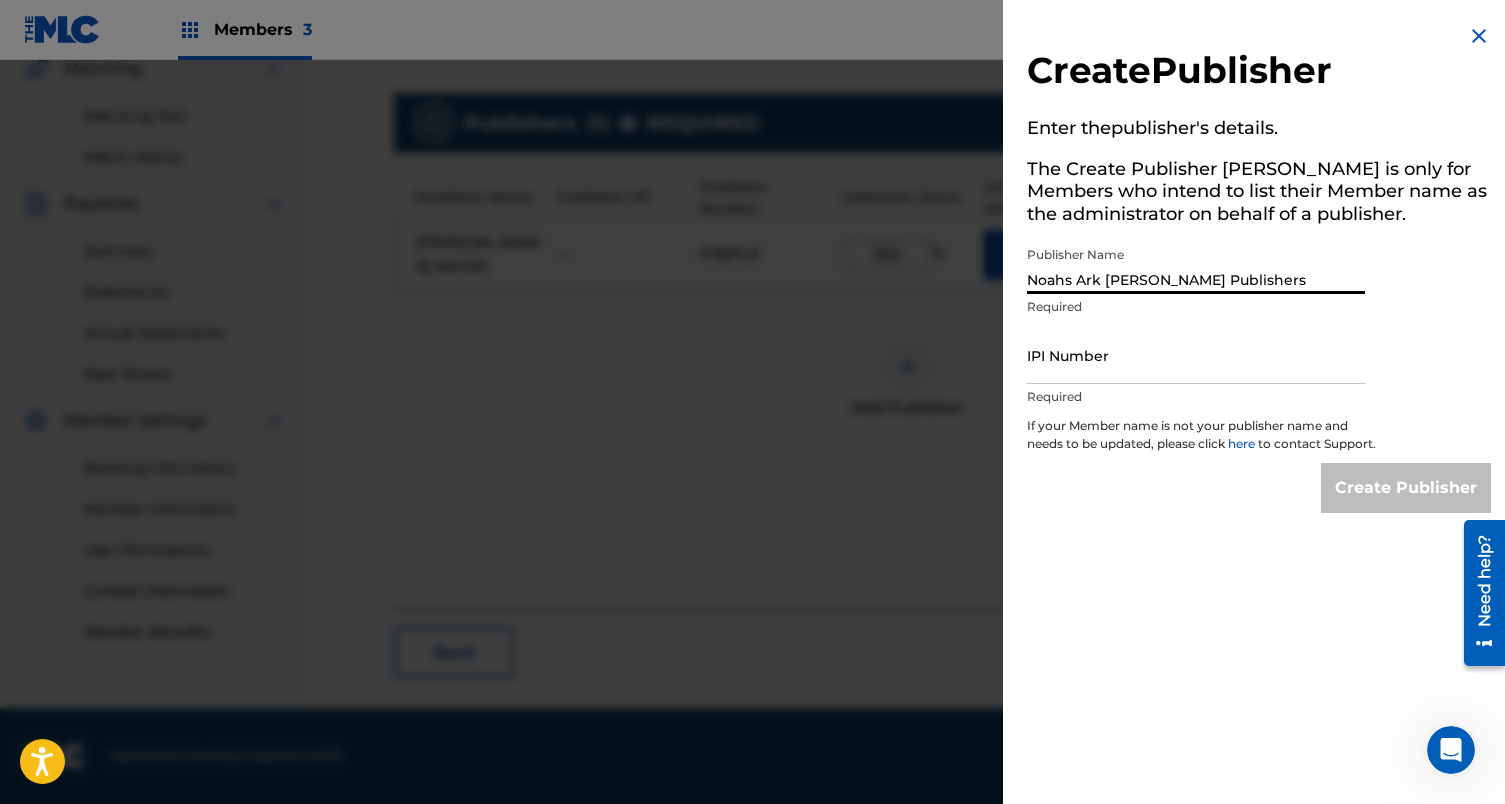 type on "Noahs Ark [PERSON_NAME] Publishers" 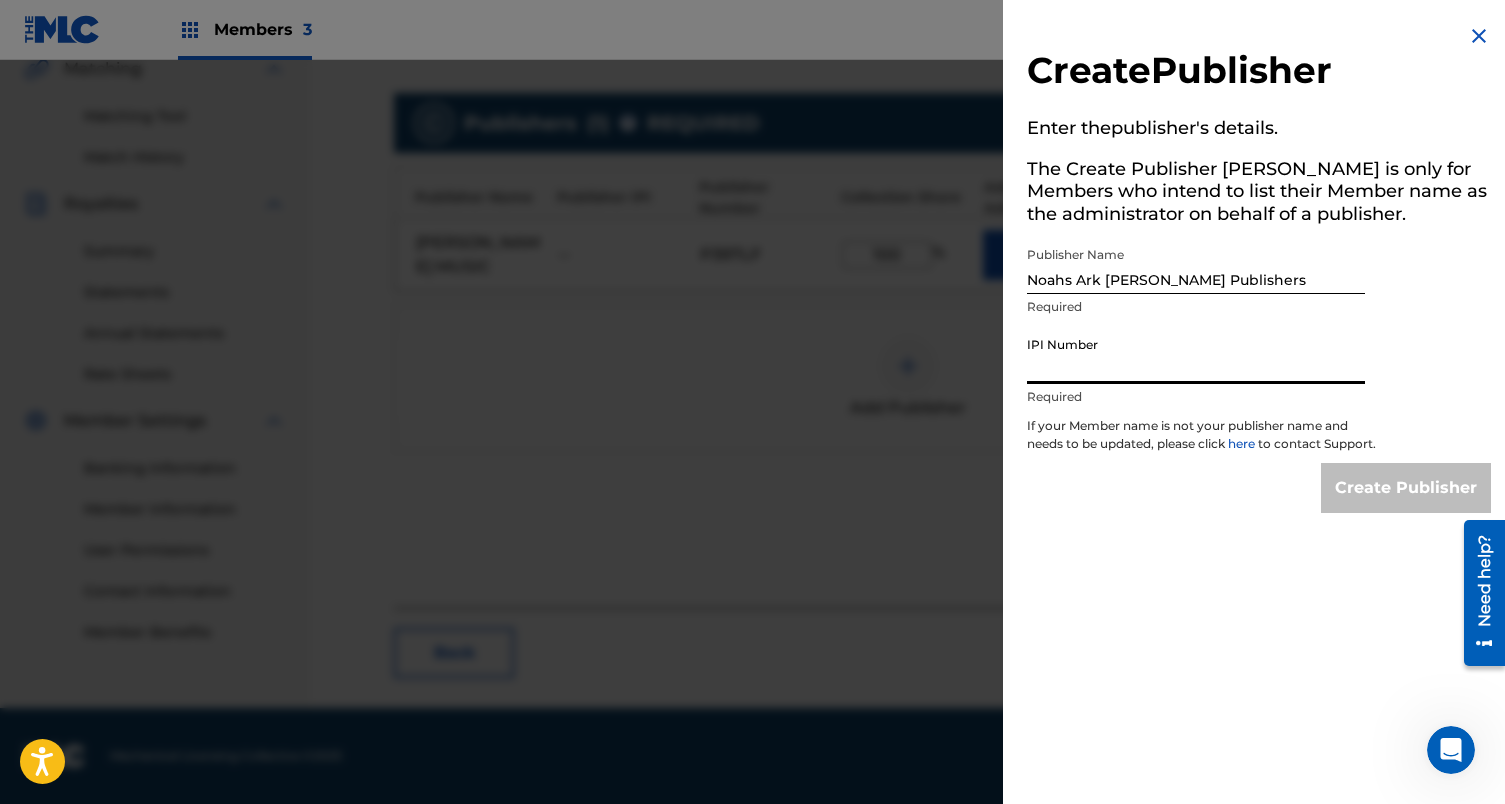 click on "IPI Number" at bounding box center (1196, 355) 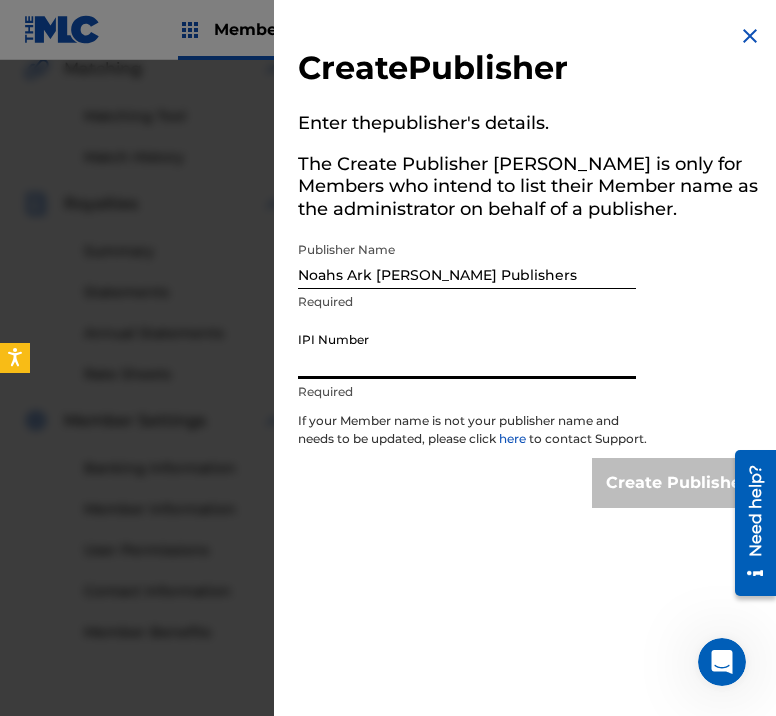 paste on "1296251045" 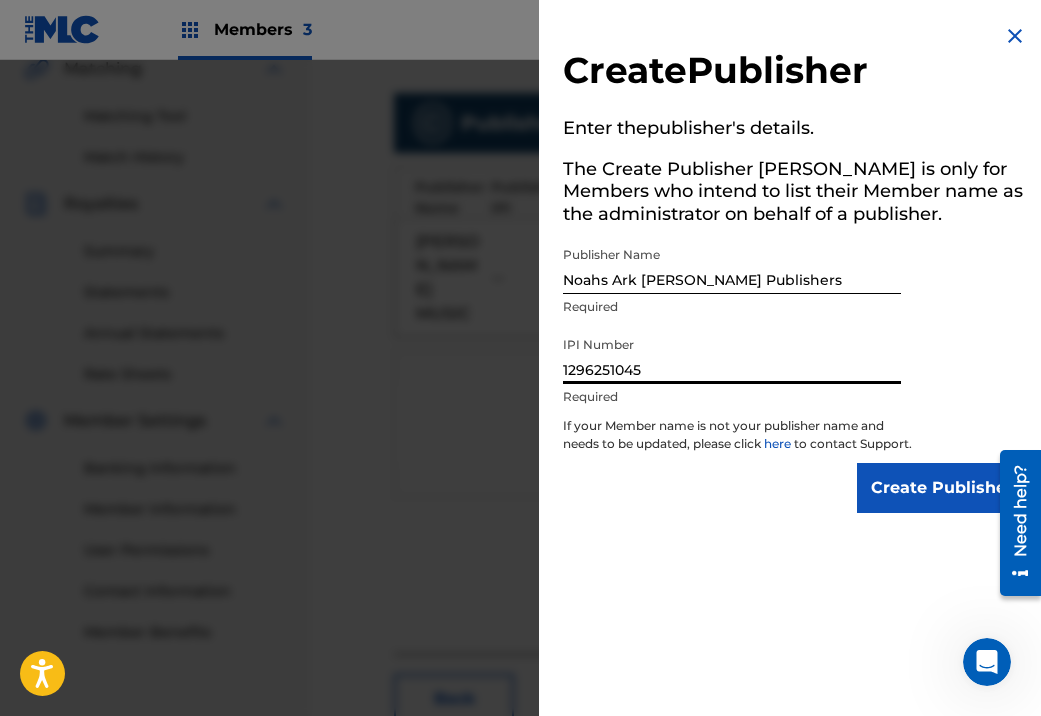 type on "1296251045" 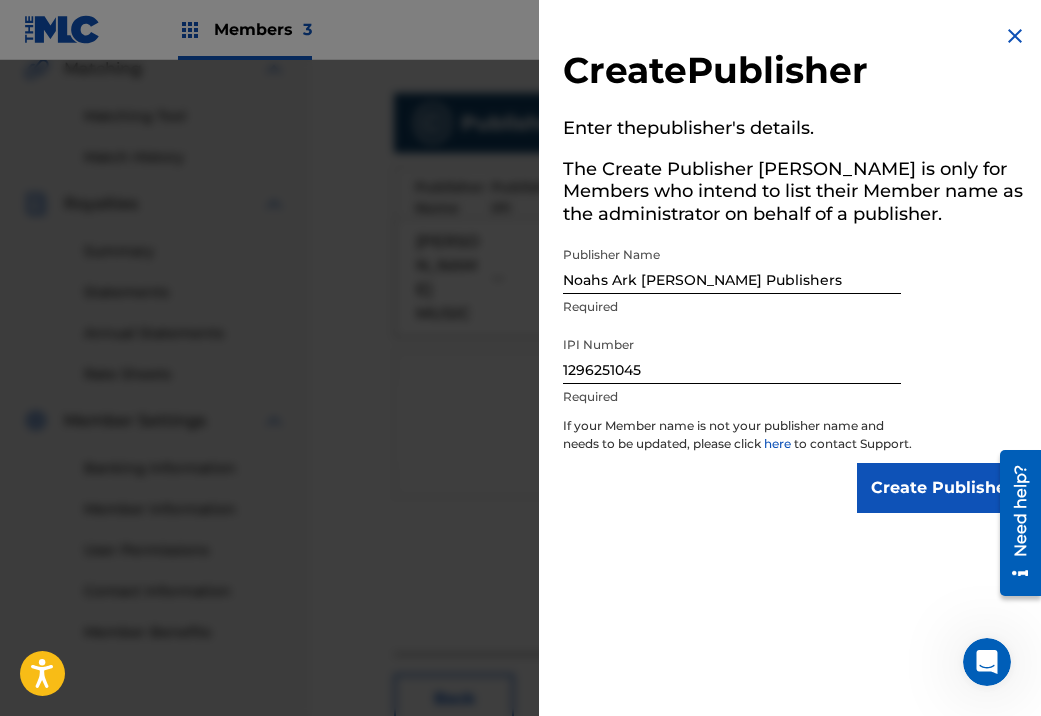 click on "Create Publisher" at bounding box center (942, 488) 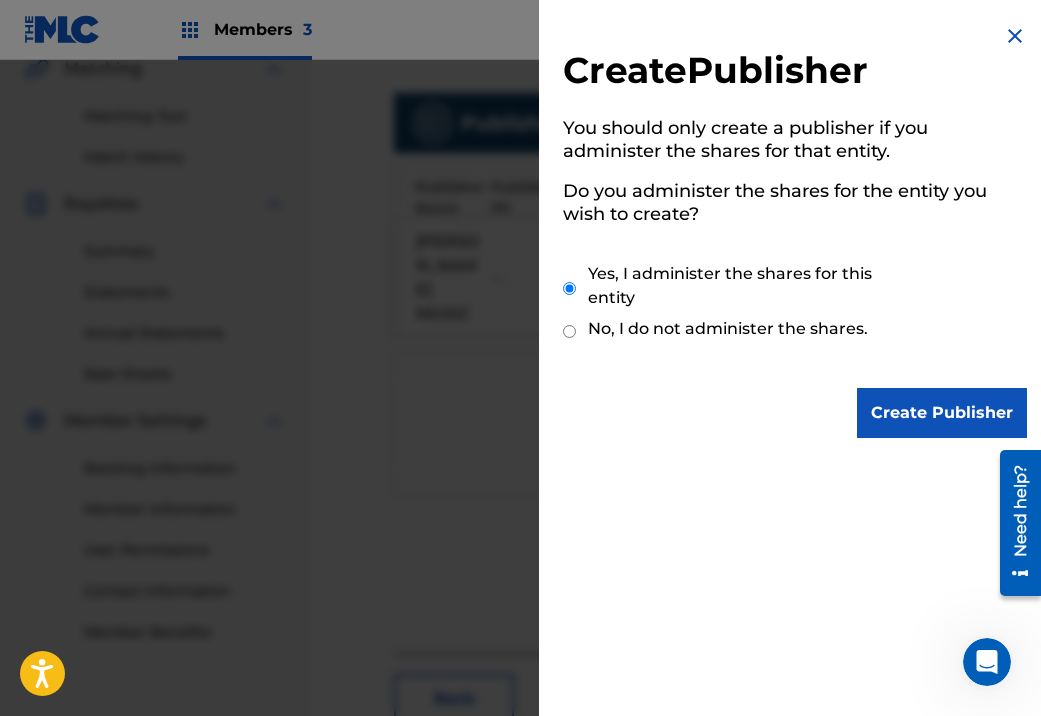 click on "Create Publisher" at bounding box center (942, 413) 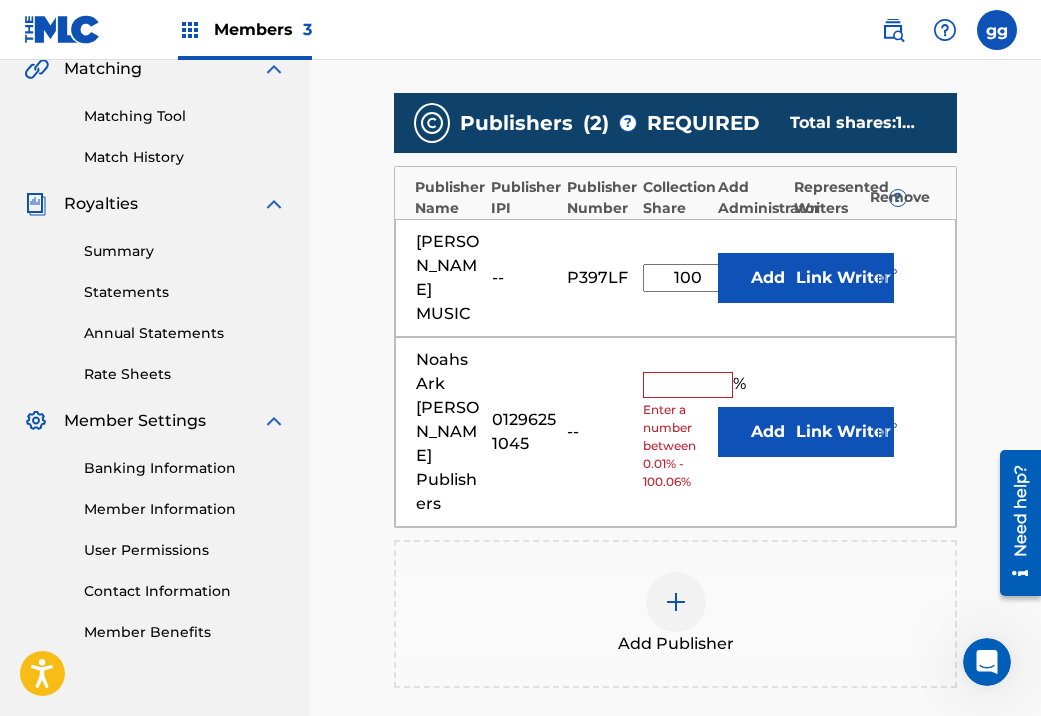 click at bounding box center [688, 385] 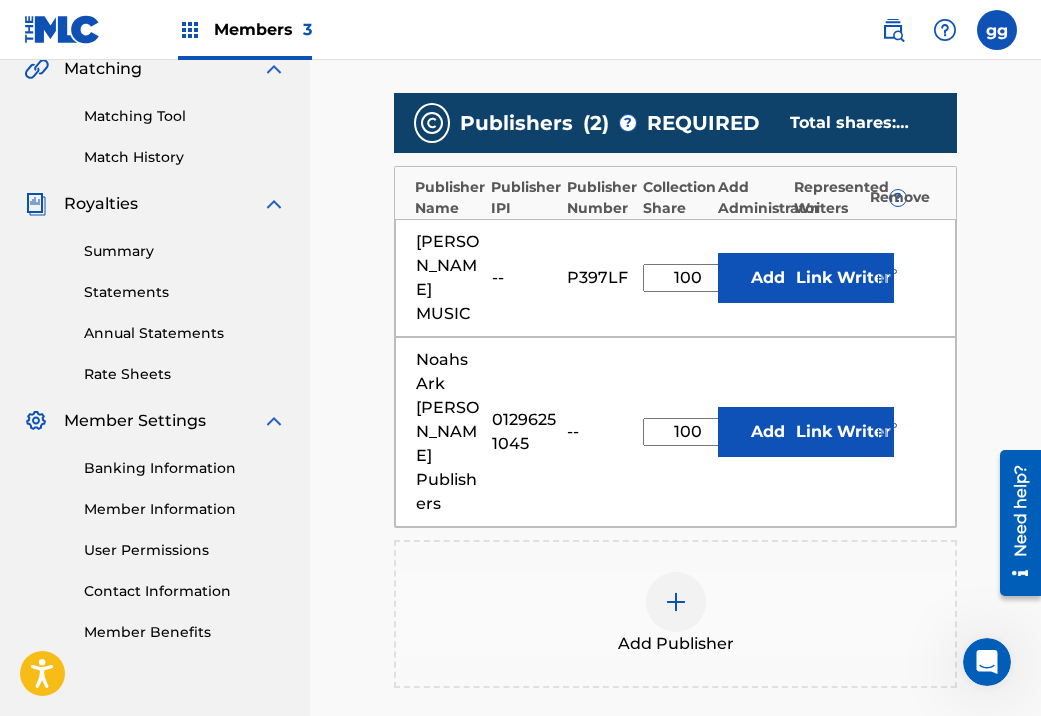 type on "100" 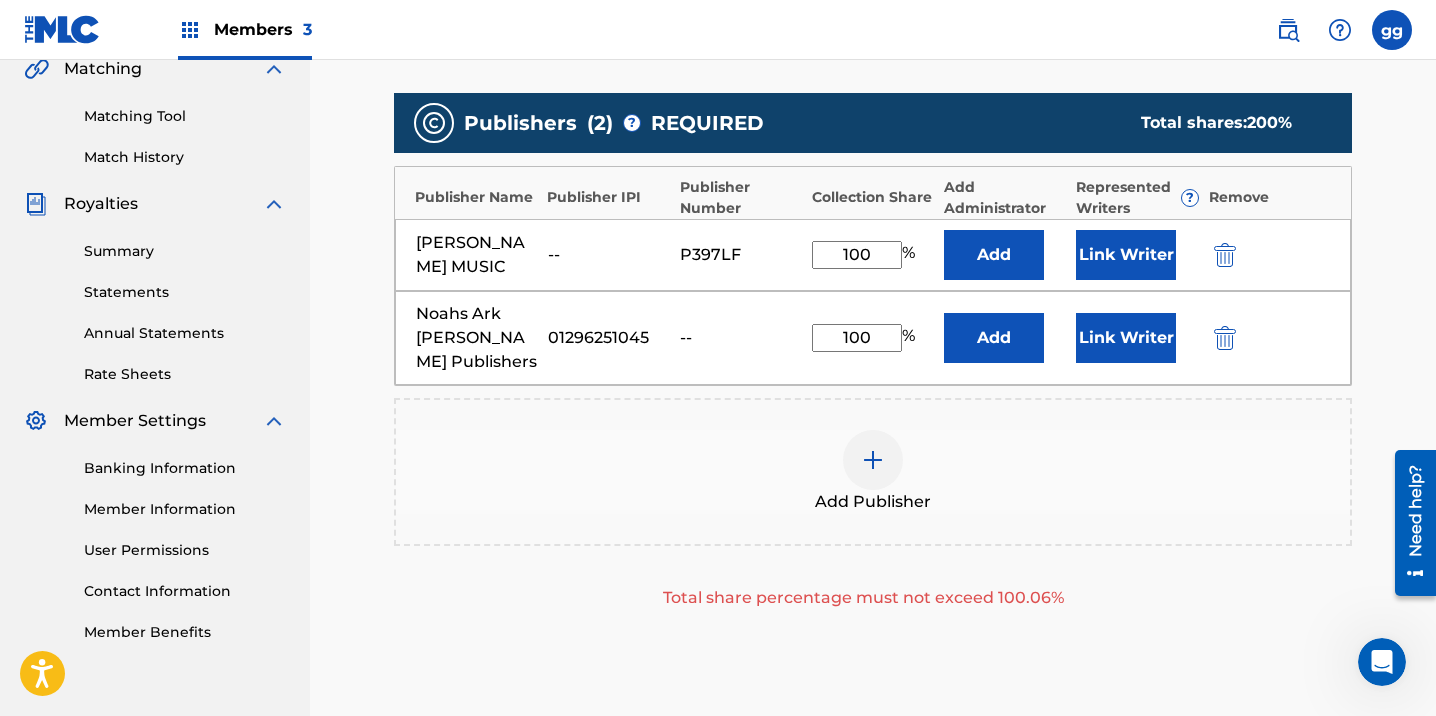 click at bounding box center (1225, 255) 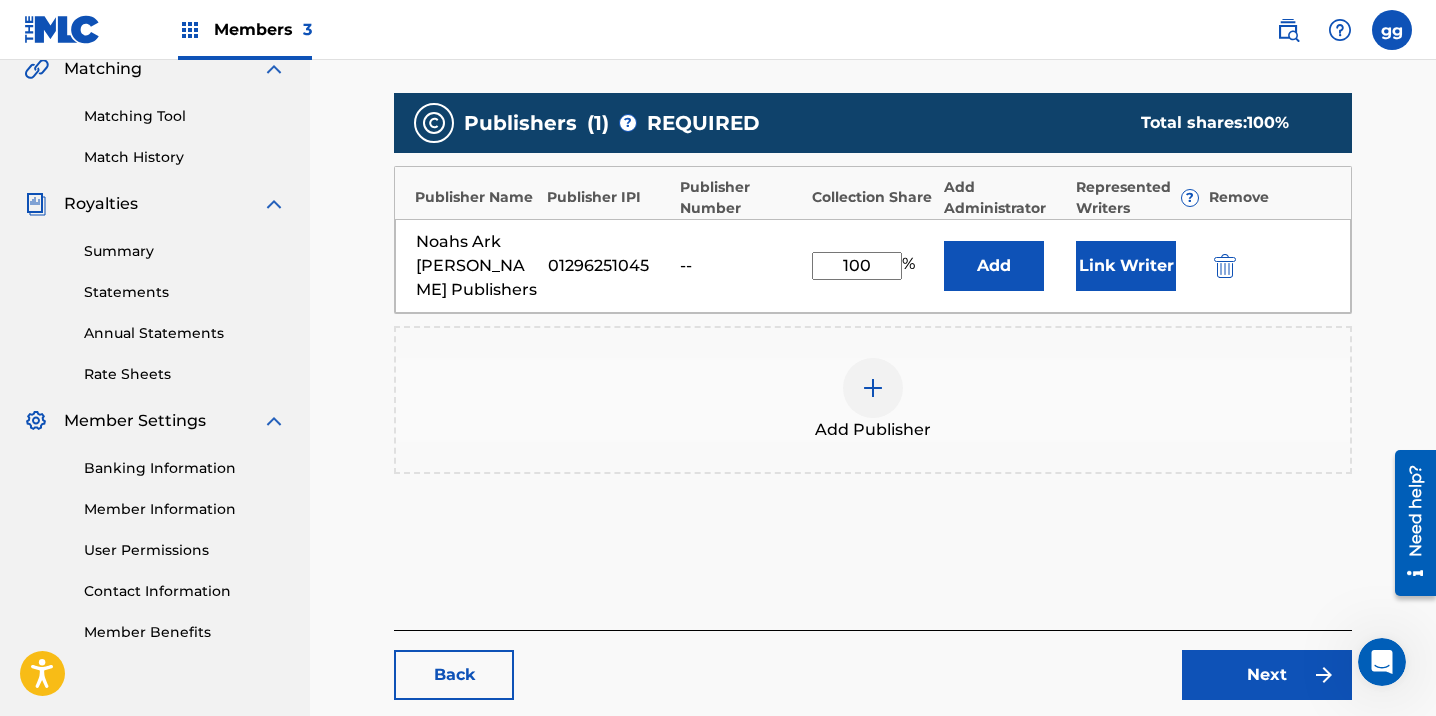click on "Link Writer" at bounding box center [1126, 266] 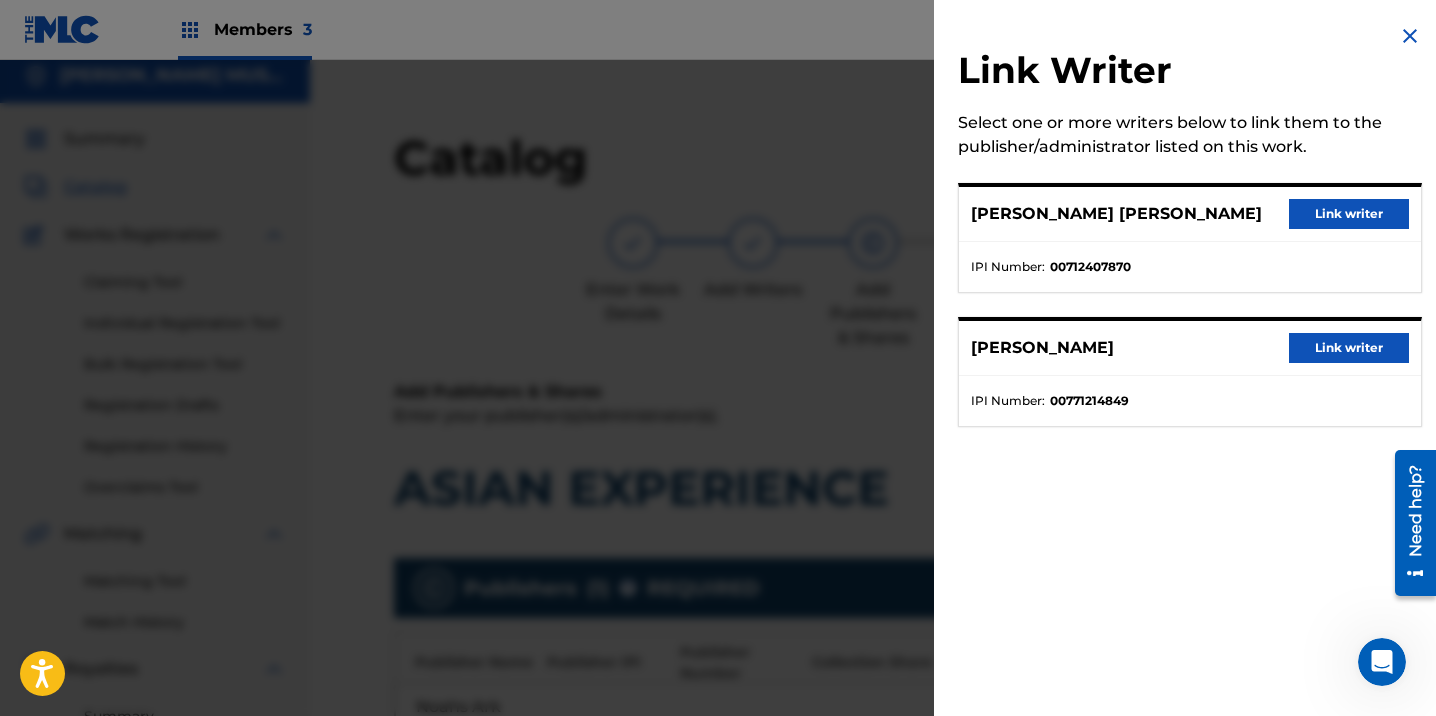 scroll, scrollTop: -1, scrollLeft: 0, axis: vertical 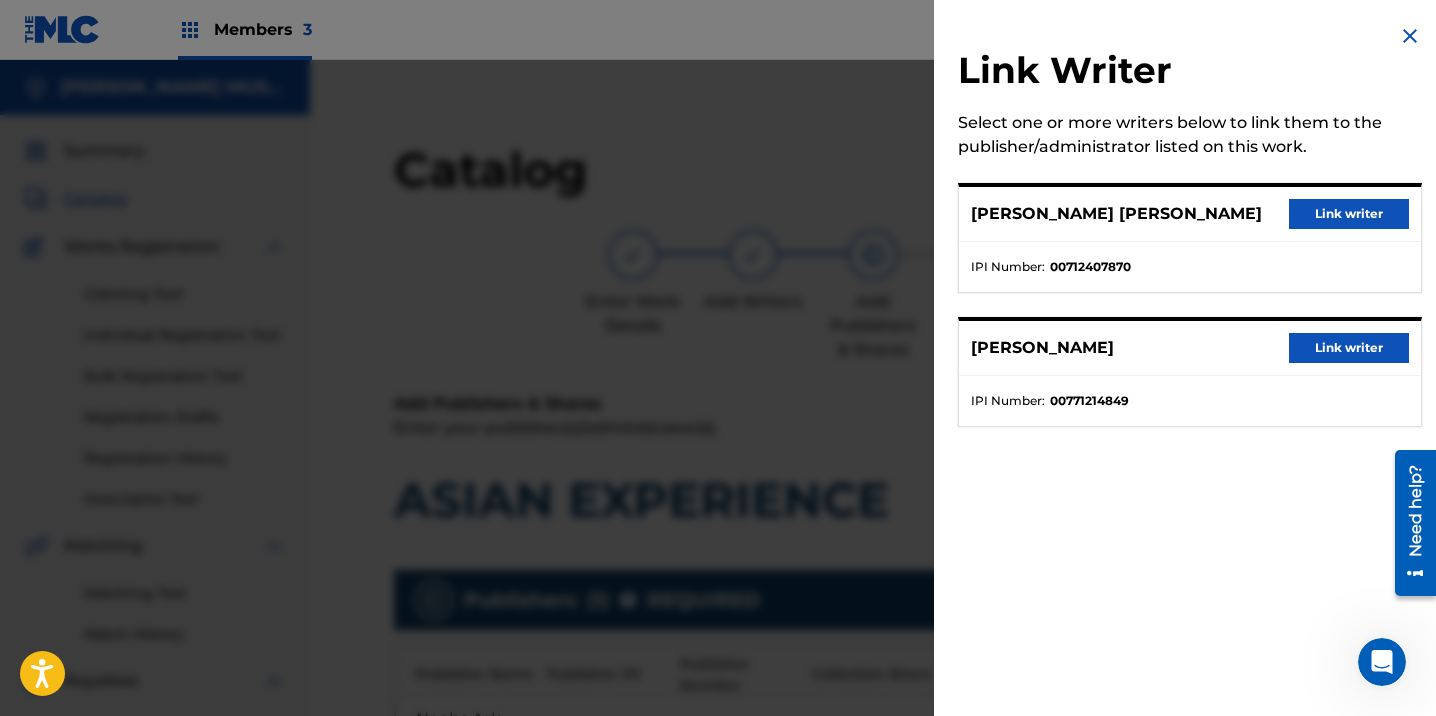 click on "Link writer" at bounding box center [1349, 214] 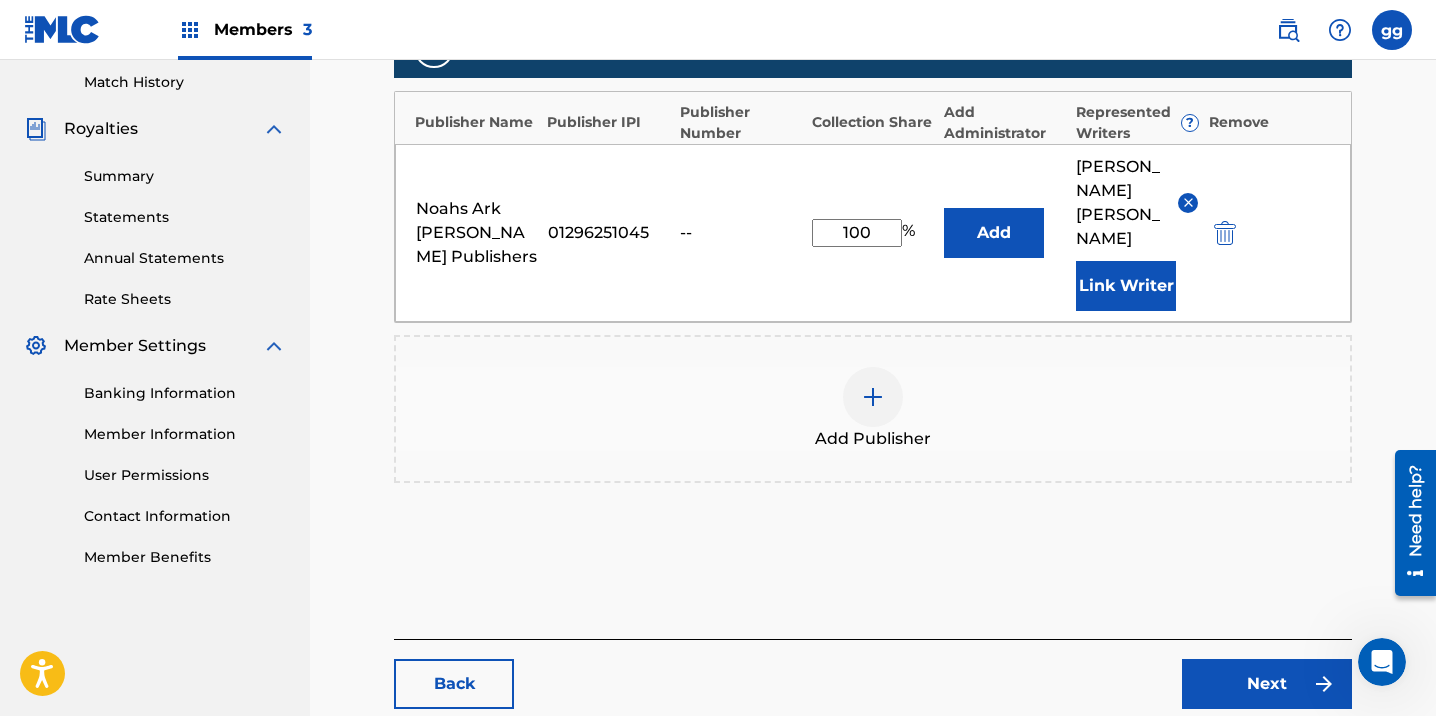 scroll, scrollTop: 624, scrollLeft: 0, axis: vertical 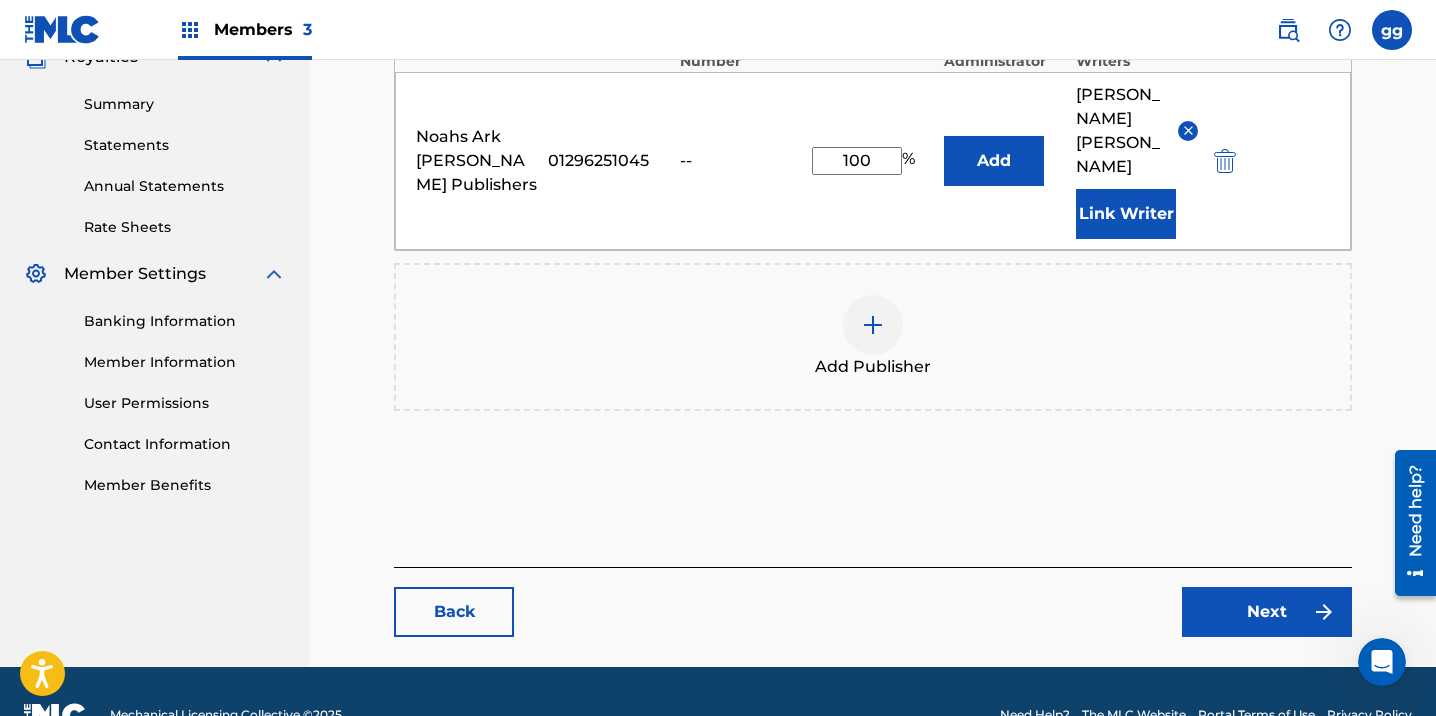 click on "Next" at bounding box center [1267, 612] 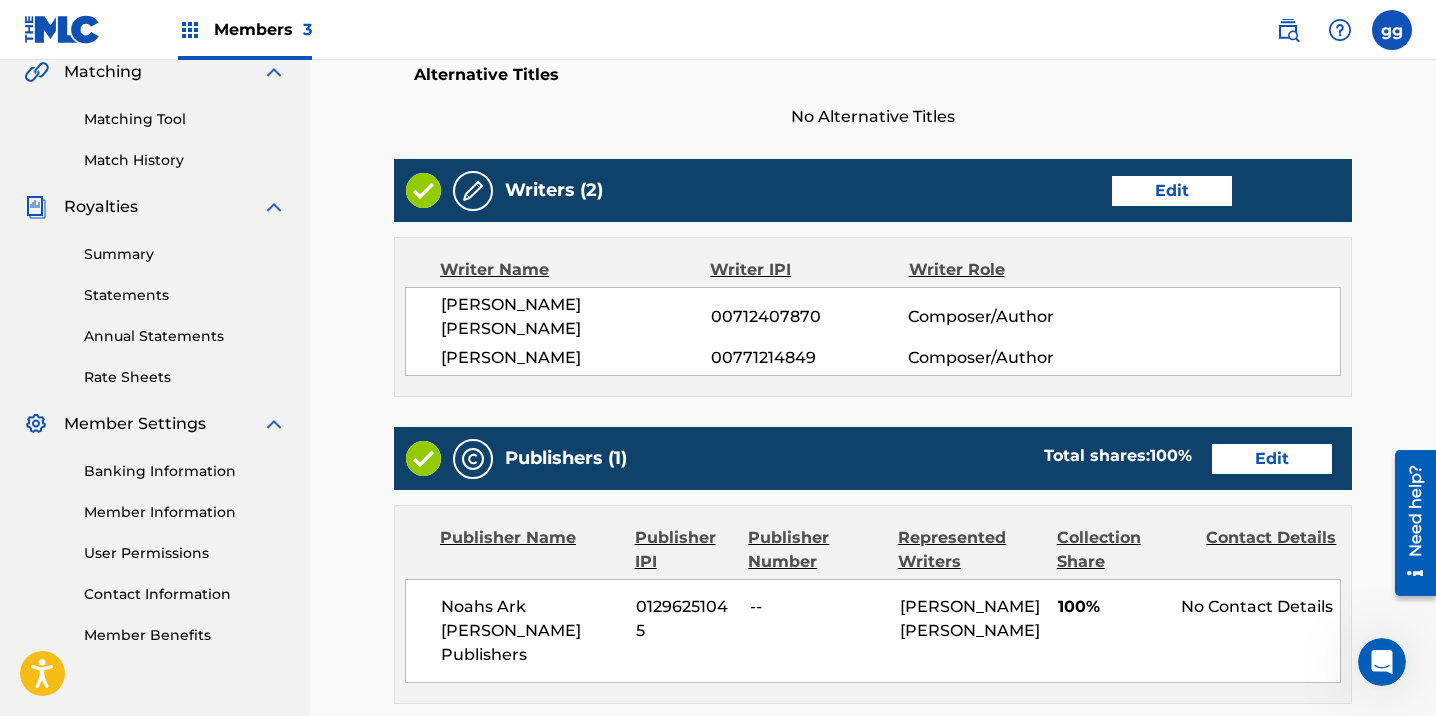 scroll, scrollTop: 454, scrollLeft: 0, axis: vertical 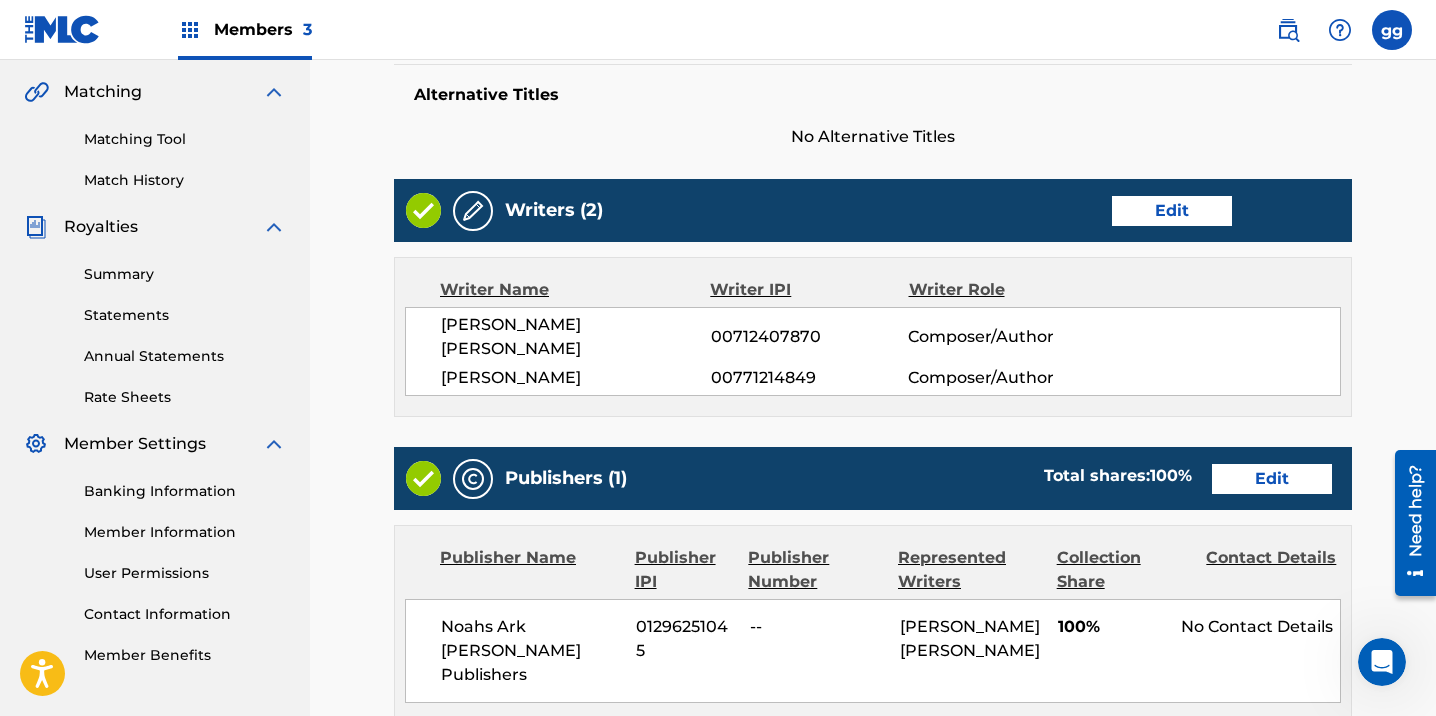 click on "Edit" at bounding box center [1272, 479] 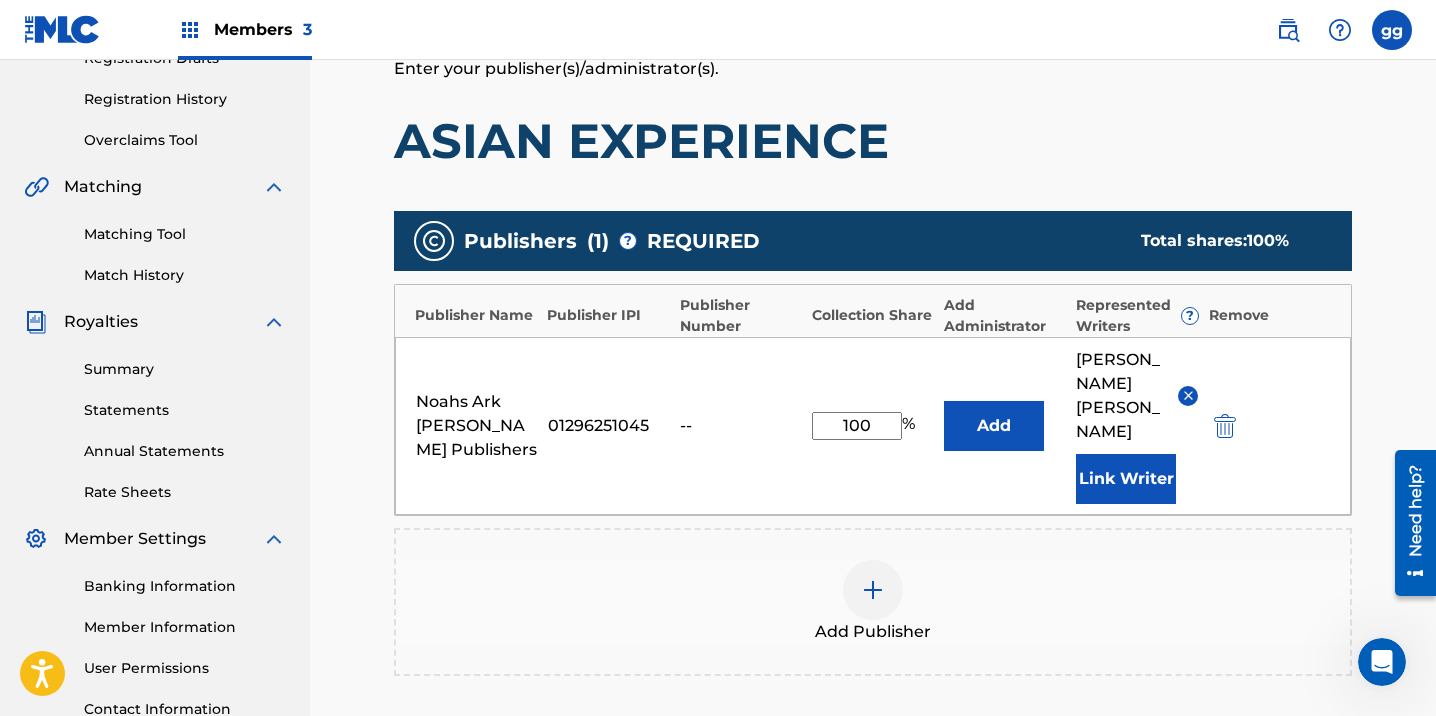 scroll, scrollTop: 386, scrollLeft: 0, axis: vertical 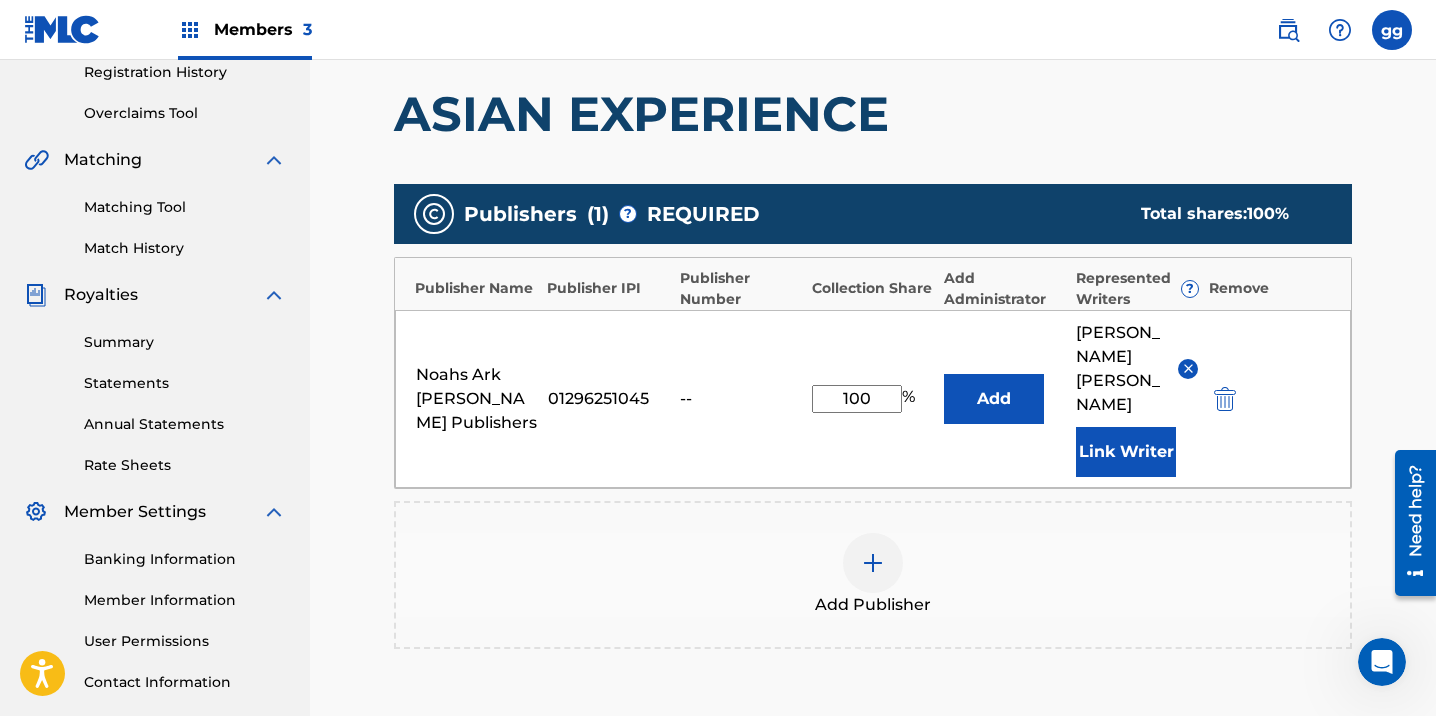 click on "100" at bounding box center [857, 399] 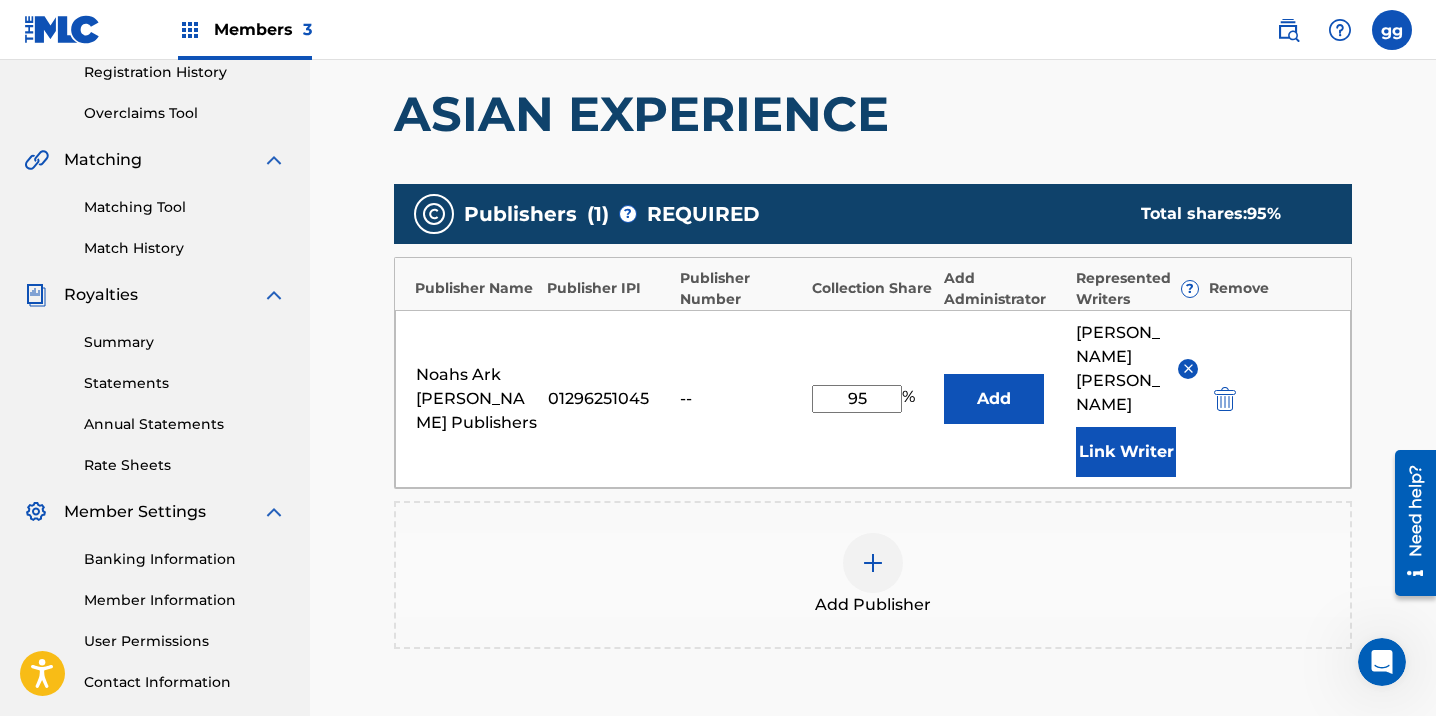 type on "95" 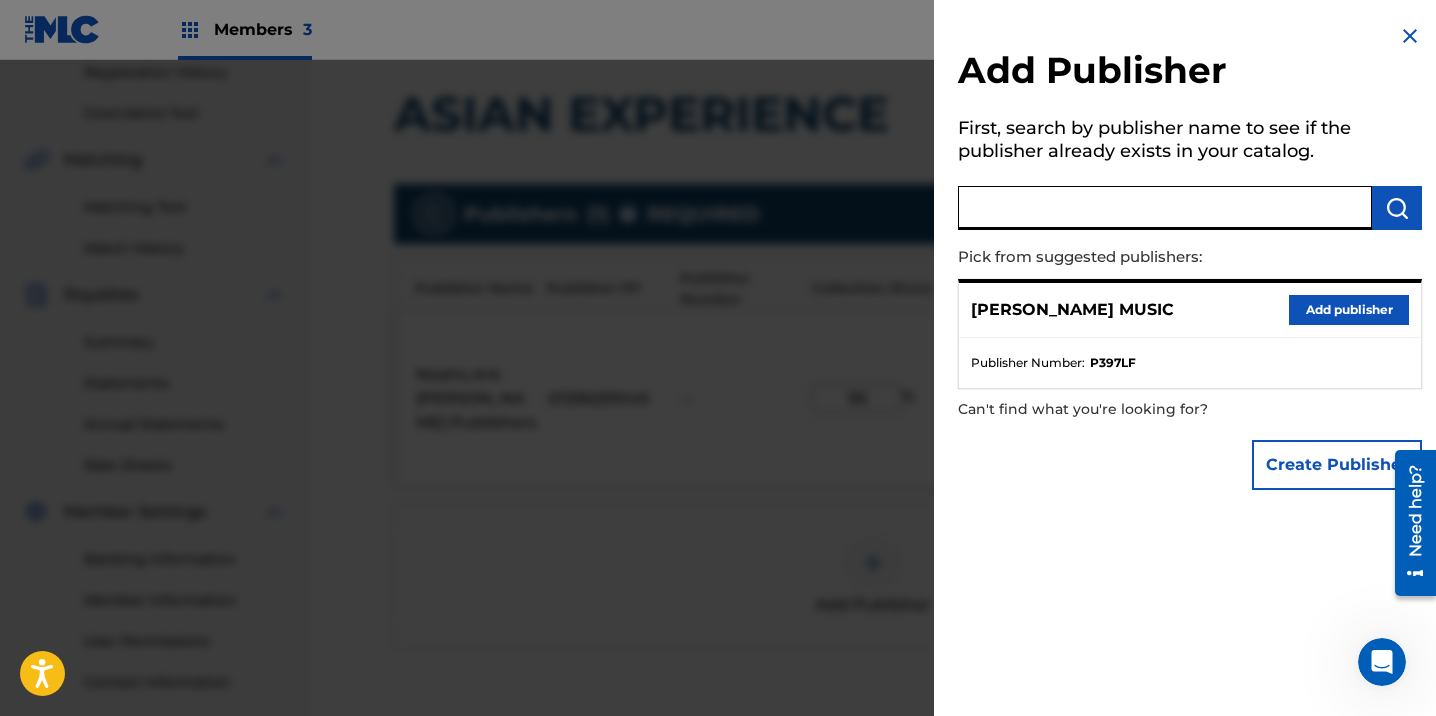 click at bounding box center (1165, 208) 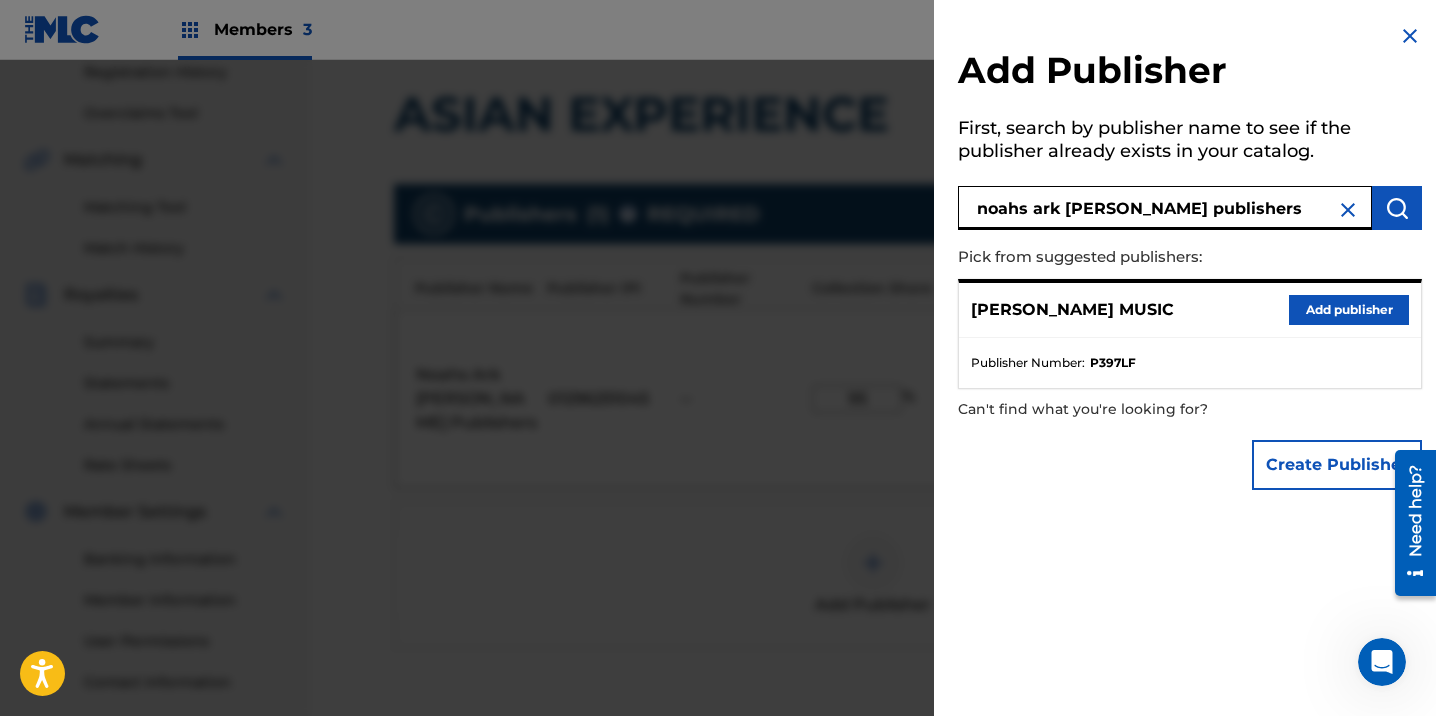 type on "noahs ark [PERSON_NAME] publishers" 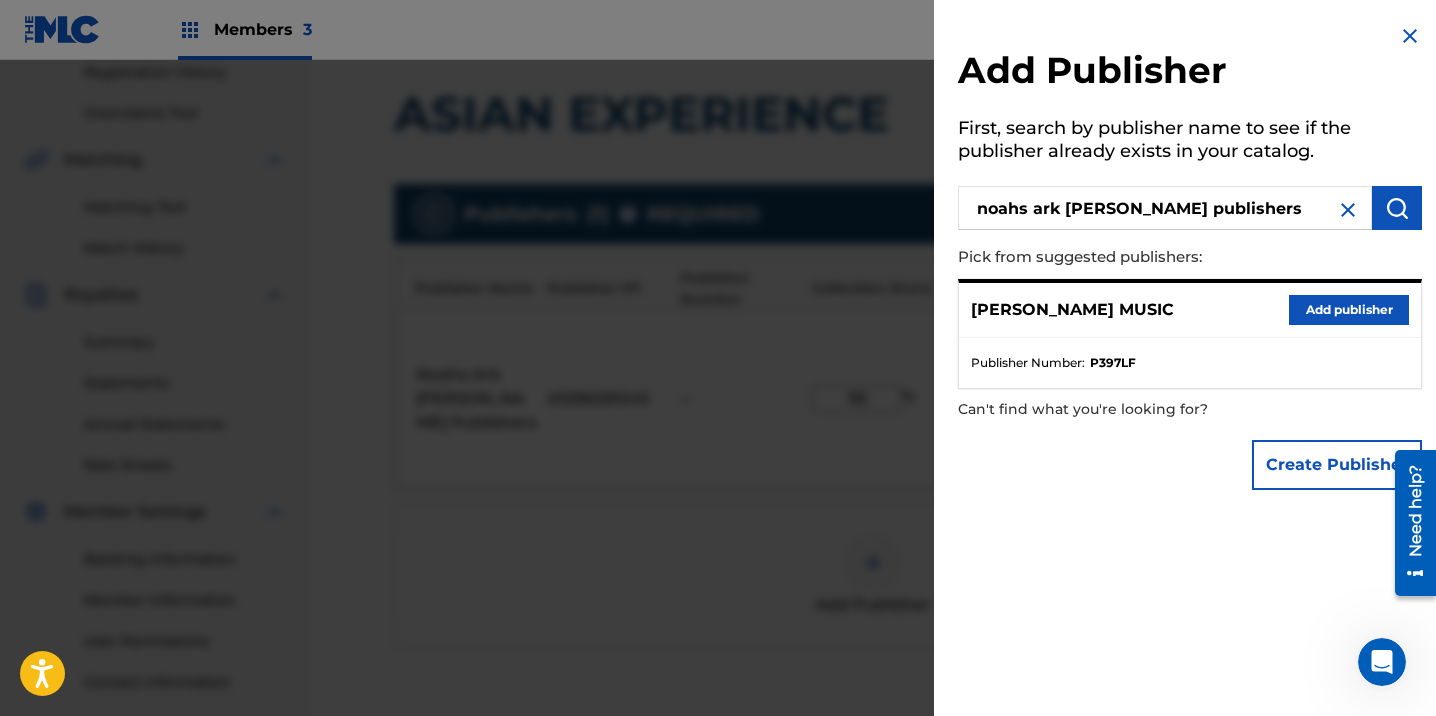 click at bounding box center [1397, 208] 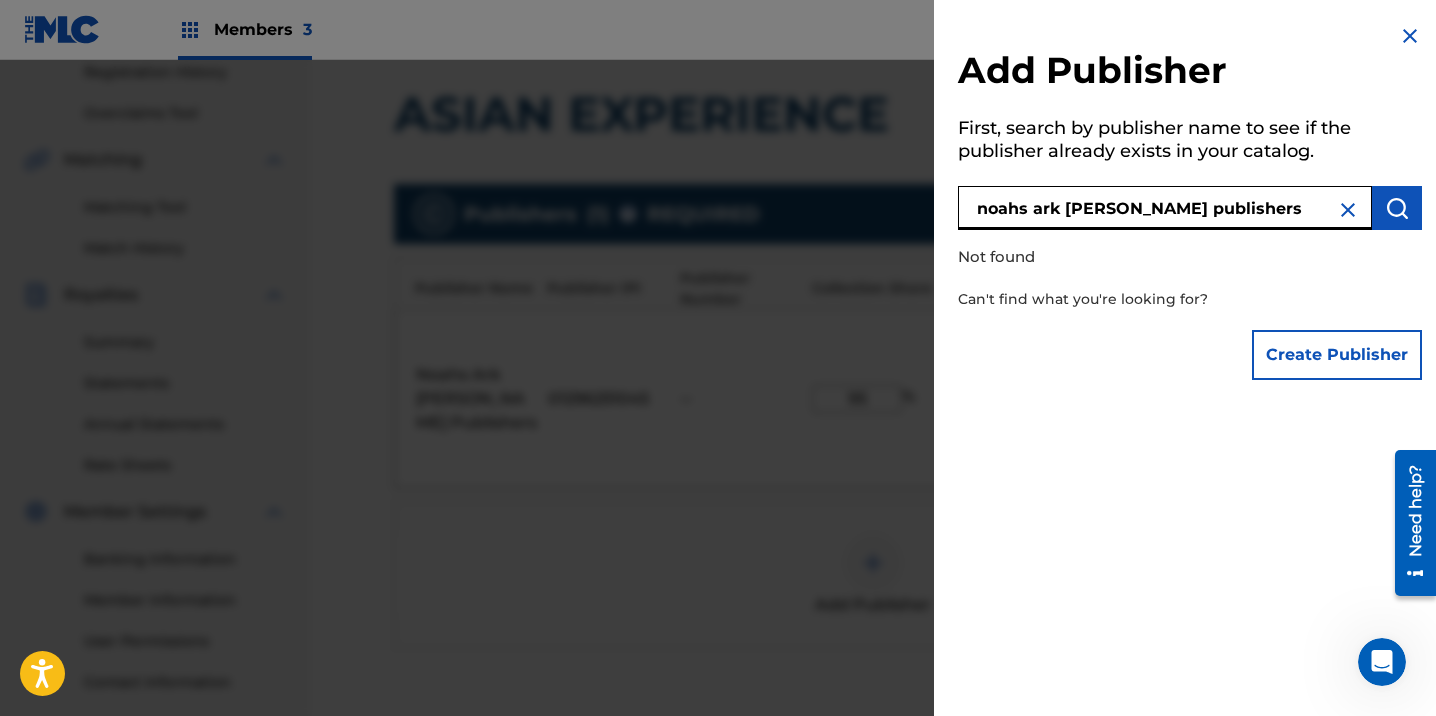 click on "noahs ark [PERSON_NAME] publishers" at bounding box center (1165, 208) 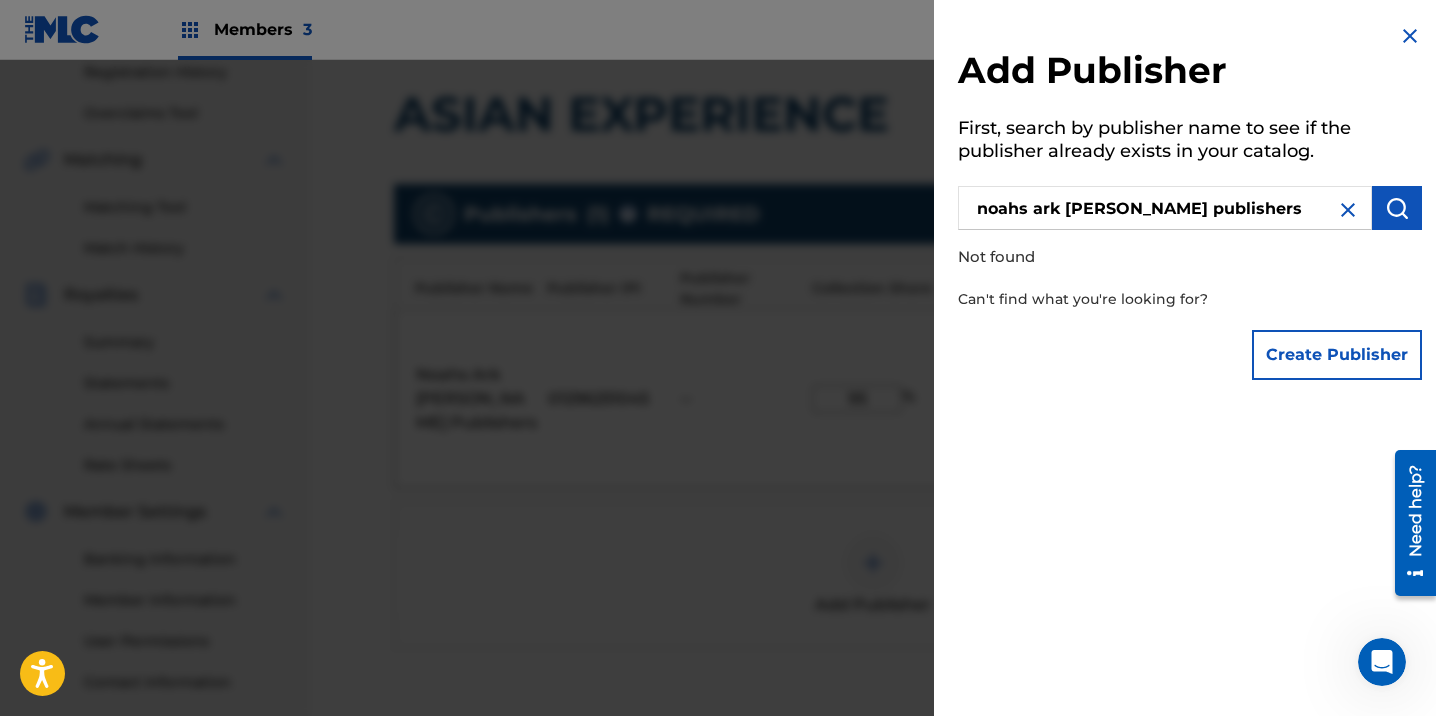click on "Create Publisher" at bounding box center [1337, 355] 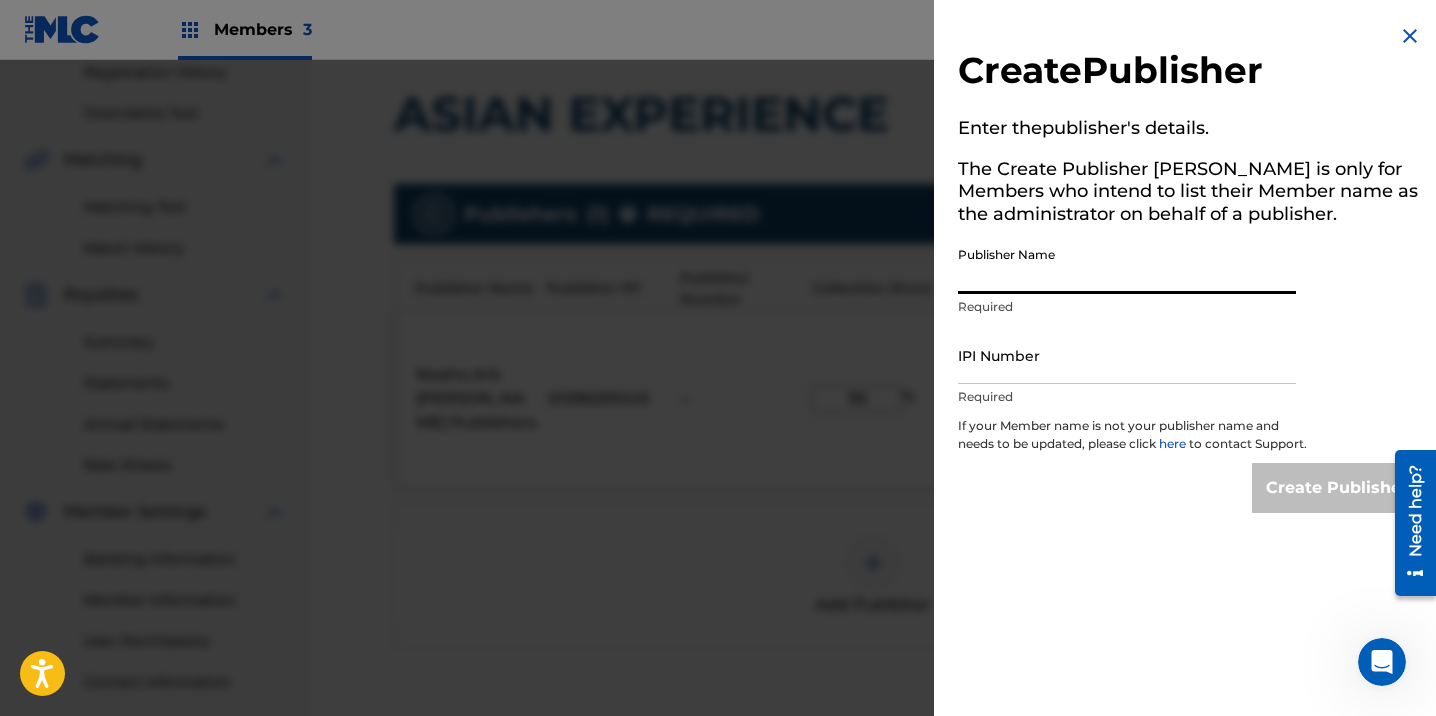 click on "Publisher Name" at bounding box center [1127, 265] 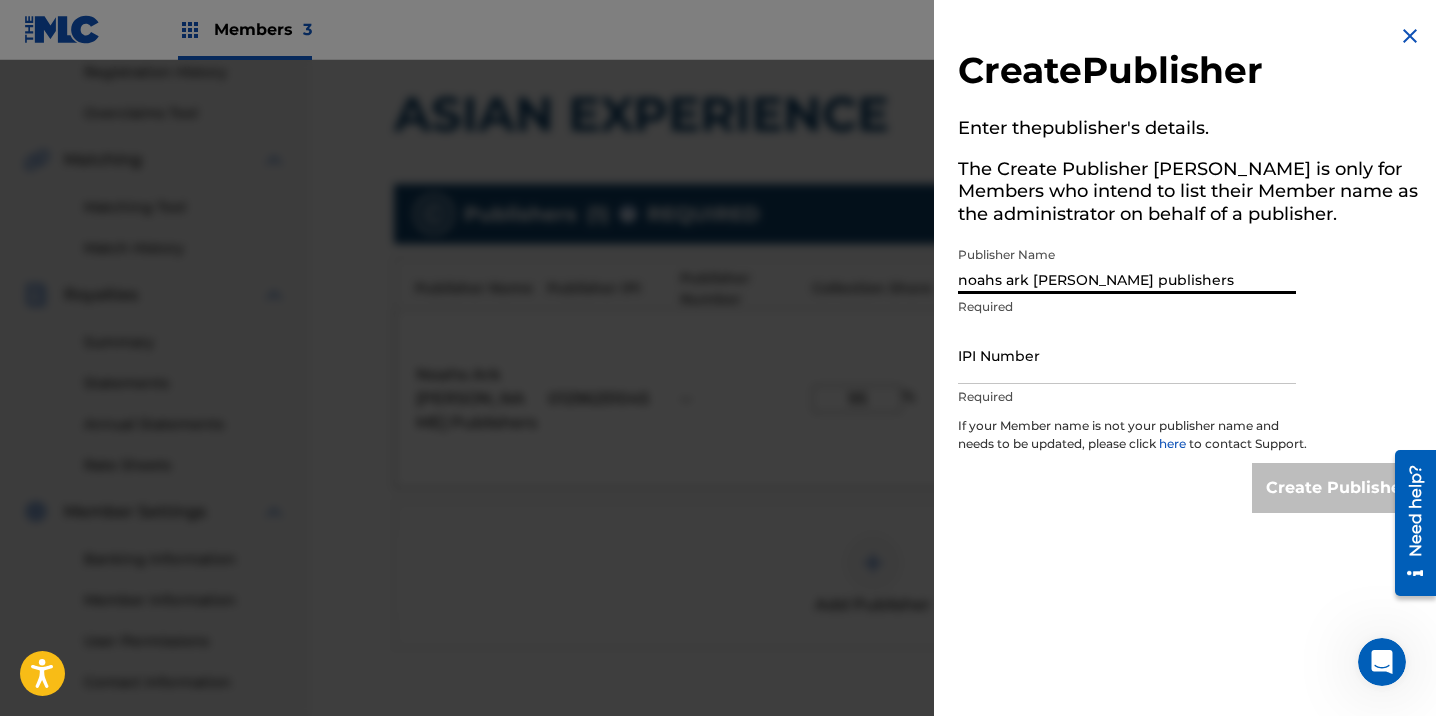 type on "noahs ark [PERSON_NAME] publishers" 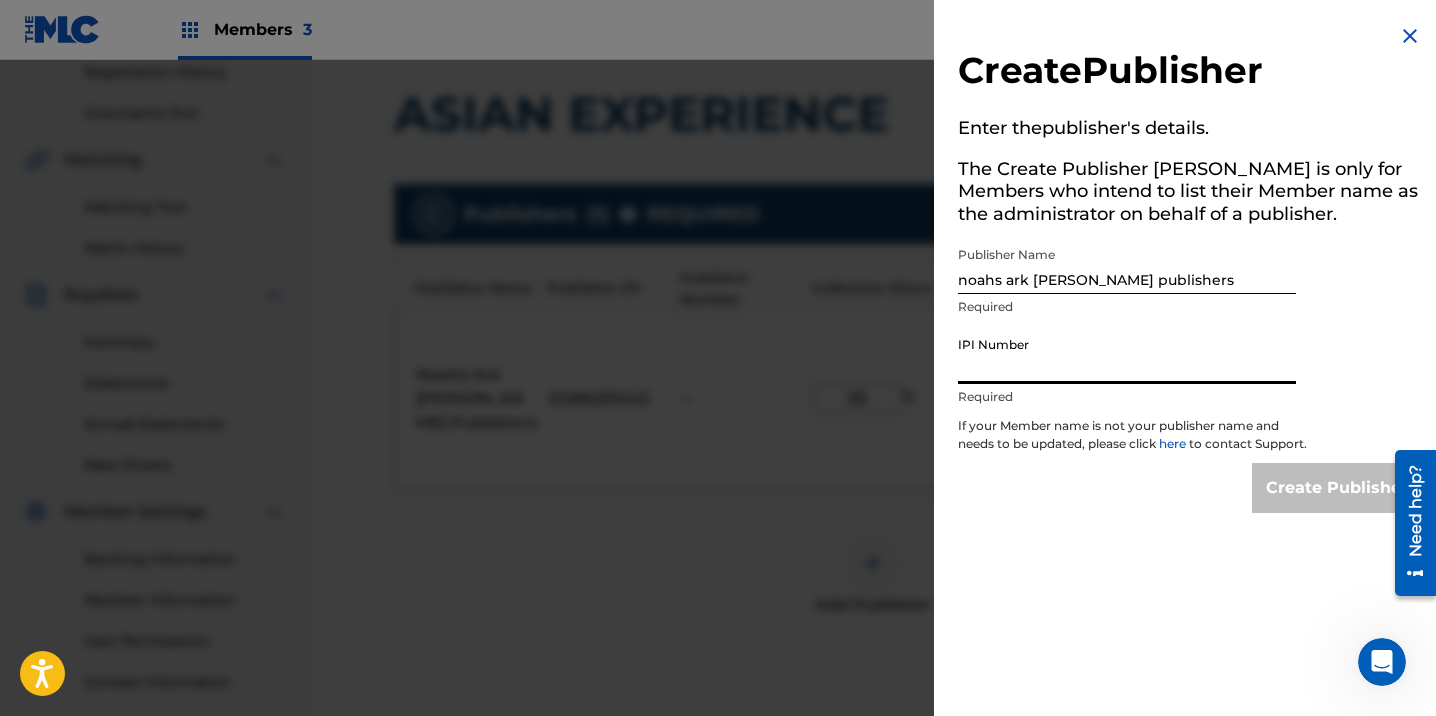 paste on "1296251045" 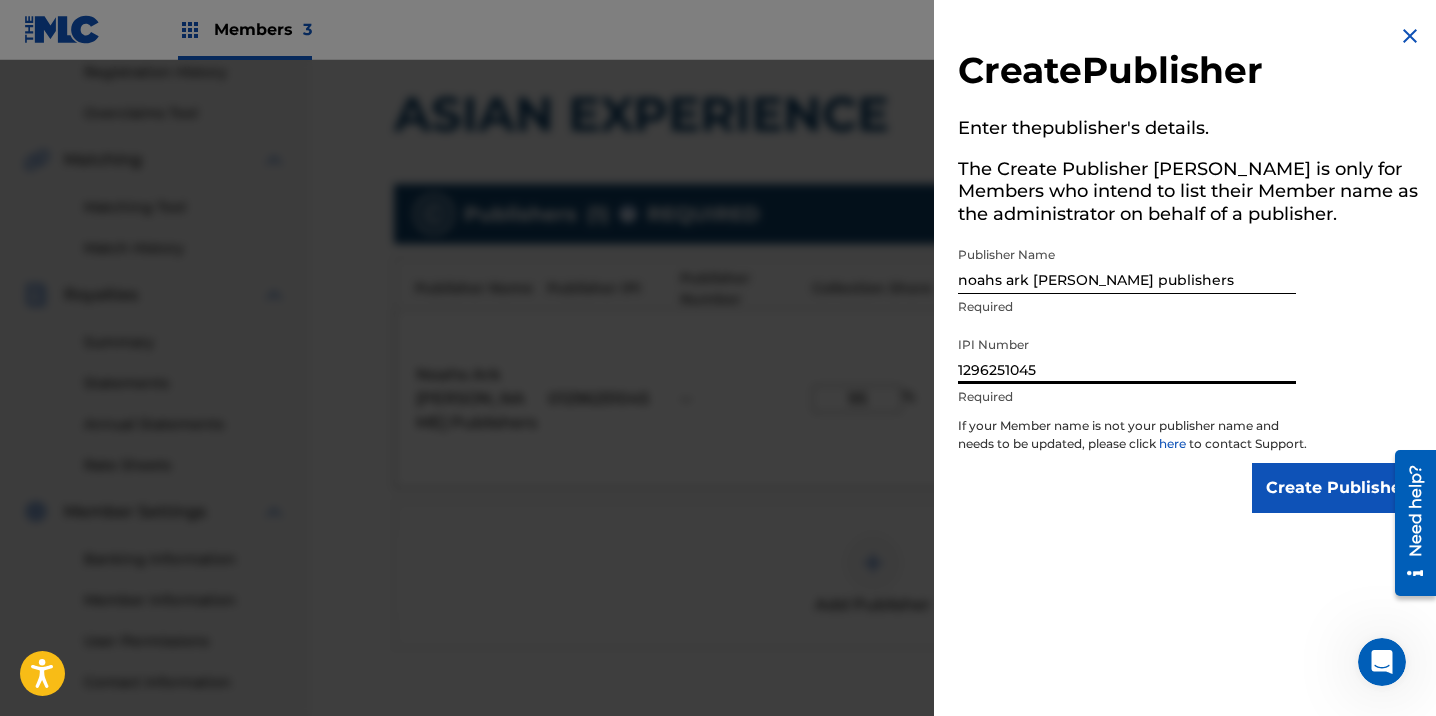 type on "1296251045" 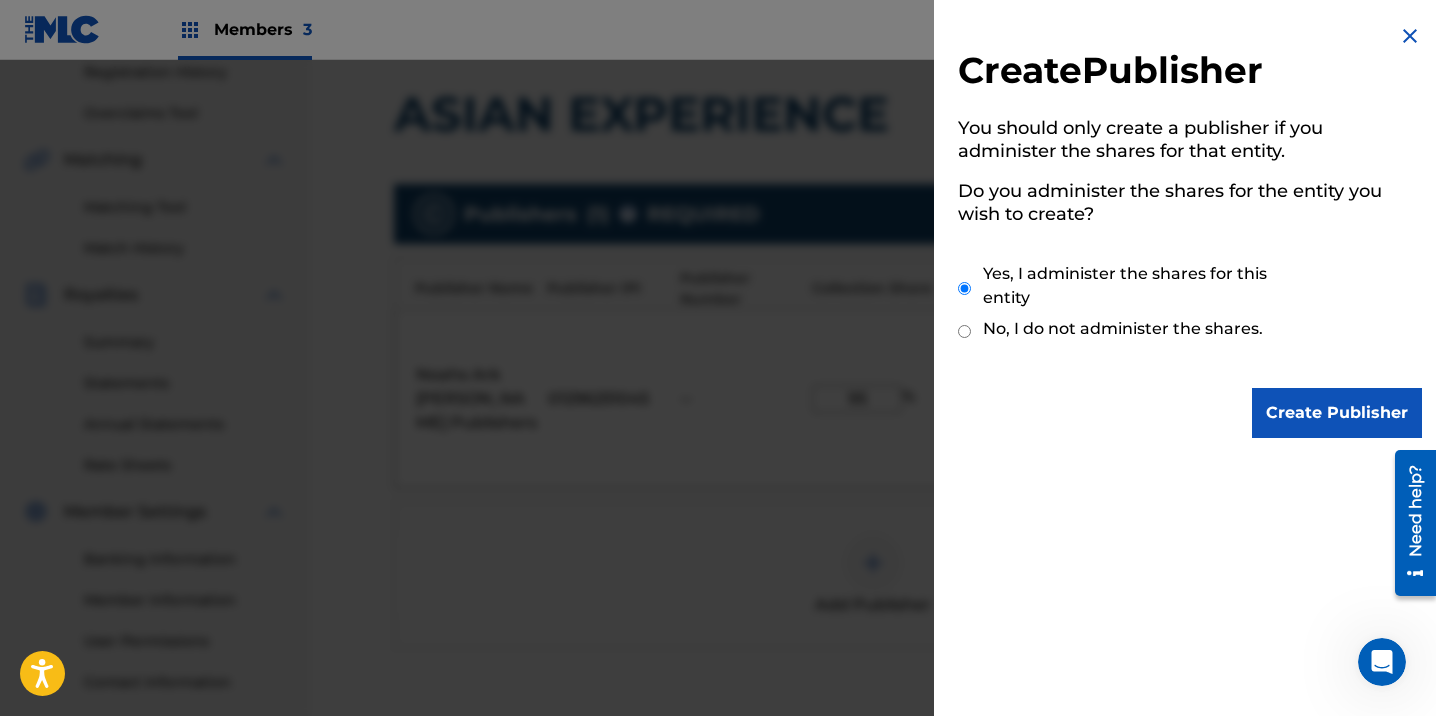 click on "Create Publisher" at bounding box center [1337, 413] 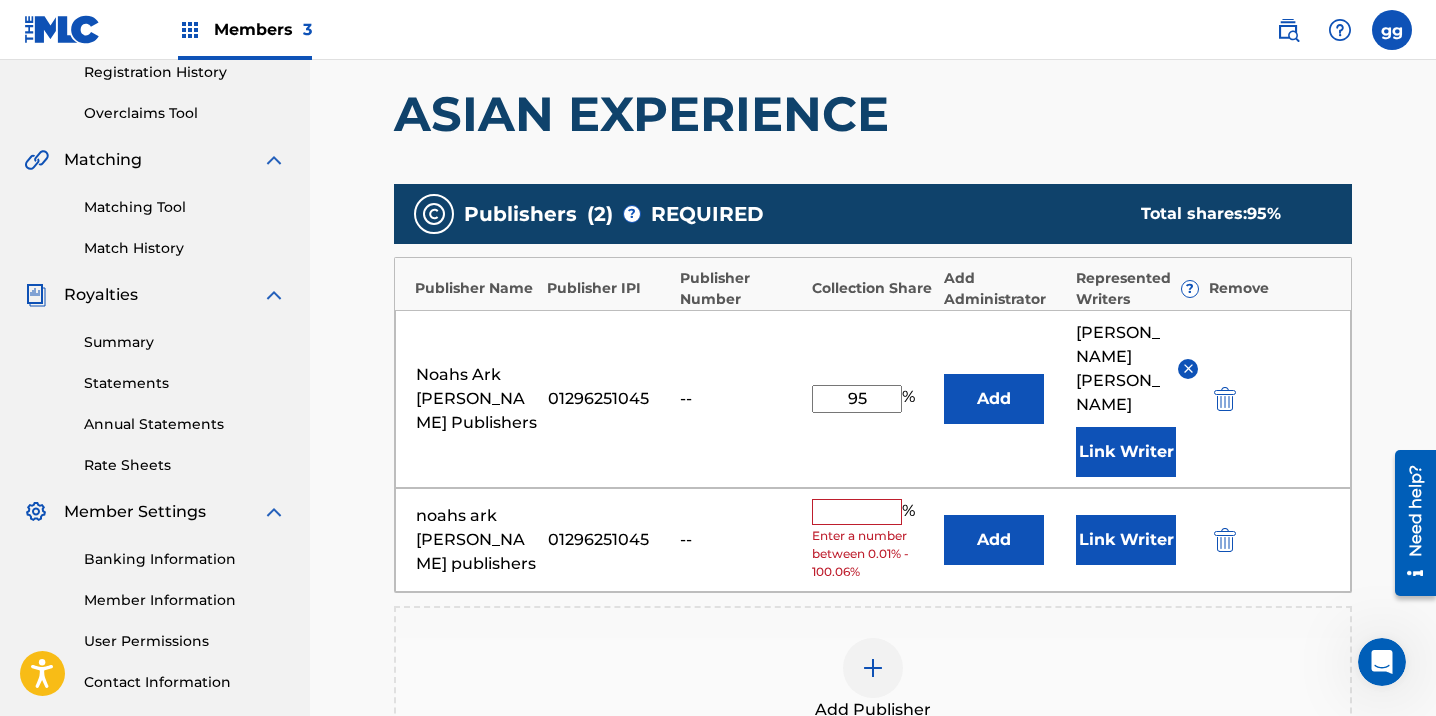 click at bounding box center [1225, 540] 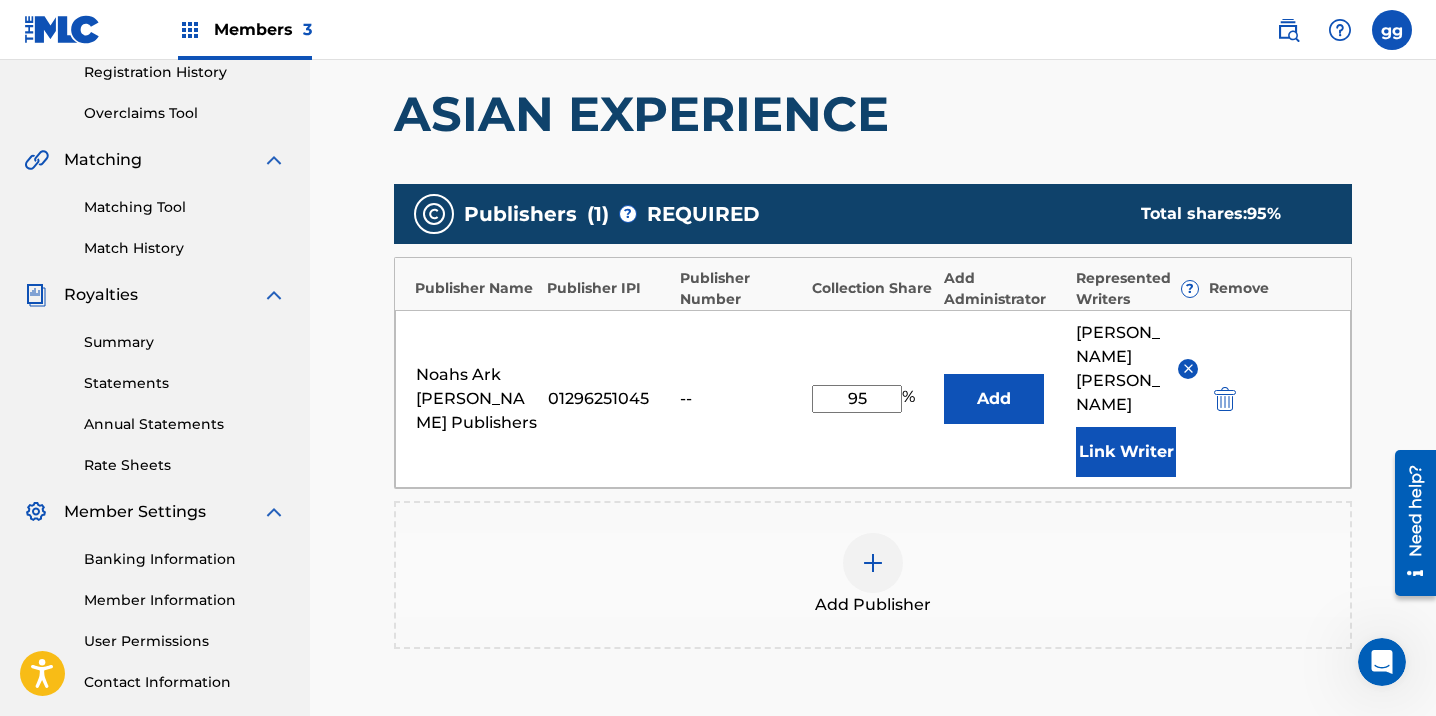 click on "95" at bounding box center (857, 399) 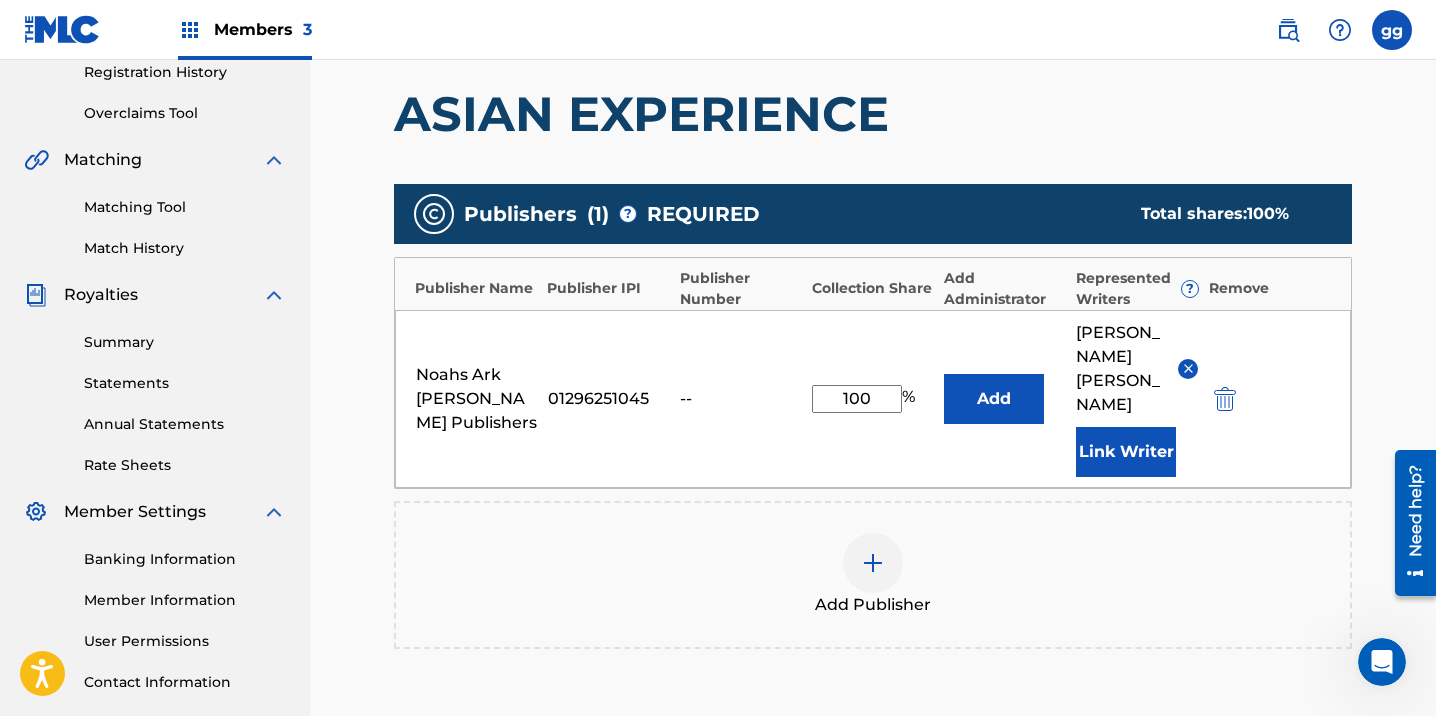 click on "Noahs Ark [PERSON_NAME] Publishers 01296251045 -- 100 % Add [PERSON_NAME]   [PERSON_NAME] Writer" at bounding box center [873, 399] 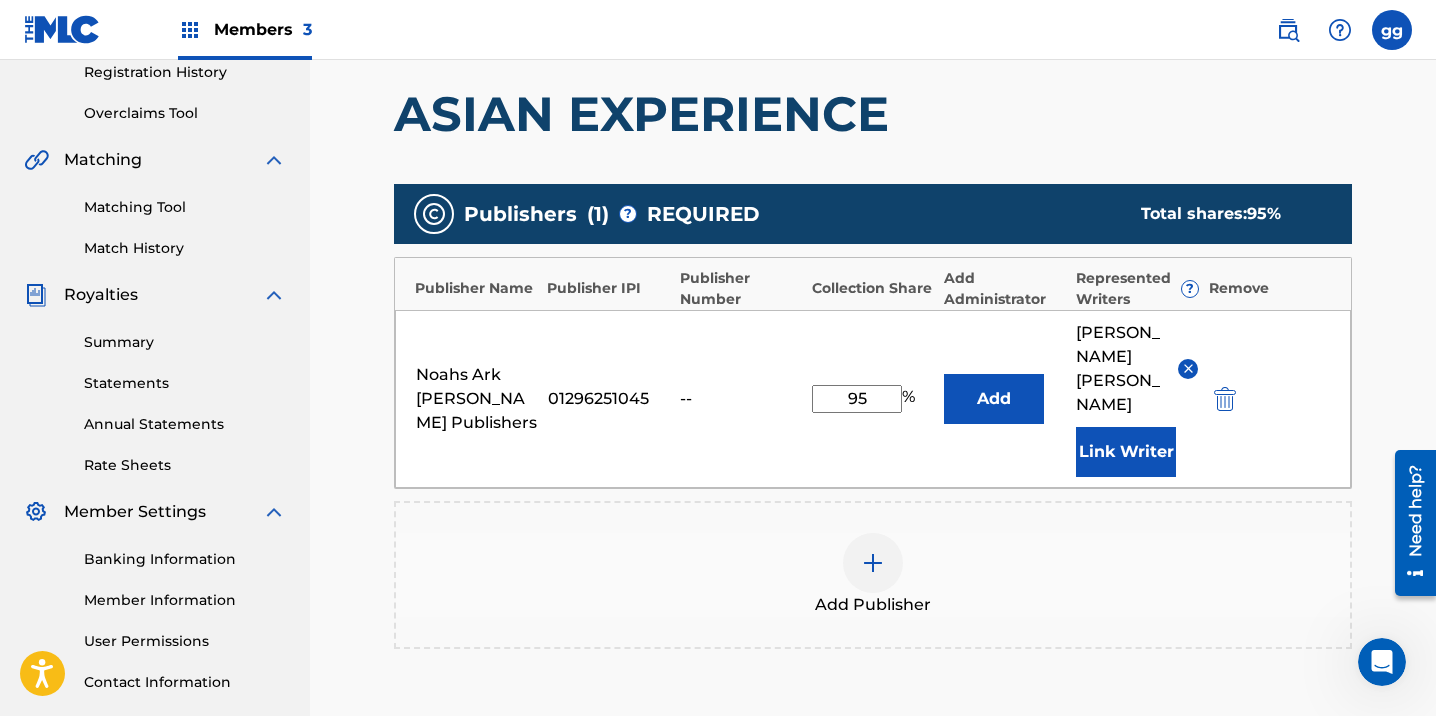 type on "95" 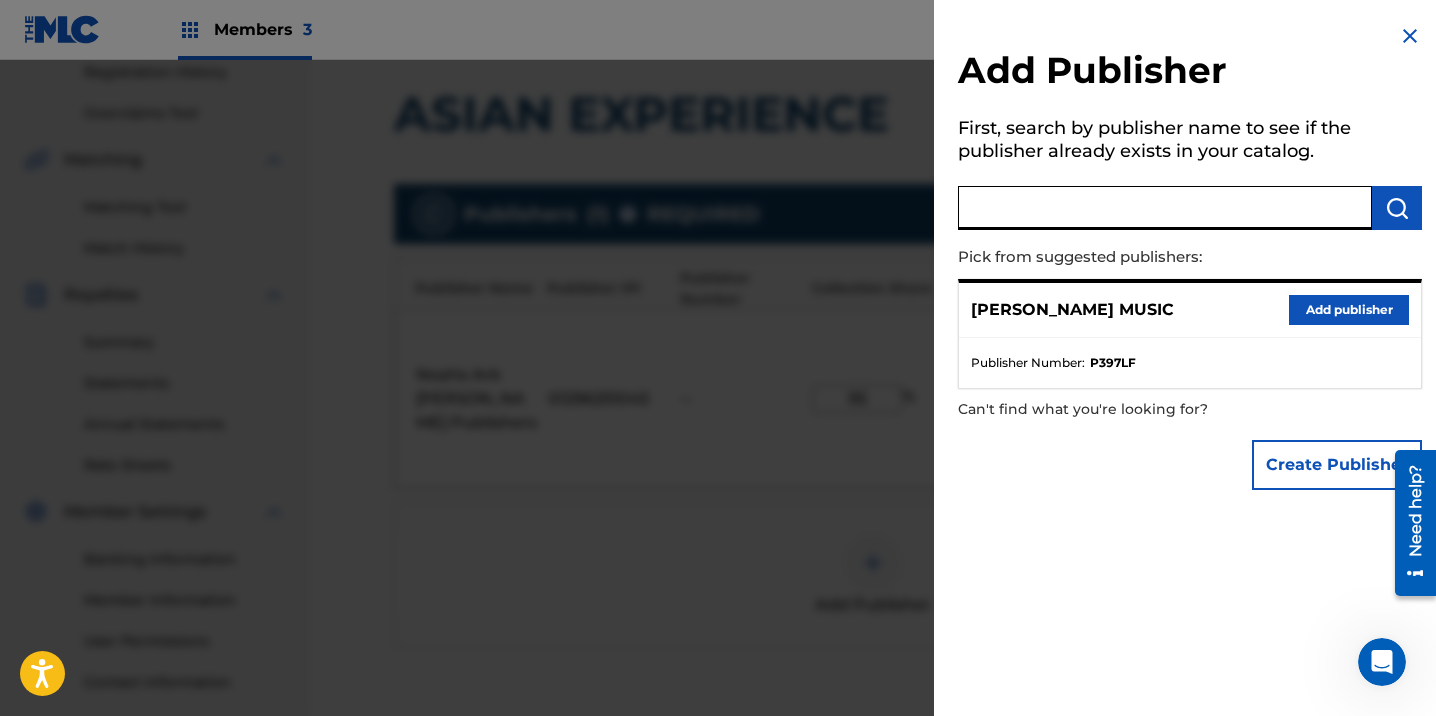 click at bounding box center [1165, 208] 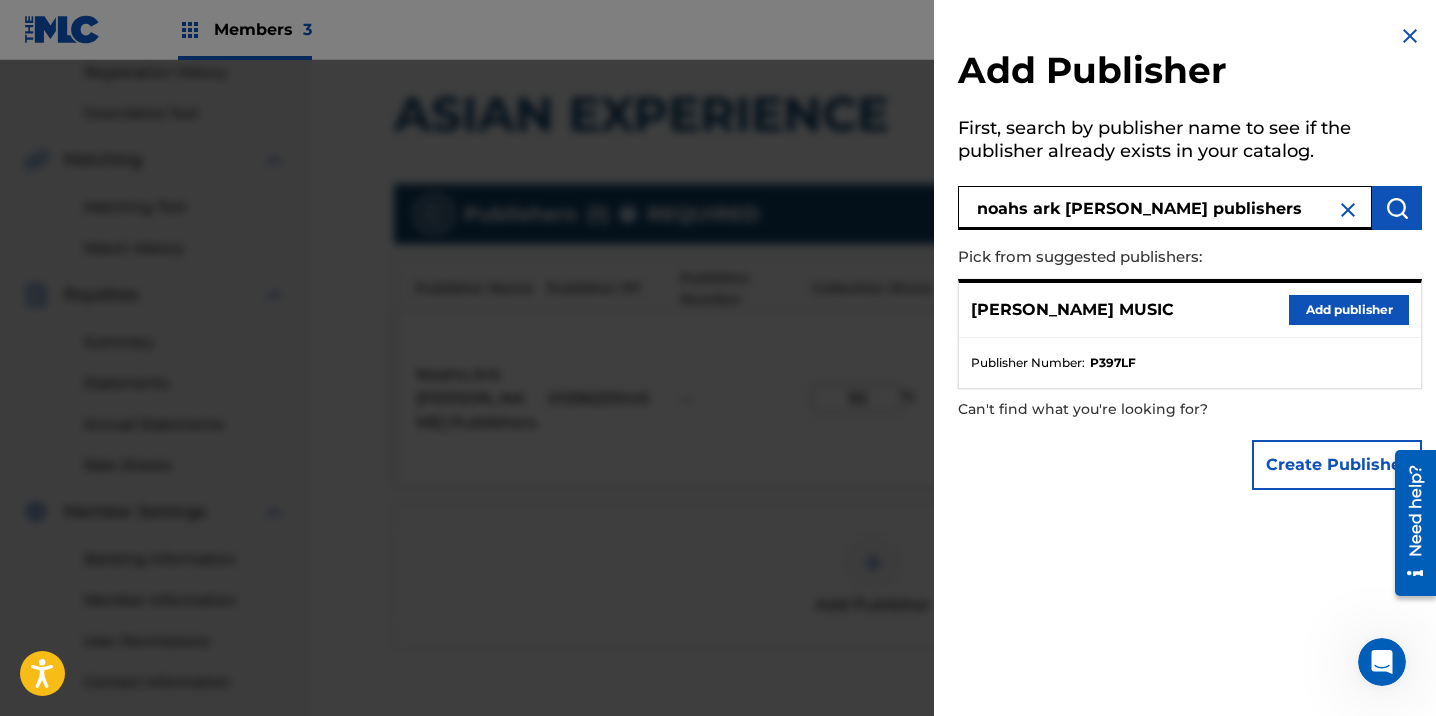 type on "noahs ark [PERSON_NAME] publishers" 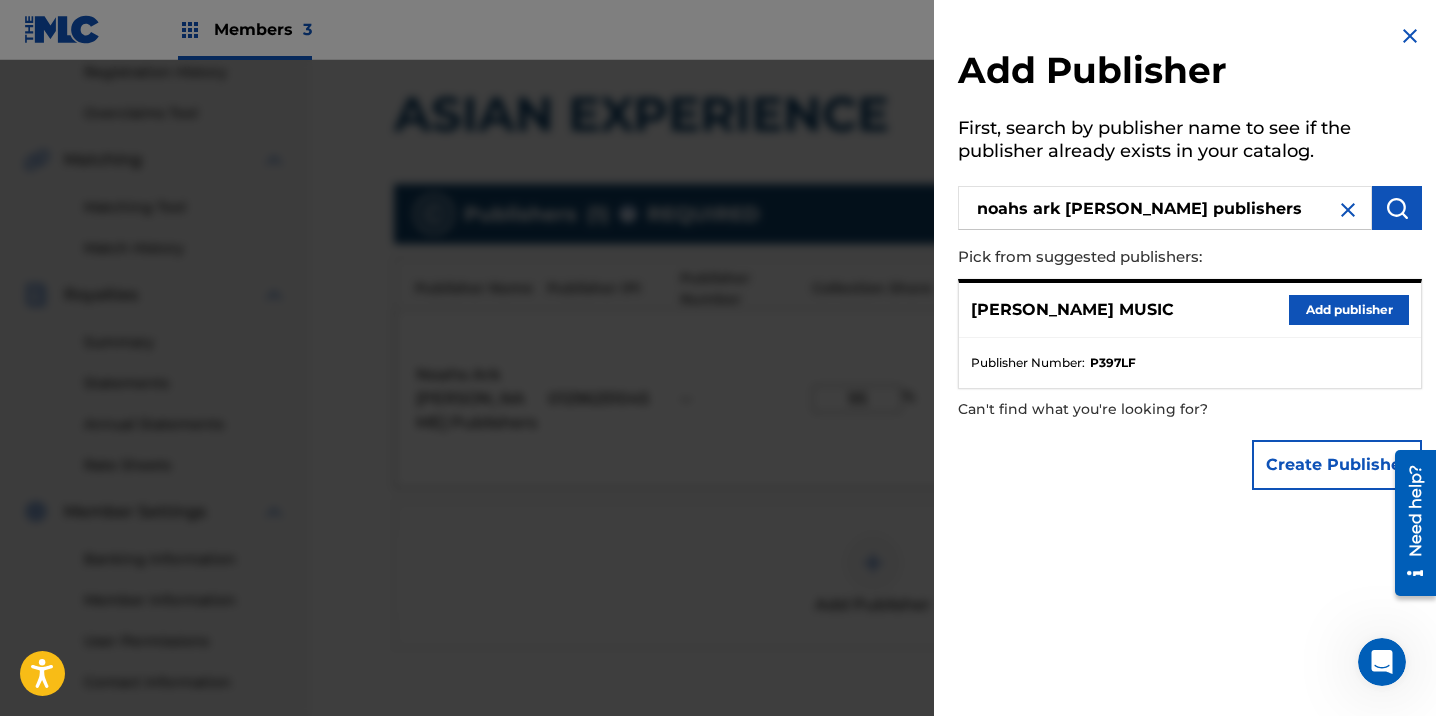 click at bounding box center [1397, 208] 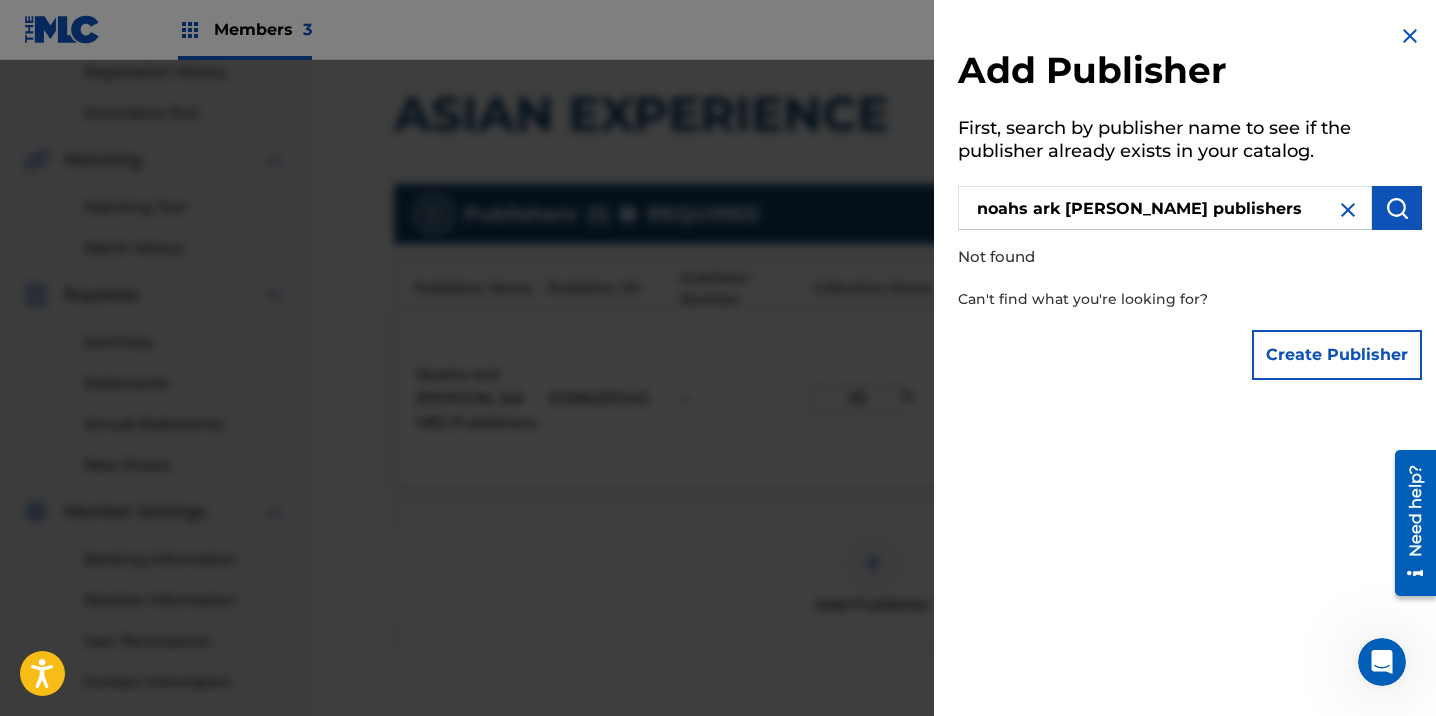 click on "Create Publisher" at bounding box center [1337, 355] 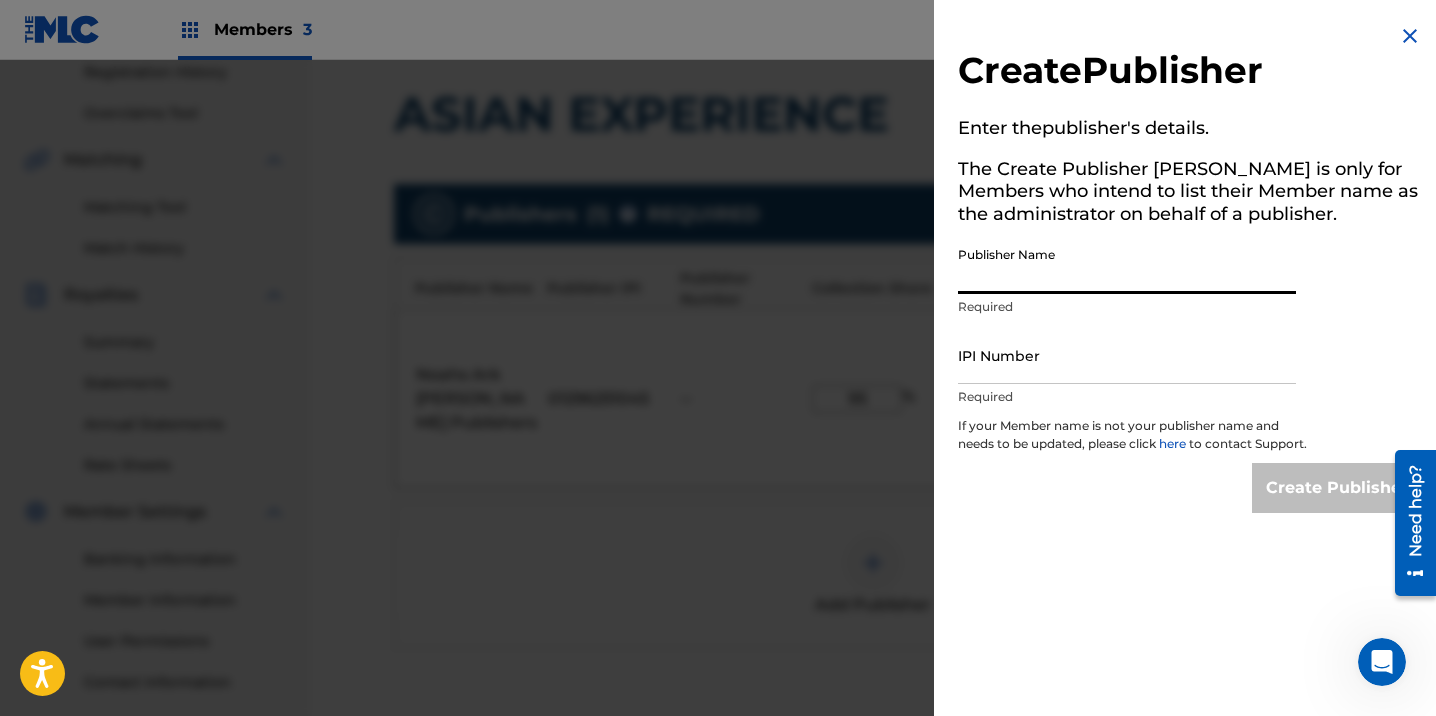click on "Publisher Name" at bounding box center (1127, 265) 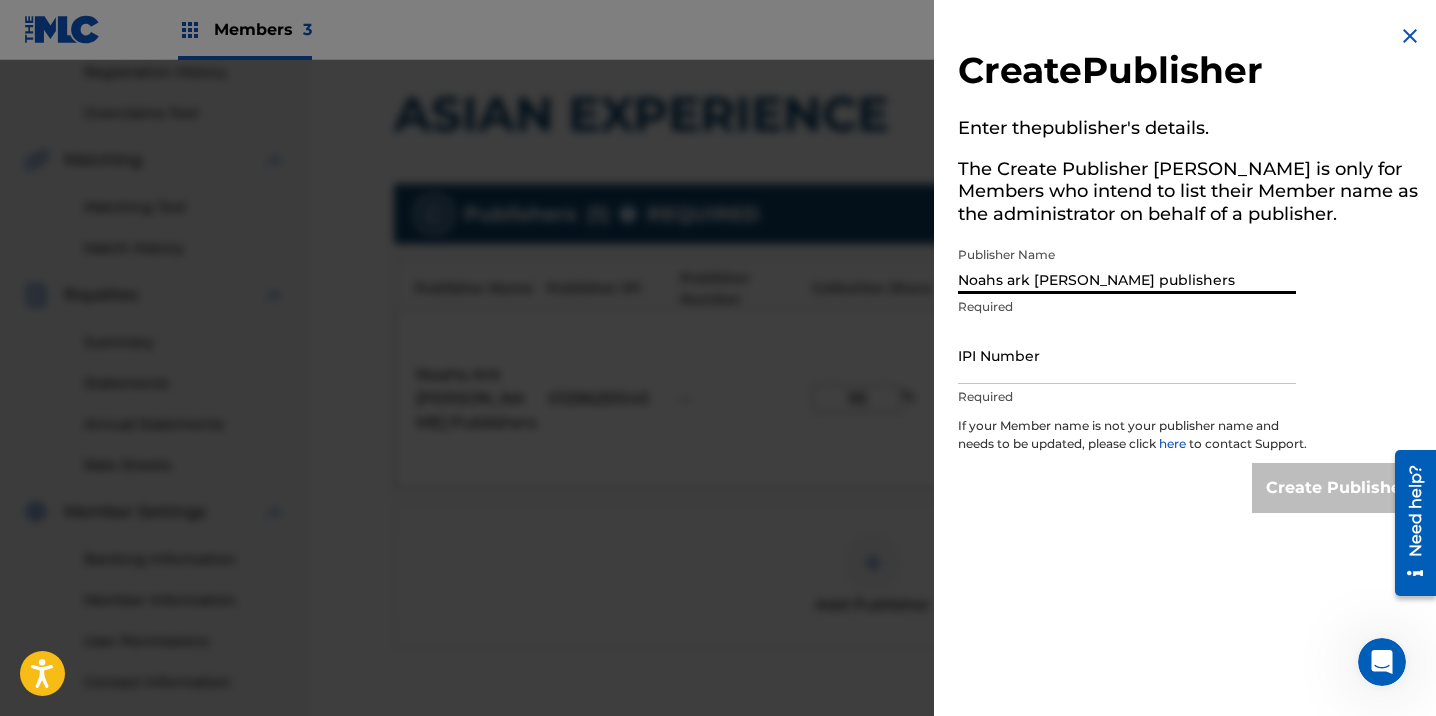type on "Noahs ark [PERSON_NAME] publishers" 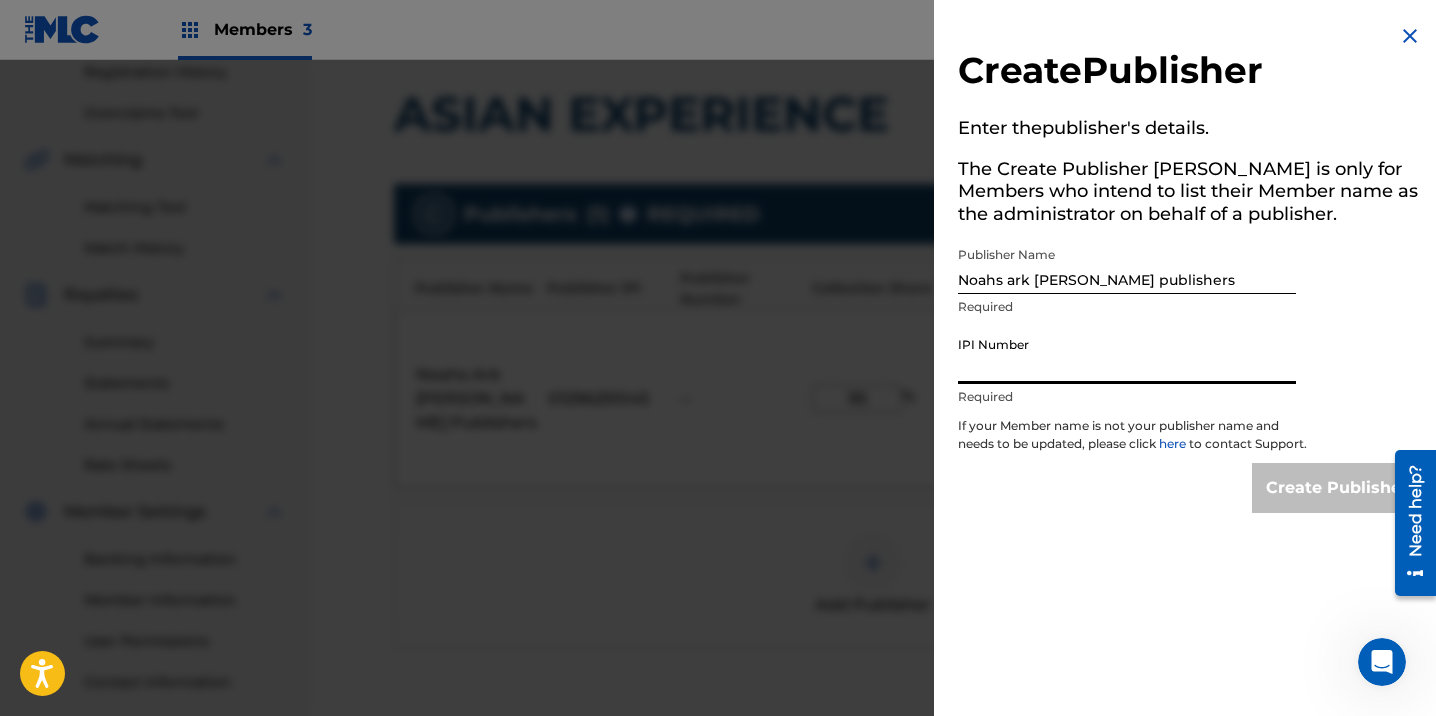 click on "IPI Number" at bounding box center (1127, 355) 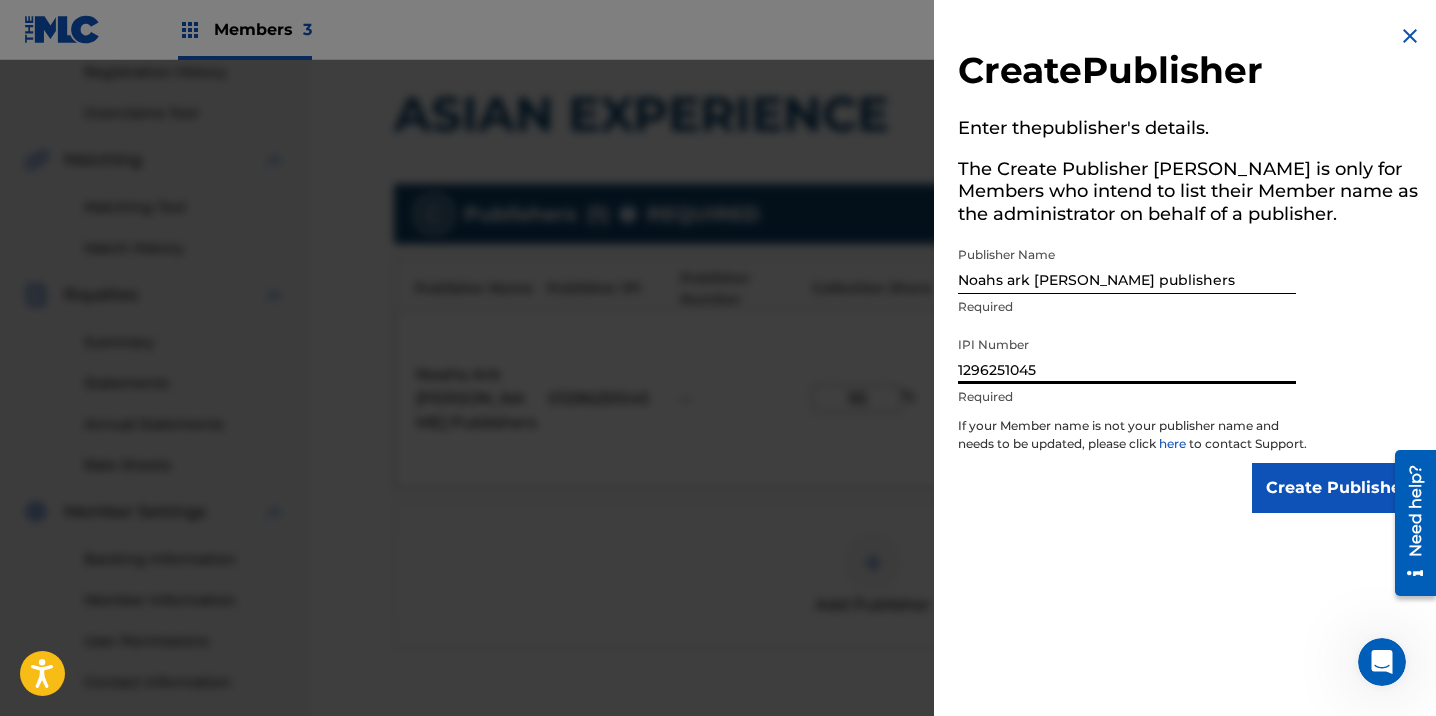 type on "1296251045" 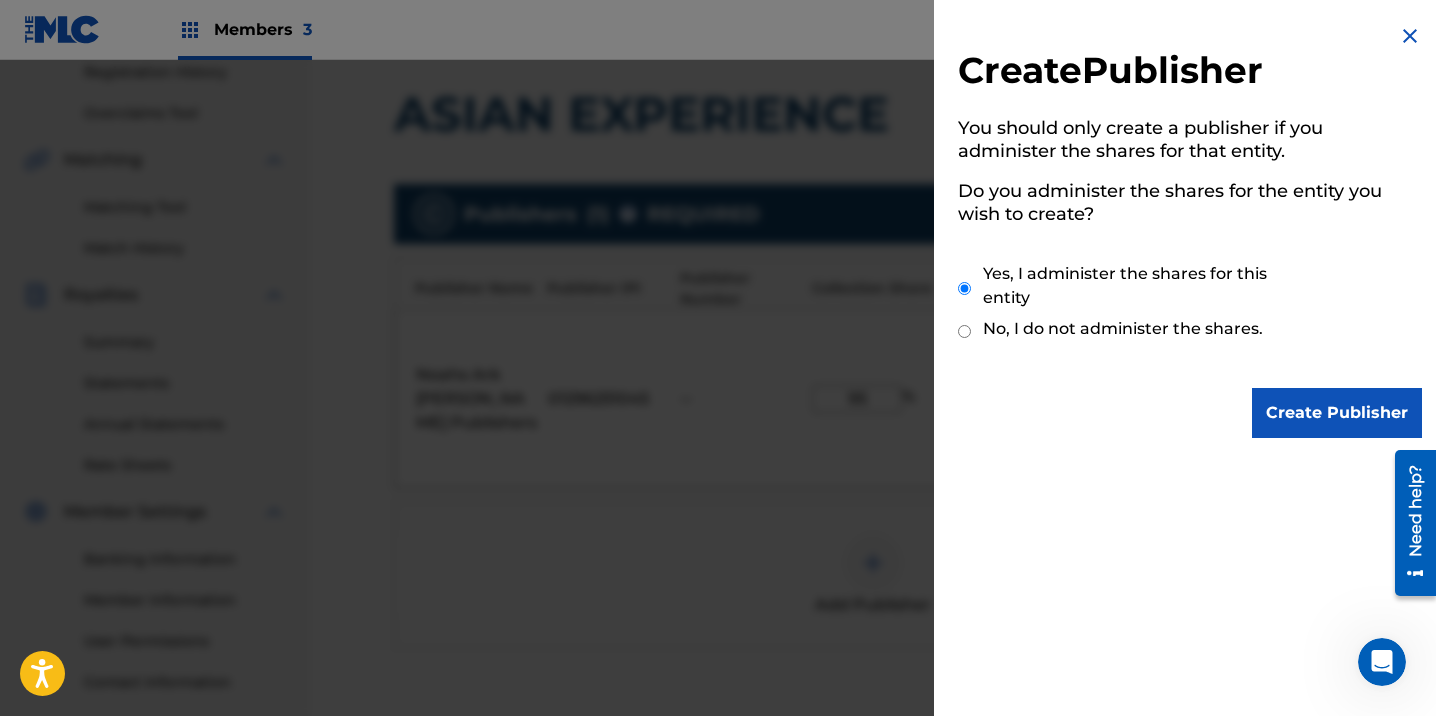 click on "Create Publisher" at bounding box center (1337, 413) 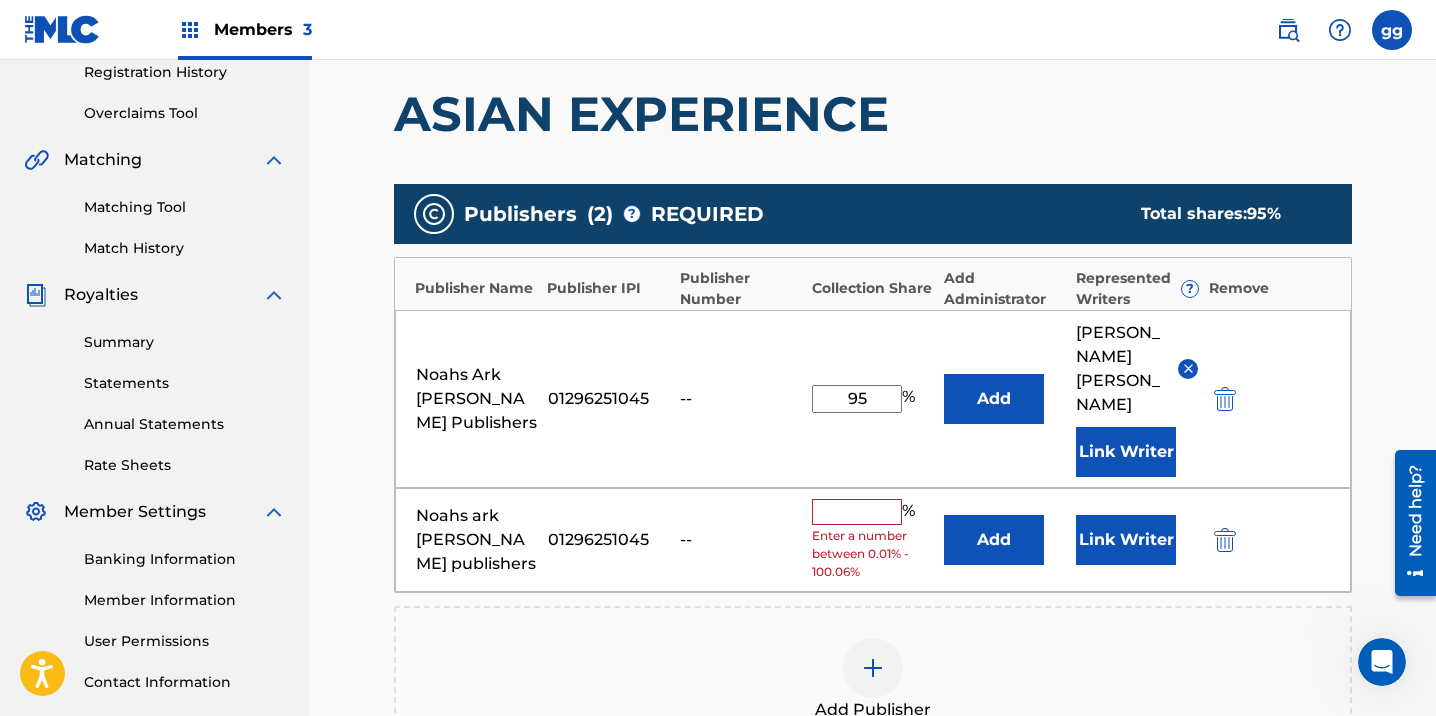 click at bounding box center (857, 512) 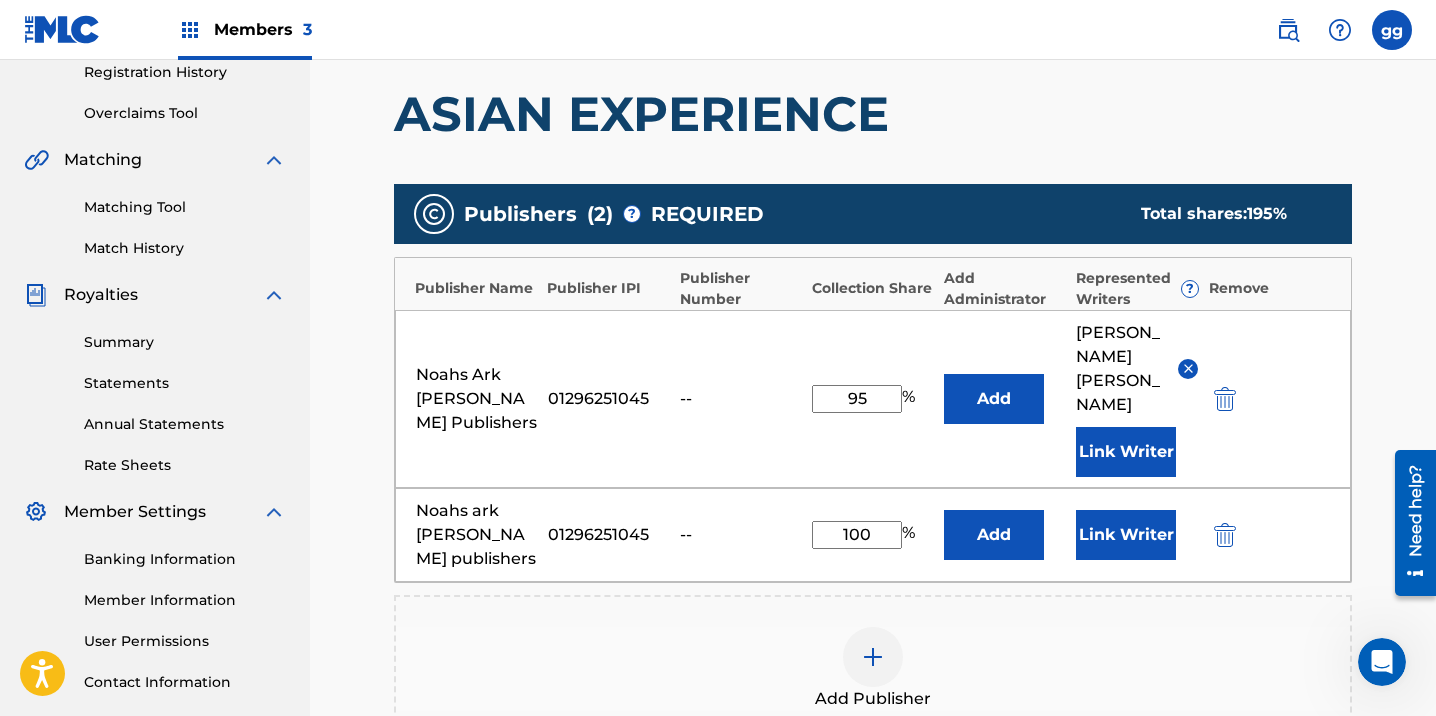 type on "100" 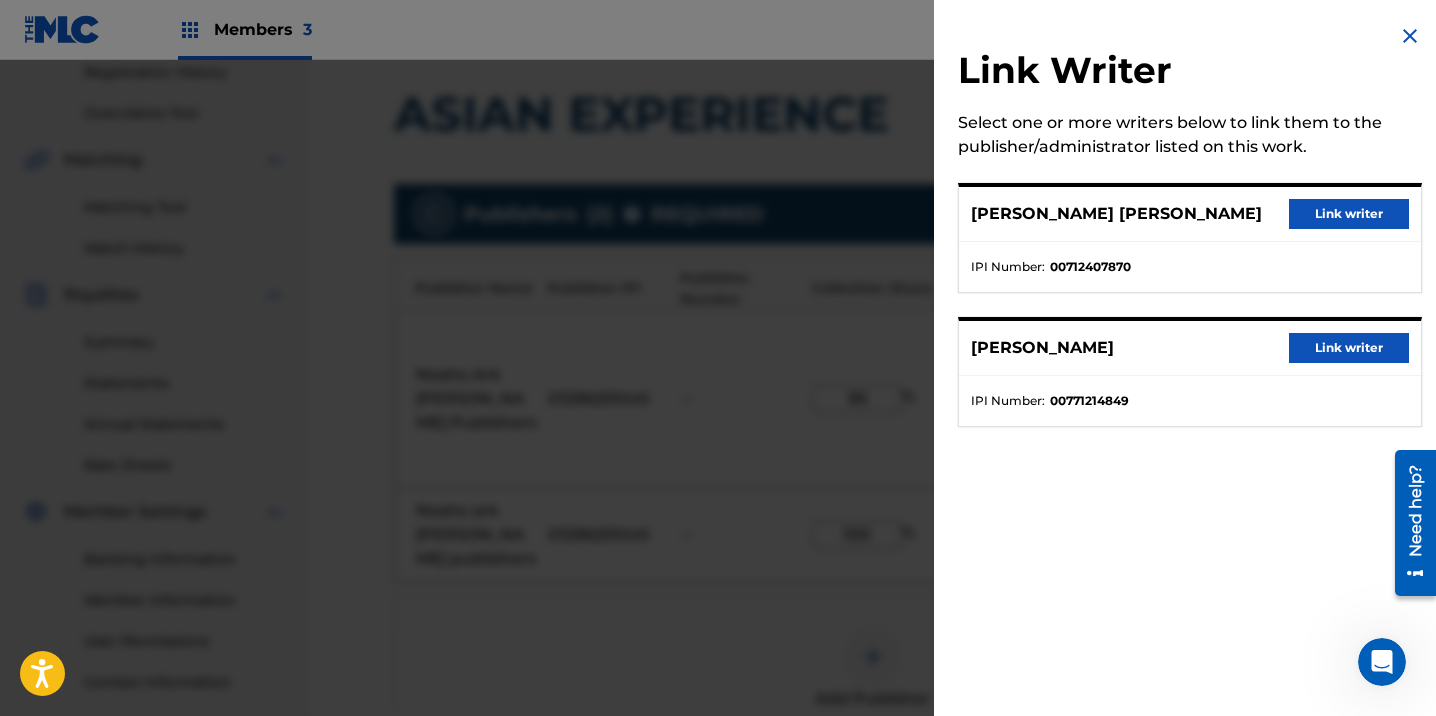 click on "Link writer" at bounding box center [1349, 214] 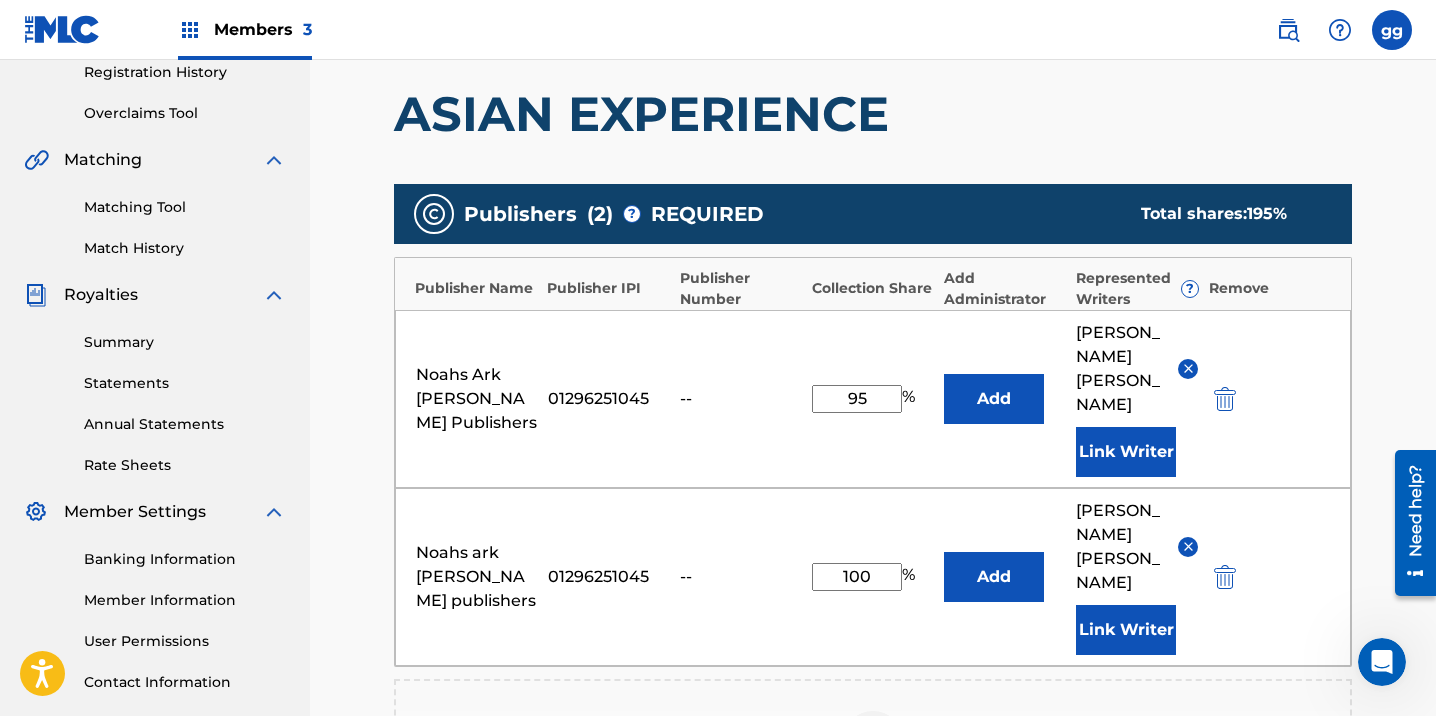 click at bounding box center (1225, 399) 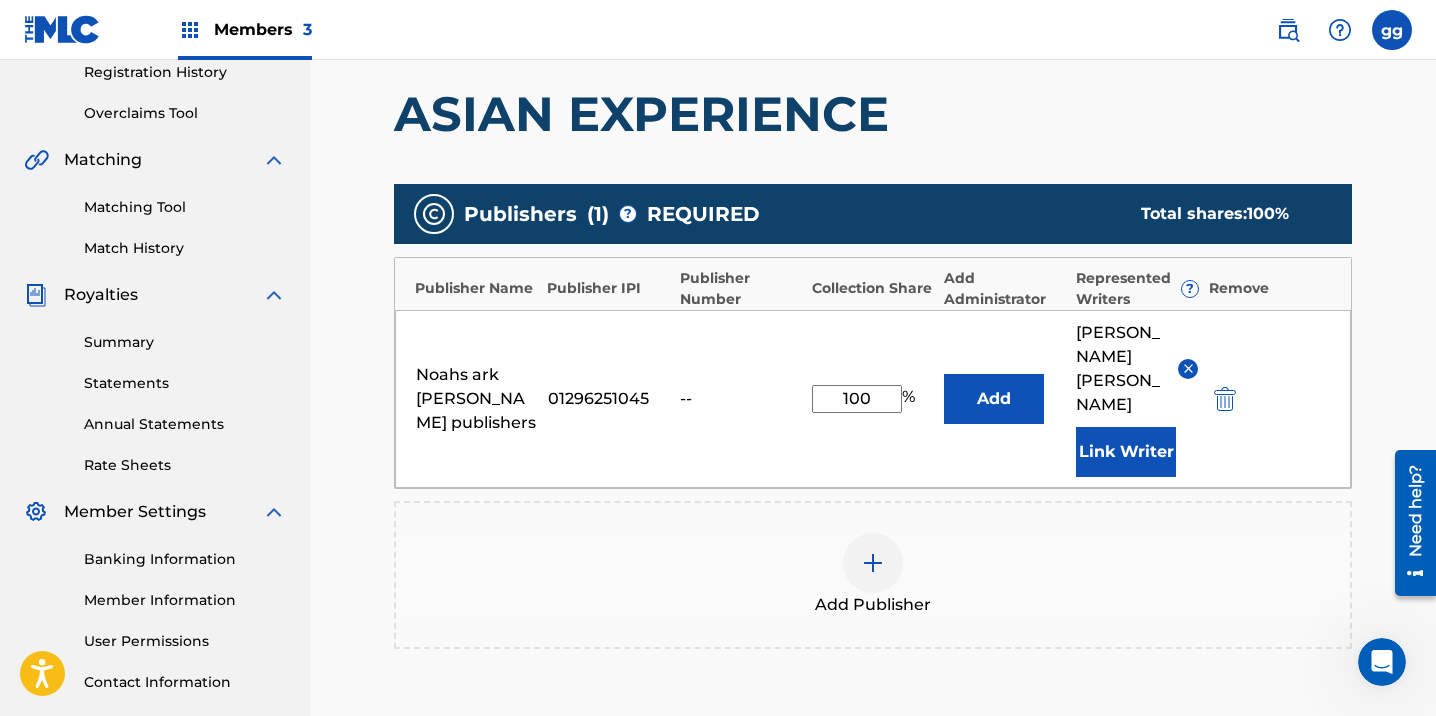 click on "100" at bounding box center (857, 399) 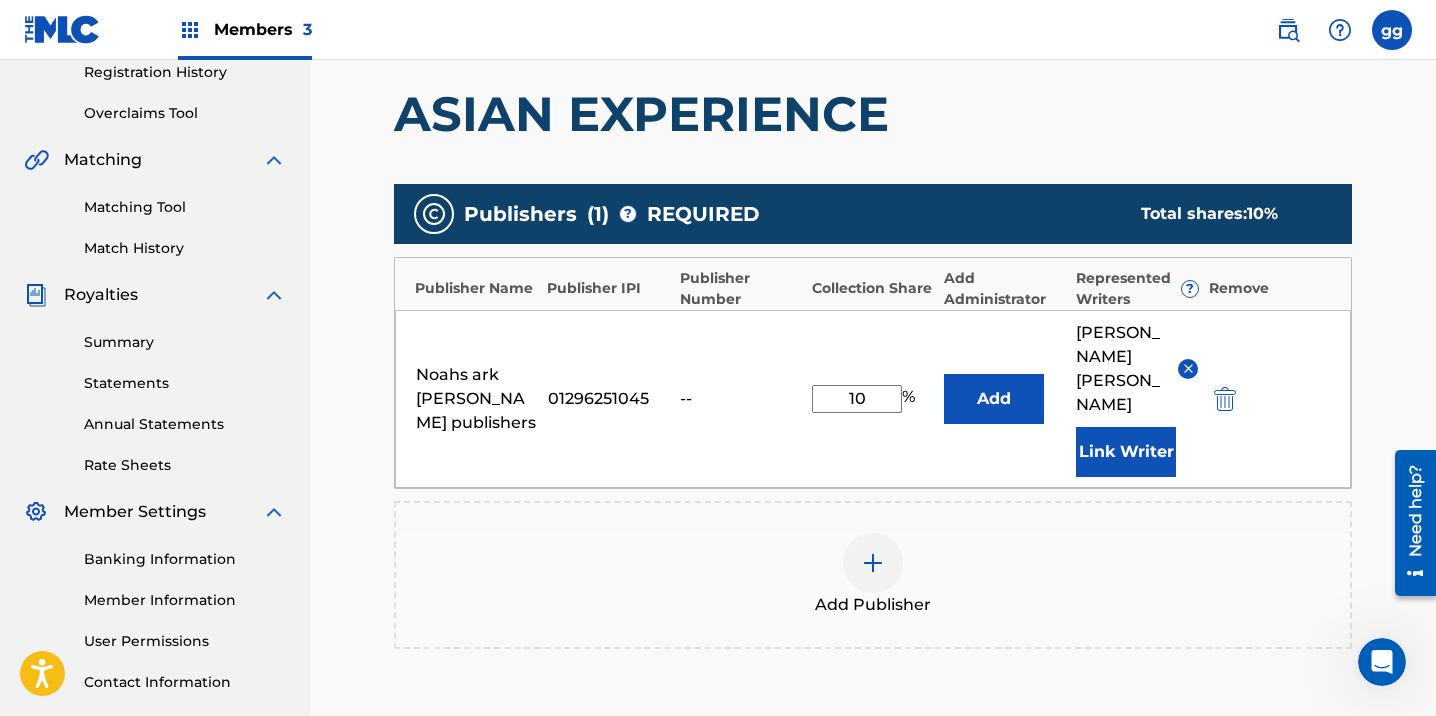 type on "1" 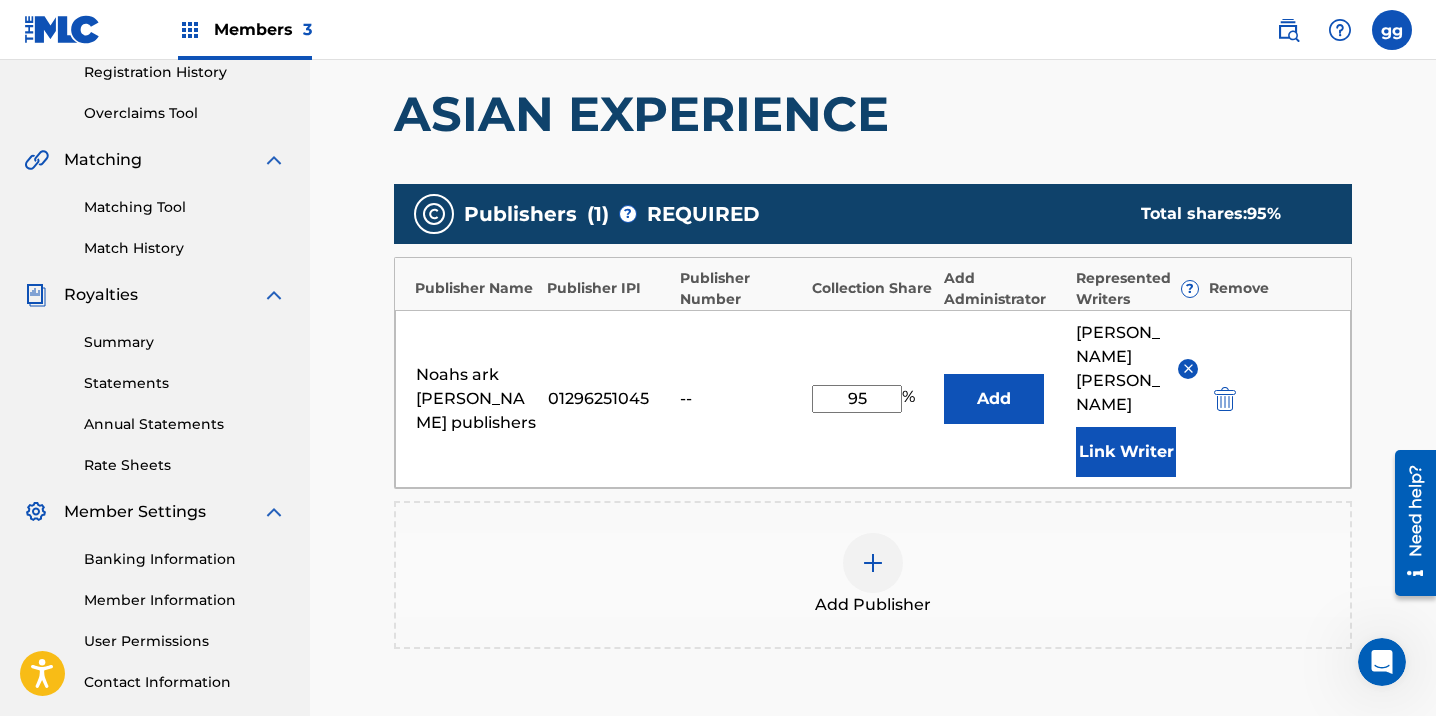 type on "95" 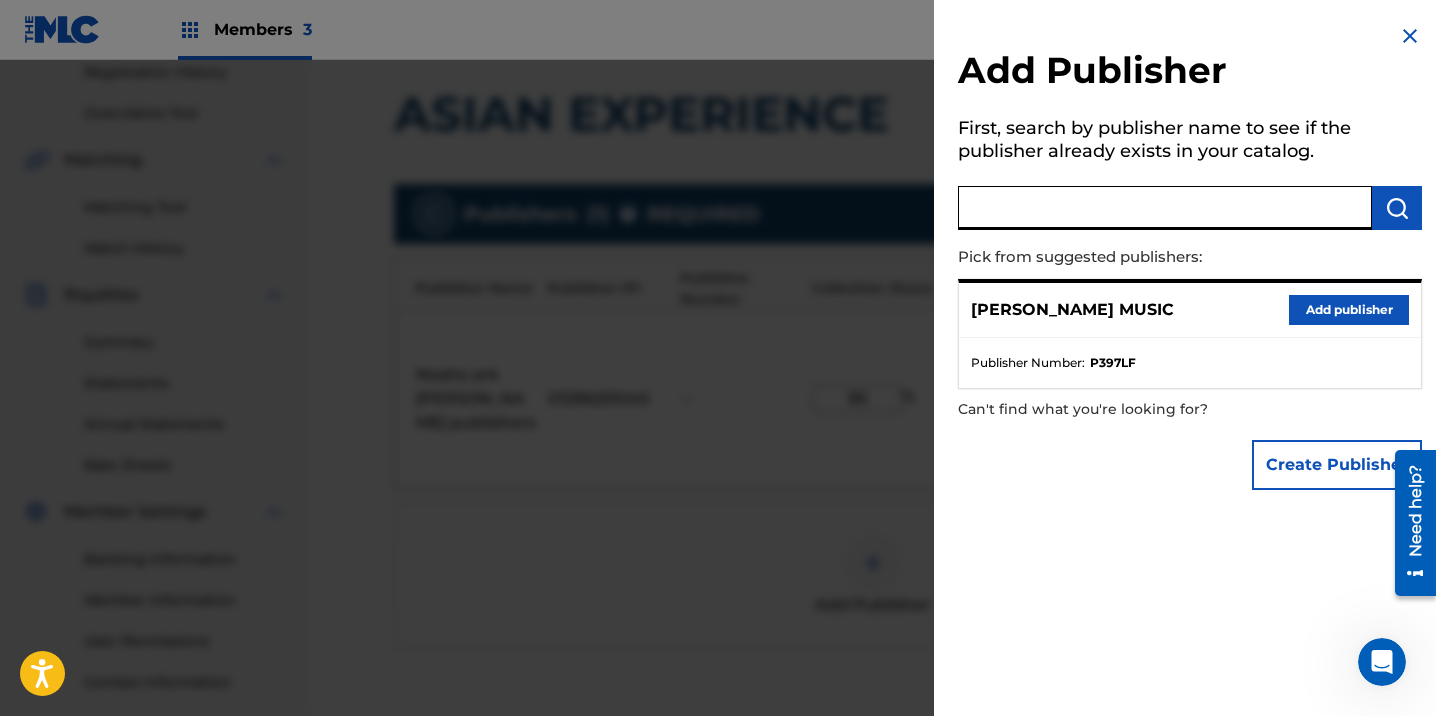 click at bounding box center [1165, 208] 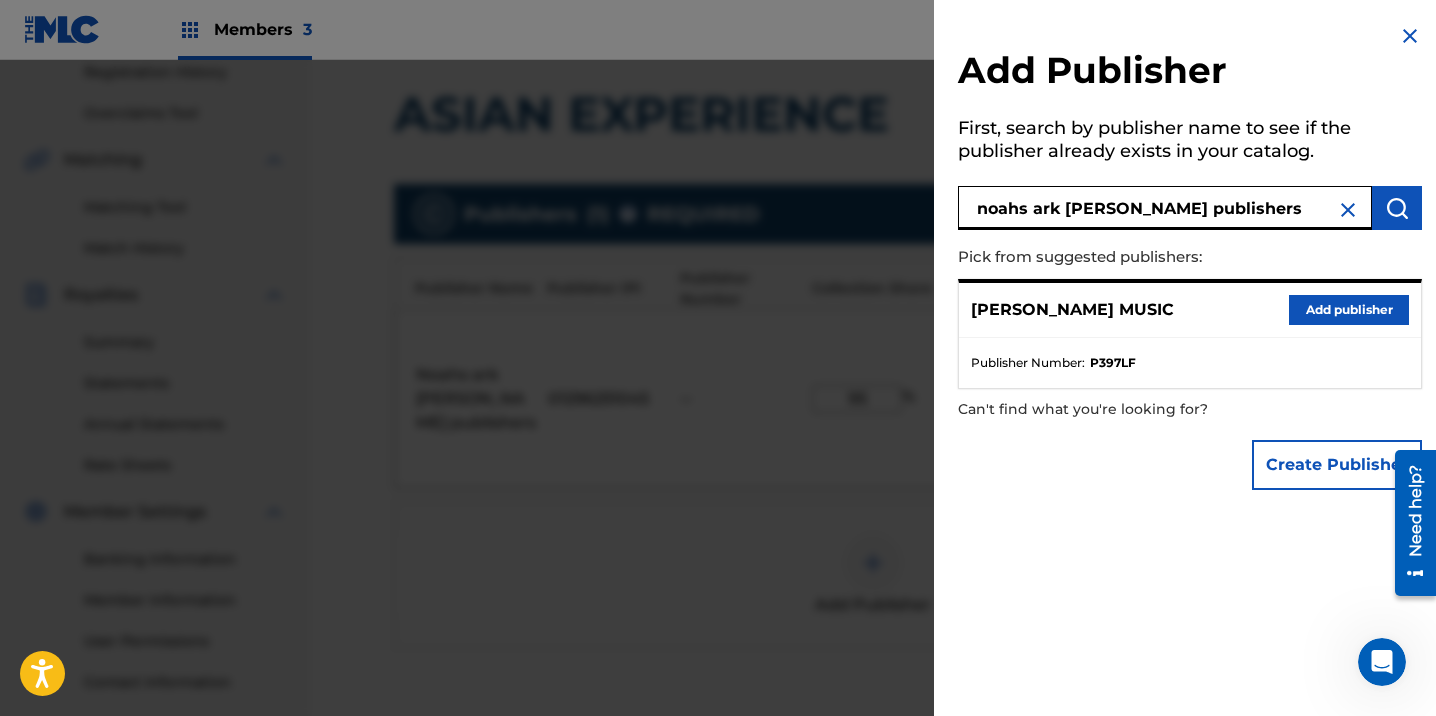 type on "noahs ark [PERSON_NAME] publishers" 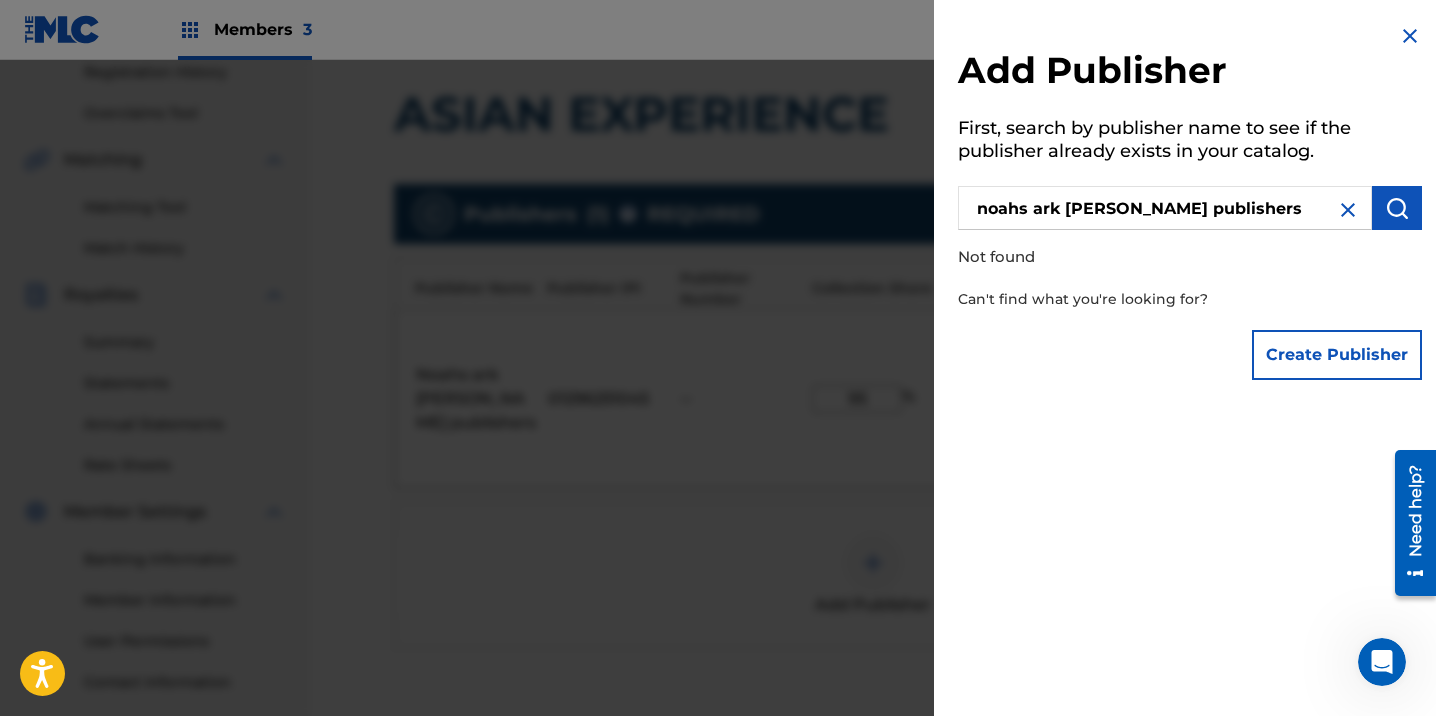 click on "Create Publisher" at bounding box center [1337, 355] 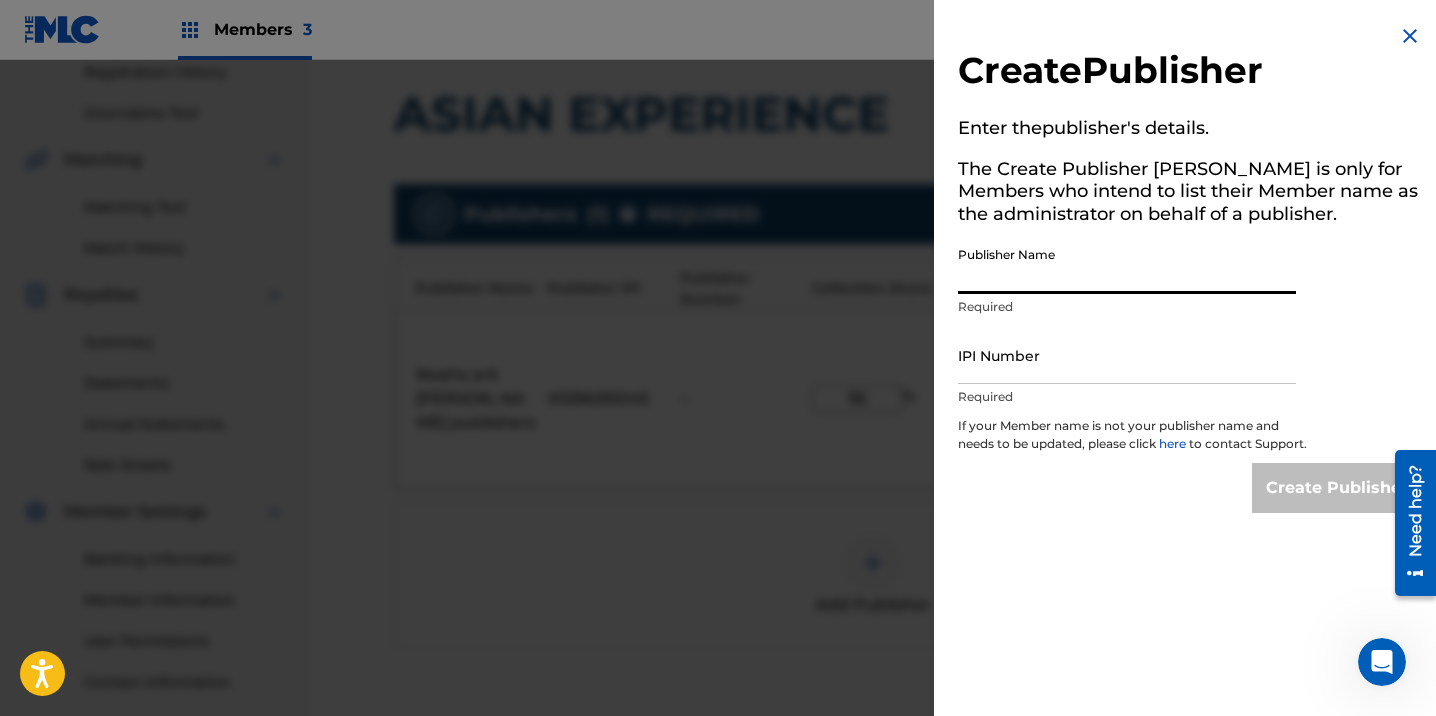 click on "Publisher Name" at bounding box center (1127, 265) 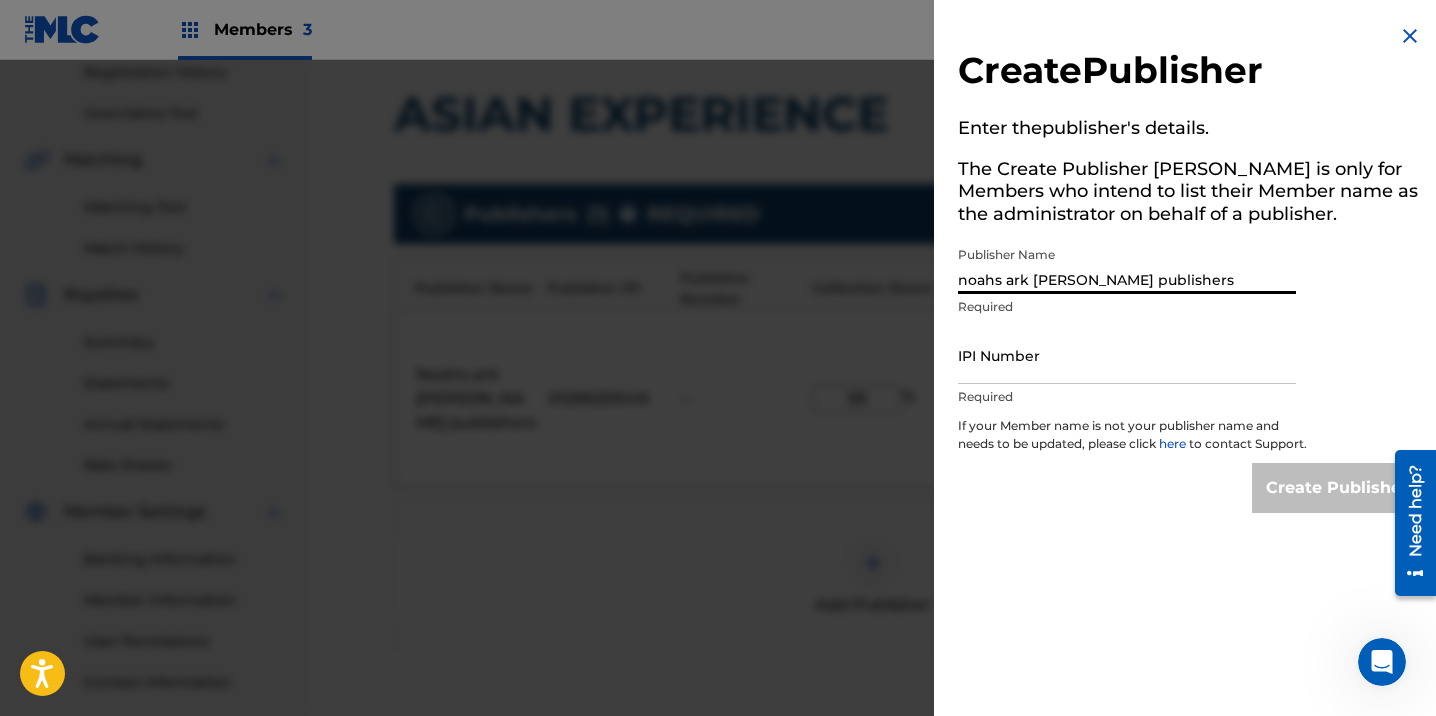 type on "noahs ark [PERSON_NAME] publishers" 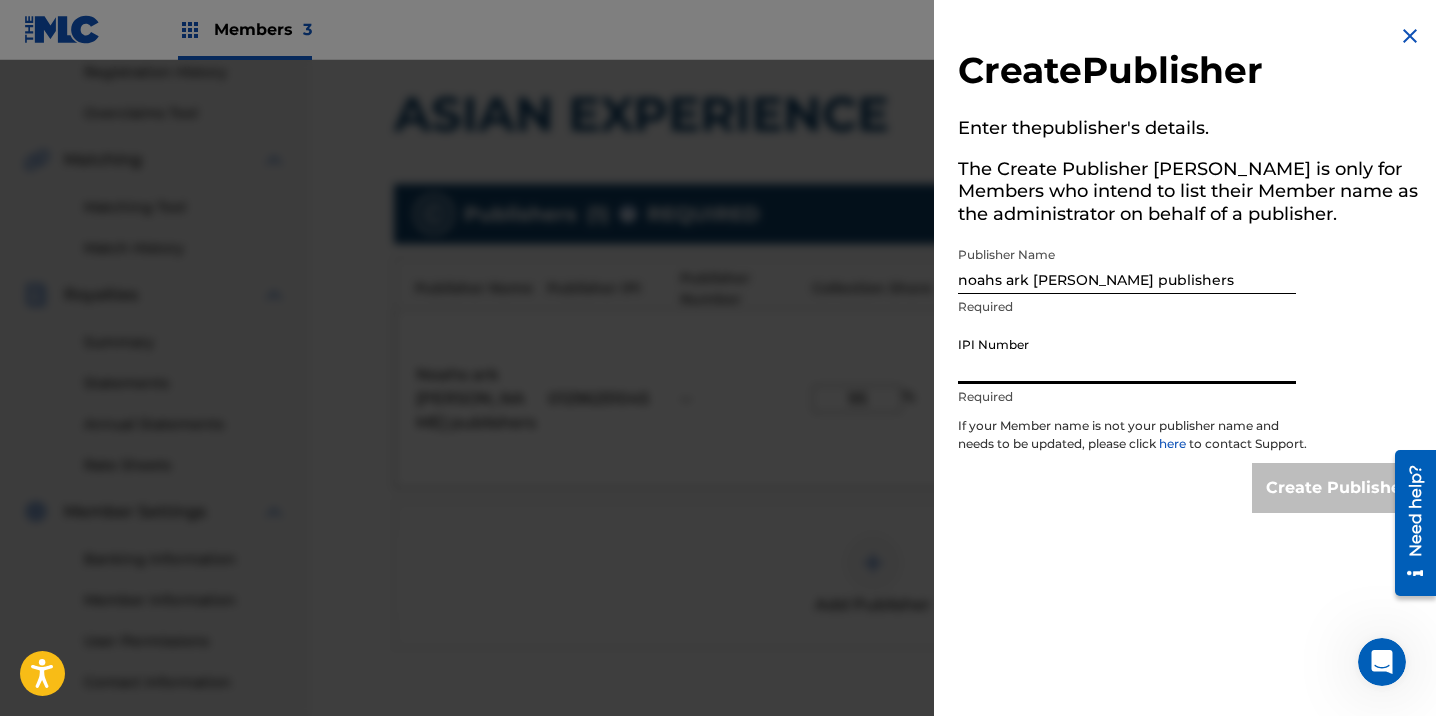 click on "IPI Number" at bounding box center (1127, 355) 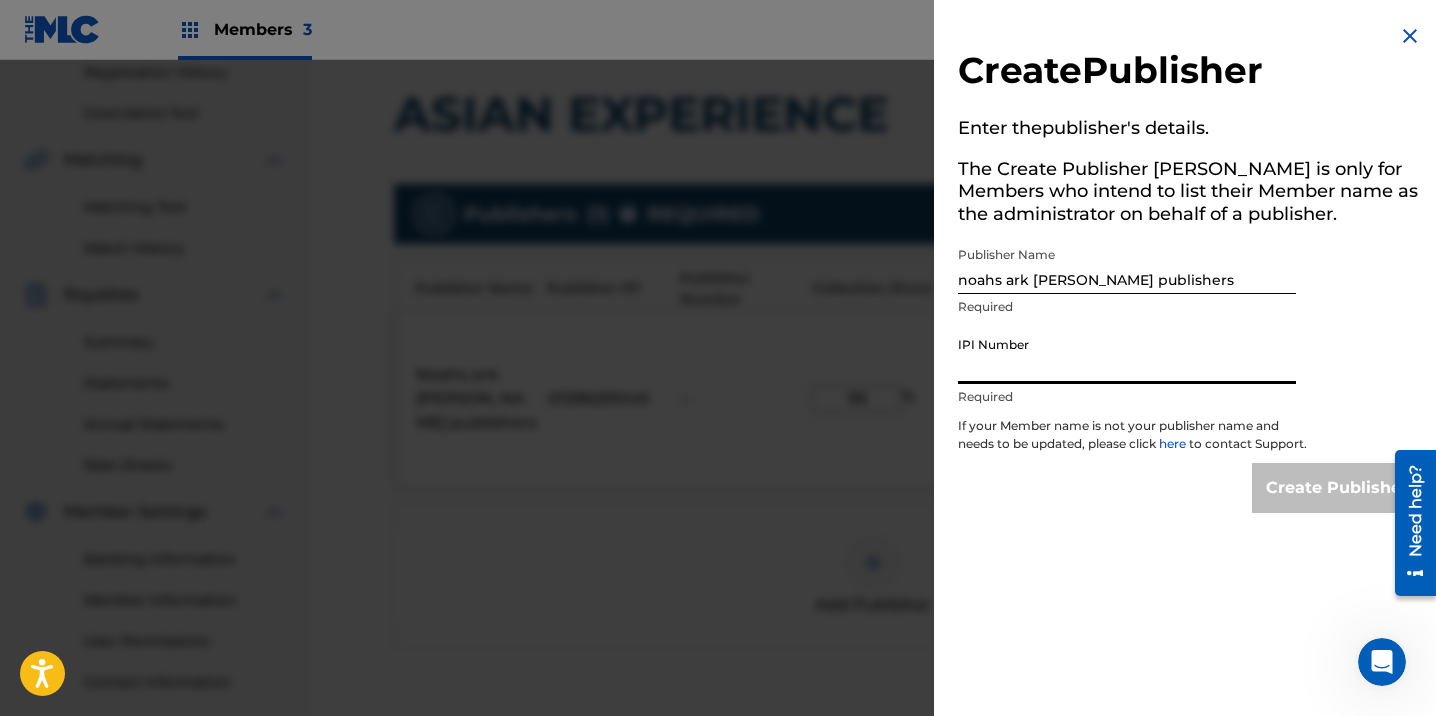paste on "1296251045" 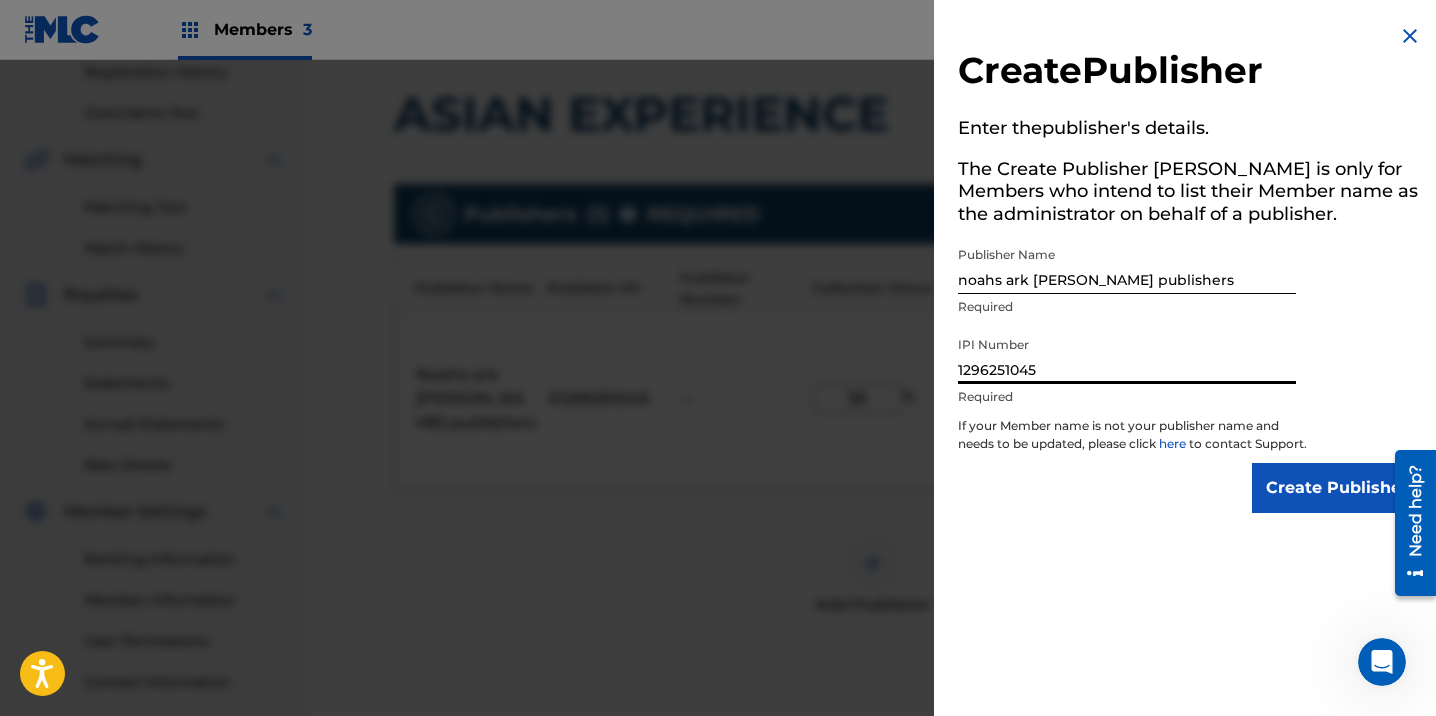 type on "1296251045" 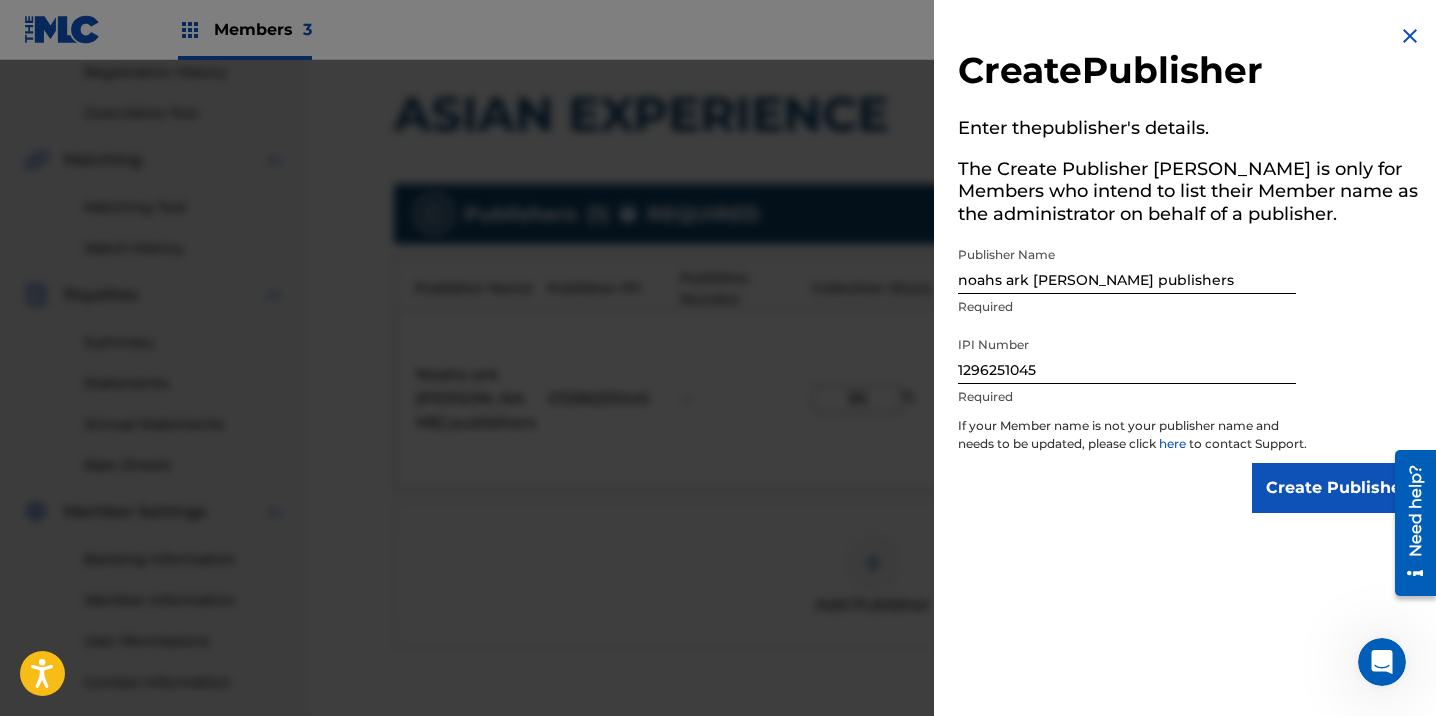 click on "Create Publisher" at bounding box center [1337, 488] 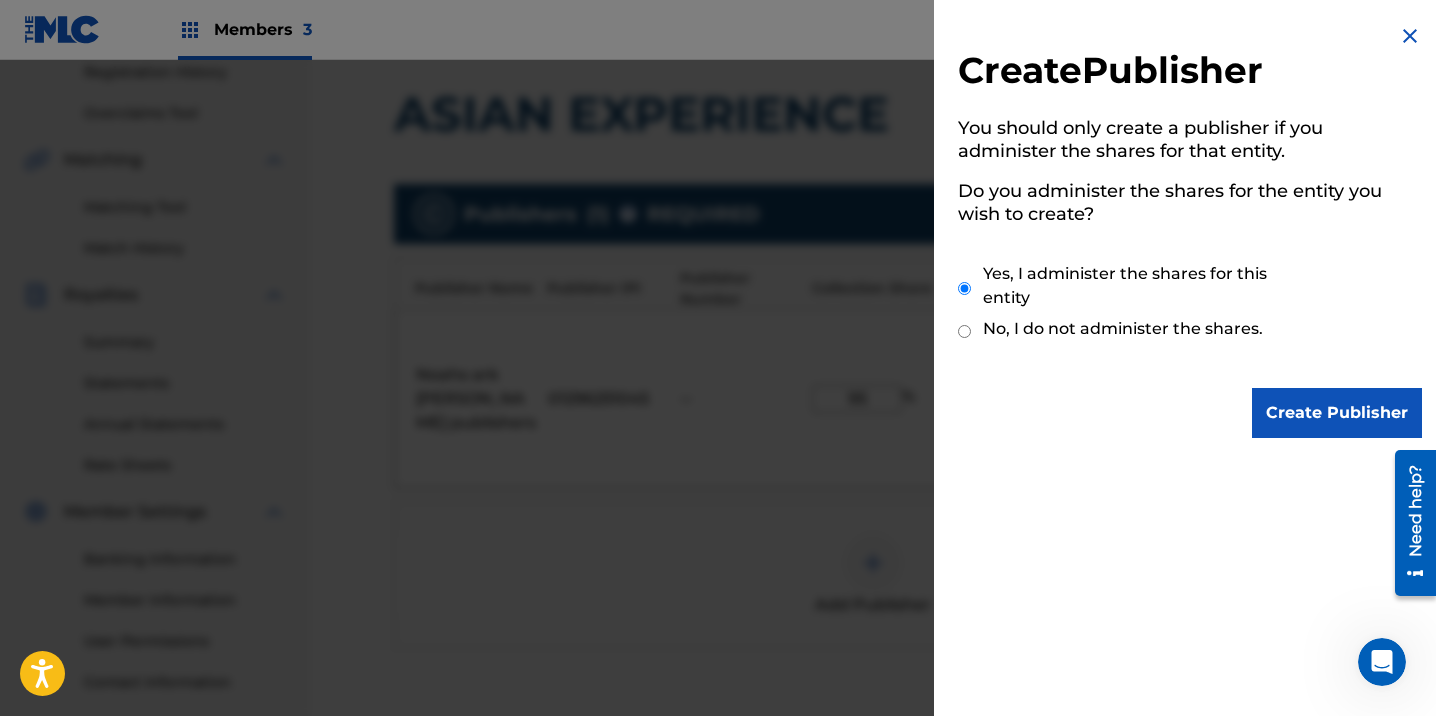 click on "Create Publisher" at bounding box center [1337, 413] 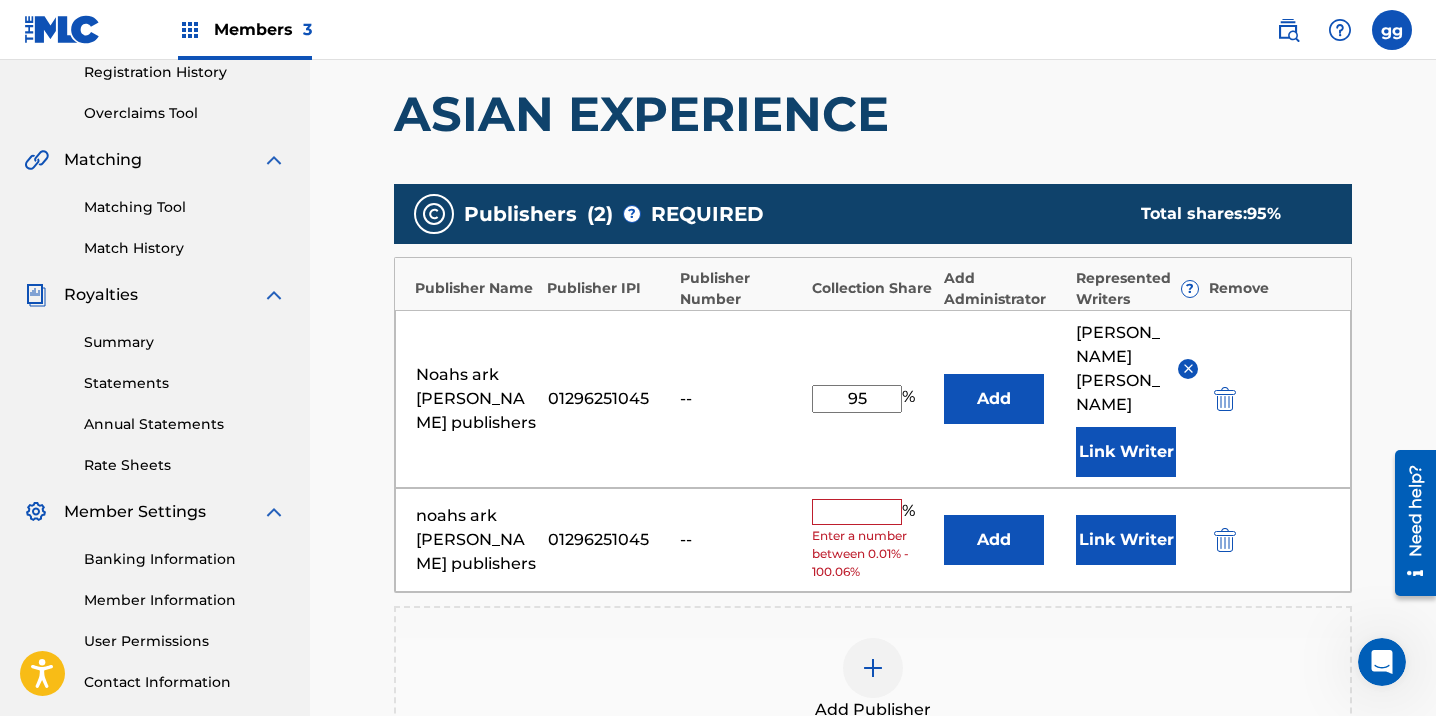 click at bounding box center [1225, 540] 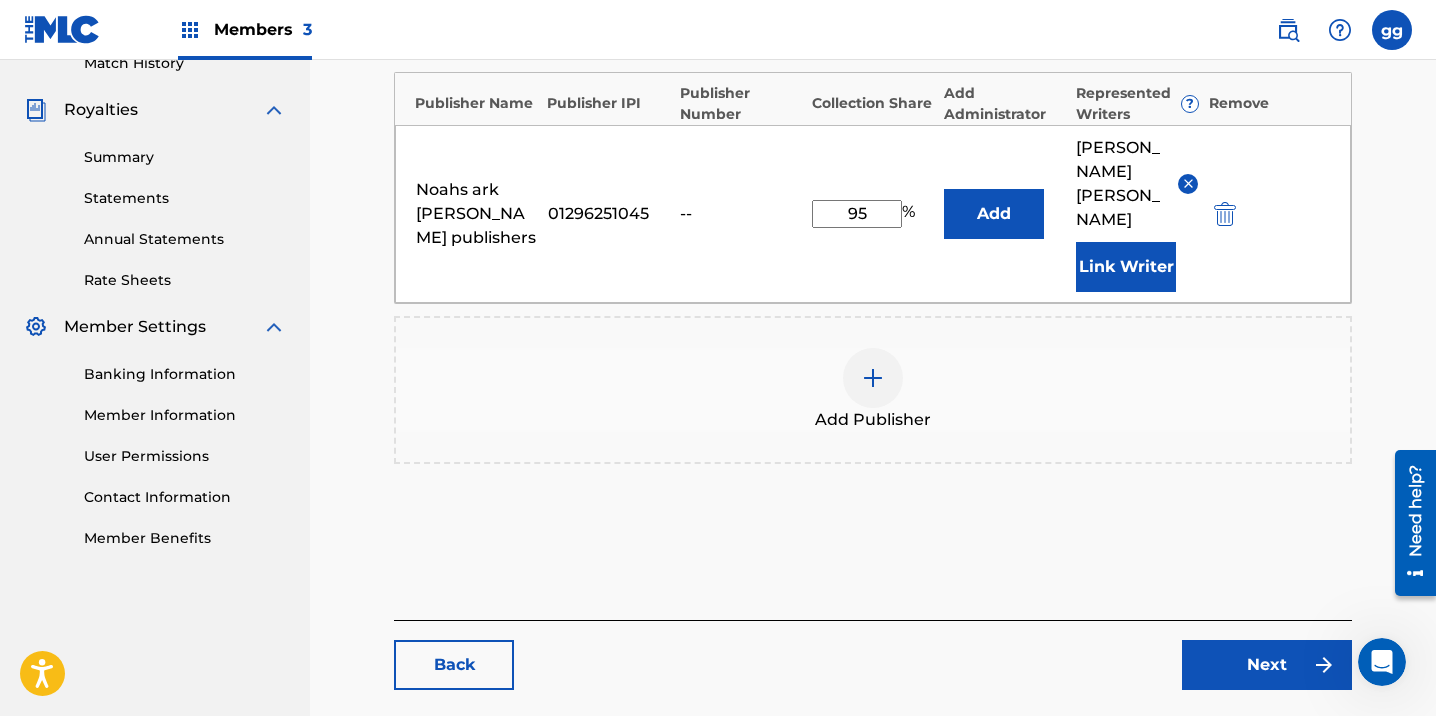 scroll, scrollTop: 626, scrollLeft: 0, axis: vertical 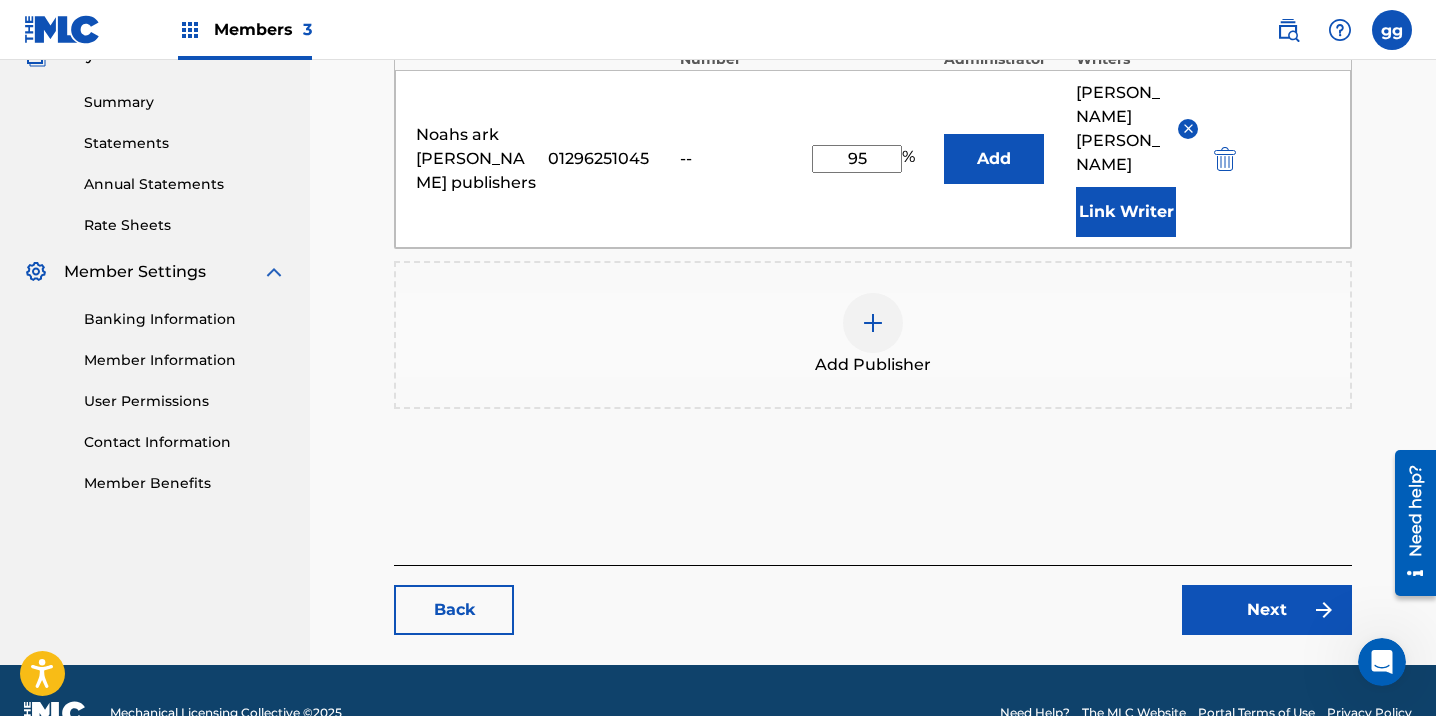 click on "Next" at bounding box center (1267, 610) 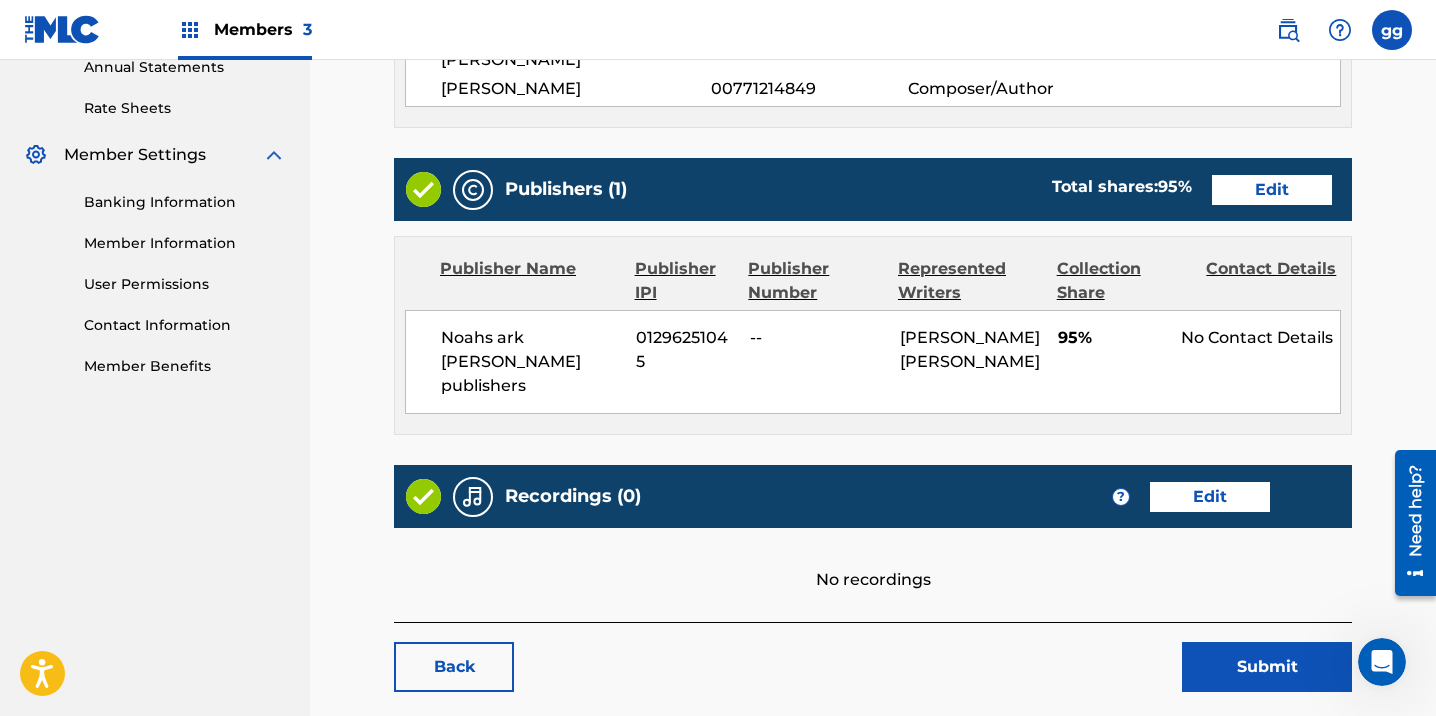 scroll, scrollTop: 800, scrollLeft: 0, axis: vertical 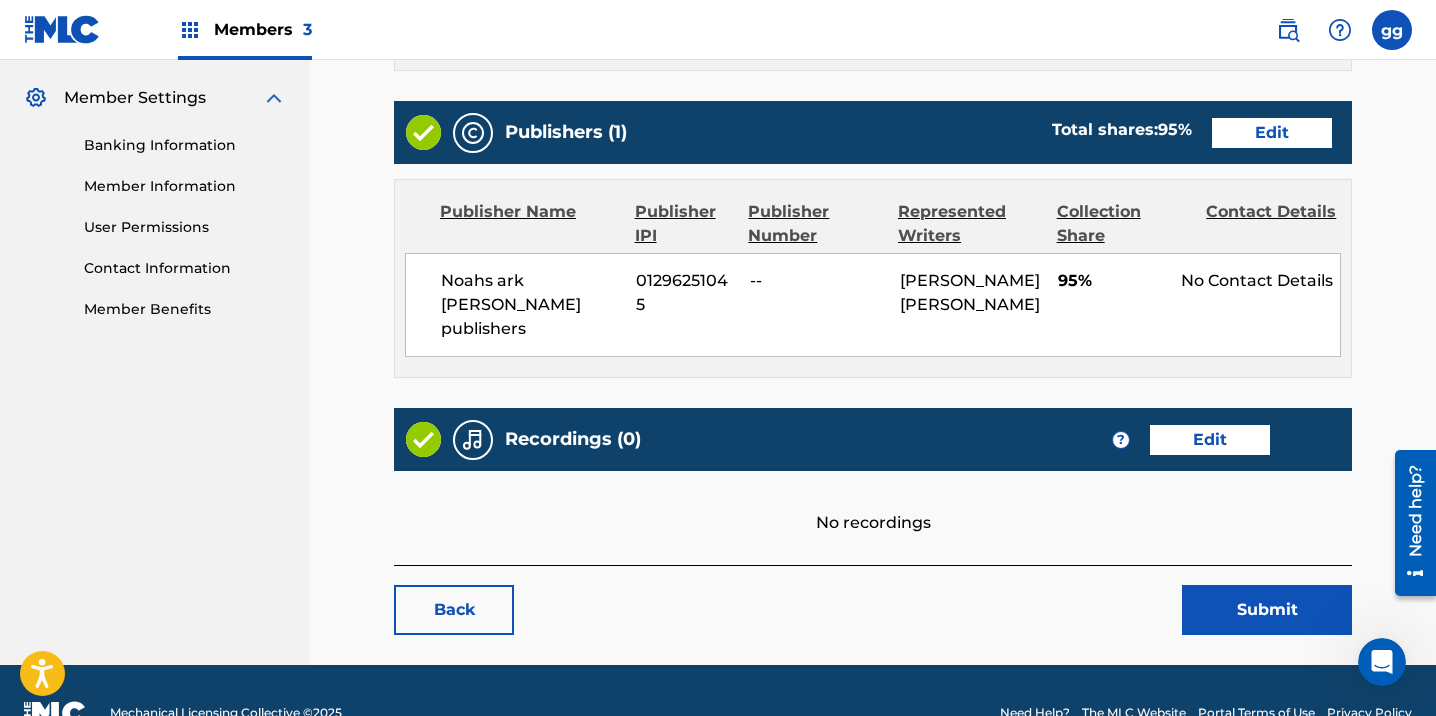 click on "Submit" at bounding box center (1267, 610) 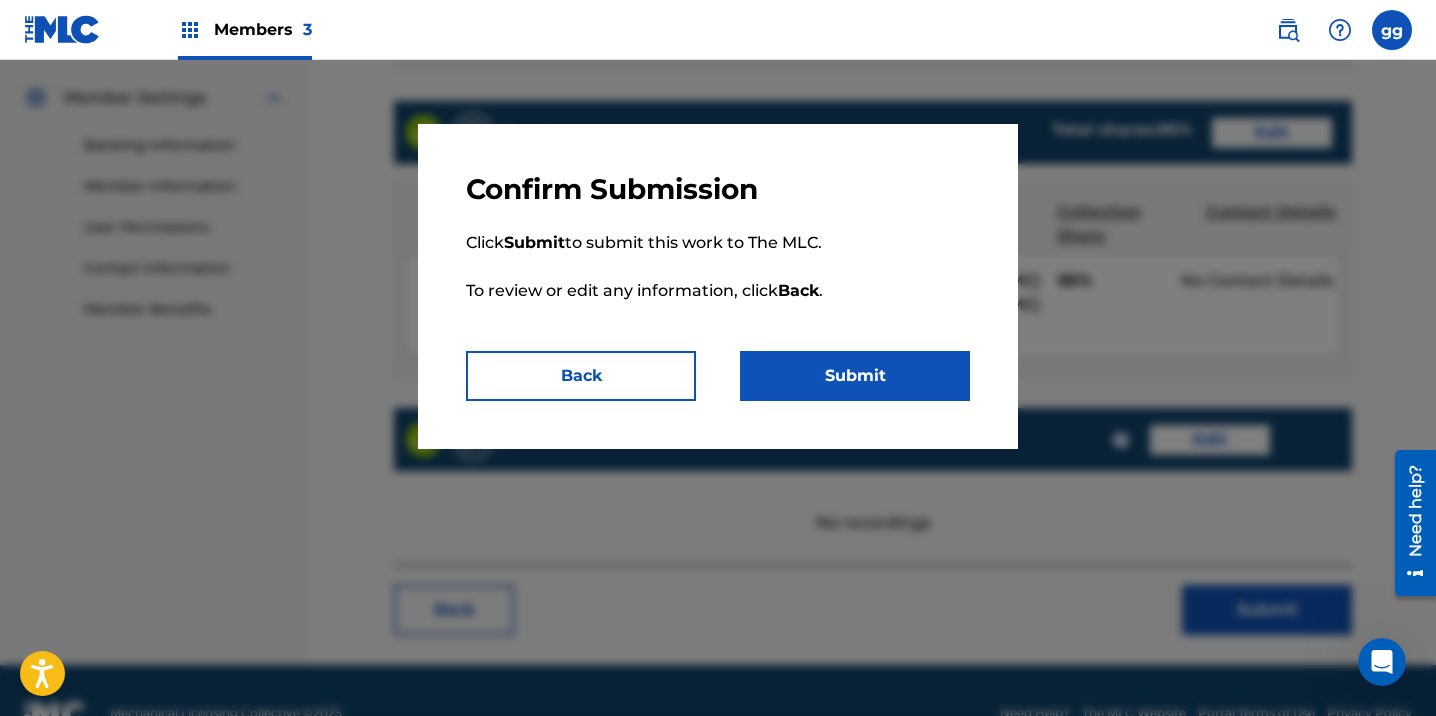 click on "Submit" at bounding box center (855, 376) 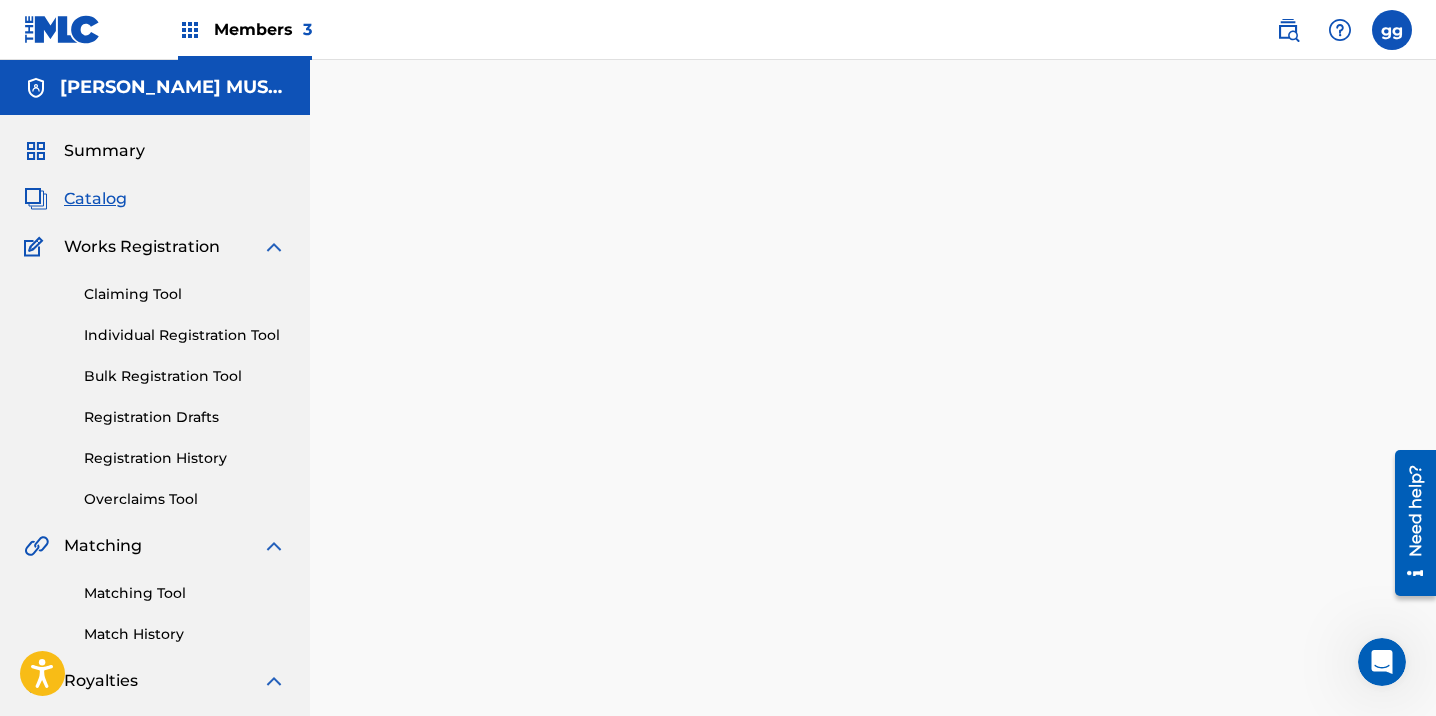 scroll, scrollTop: 0, scrollLeft: 0, axis: both 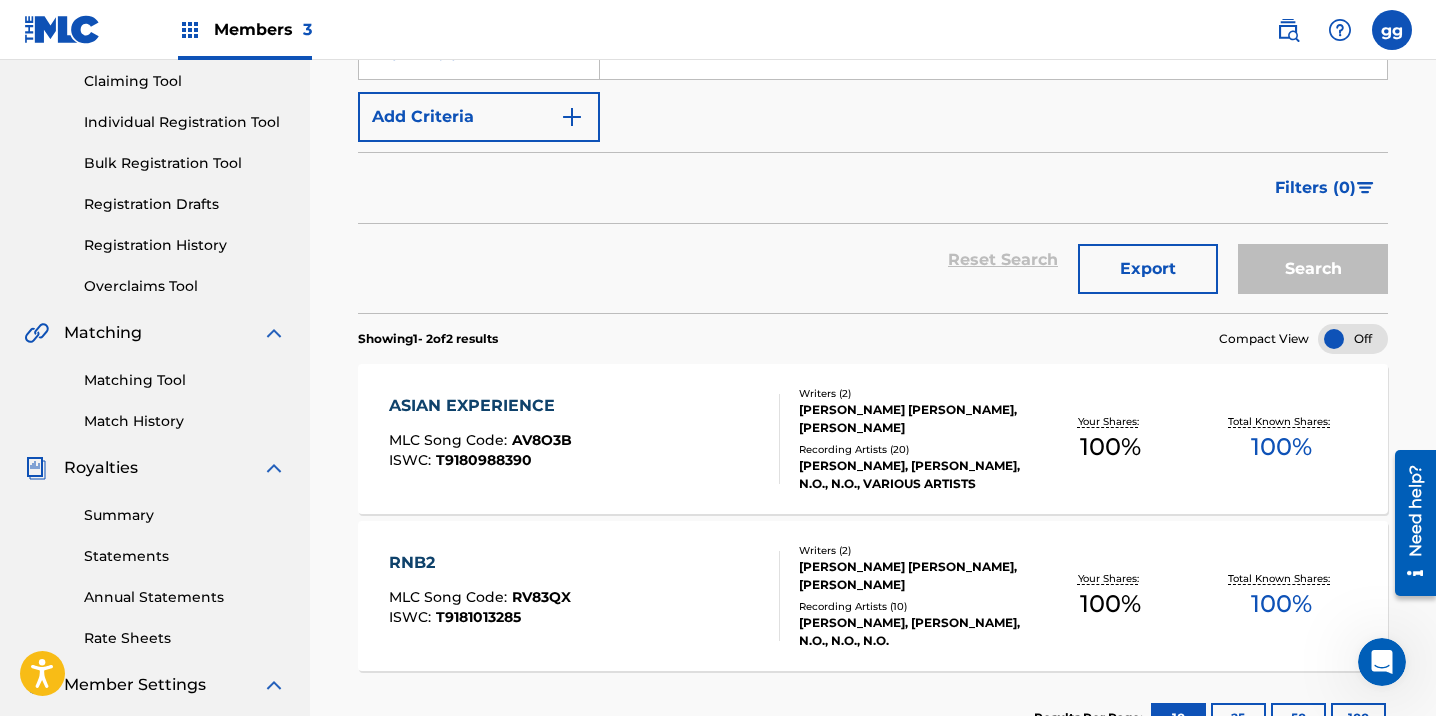 click on "ASIAN EXPERIENCE" at bounding box center (480, 406) 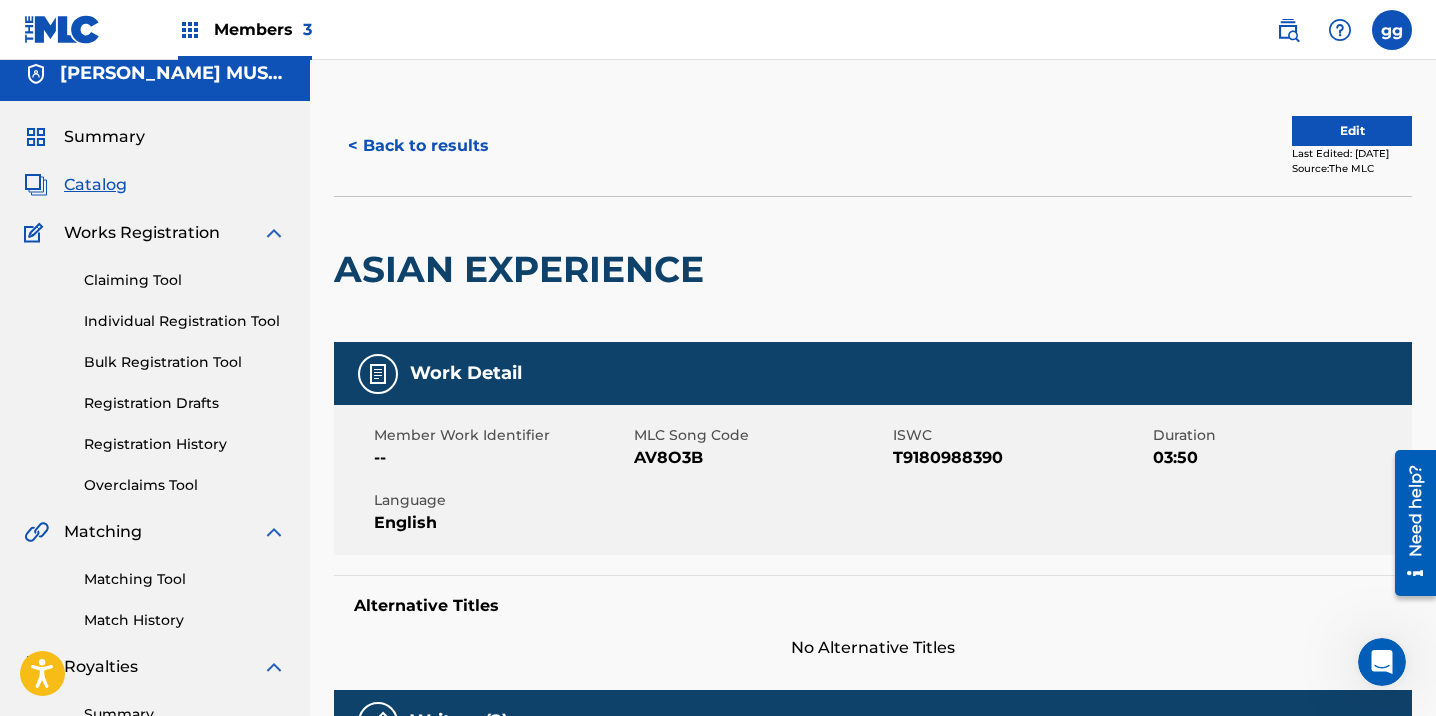 scroll, scrollTop: 0, scrollLeft: 0, axis: both 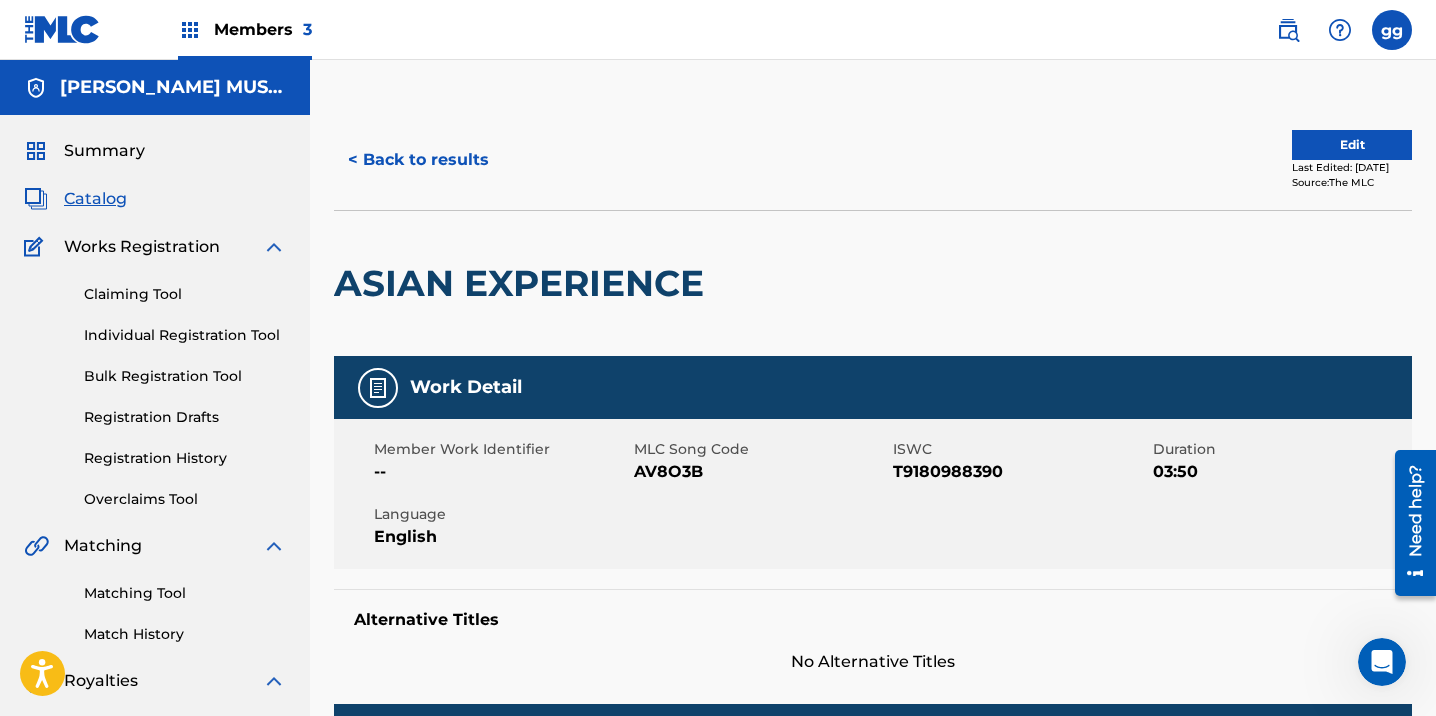 click on "Members    3" at bounding box center [263, 29] 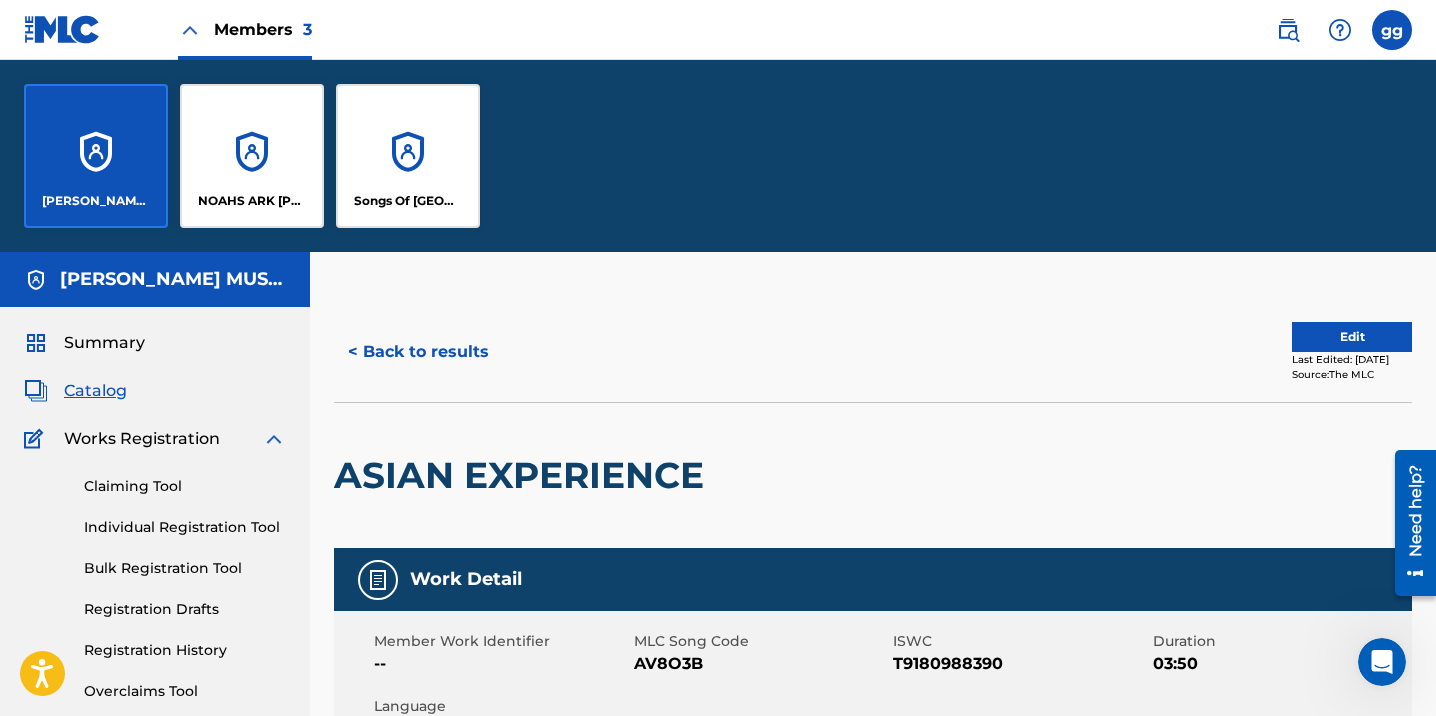click on "NOAHS ARK [PERSON_NAME] PUBLISHERS" at bounding box center [252, 201] 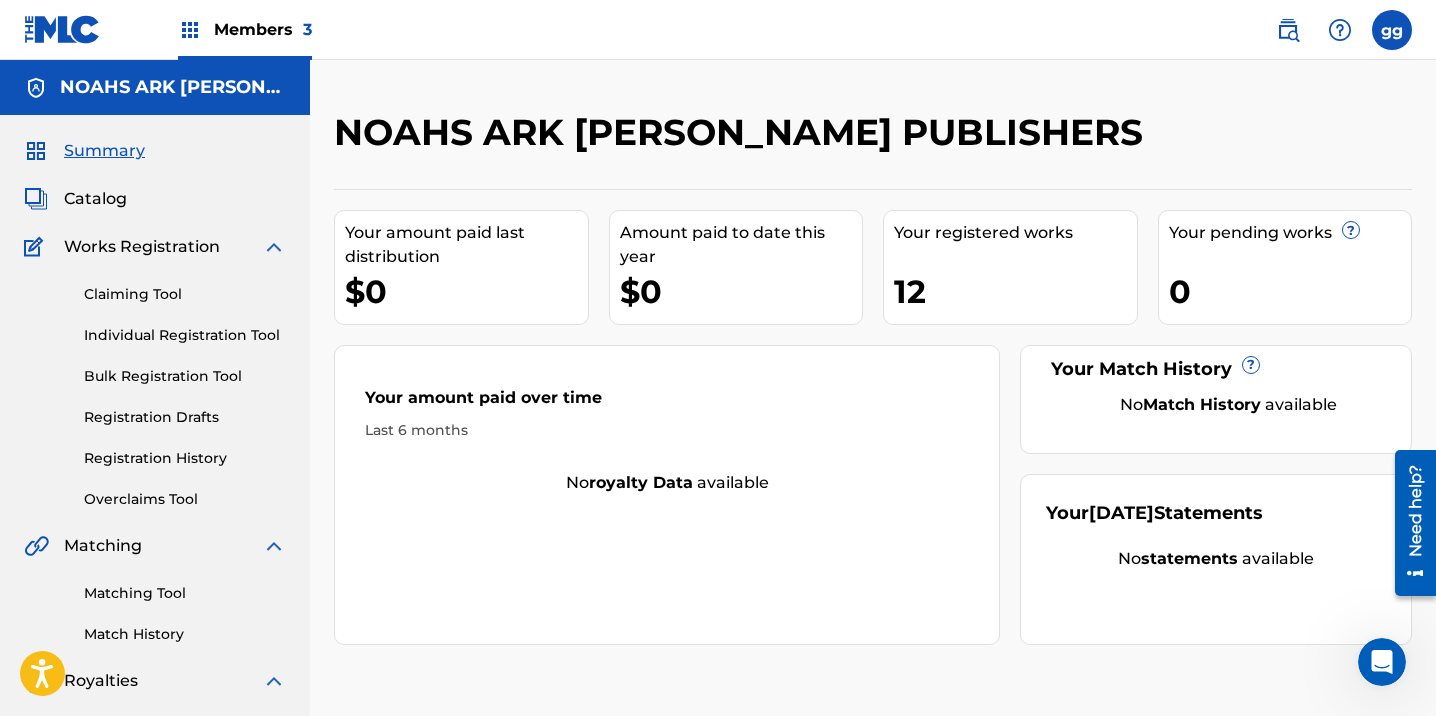 click on "Catalog" at bounding box center (95, 199) 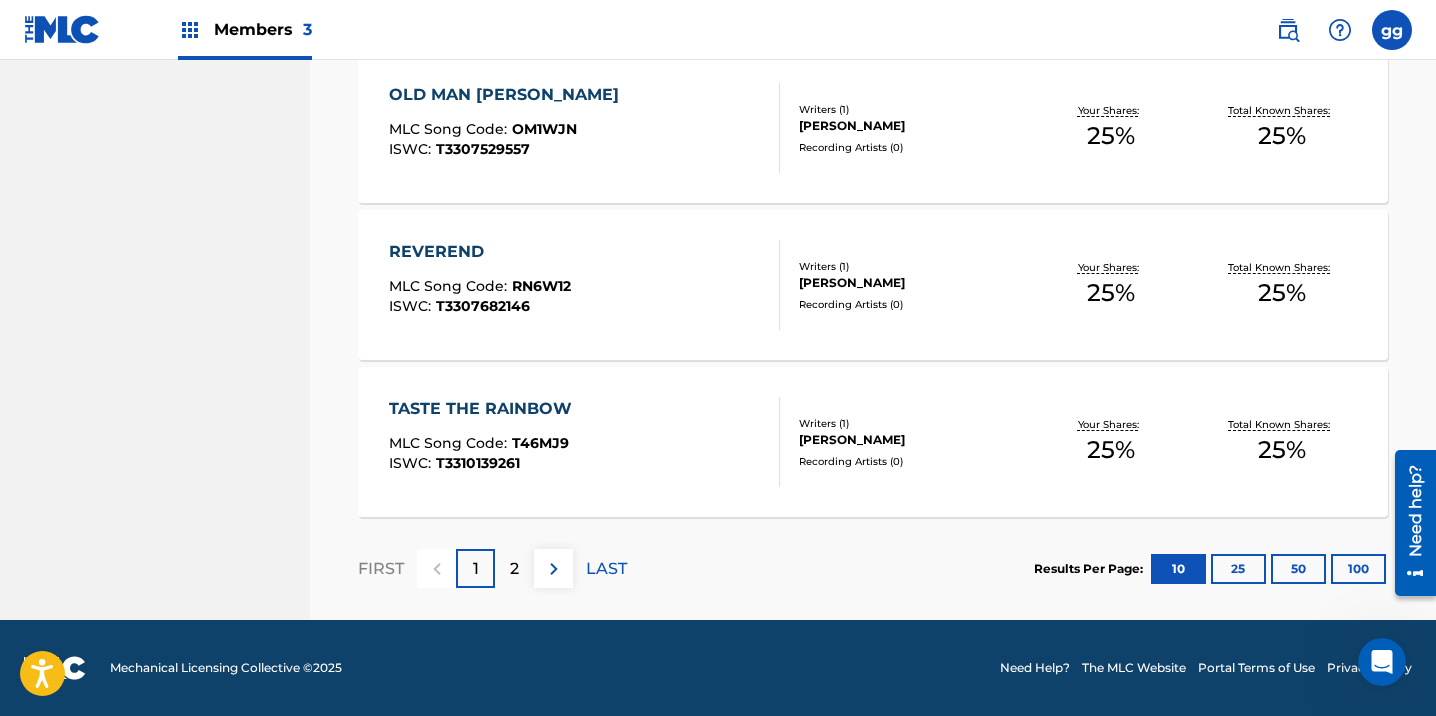 scroll, scrollTop: 1623, scrollLeft: 0, axis: vertical 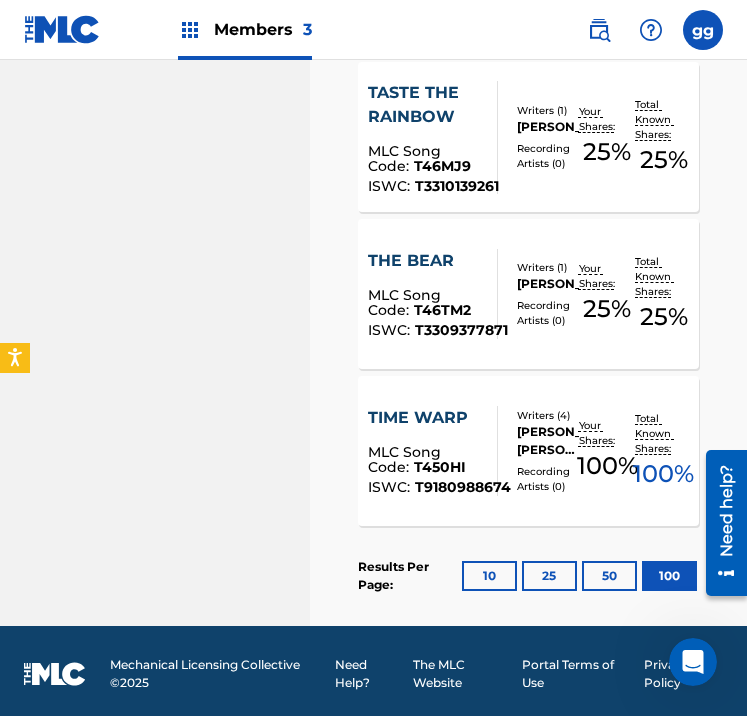 click on "TIME WARP" at bounding box center [439, 418] 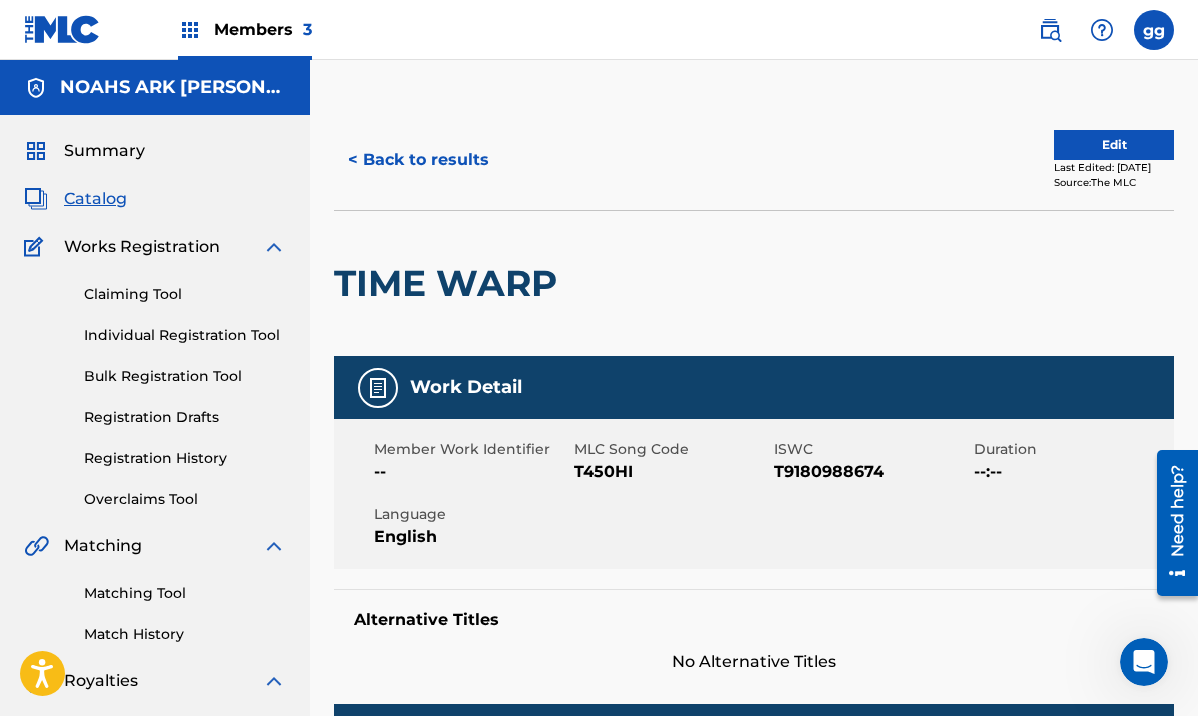 scroll, scrollTop: 0, scrollLeft: 0, axis: both 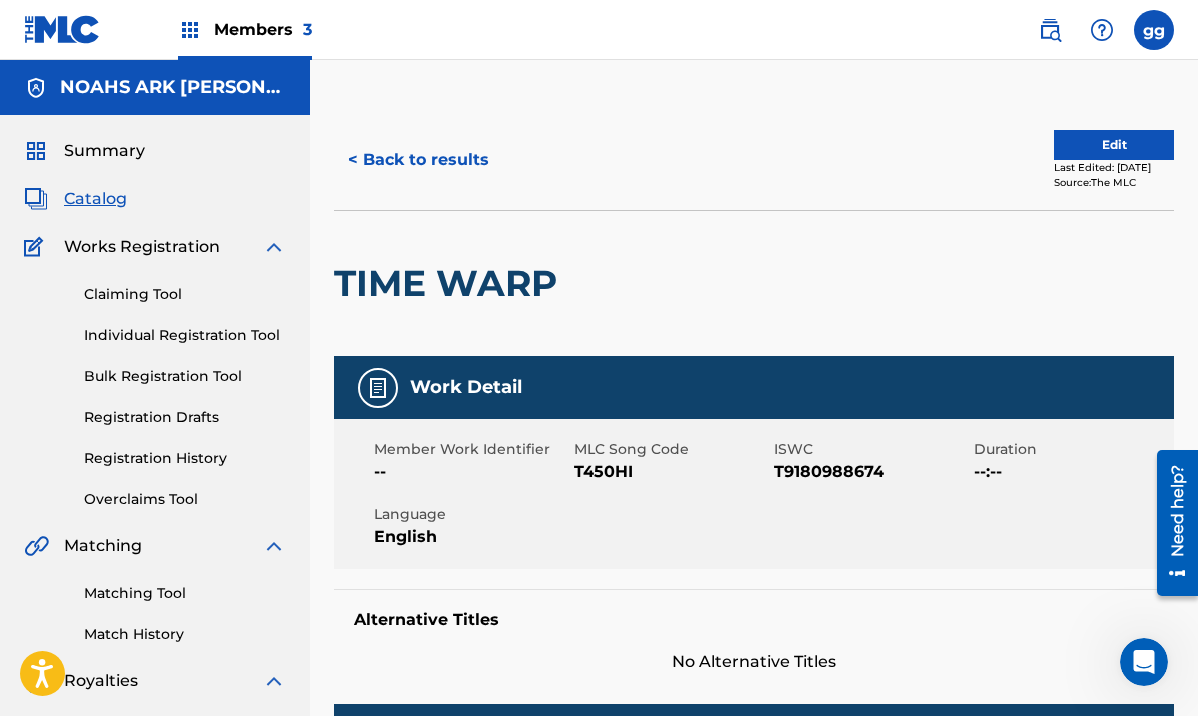 click on "Catalog" at bounding box center (95, 199) 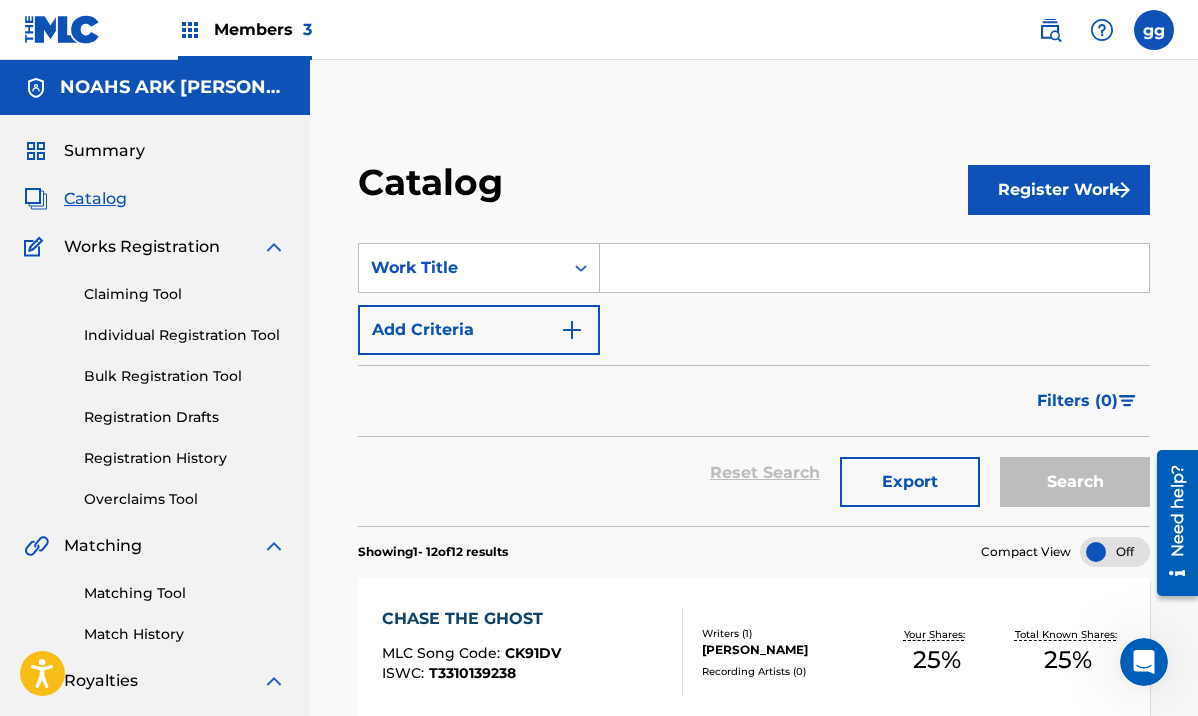 scroll, scrollTop: 0, scrollLeft: 0, axis: both 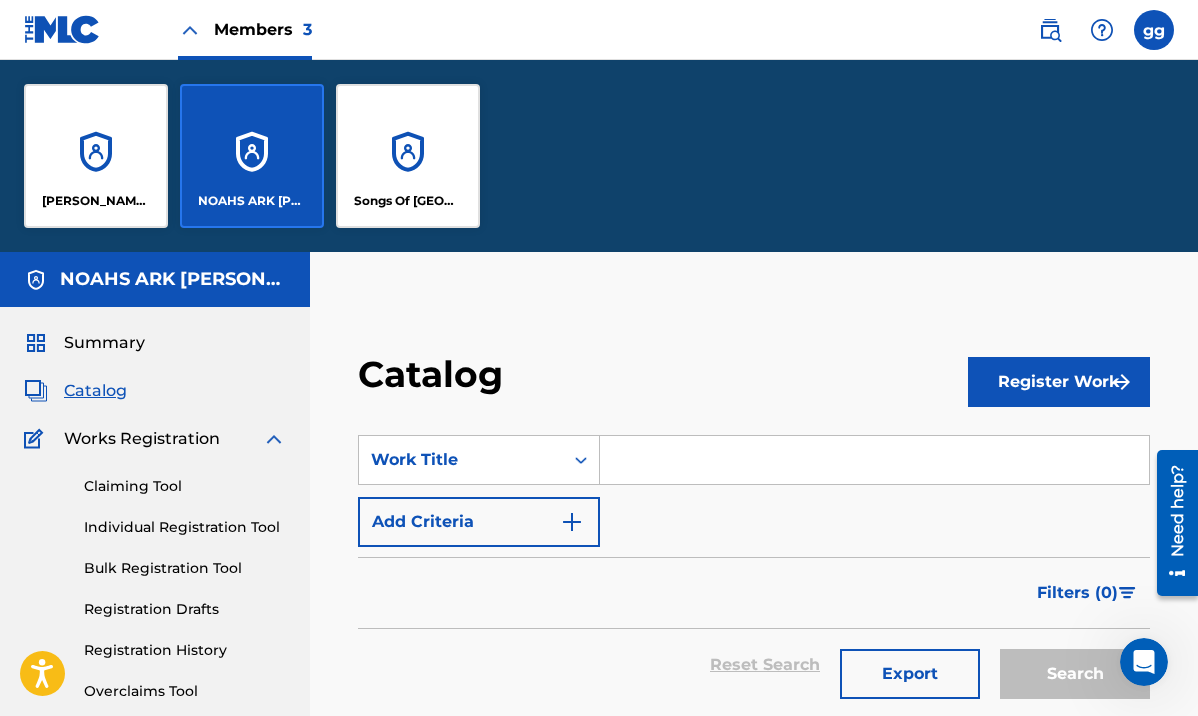 click on "[PERSON_NAME] MUSIC" at bounding box center (96, 156) 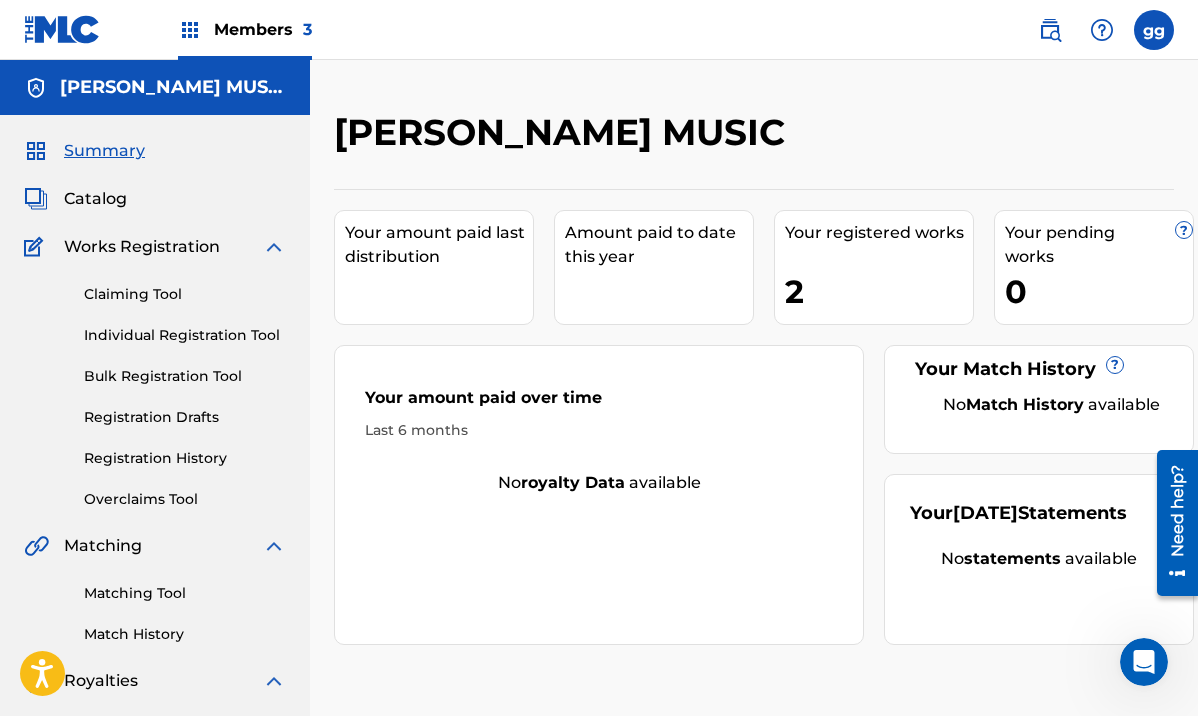 click on "Catalog" at bounding box center (95, 199) 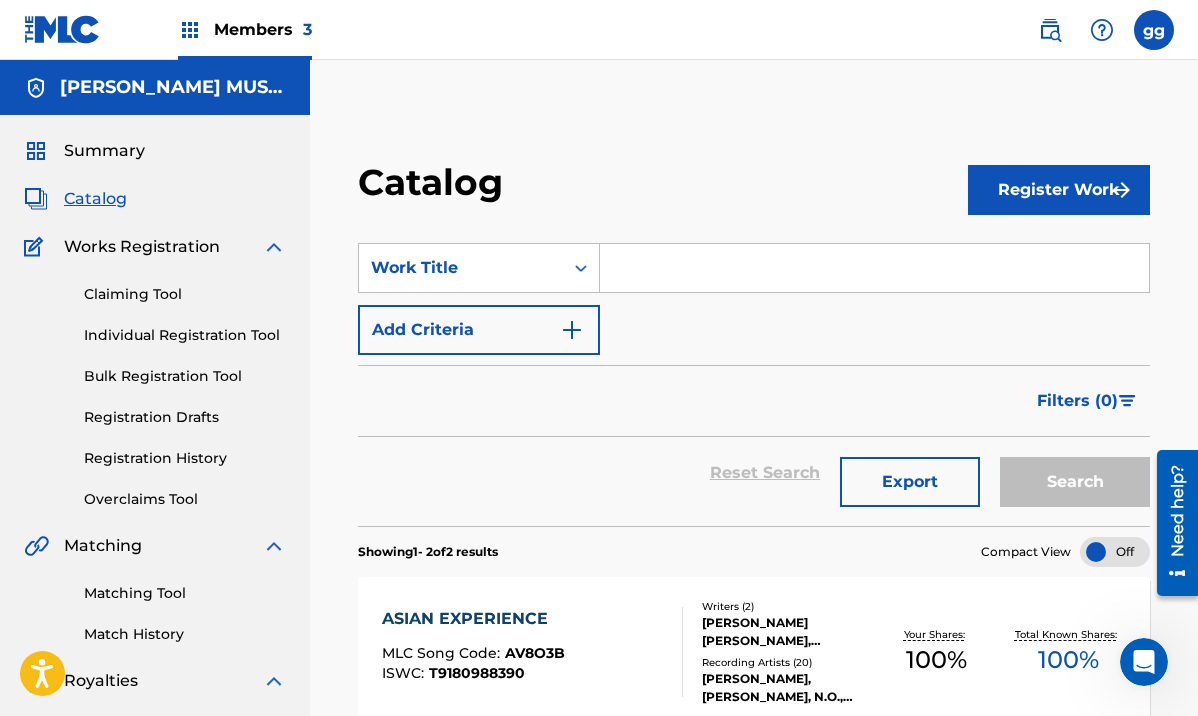 scroll, scrollTop: 0, scrollLeft: 0, axis: both 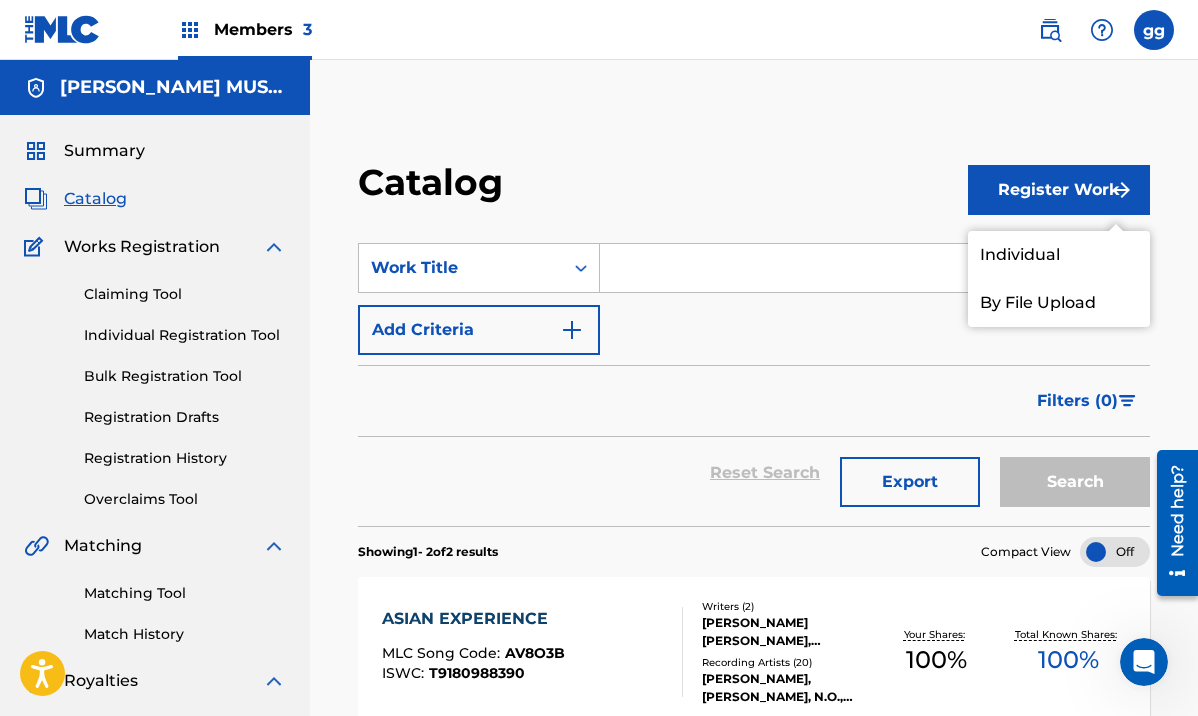 click on "Individual" at bounding box center (1059, 255) 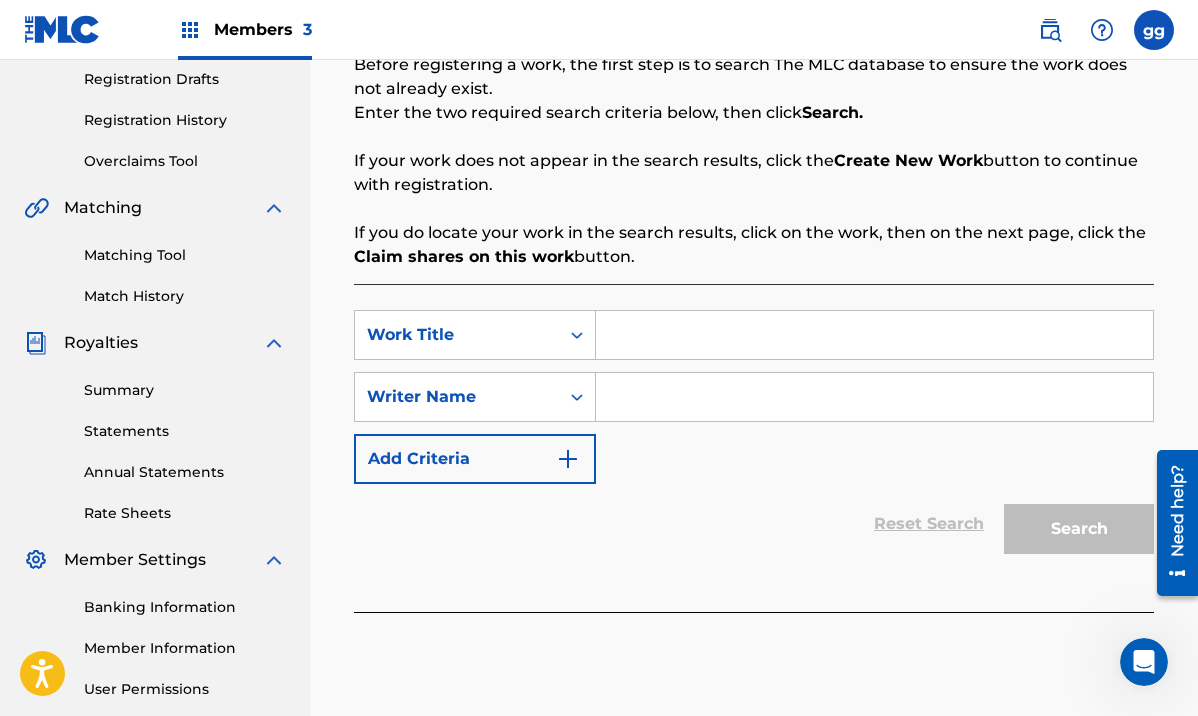 scroll, scrollTop: 399, scrollLeft: 0, axis: vertical 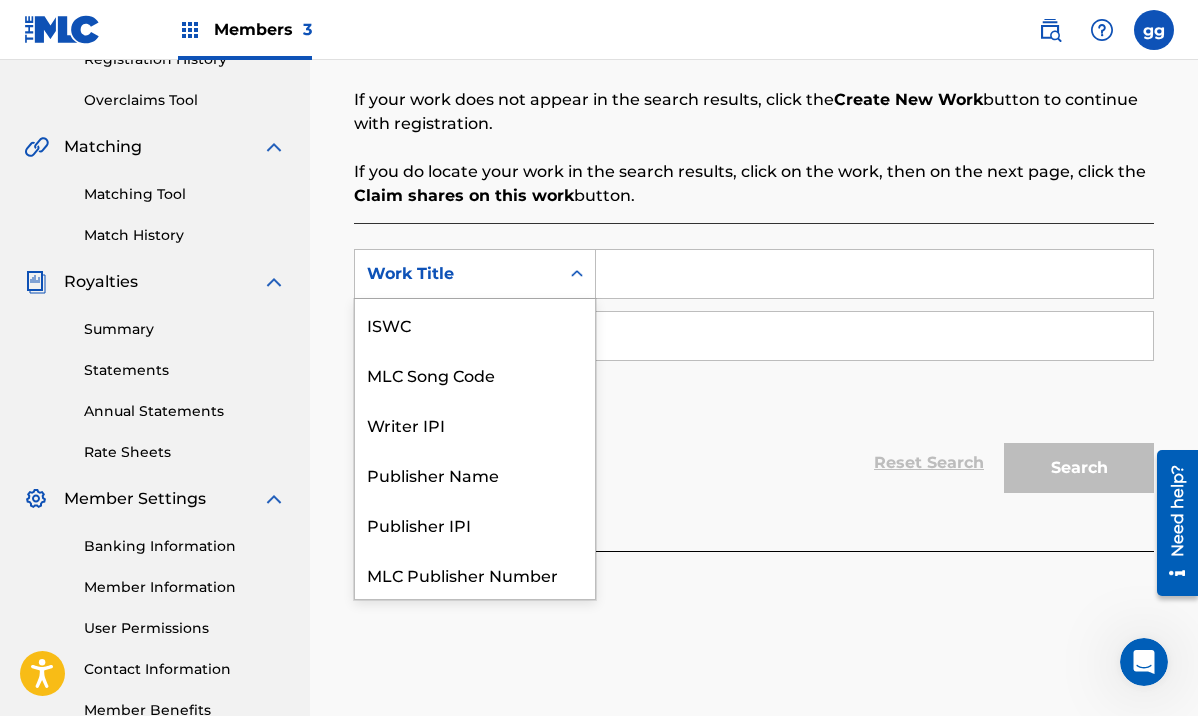 click 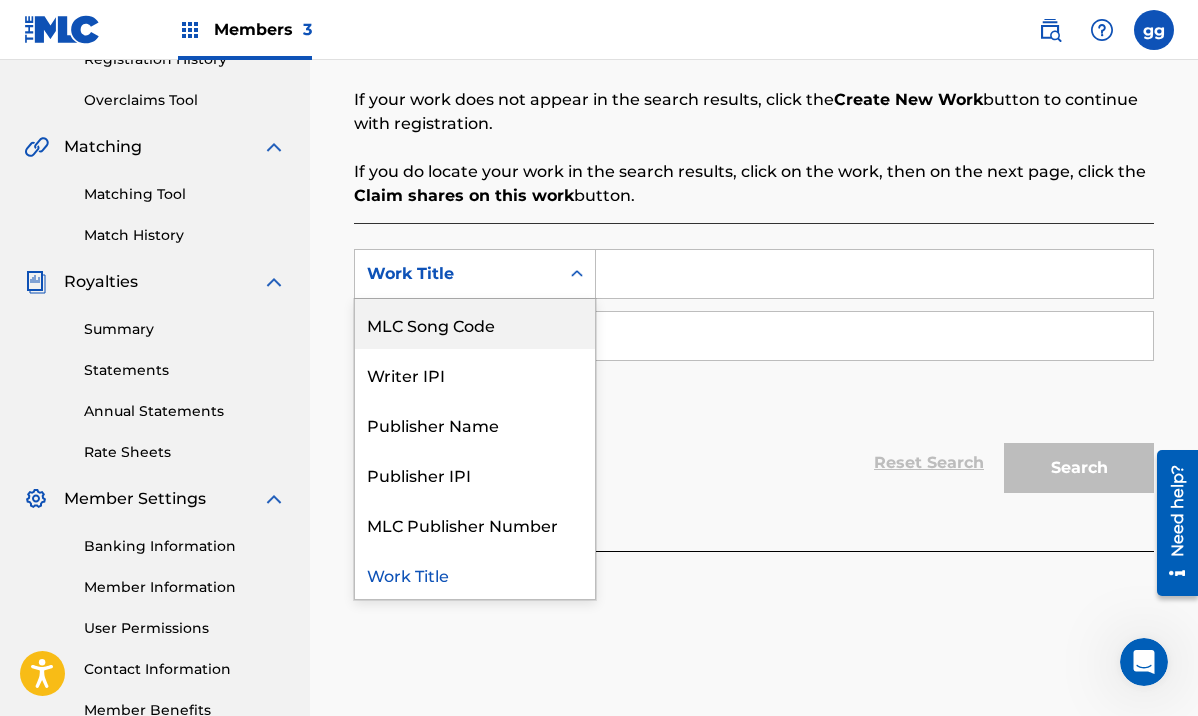 click at bounding box center [874, 274] 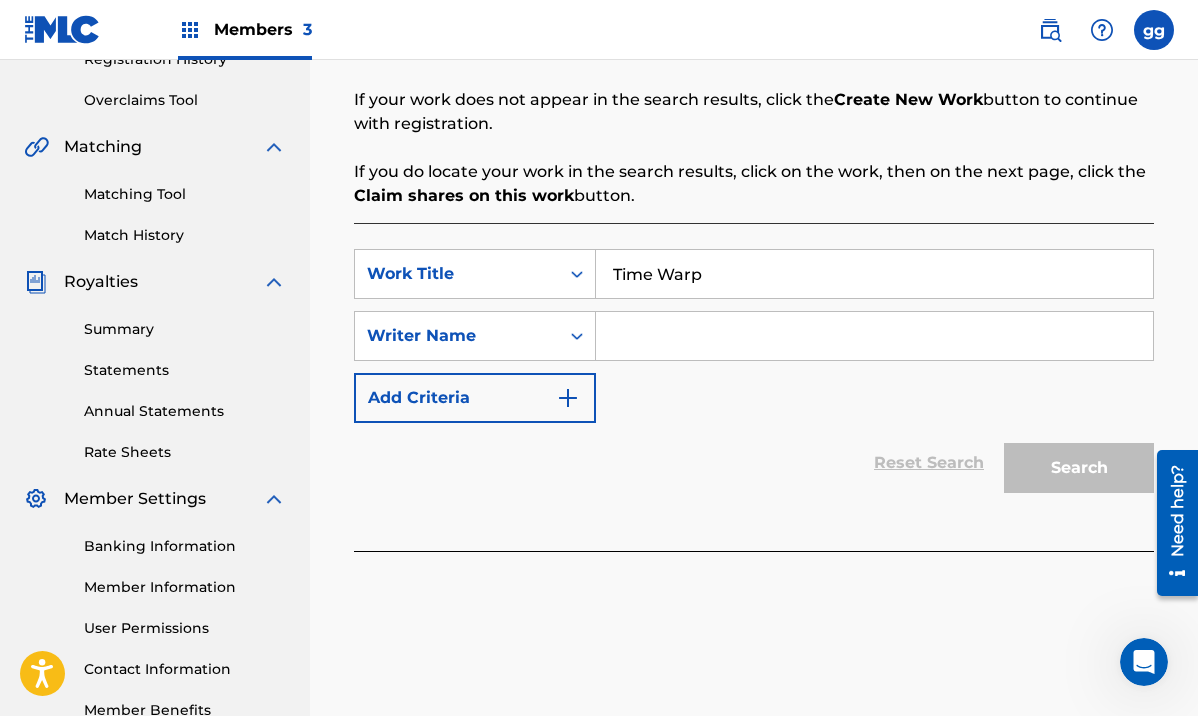 type on "Time Warp" 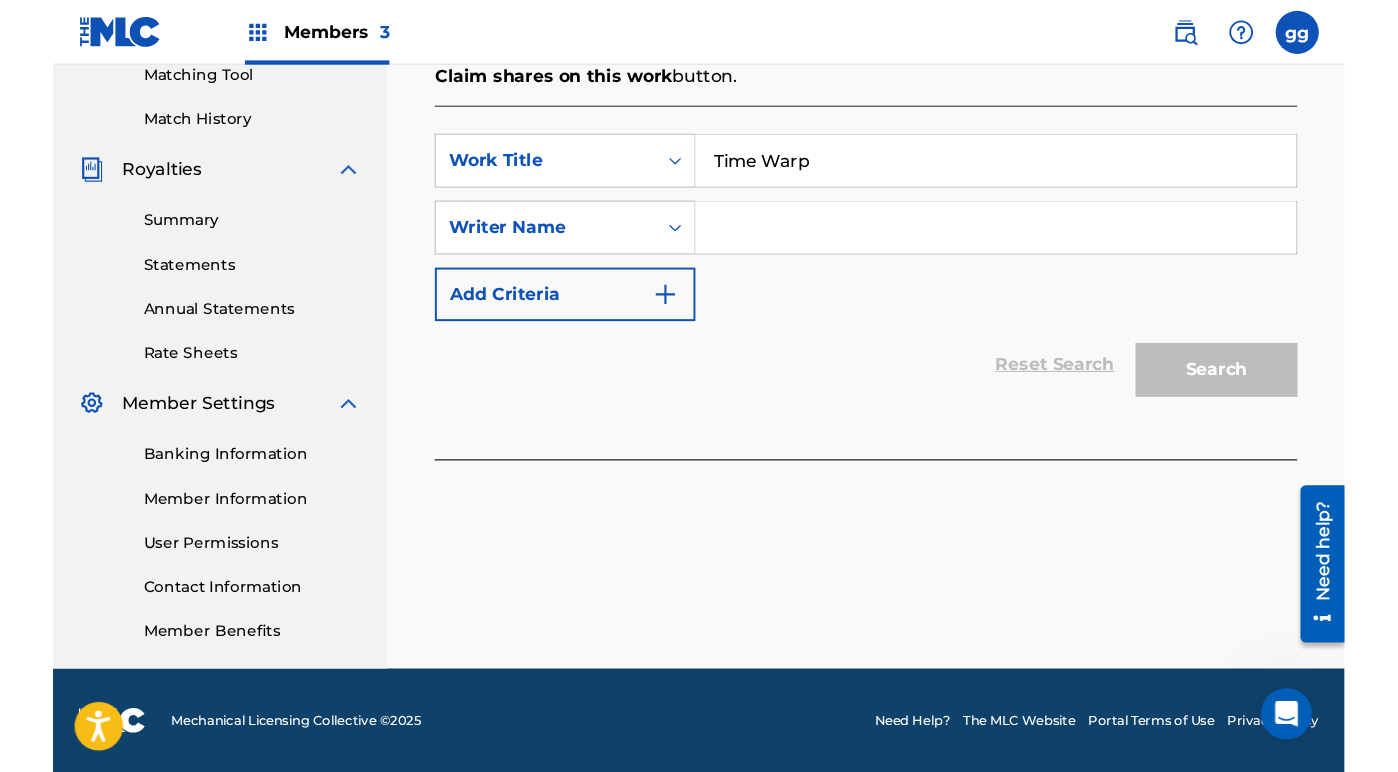 scroll, scrollTop: 524, scrollLeft: 0, axis: vertical 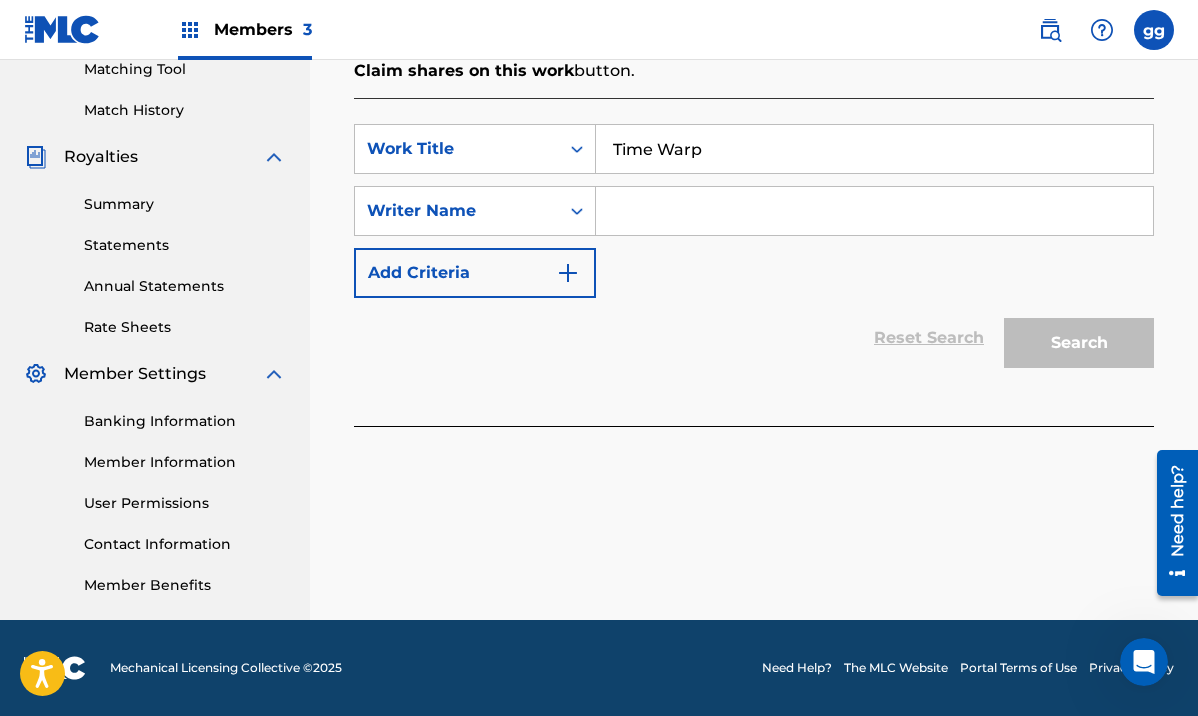 click at bounding box center (874, 211) 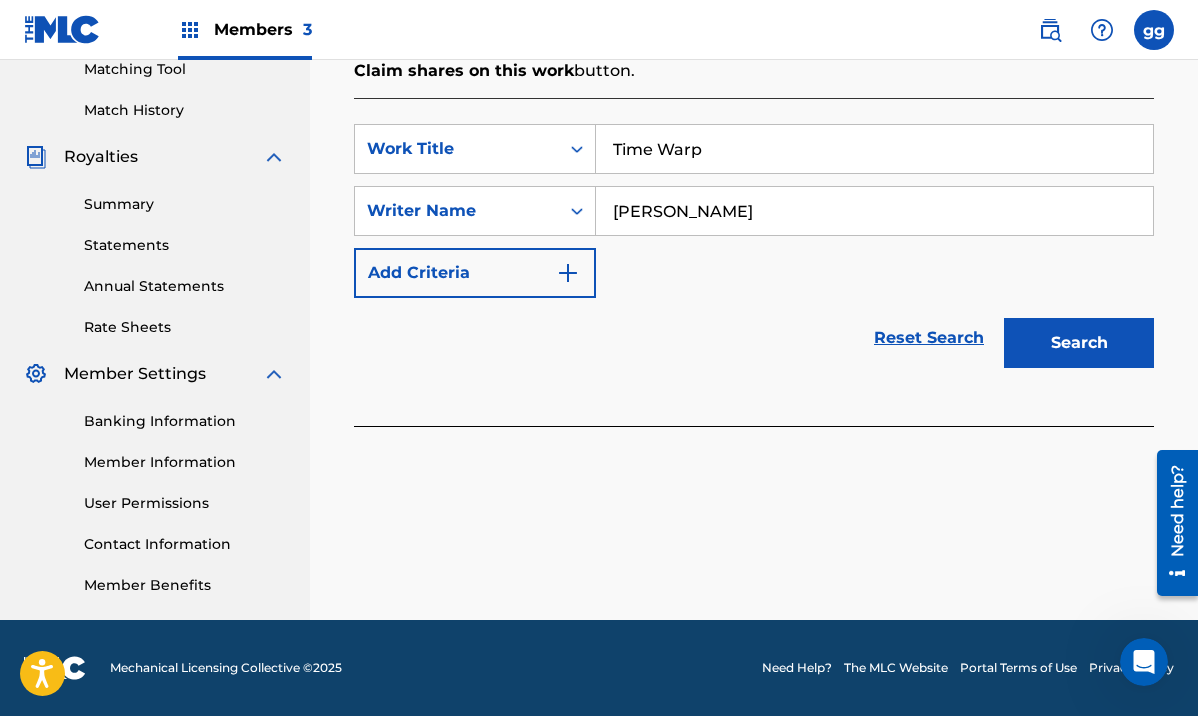 type on "[PERSON_NAME]" 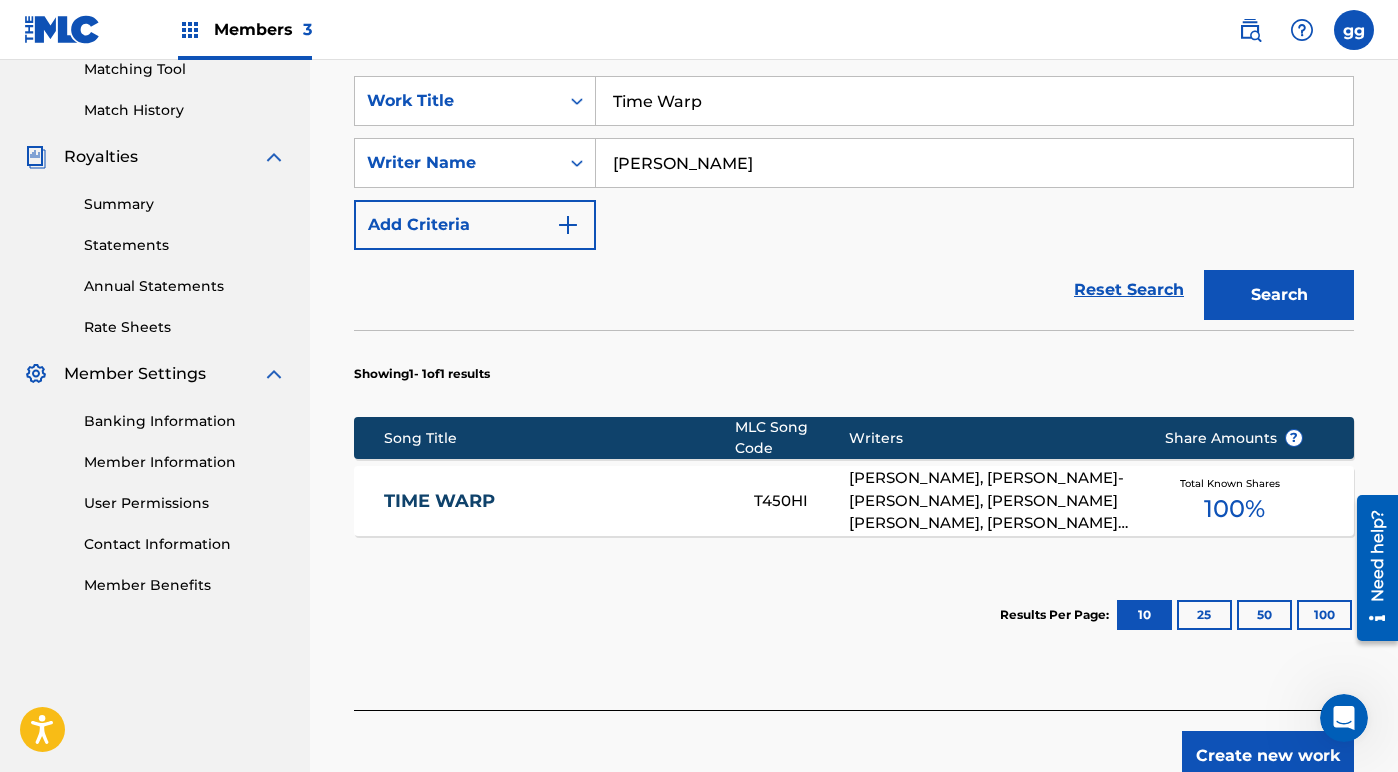 click on "TIME WARP" at bounding box center [555, 501] 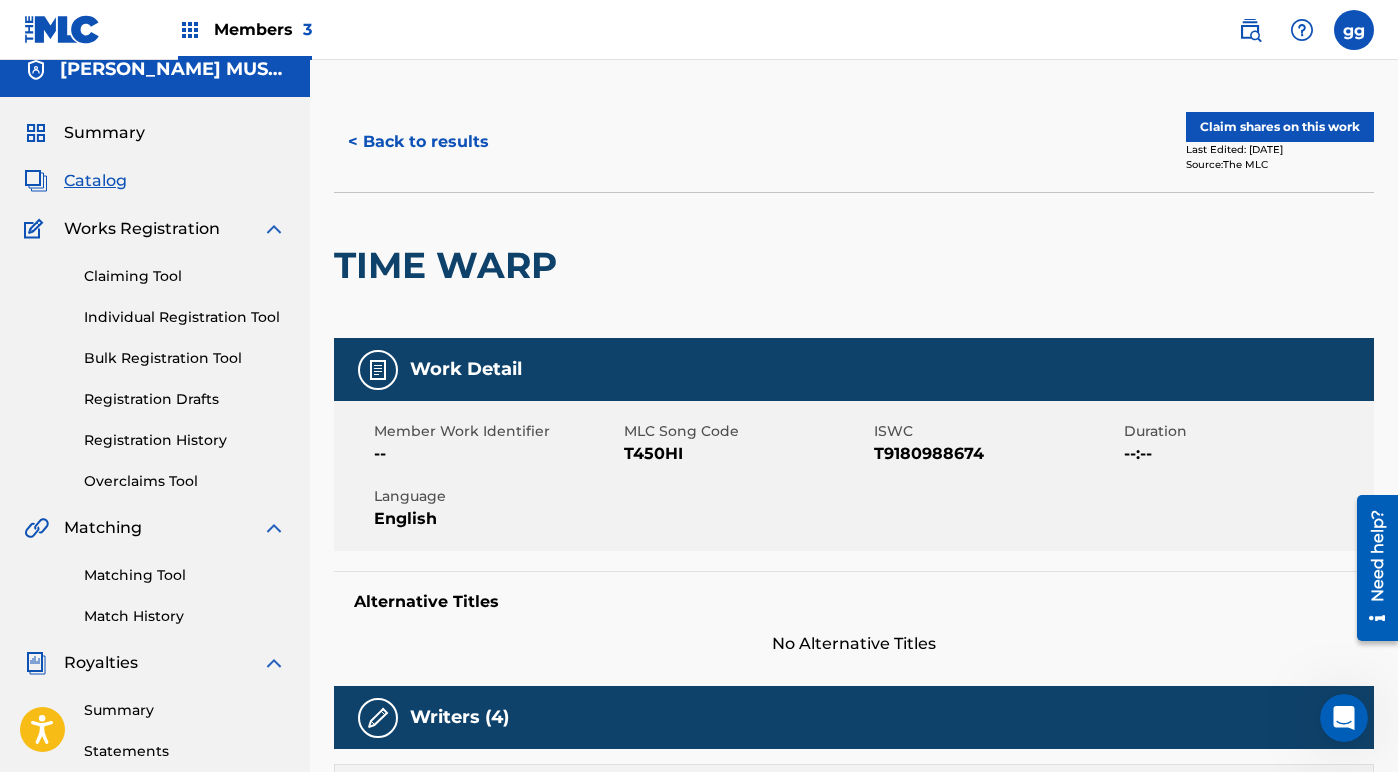 scroll, scrollTop: 3, scrollLeft: 0, axis: vertical 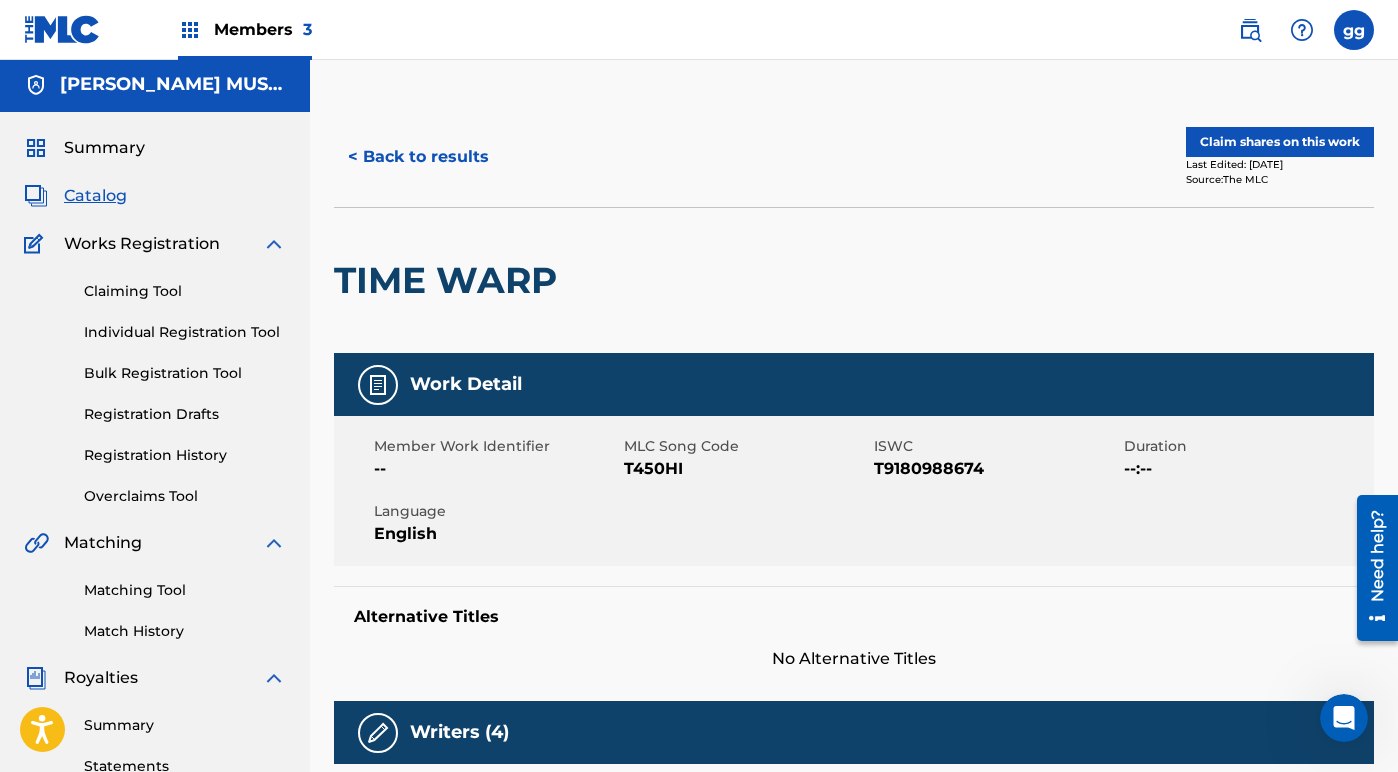 click on "Claim shares on this work" at bounding box center (1280, 142) 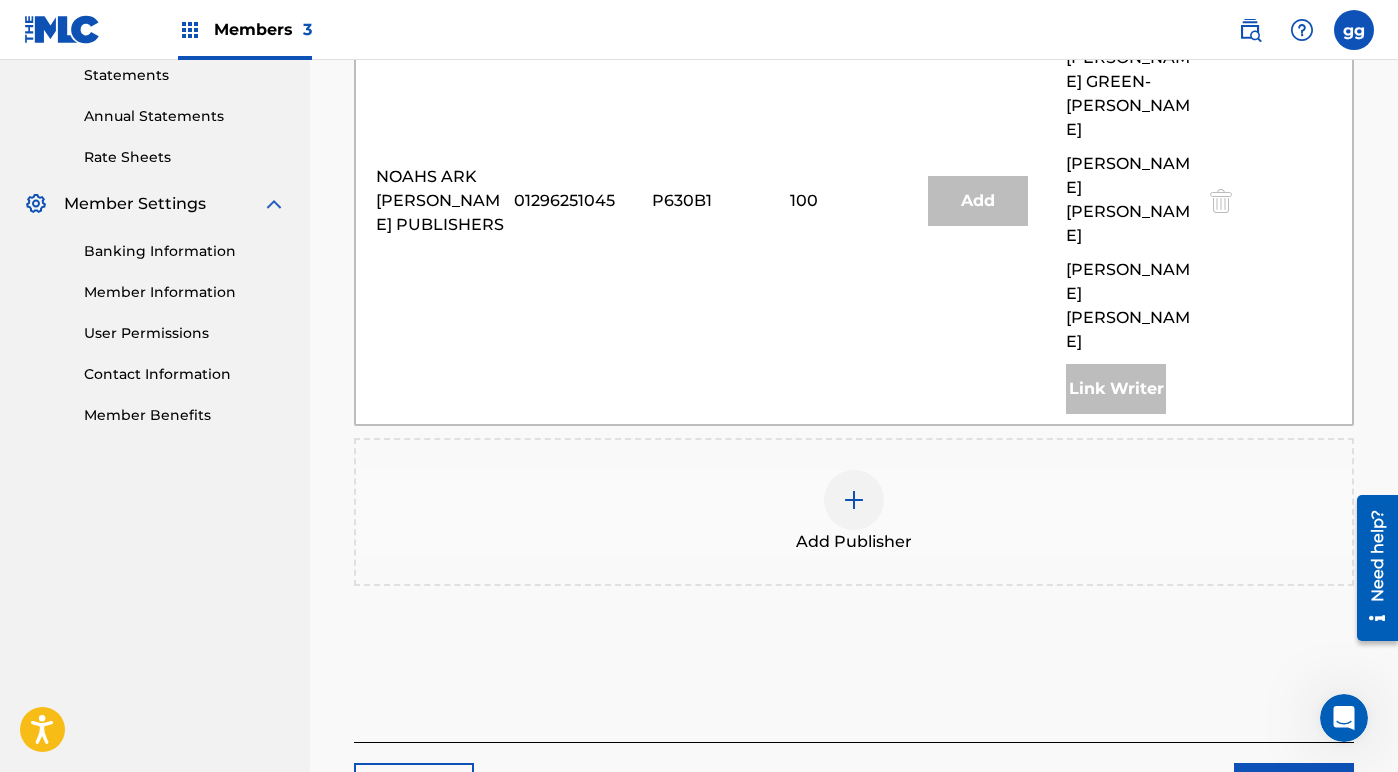 scroll, scrollTop: 733, scrollLeft: 0, axis: vertical 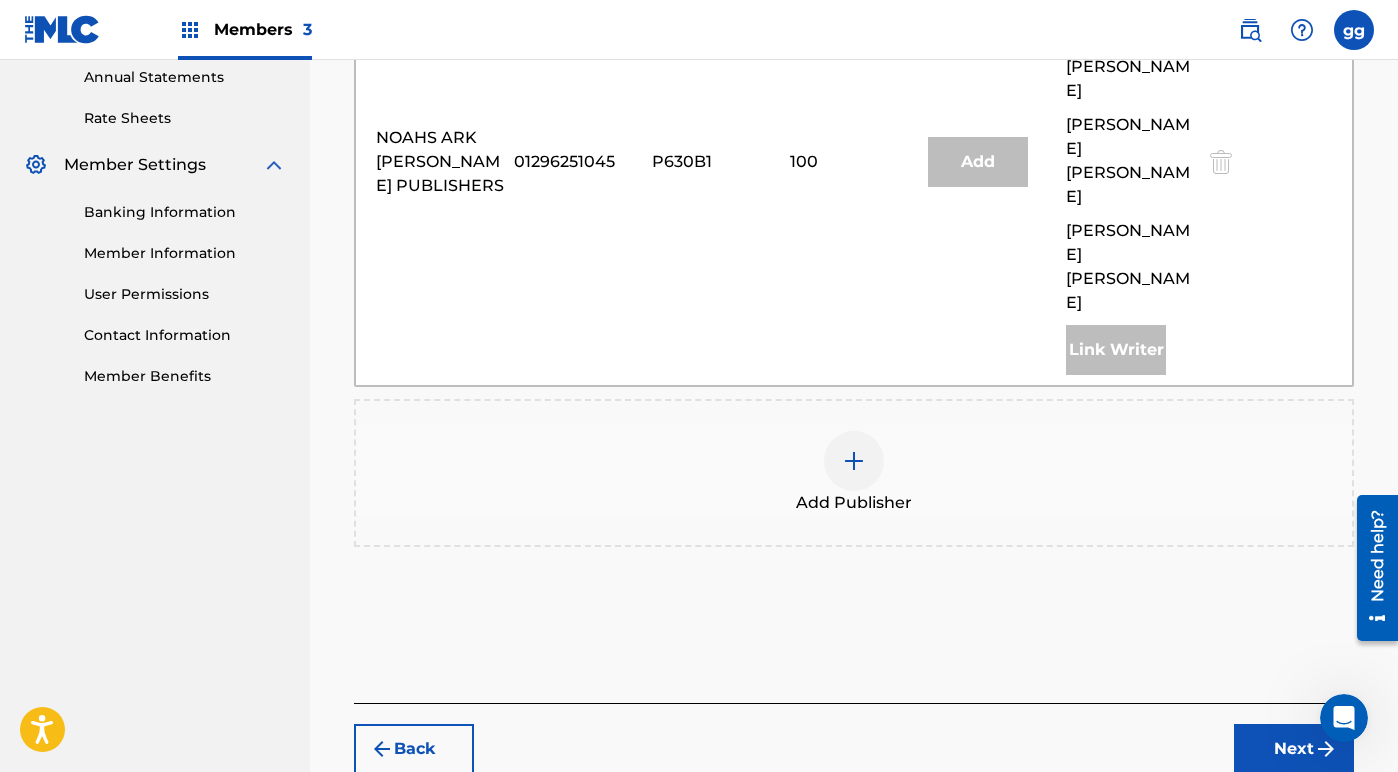 click on "Next" at bounding box center (1294, 749) 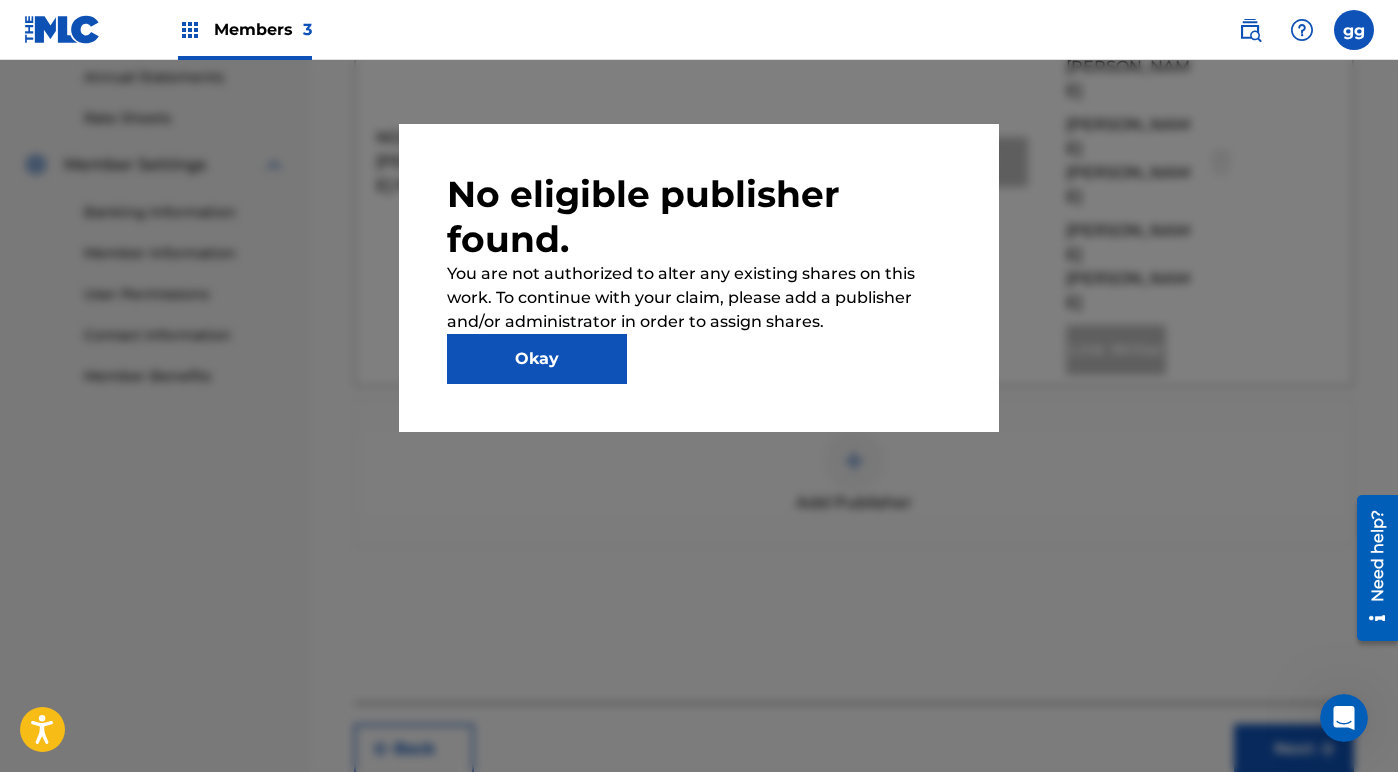 click on "Okay" at bounding box center [537, 359] 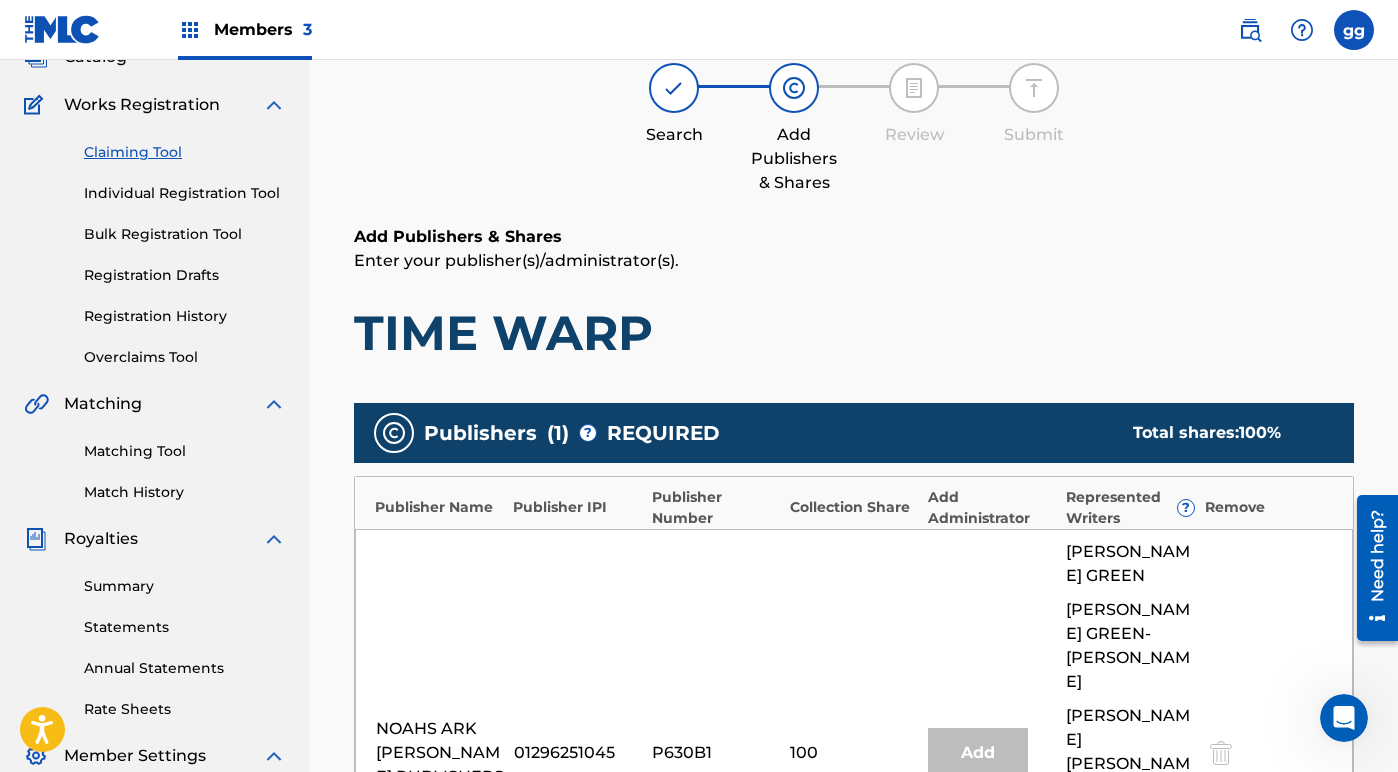 scroll, scrollTop: 43, scrollLeft: 0, axis: vertical 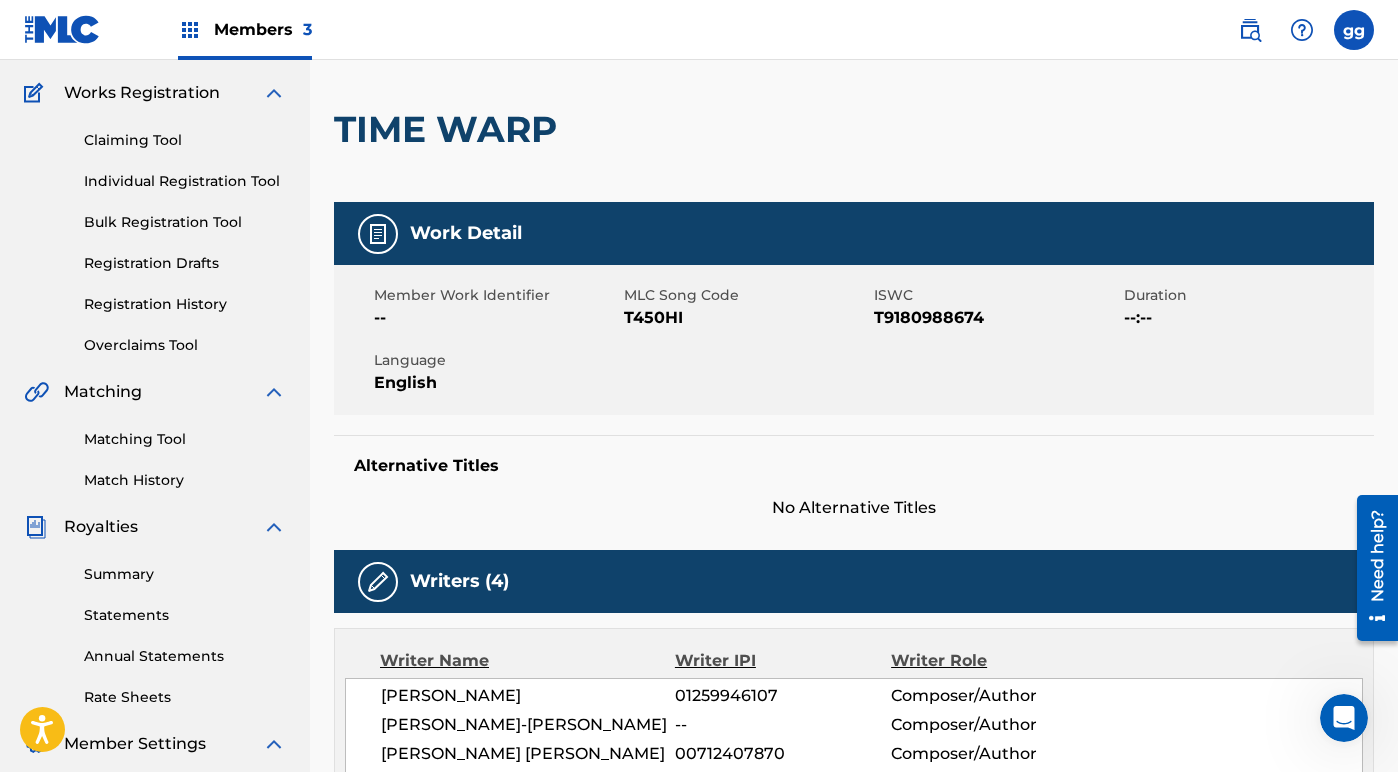 click on "Members    3" at bounding box center [263, 29] 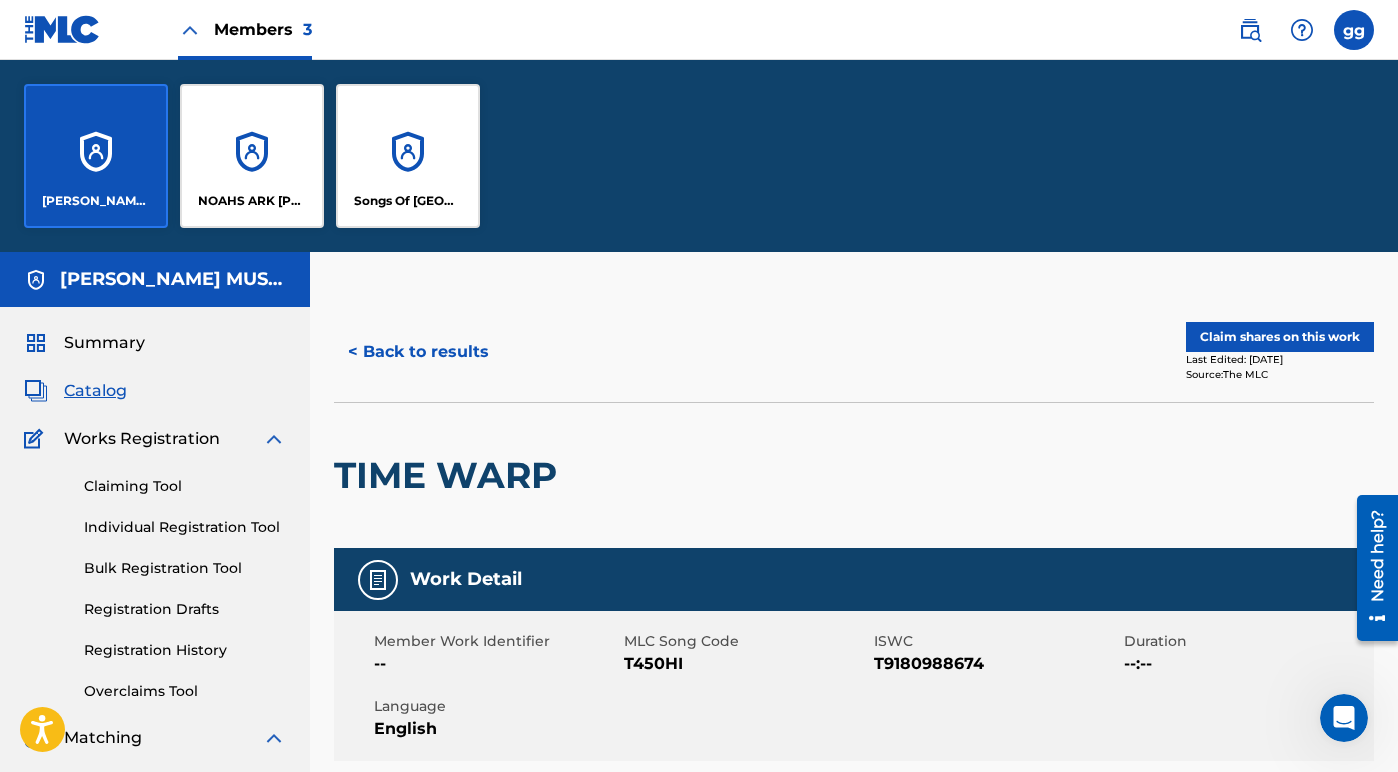 scroll, scrollTop: 0, scrollLeft: 0, axis: both 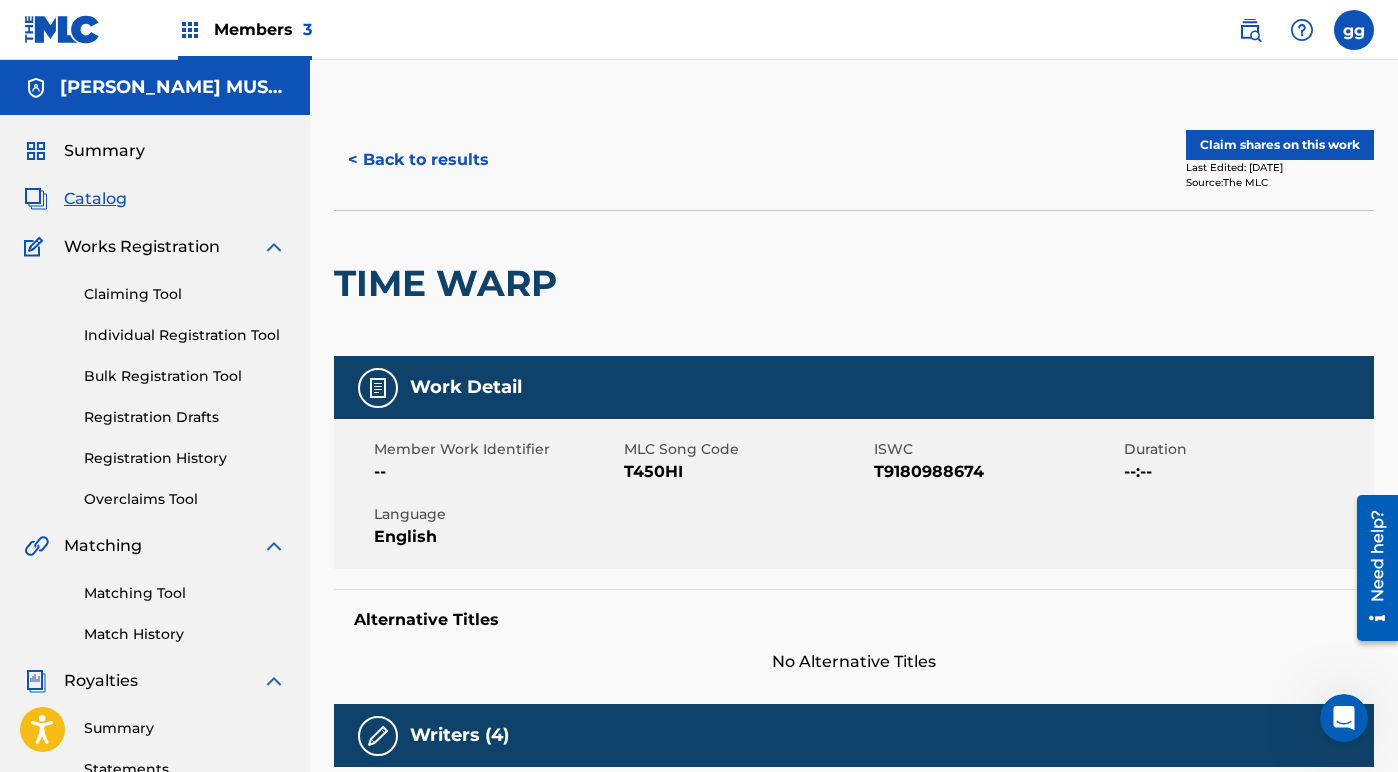 click on "Catalog" at bounding box center [95, 199] 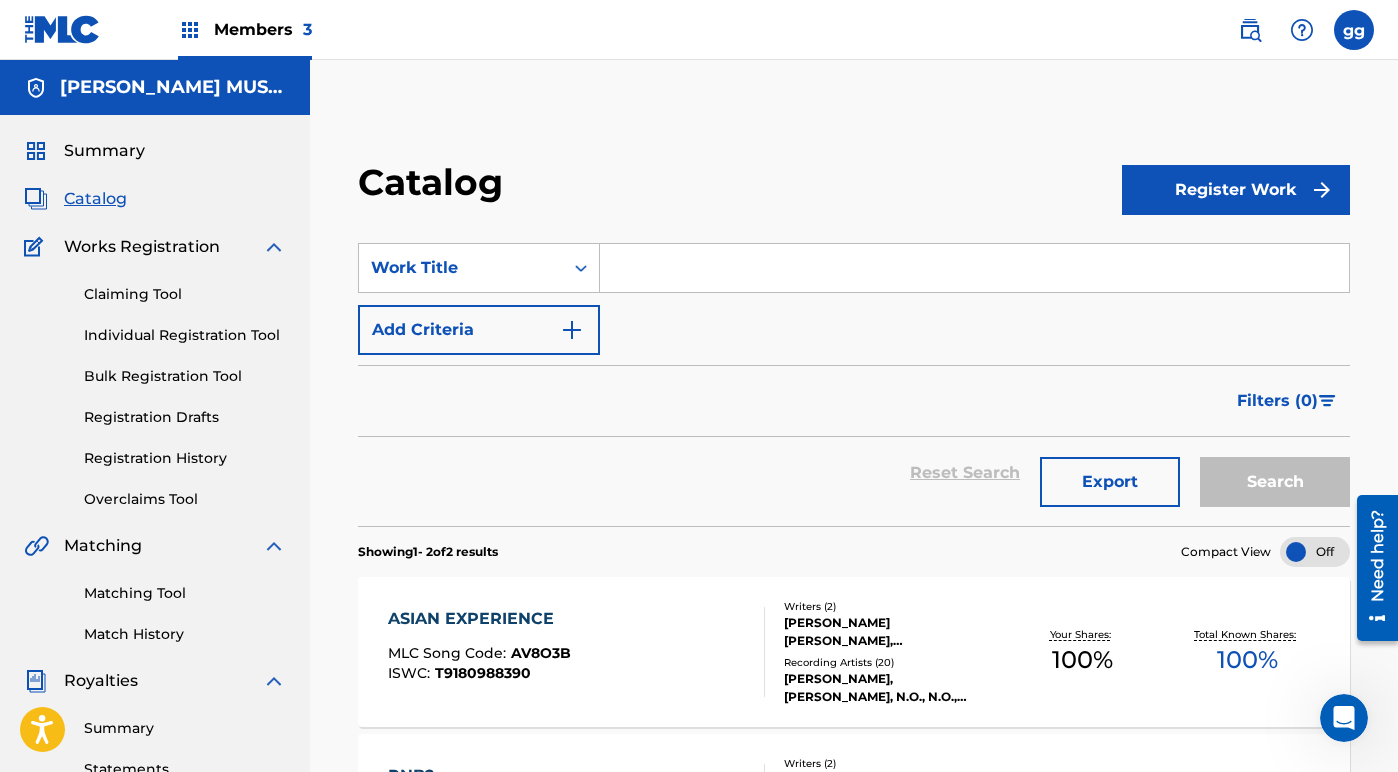 scroll, scrollTop: 0, scrollLeft: 0, axis: both 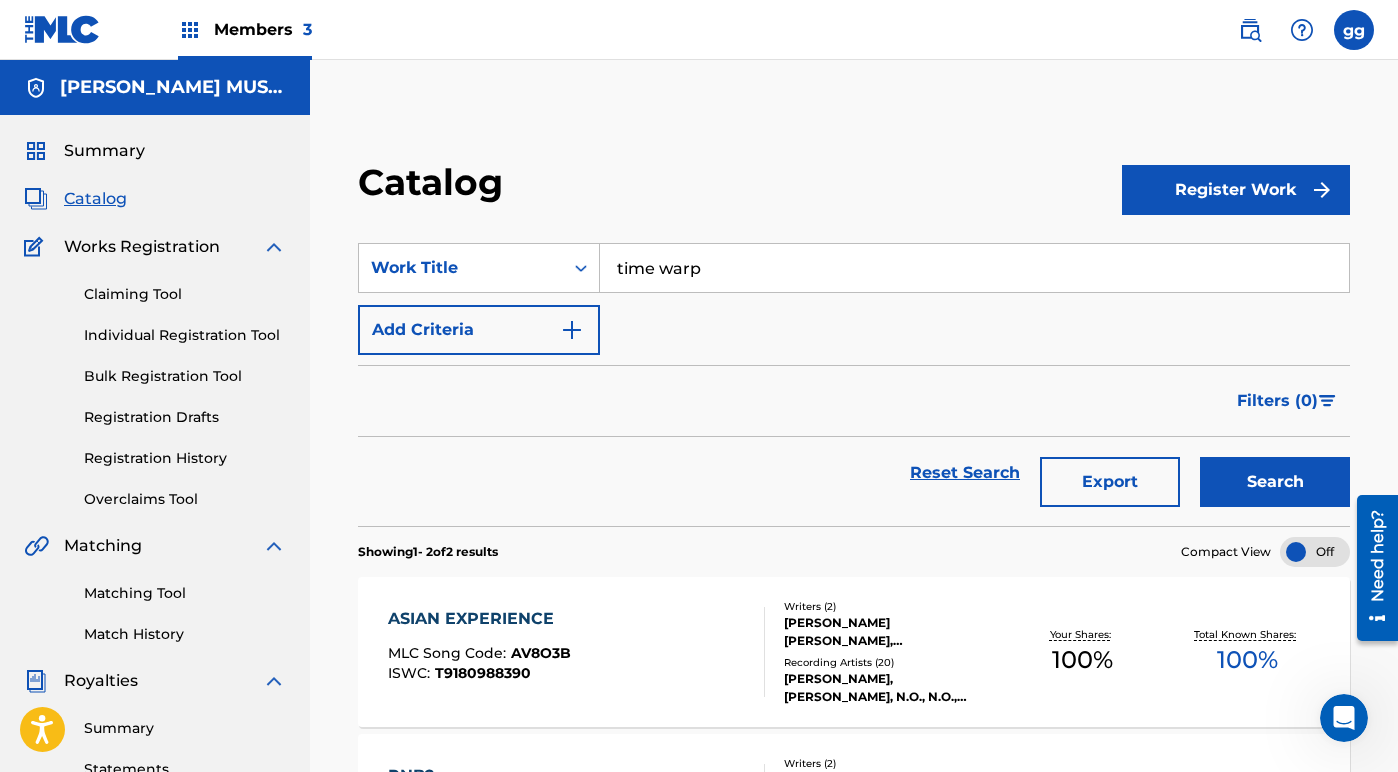 type on "time warp" 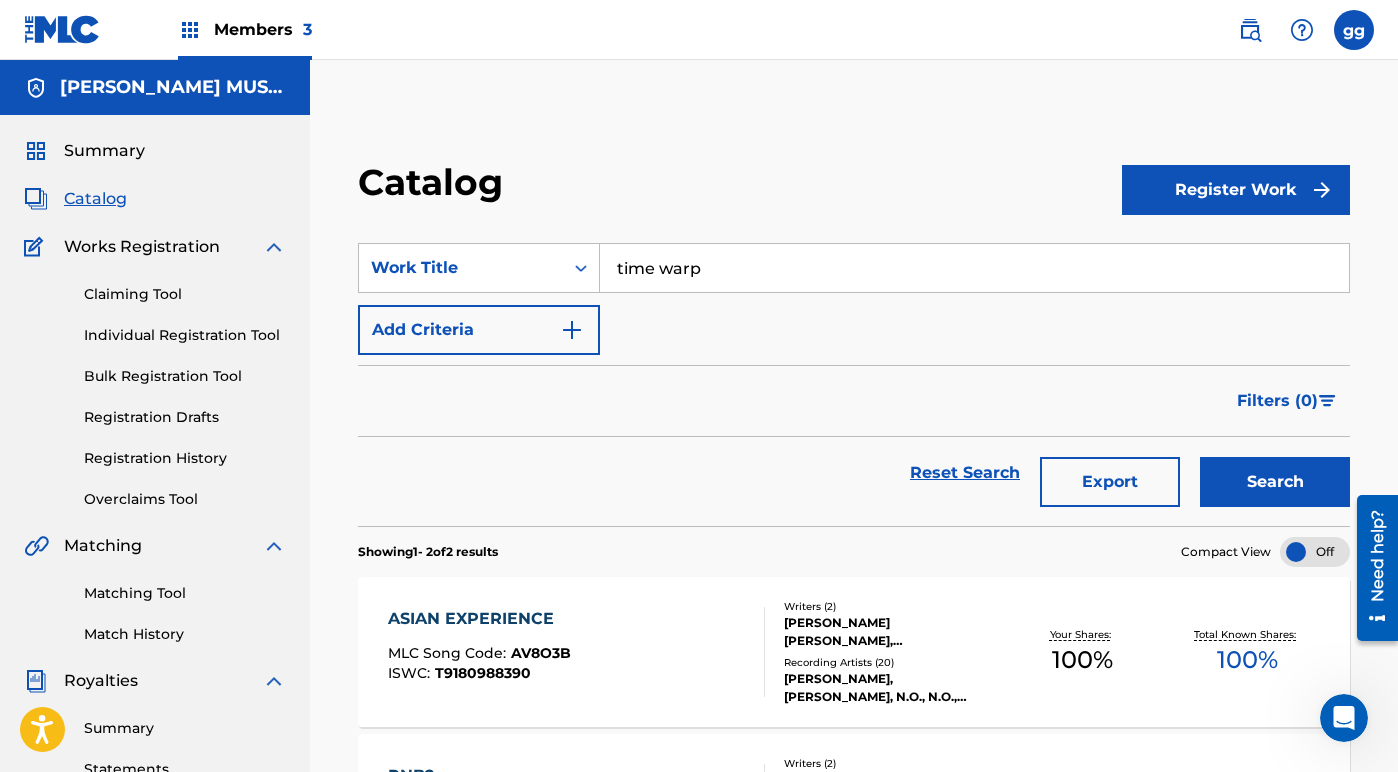 click on "Search" at bounding box center (1275, 482) 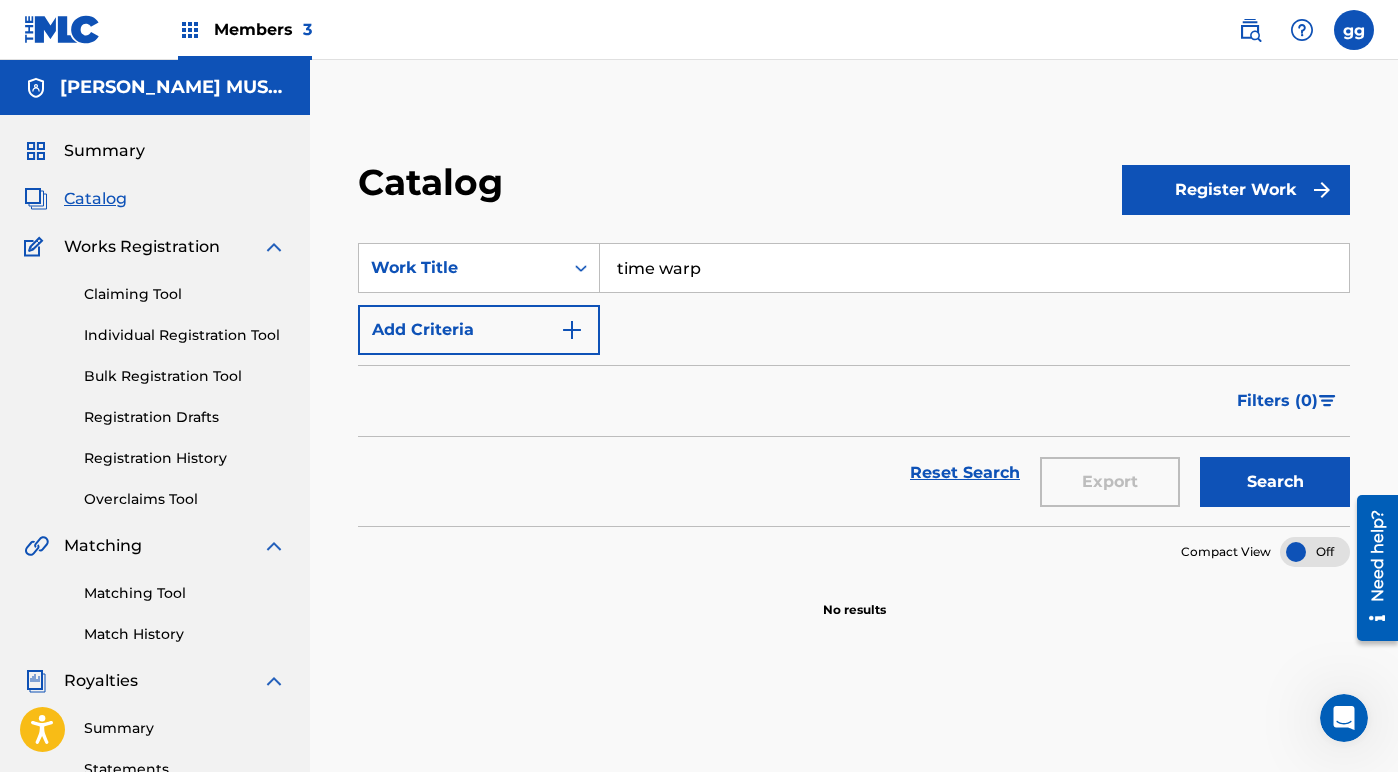 click on "SearchWithCriteria6f5800b0-a48f-4b96-b454-6ad741824167 Work Title time warp Add Criteria" at bounding box center [854, 299] 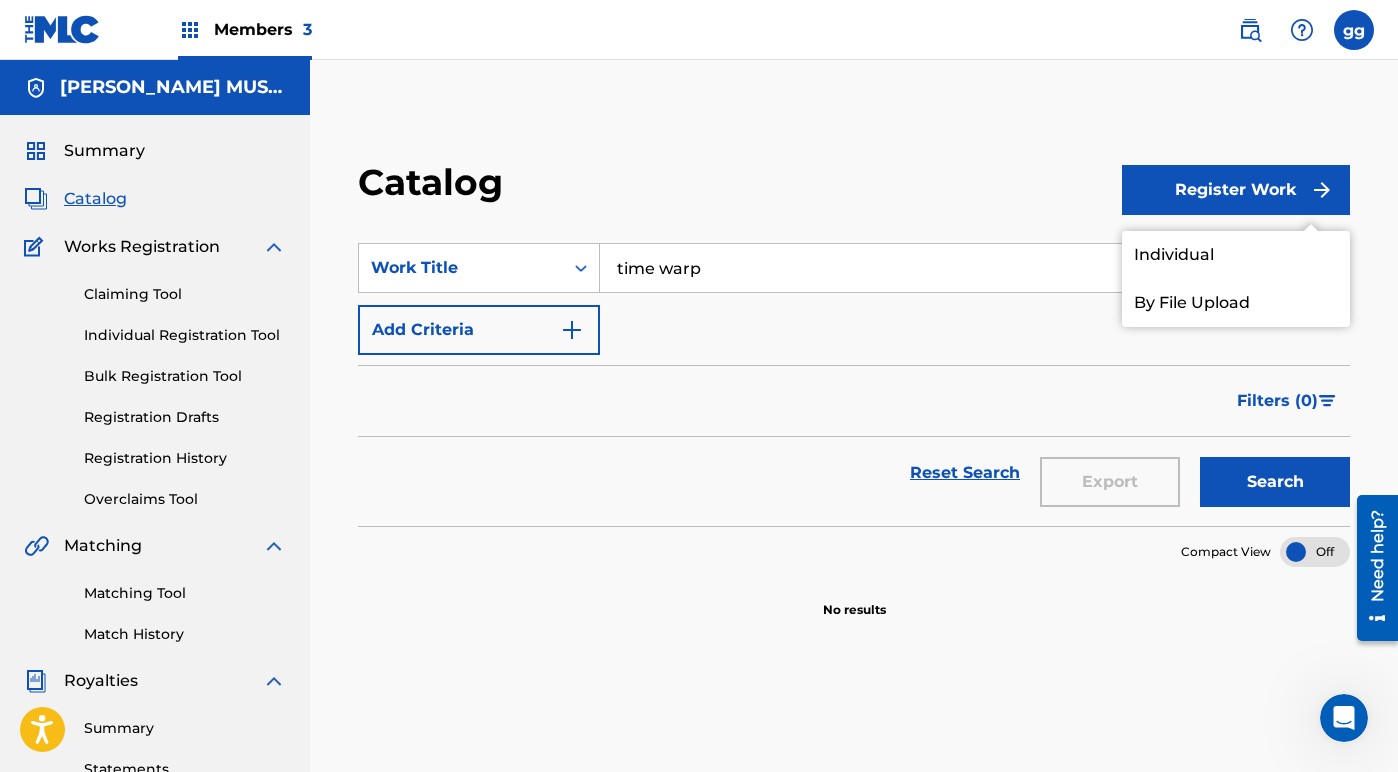 click on "Individual" at bounding box center [1236, 255] 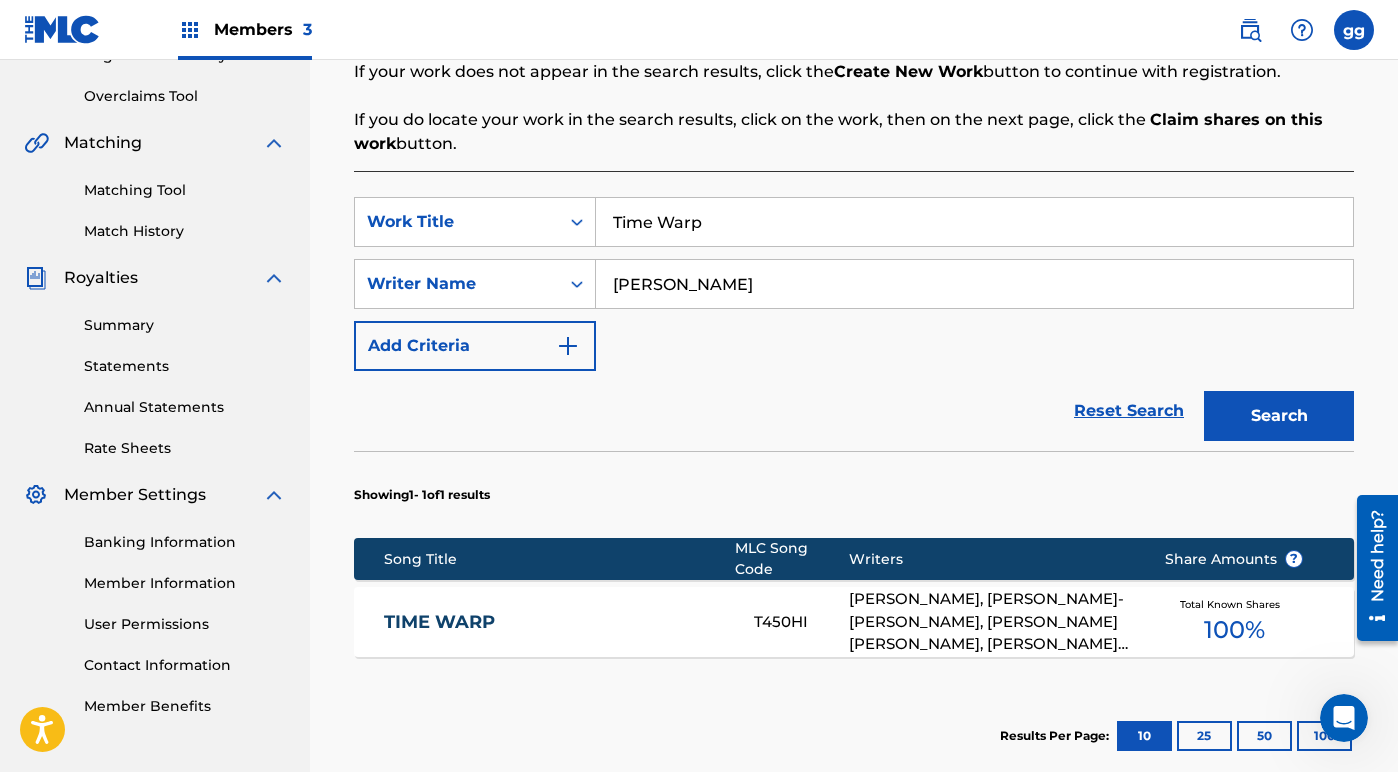 scroll, scrollTop: 416, scrollLeft: 0, axis: vertical 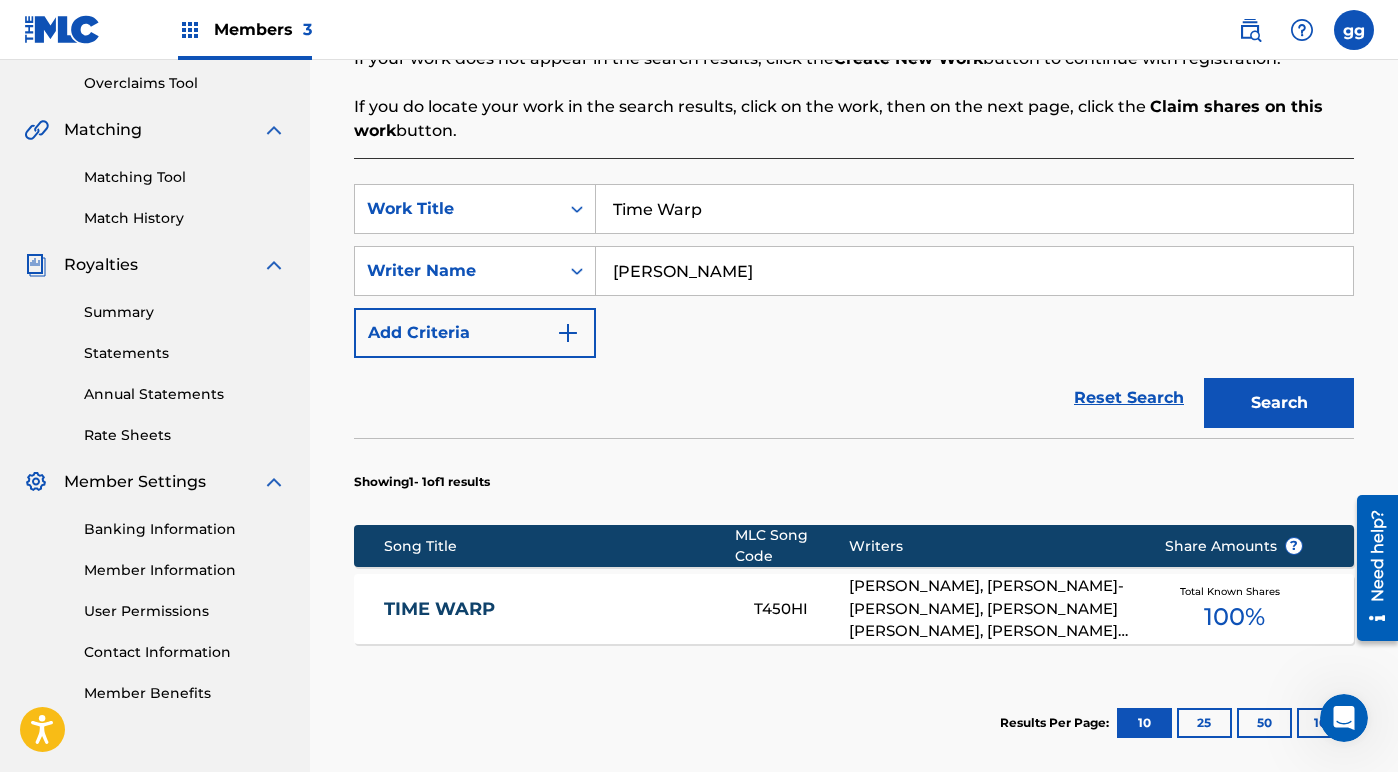 click on "TIME WARP" at bounding box center (555, 609) 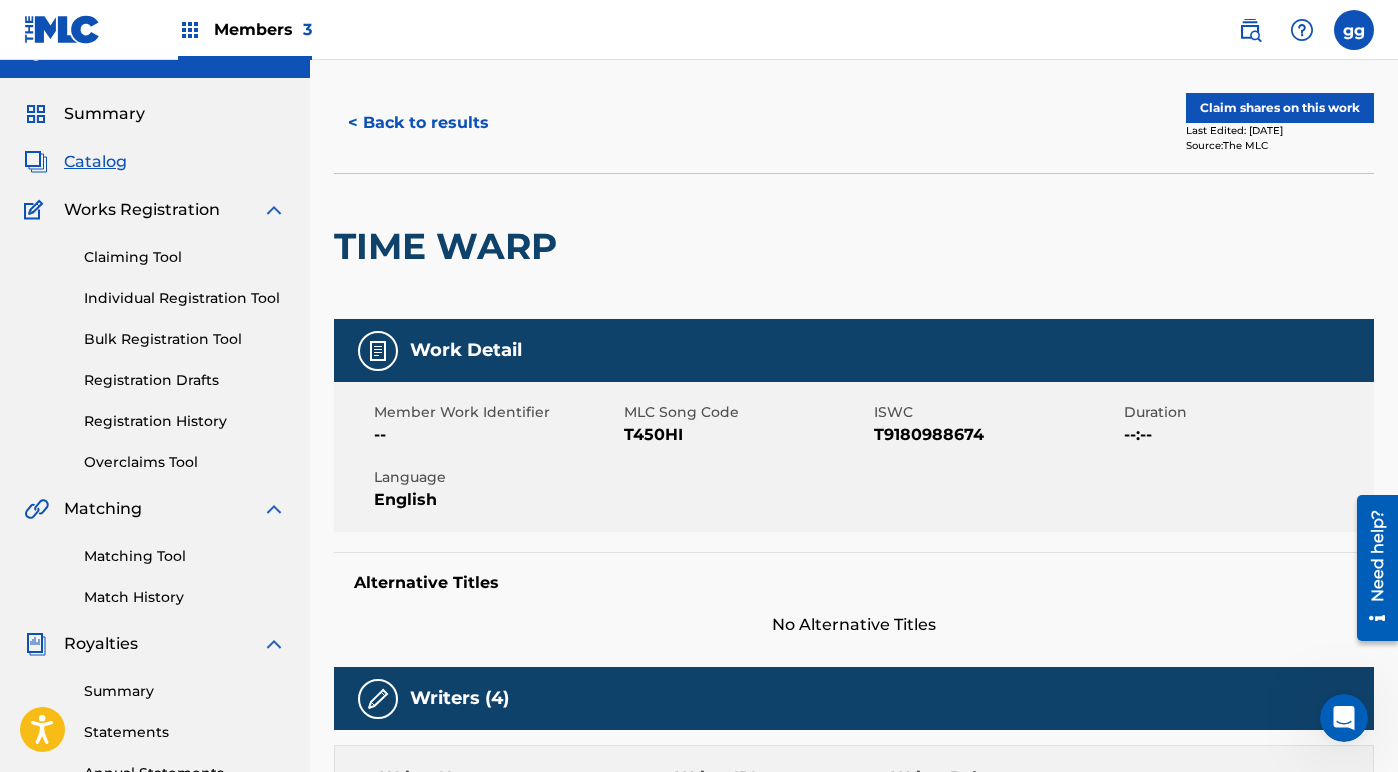 scroll, scrollTop: 35, scrollLeft: 0, axis: vertical 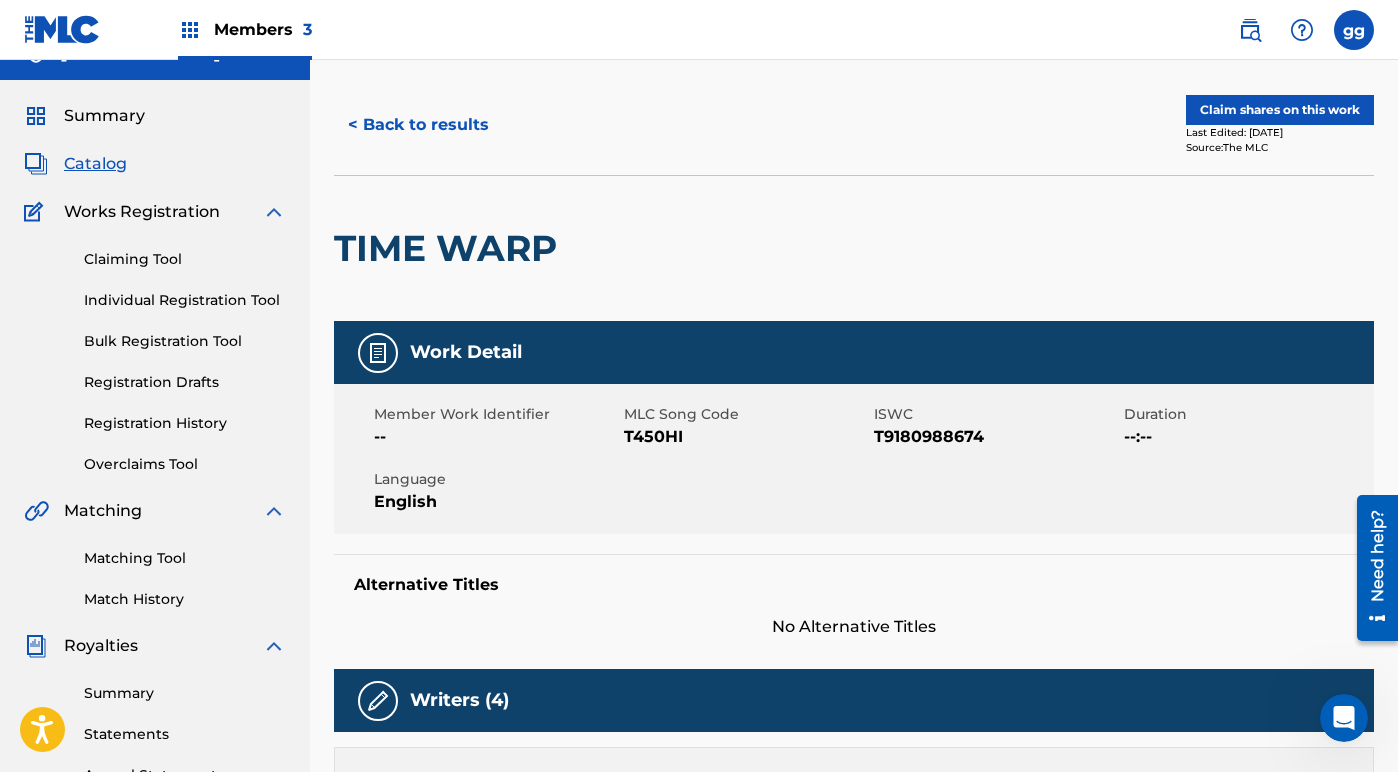 click on "Claim shares on this work" at bounding box center [1280, 110] 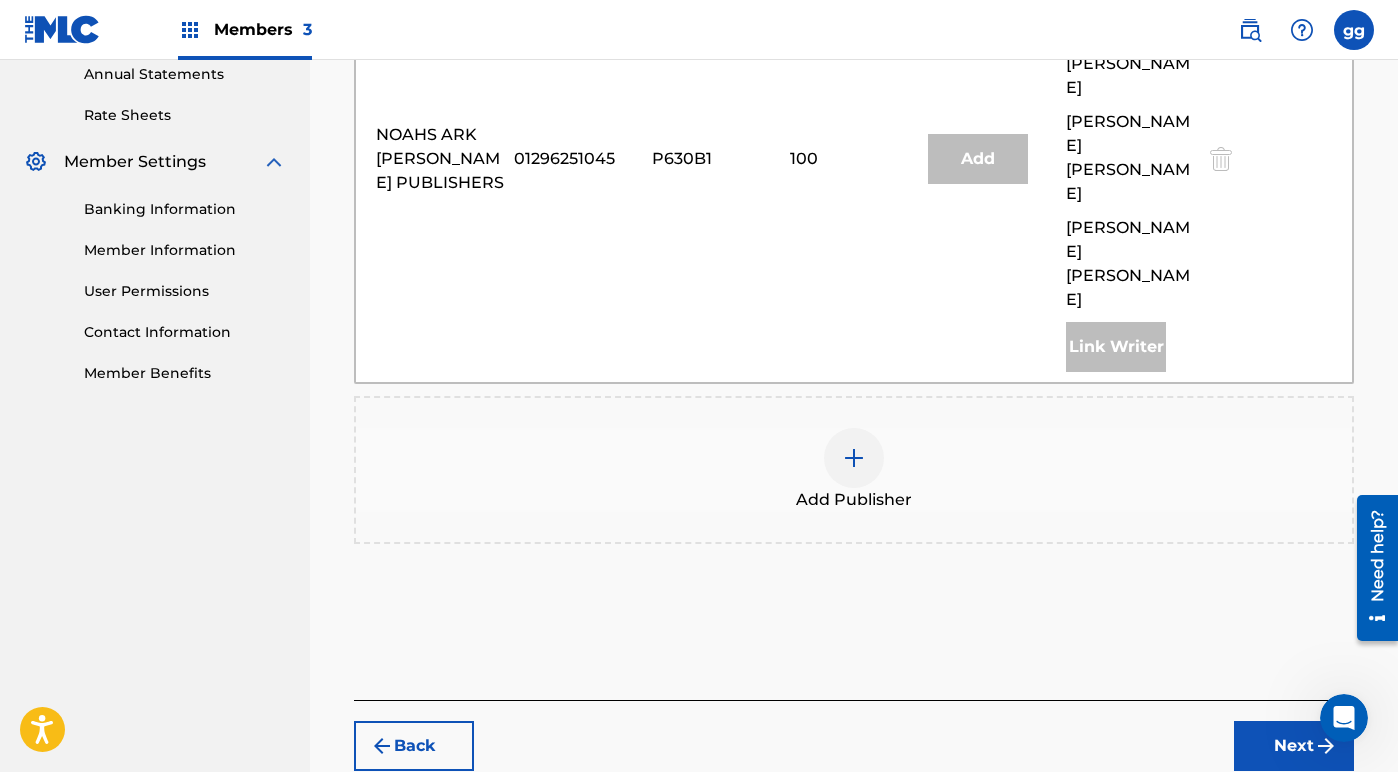 scroll, scrollTop: 731, scrollLeft: 0, axis: vertical 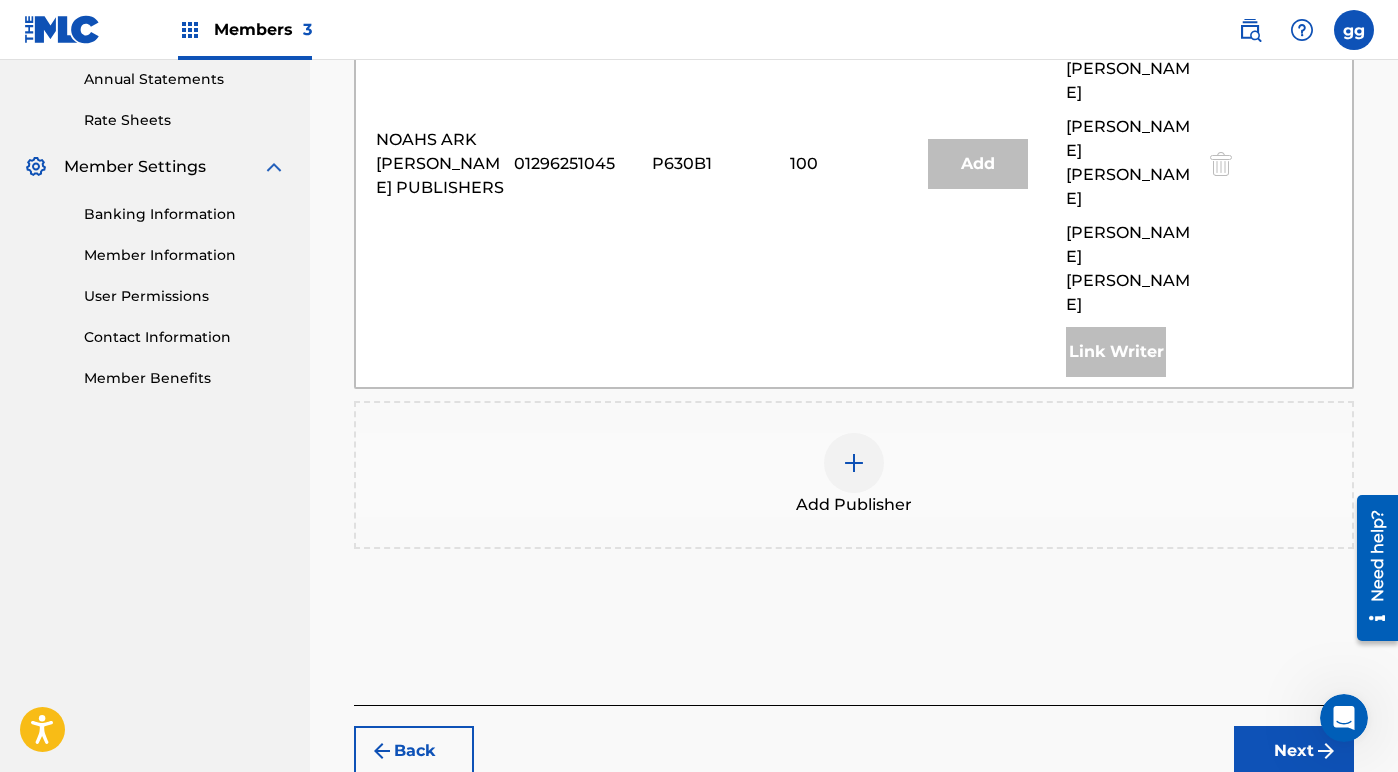 click on "Next" at bounding box center (1294, 751) 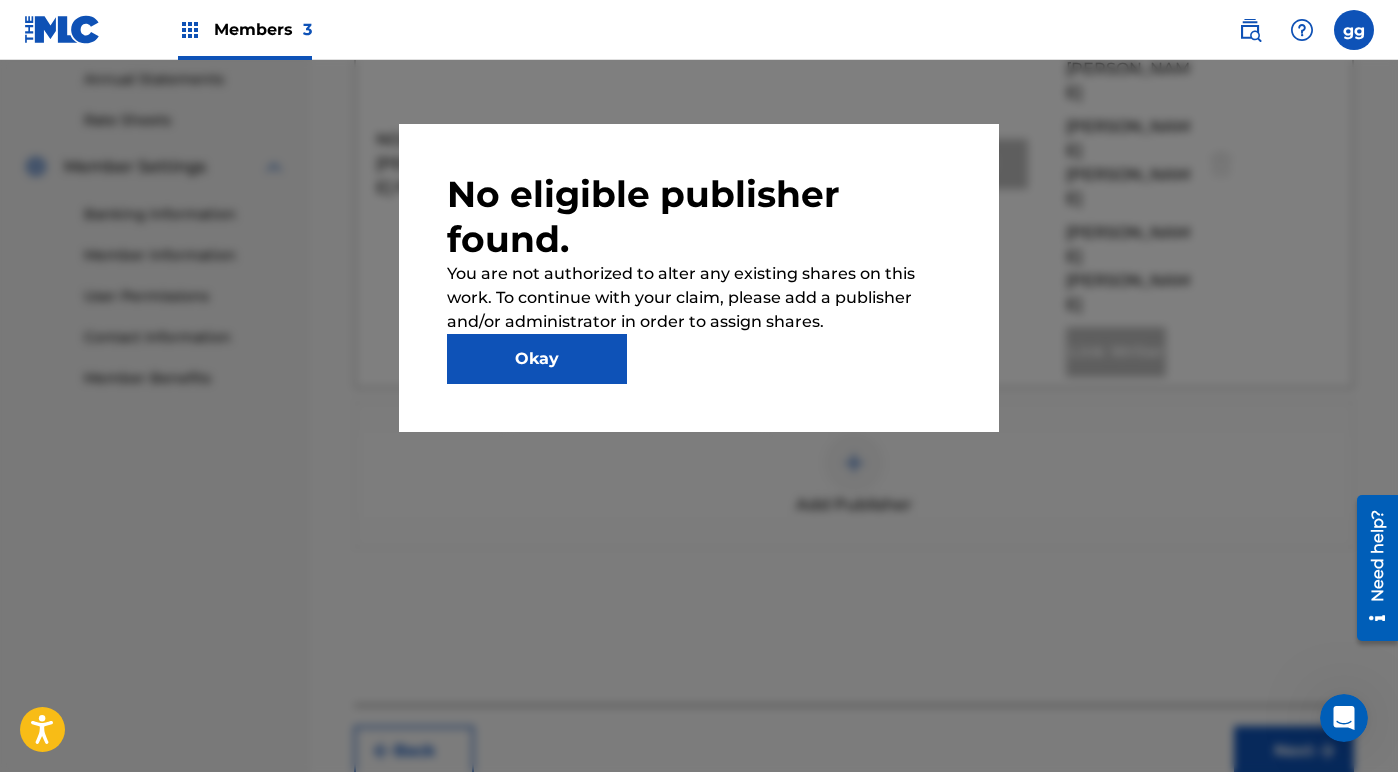 click on "Okay" at bounding box center (537, 359) 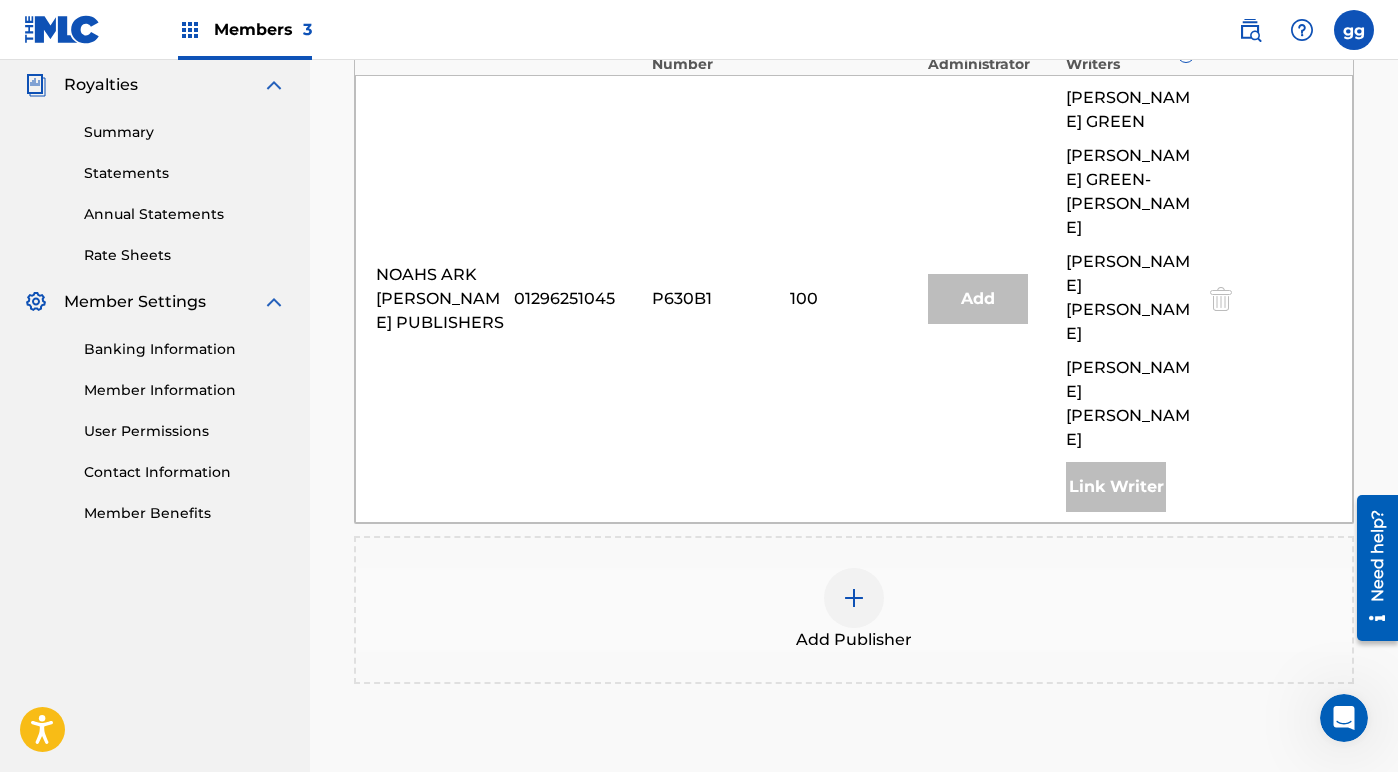 scroll, scrollTop: 483, scrollLeft: 0, axis: vertical 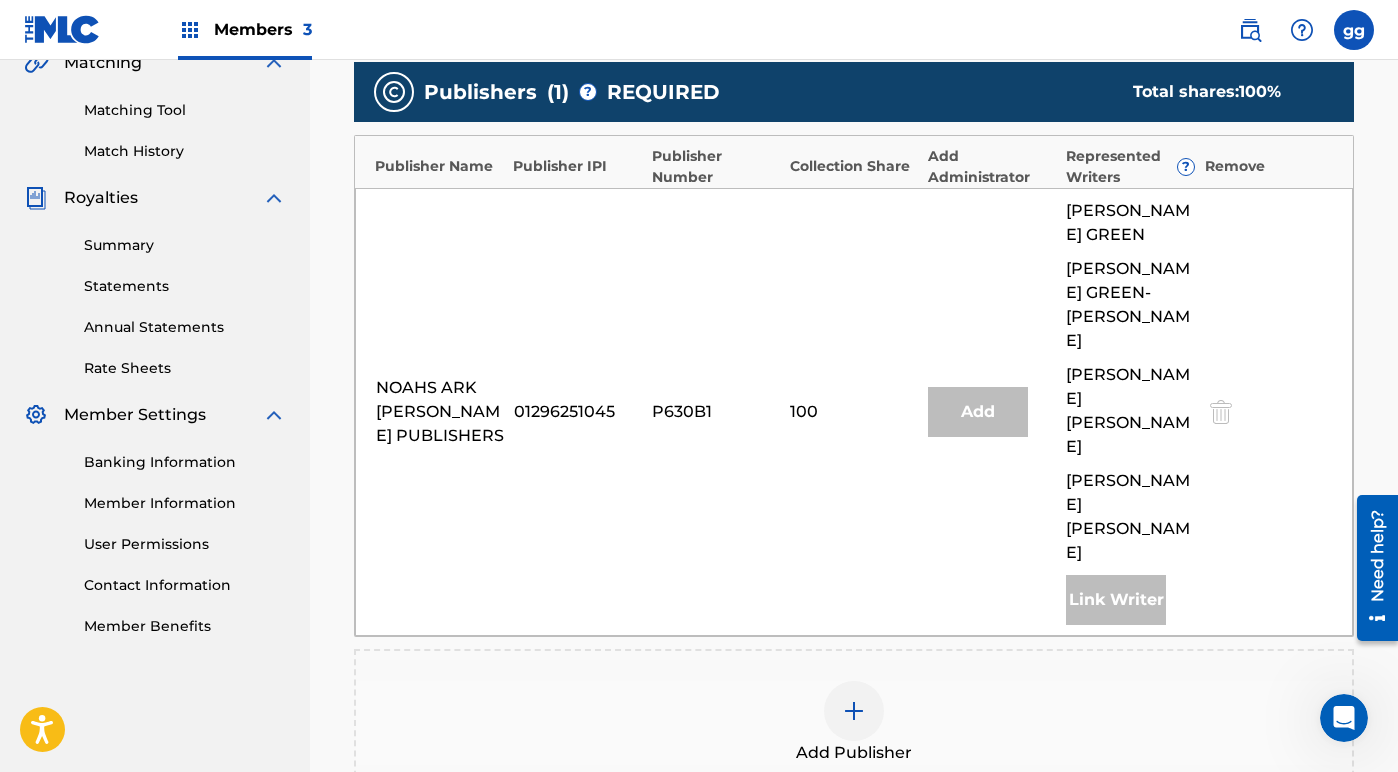 click on "Banking Information" at bounding box center [185, 462] 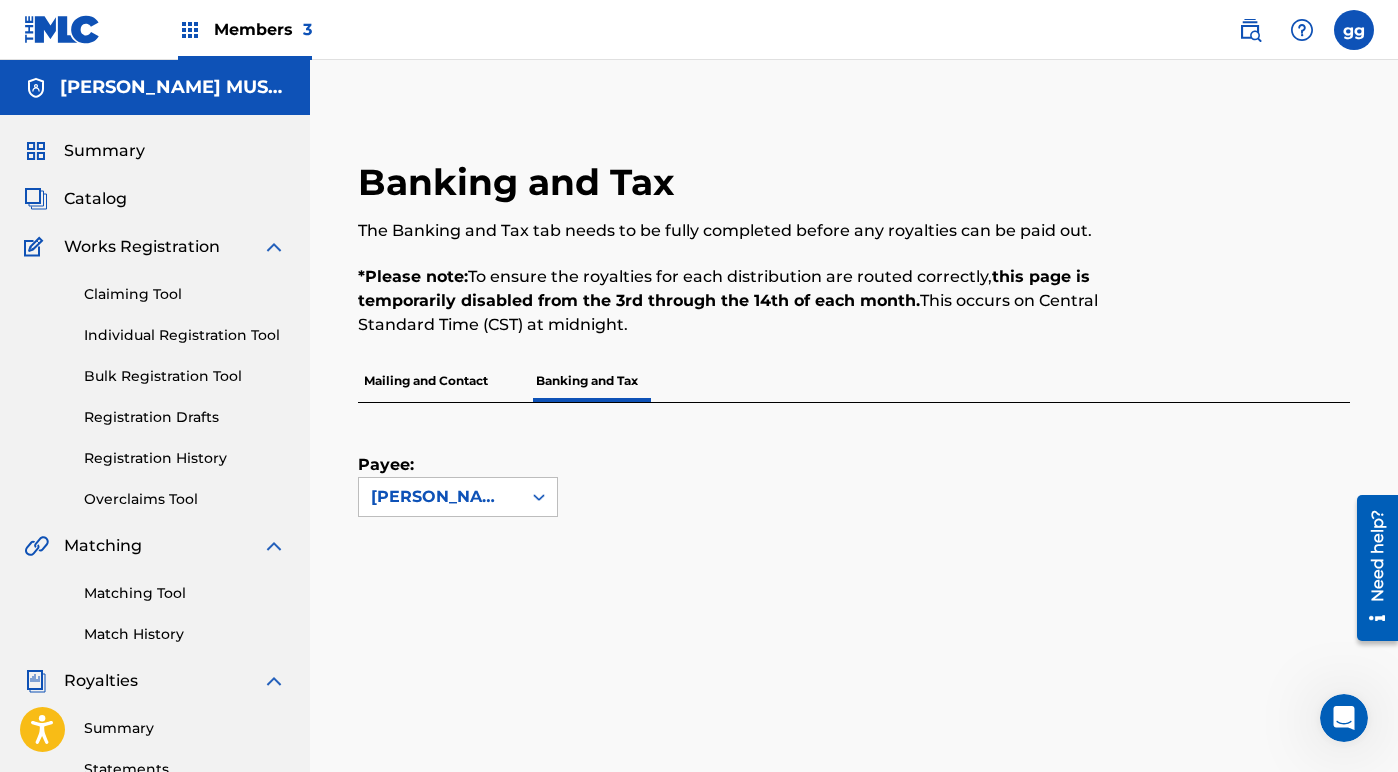 scroll, scrollTop: 0, scrollLeft: 0, axis: both 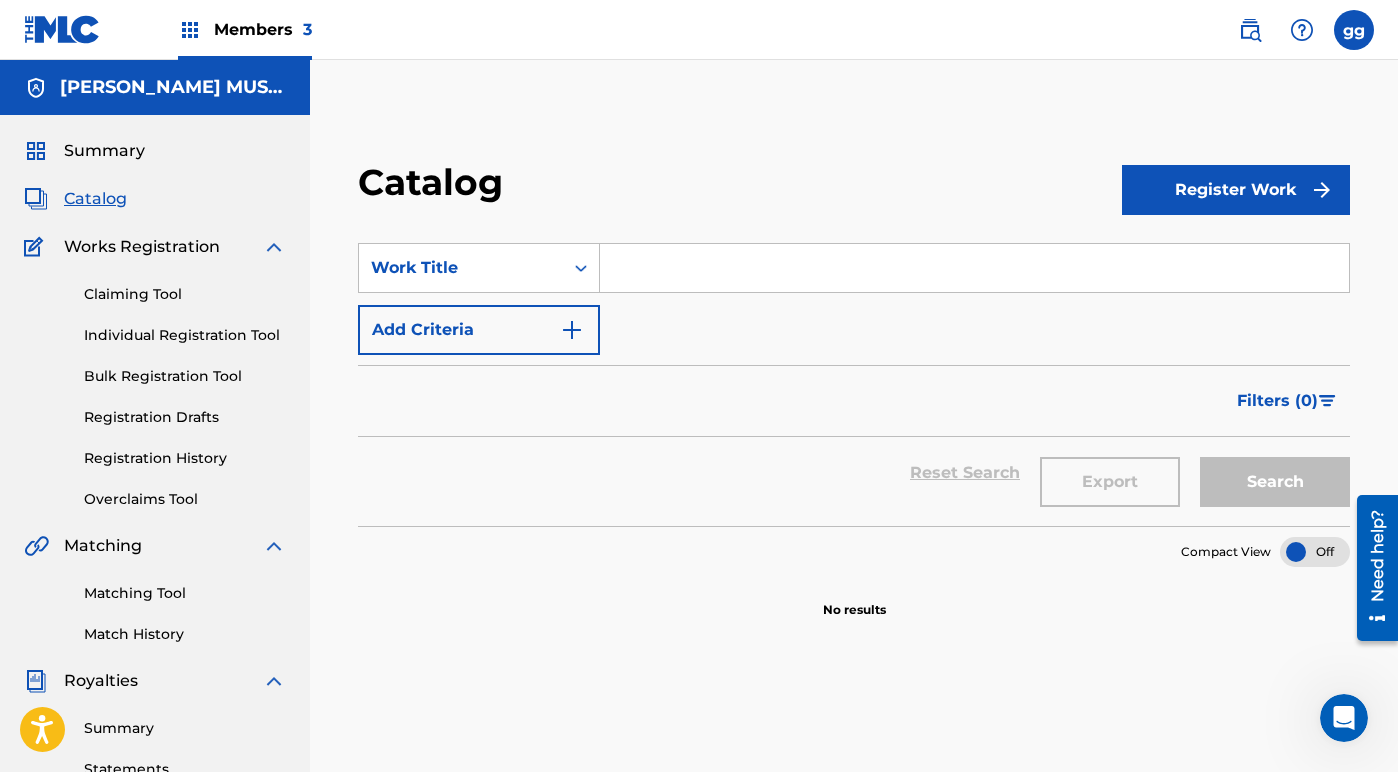 click on "Catalog" at bounding box center (95, 199) 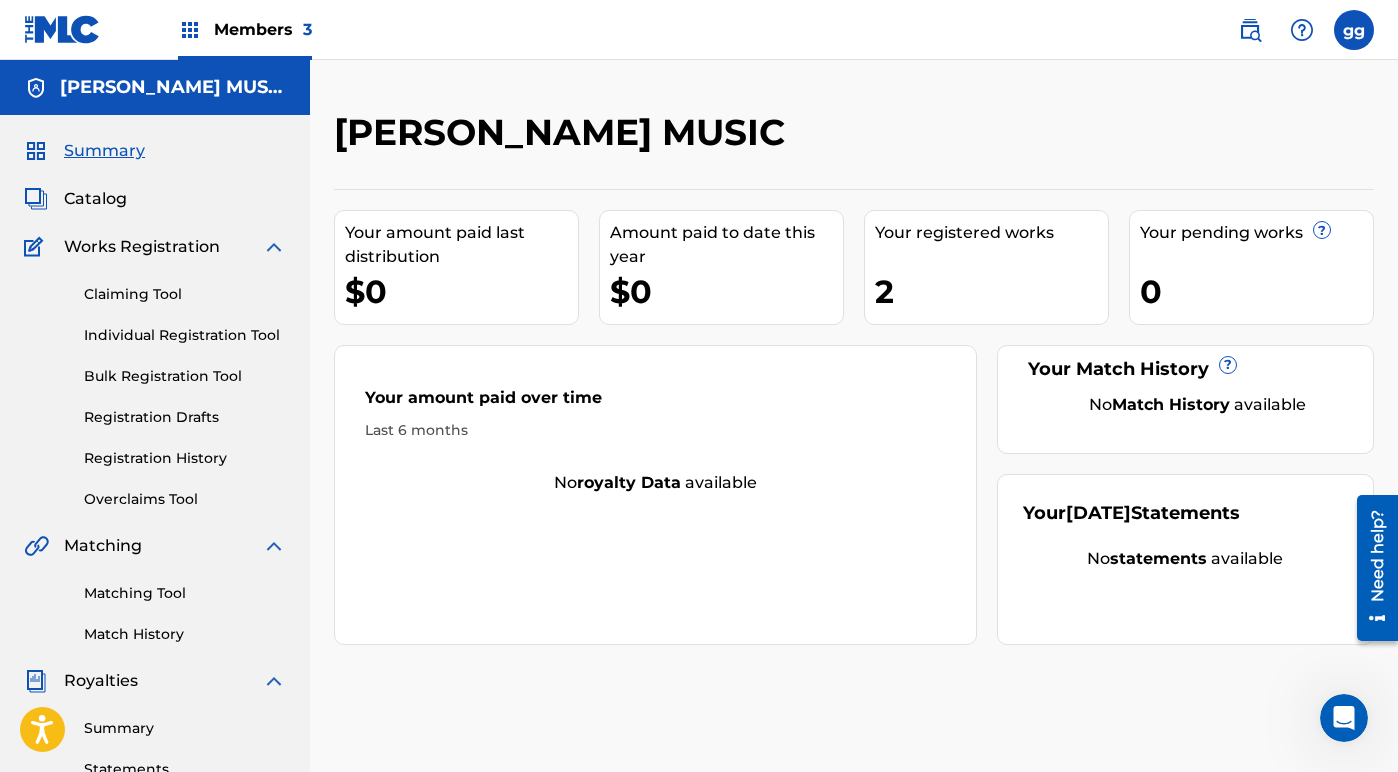 click on "Catalog" at bounding box center (95, 199) 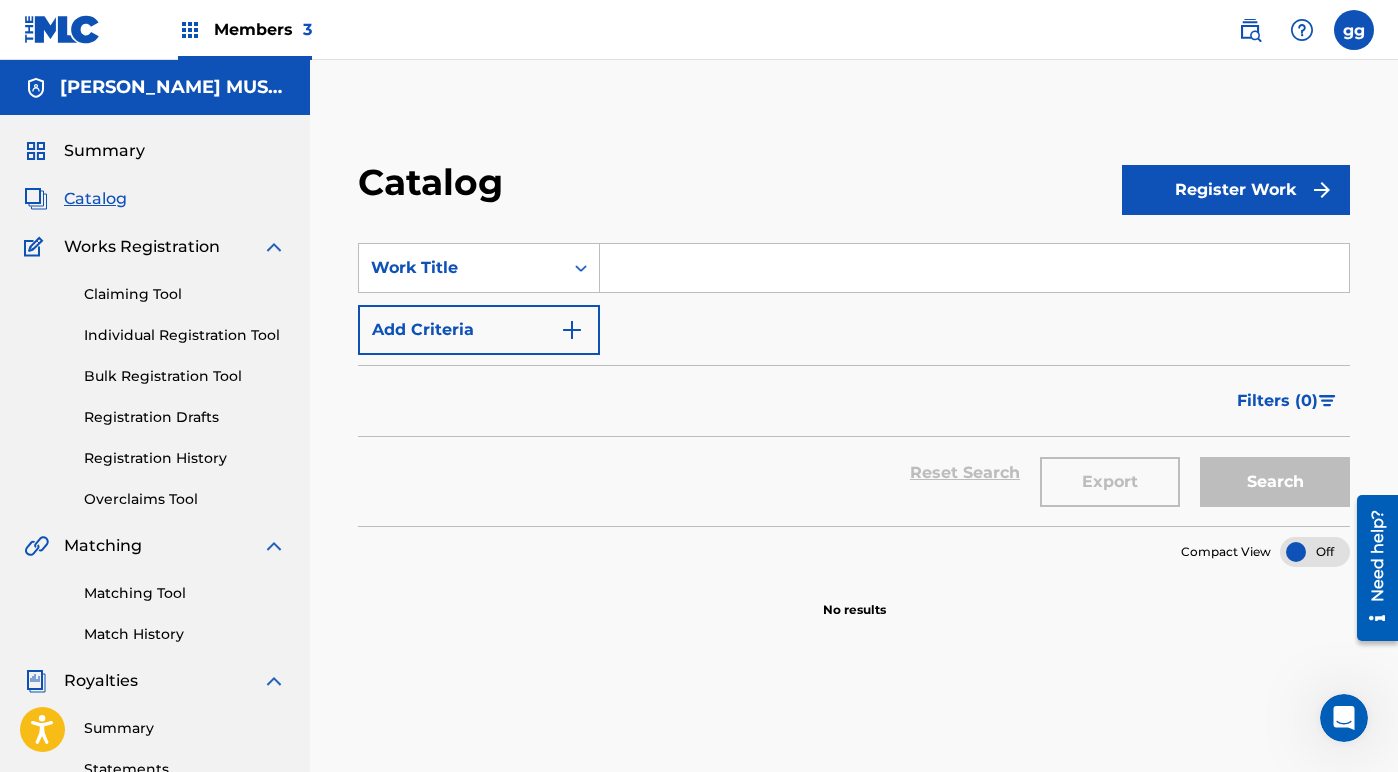 click on "Claiming Tool" at bounding box center (185, 294) 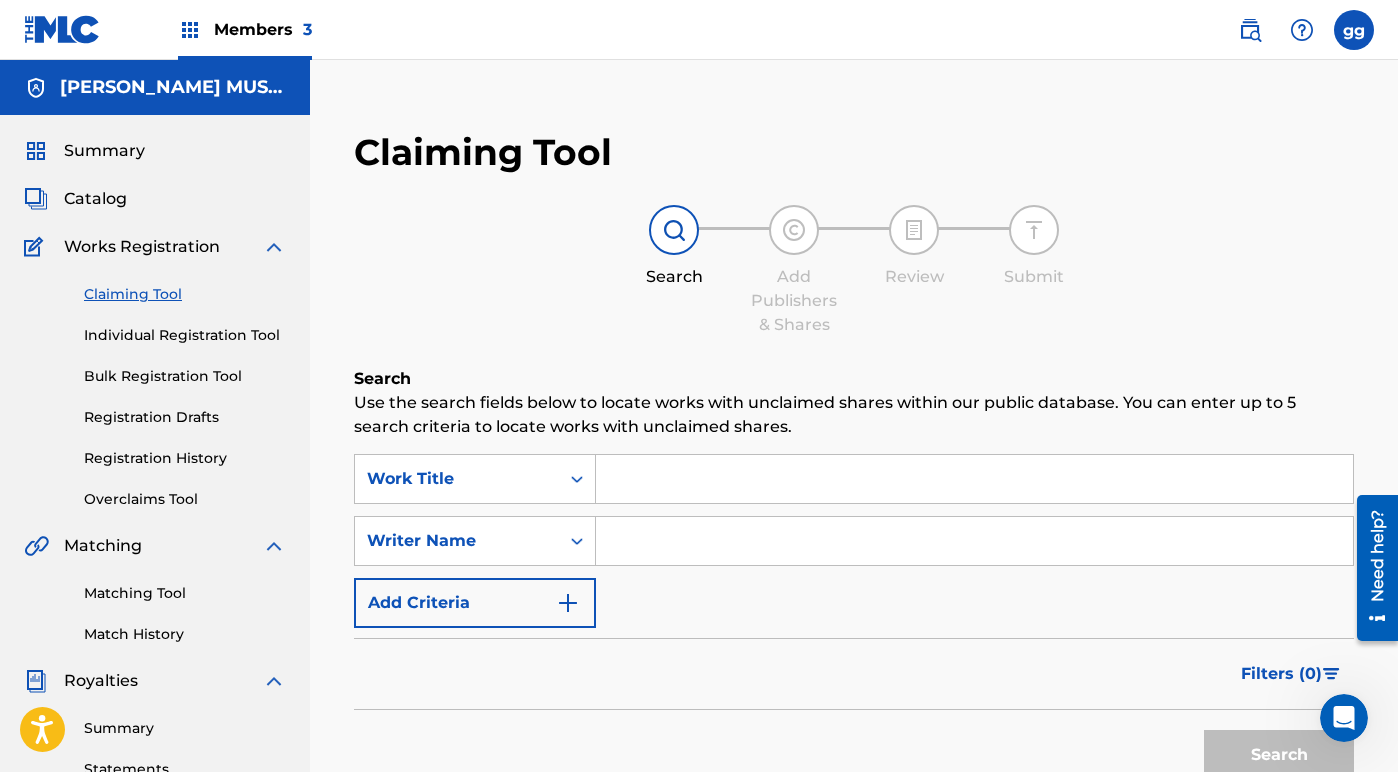 click on "Registration History" at bounding box center [185, 458] 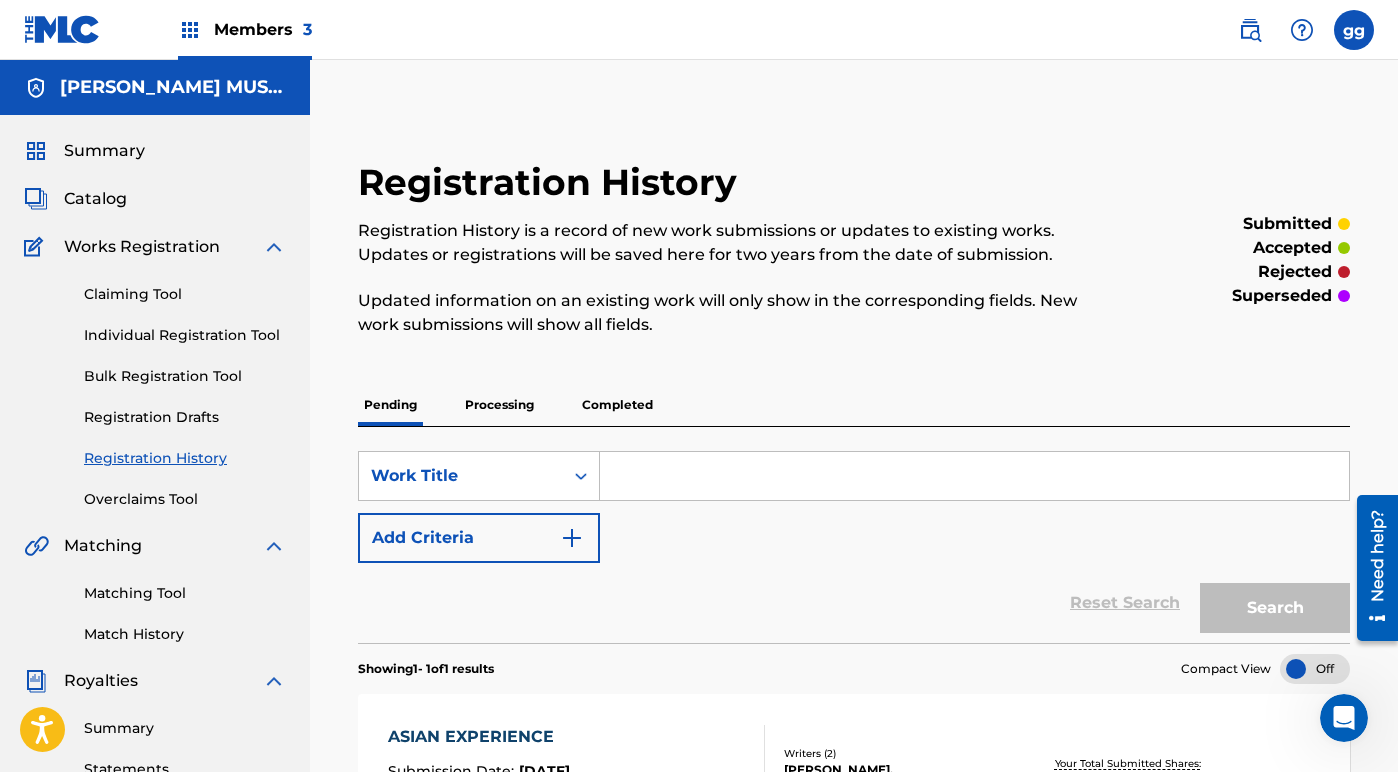 scroll, scrollTop: 0, scrollLeft: 0, axis: both 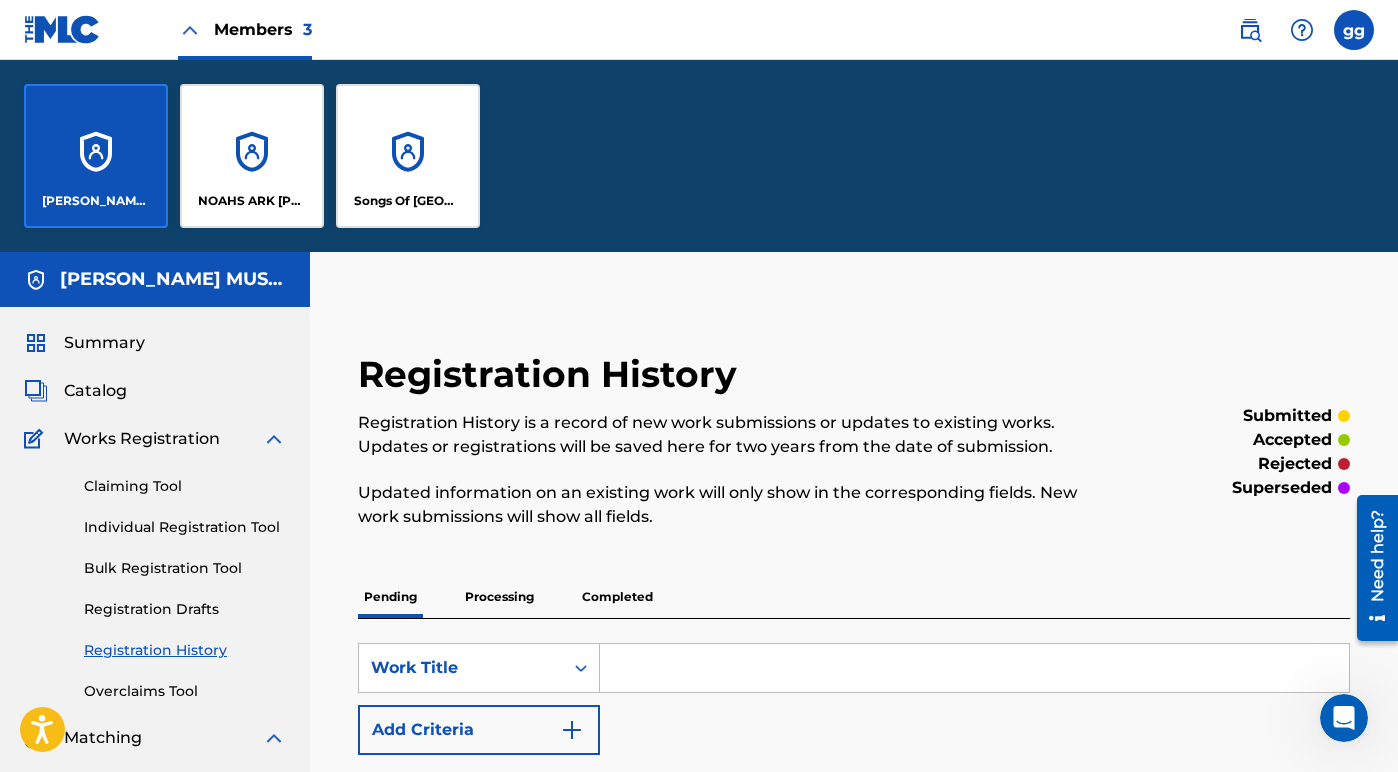 click on "NOAHS ARK [PERSON_NAME] PUBLISHERS" at bounding box center [252, 156] 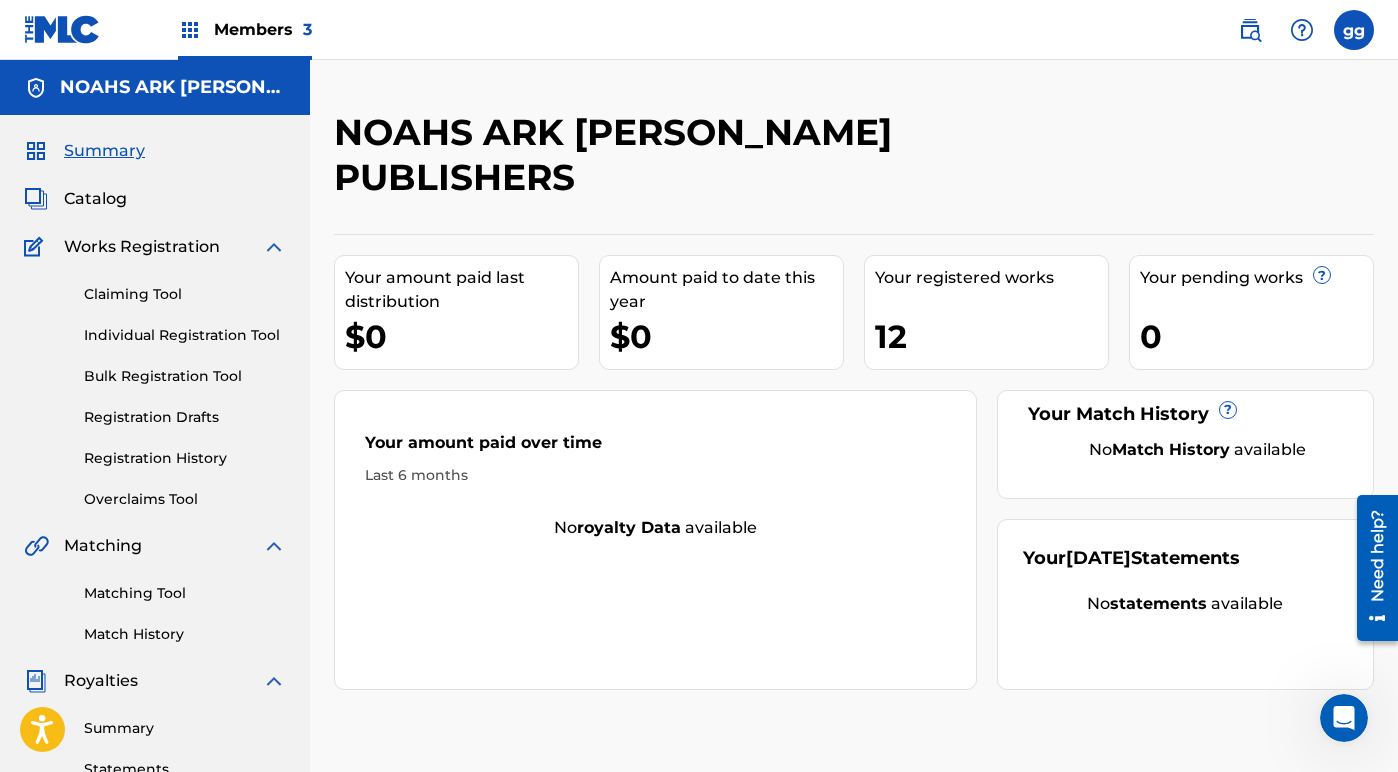 click on "Catalog" at bounding box center (95, 199) 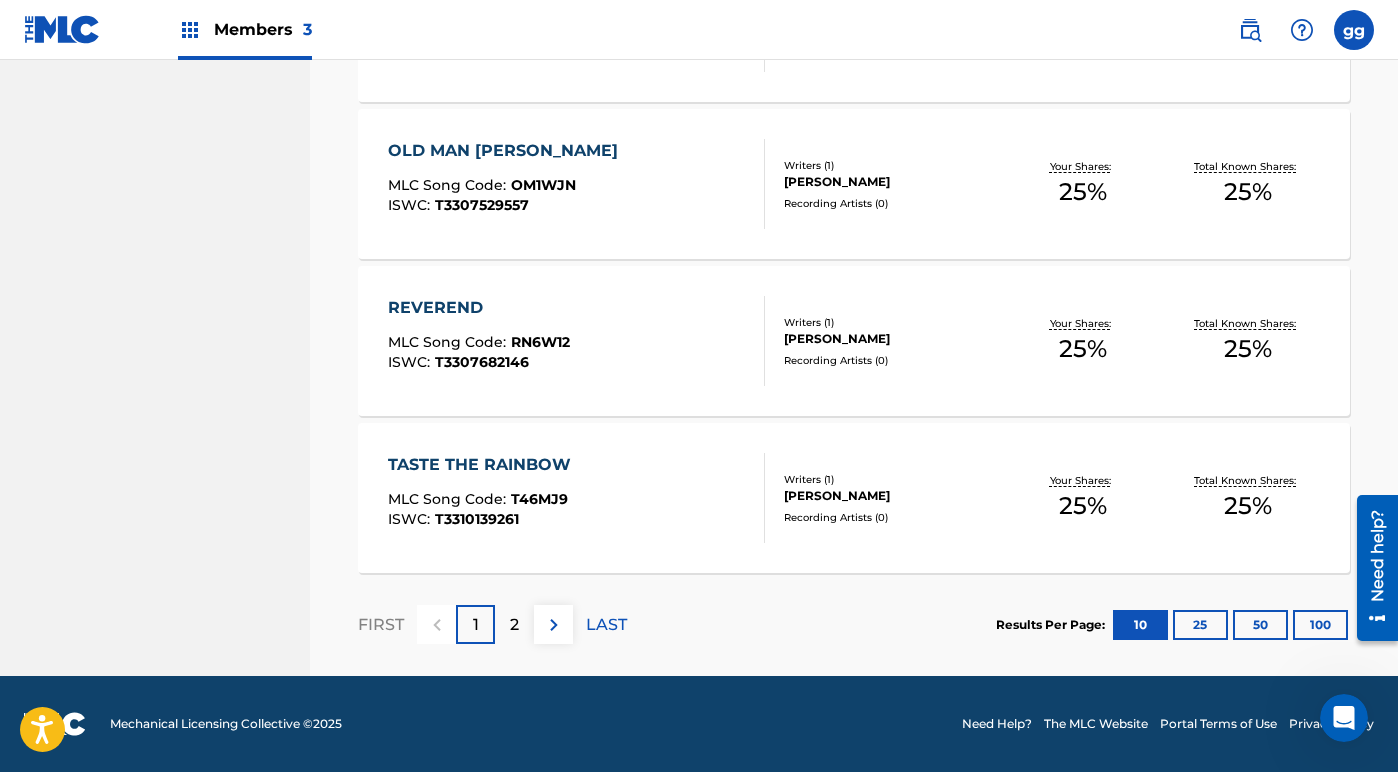 scroll, scrollTop: 1567, scrollLeft: 0, axis: vertical 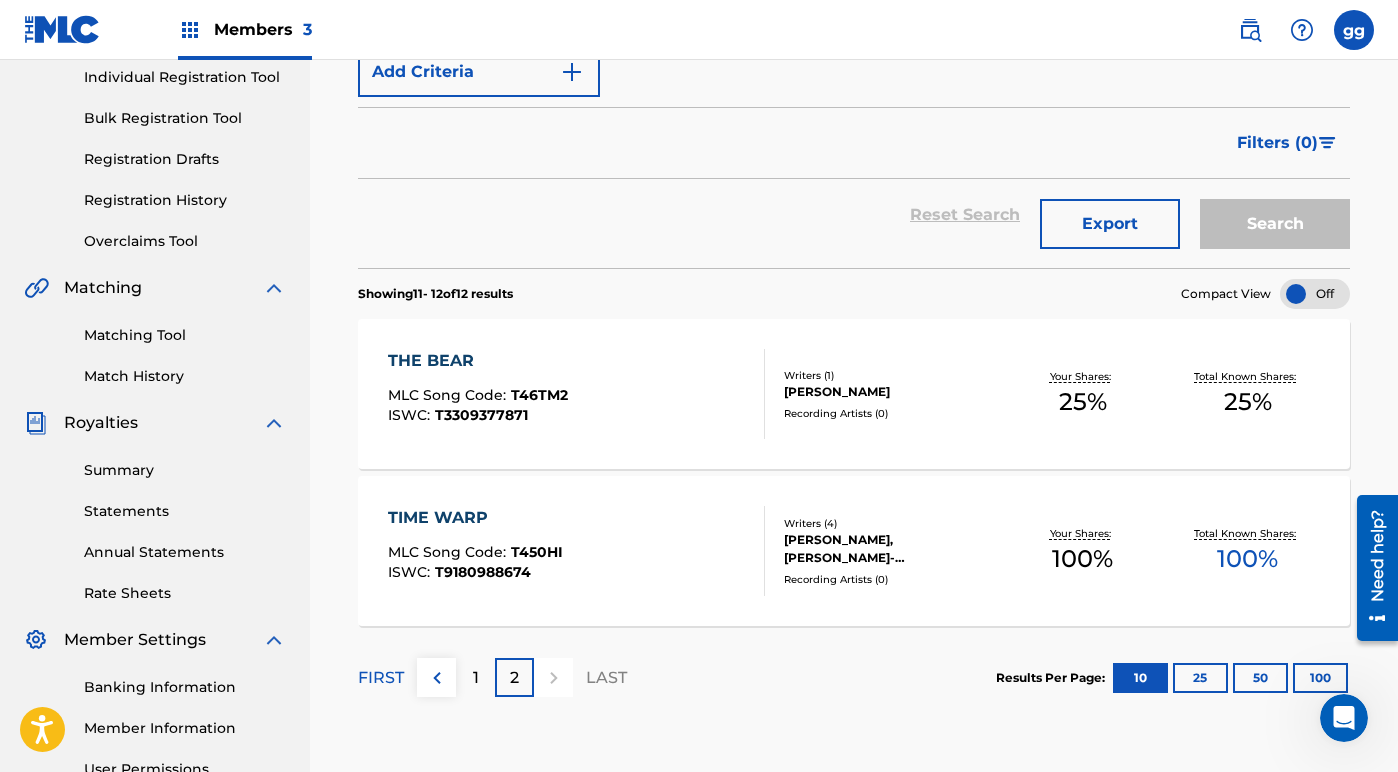 click on "TIME WARP" at bounding box center [475, 518] 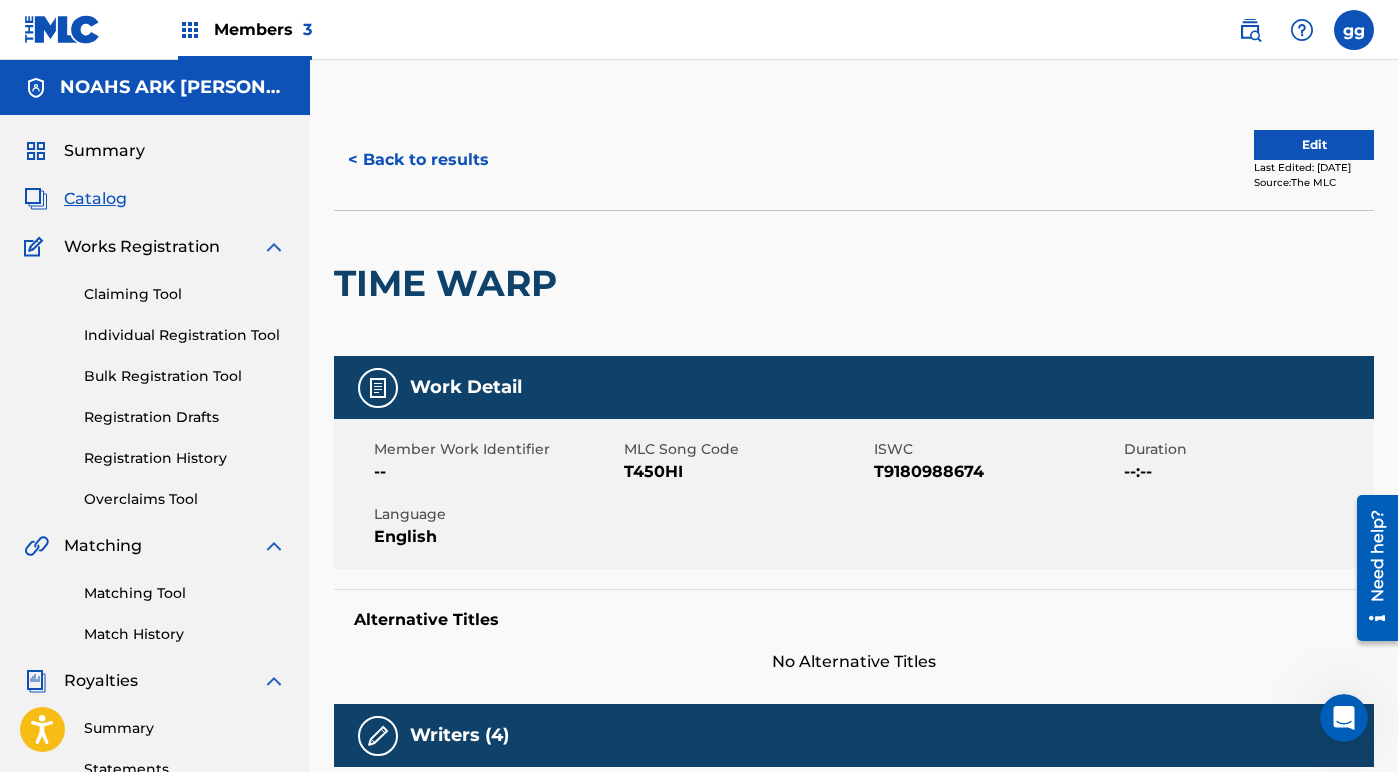 scroll, scrollTop: 0, scrollLeft: 0, axis: both 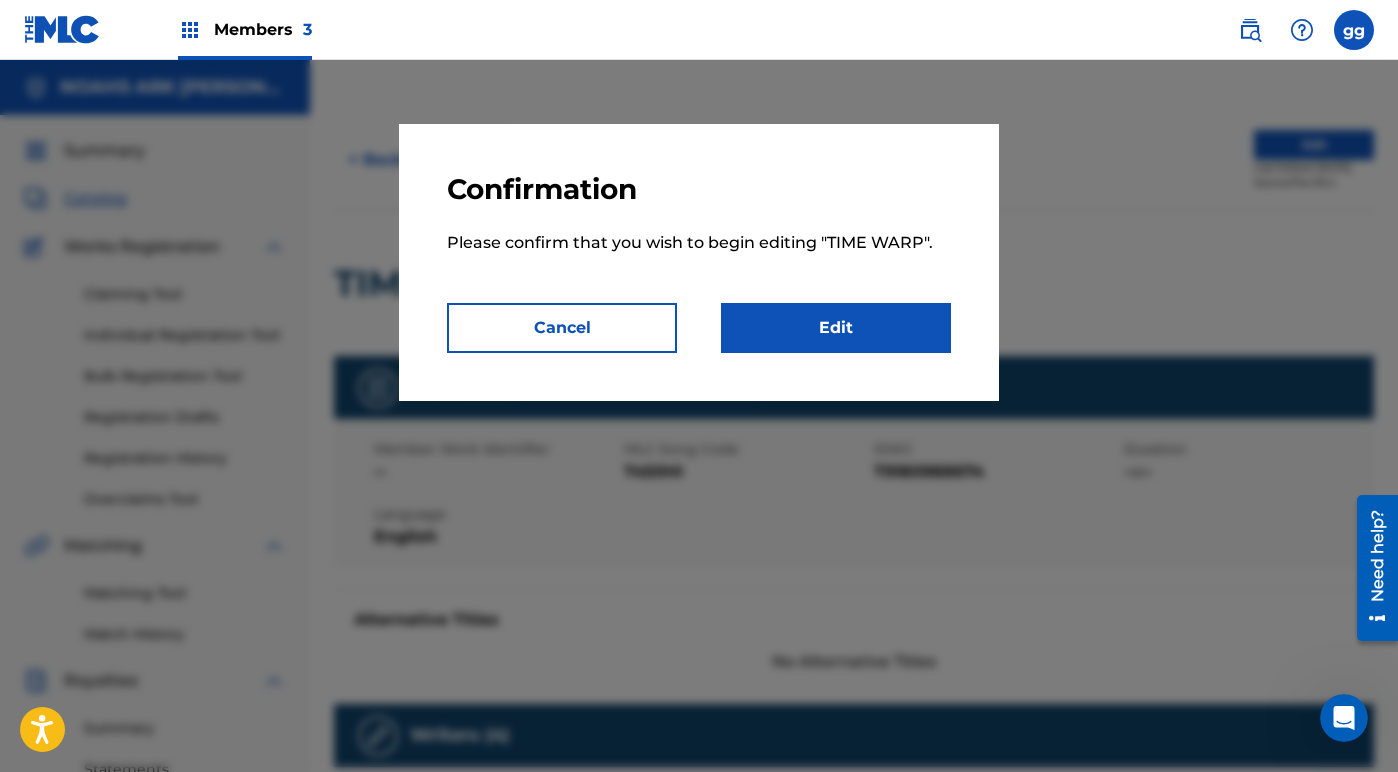 click on "Edit" at bounding box center [836, 328] 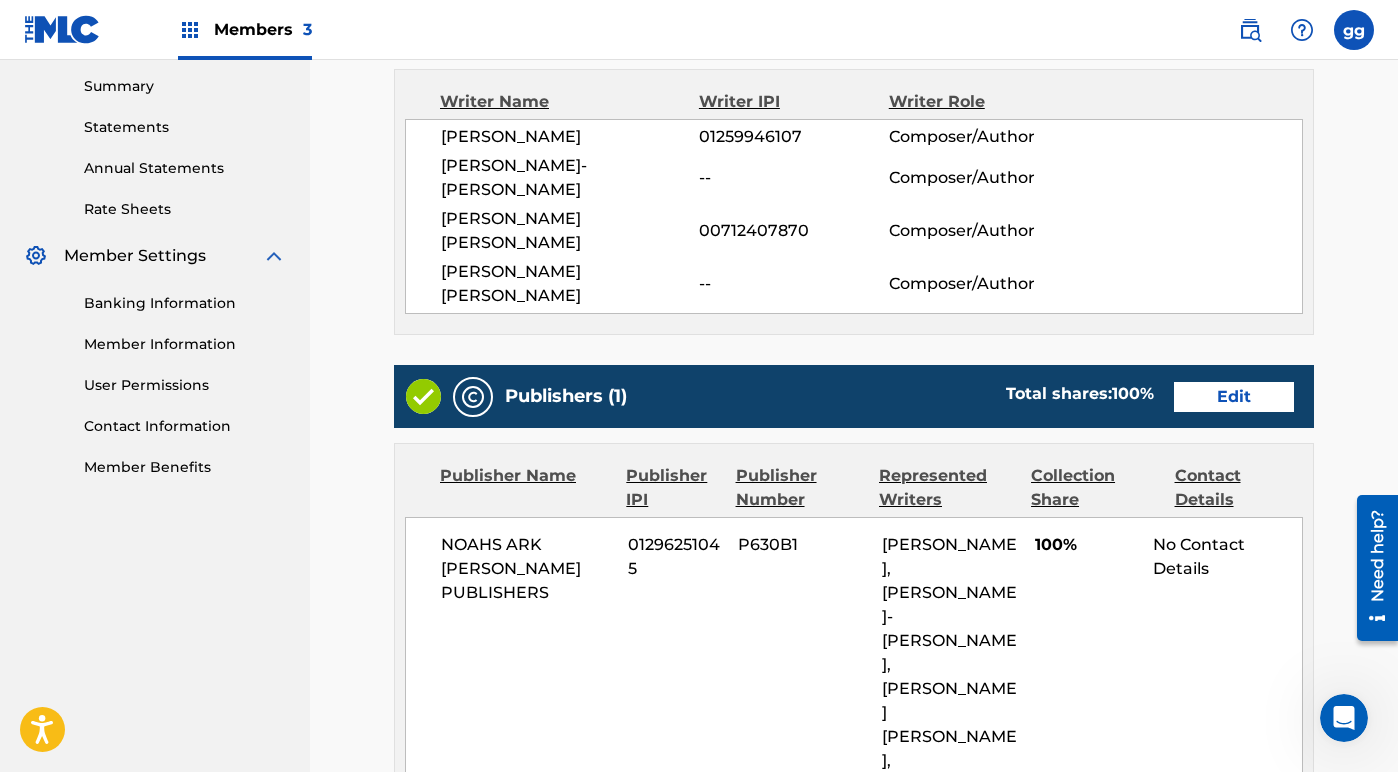 scroll, scrollTop: 622, scrollLeft: 0, axis: vertical 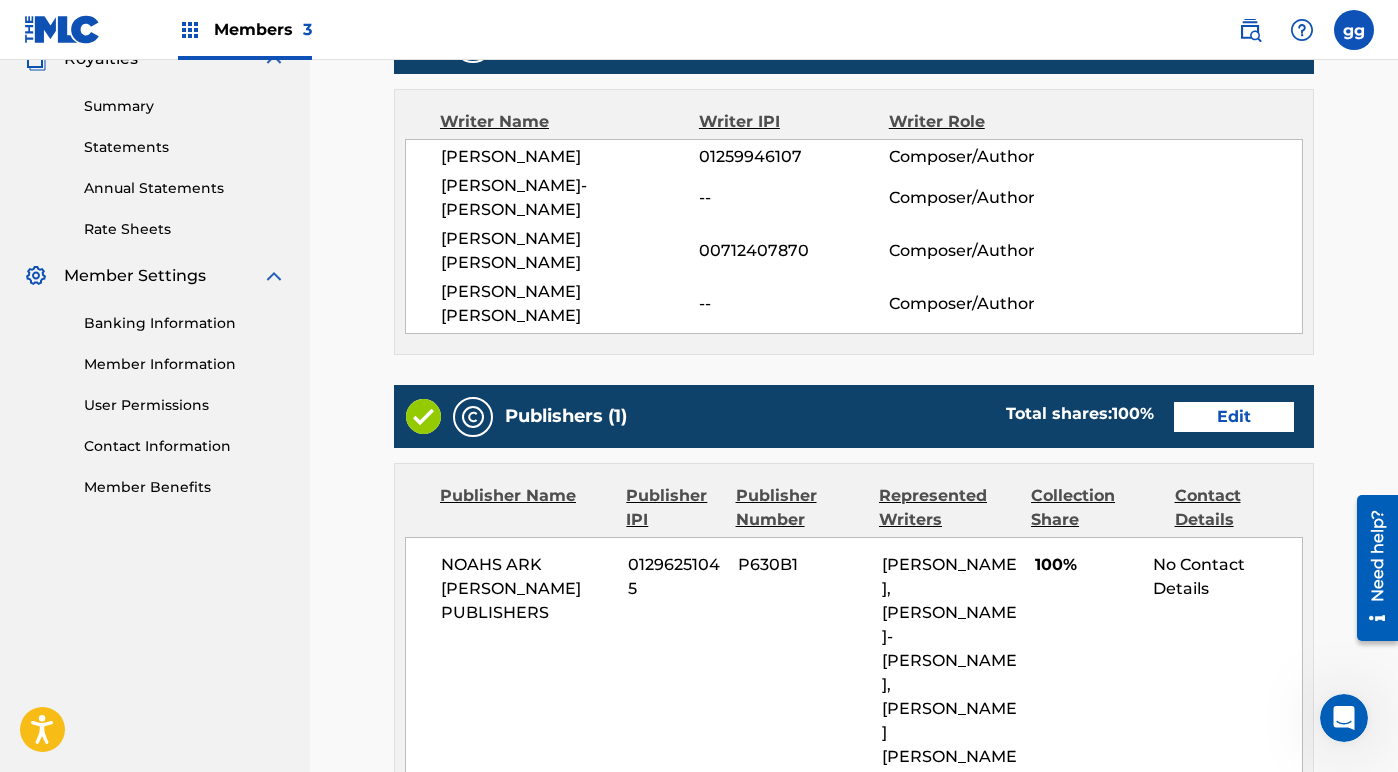 click on "Edit" at bounding box center (1234, 417) 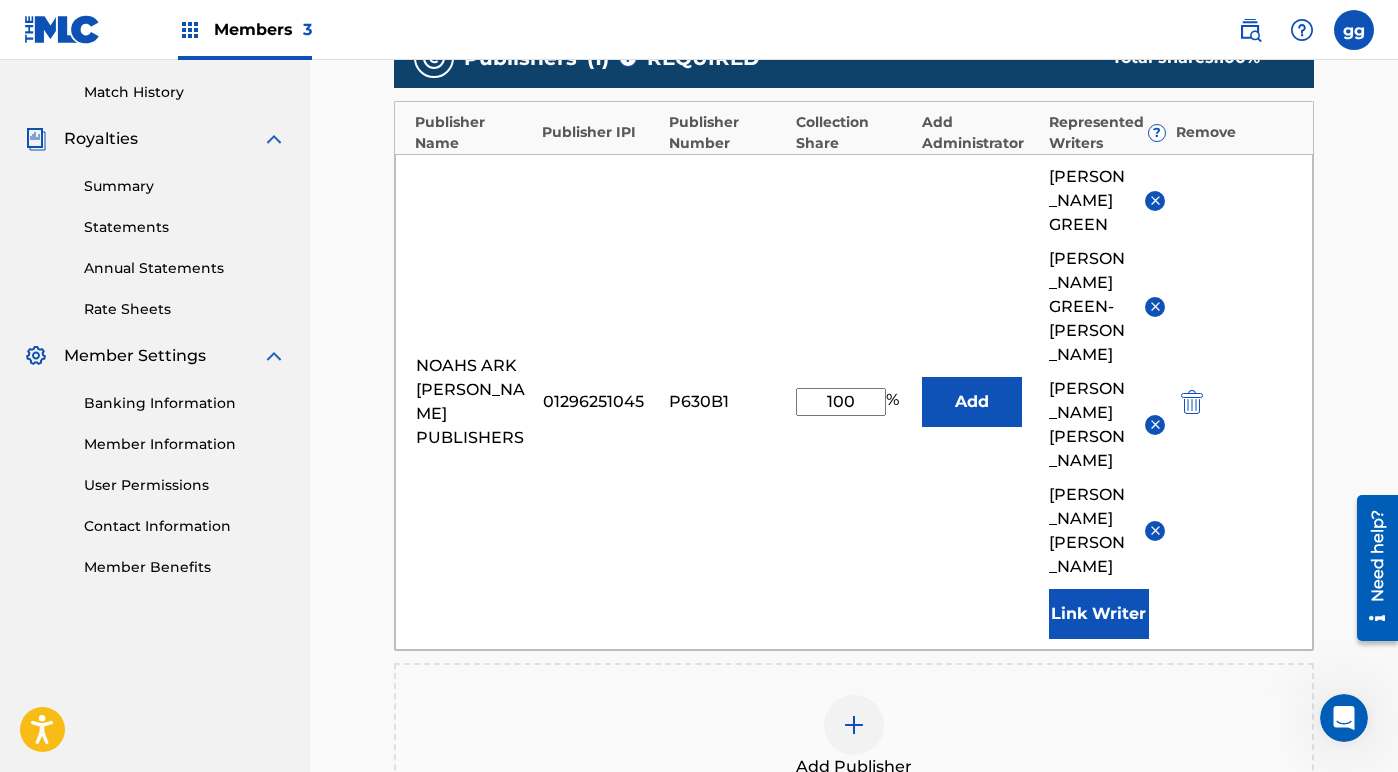 scroll, scrollTop: 555, scrollLeft: 0, axis: vertical 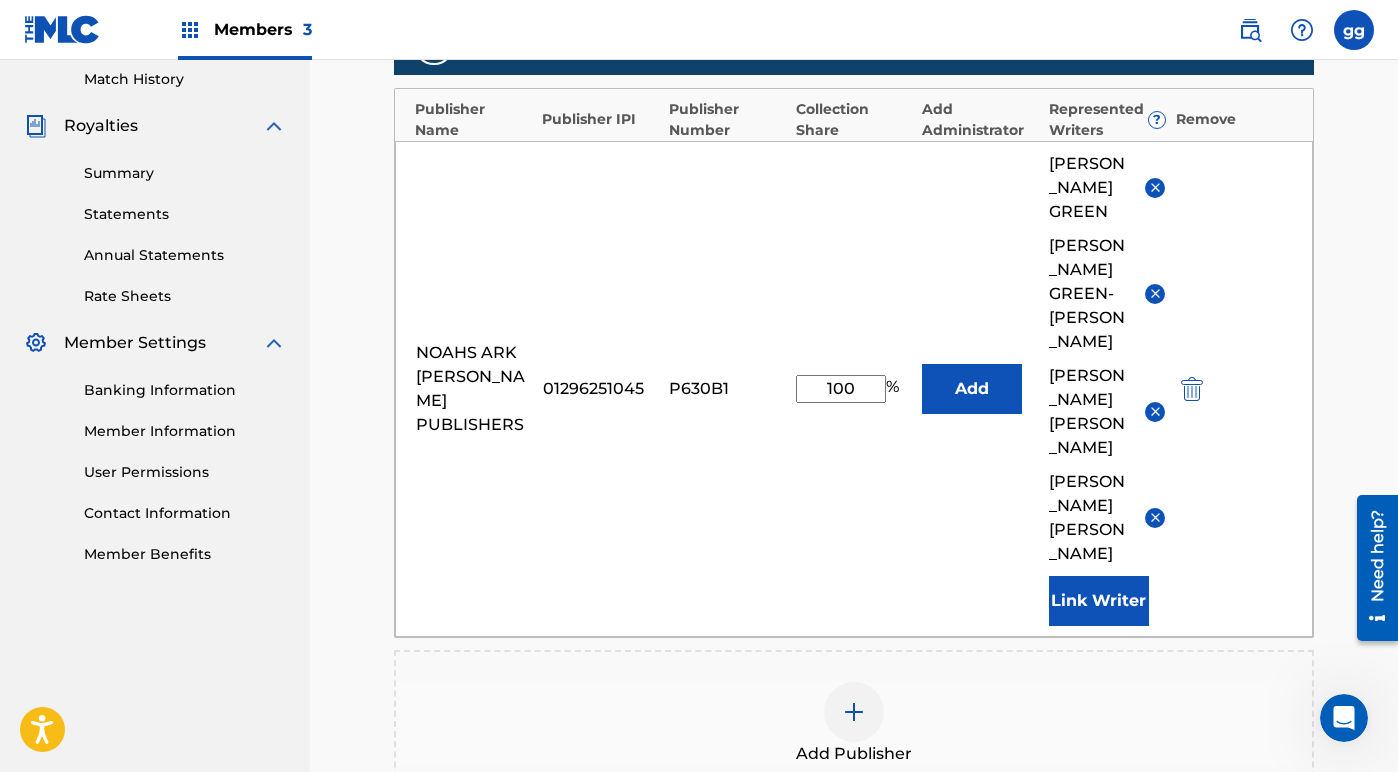 click on "100" at bounding box center [841, 389] 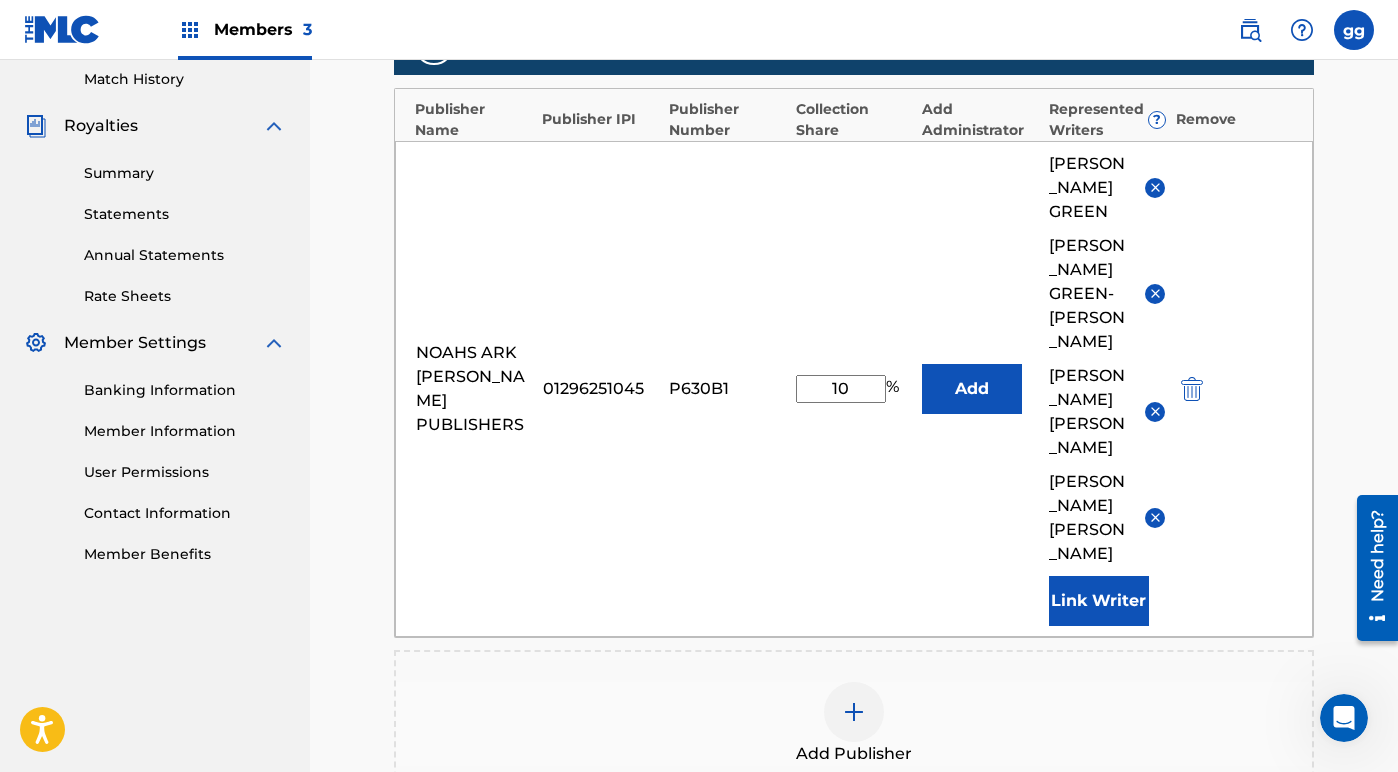 type on "1" 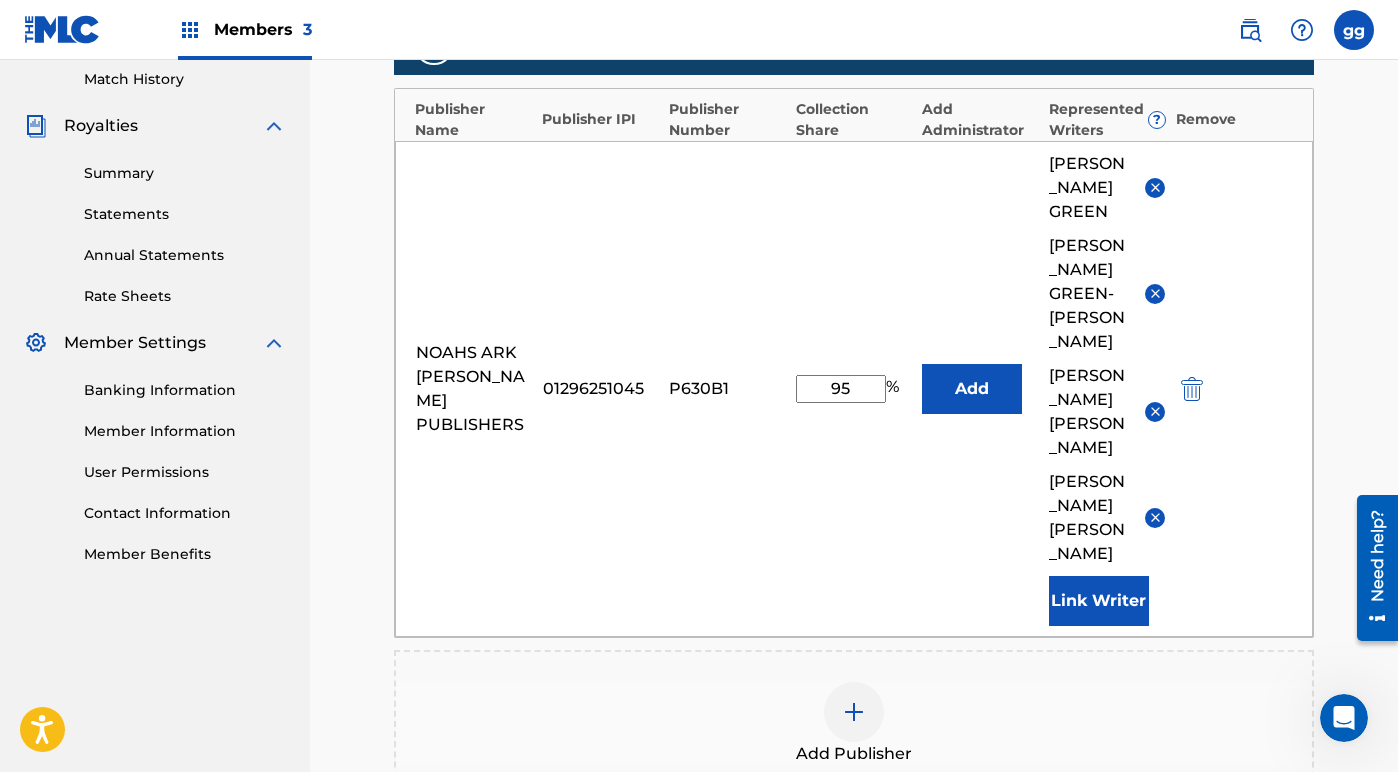 type on "95" 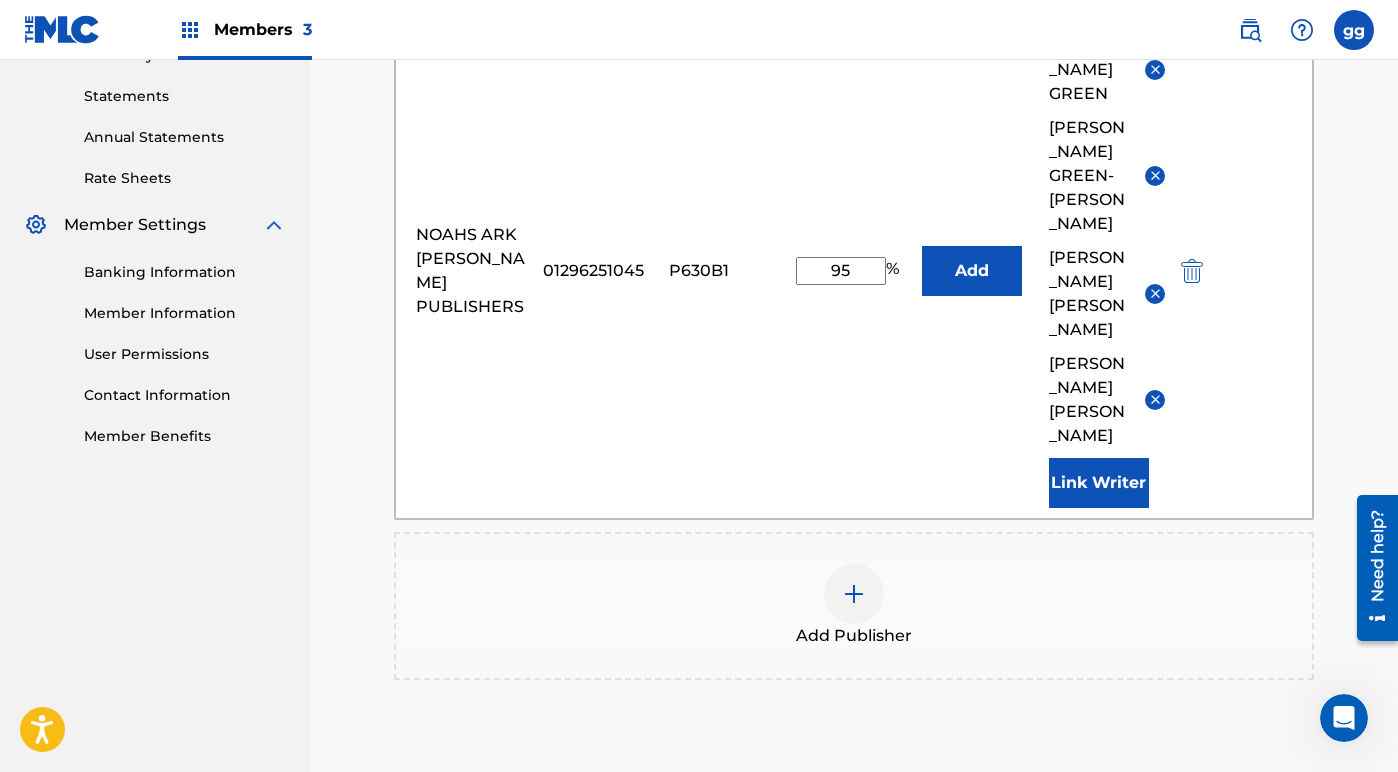 scroll, scrollTop: 766, scrollLeft: 0, axis: vertical 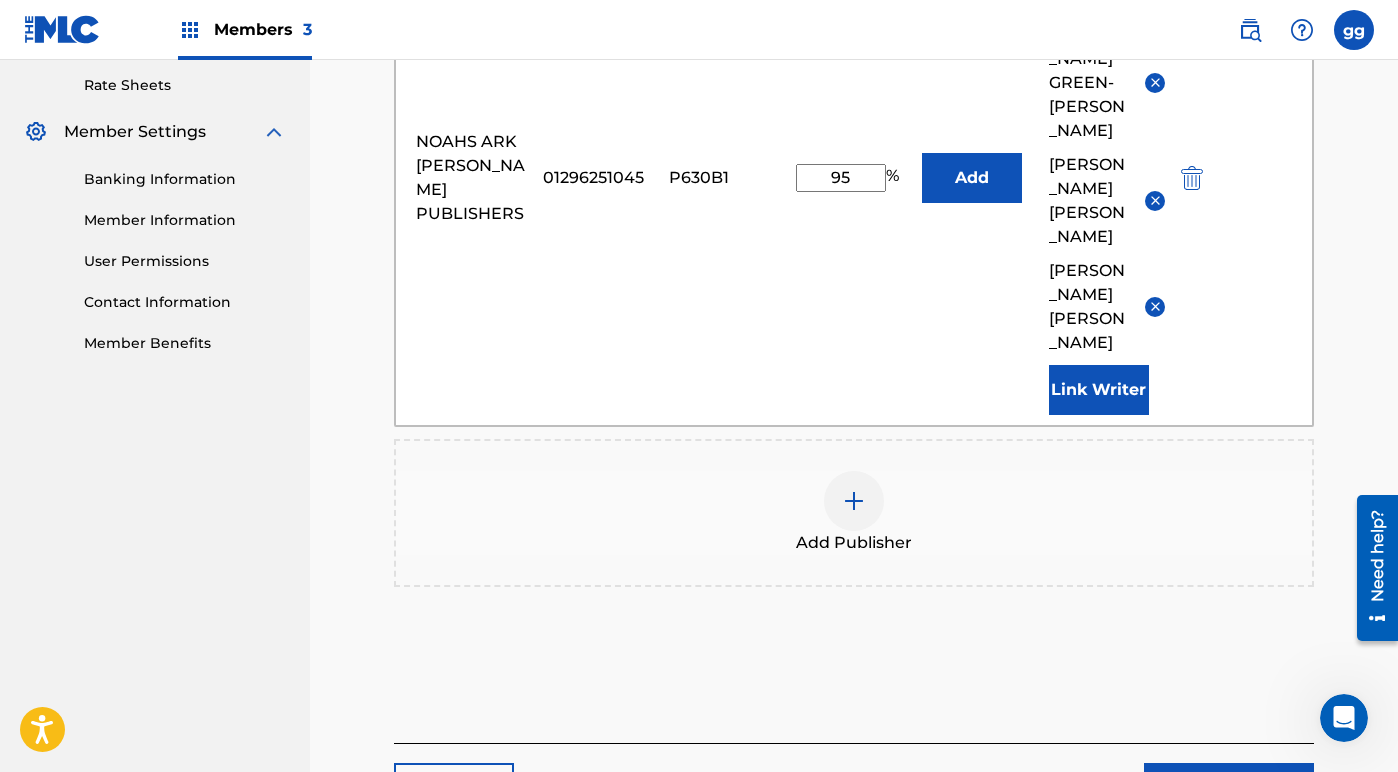 click on "Add" at bounding box center (972, 178) 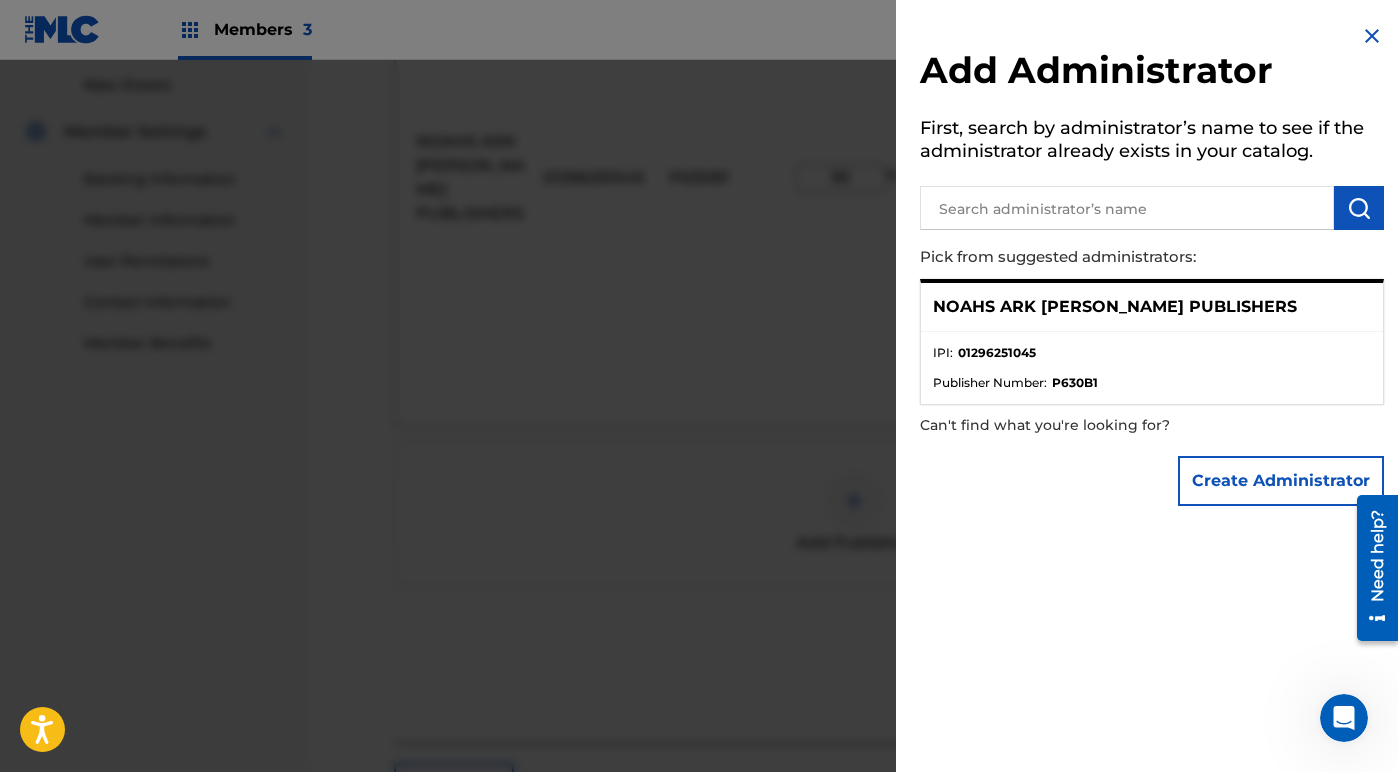 click at bounding box center [1372, 36] 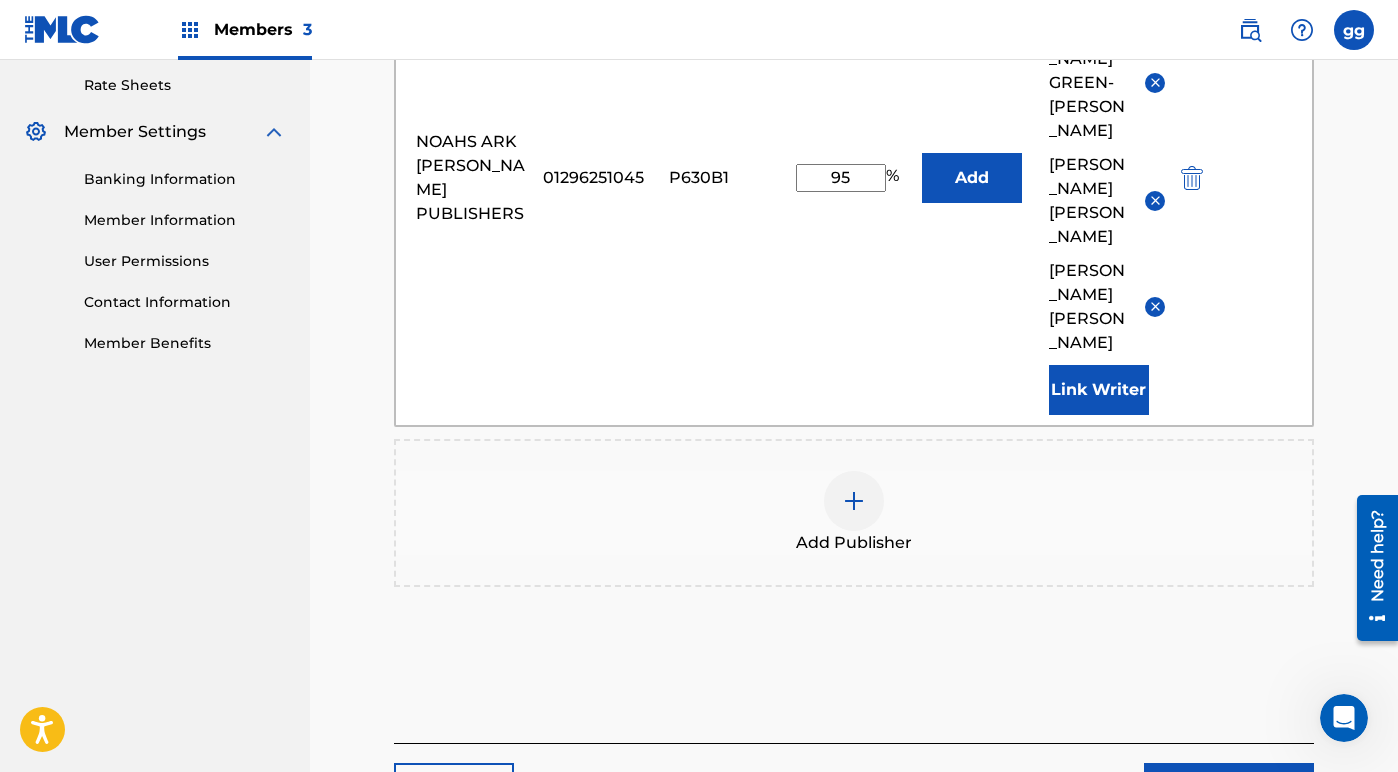 click on "Next" at bounding box center [1229, 788] 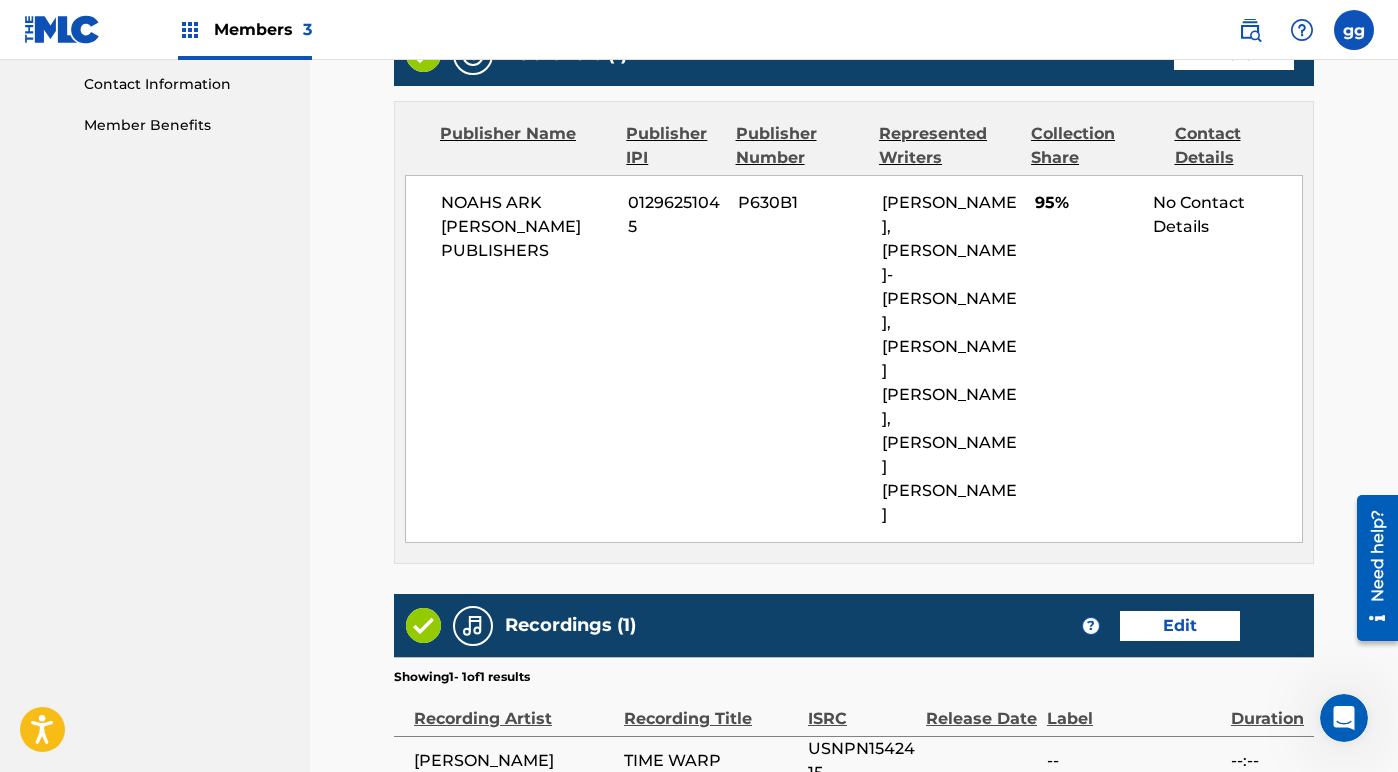 scroll, scrollTop: 983, scrollLeft: 0, axis: vertical 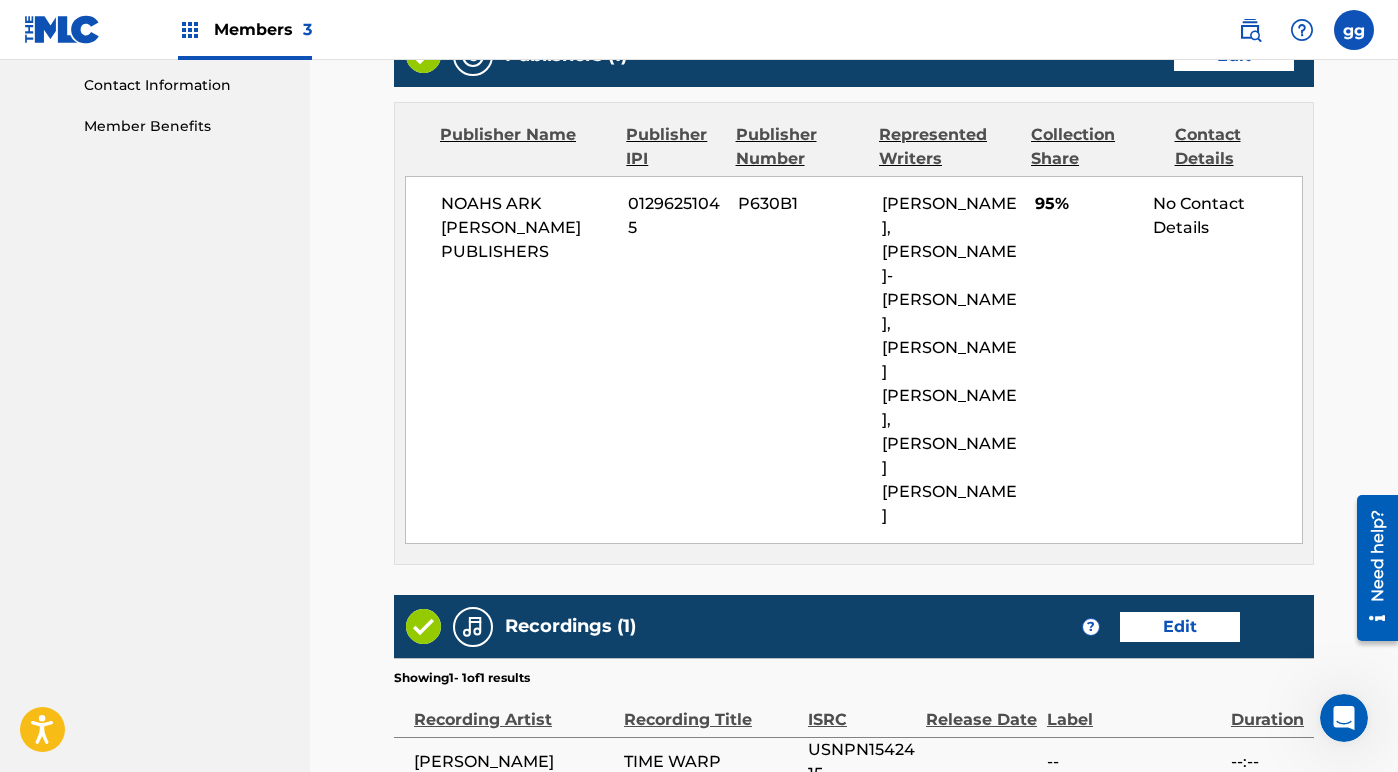click on "Submit" at bounding box center [1229, 863] 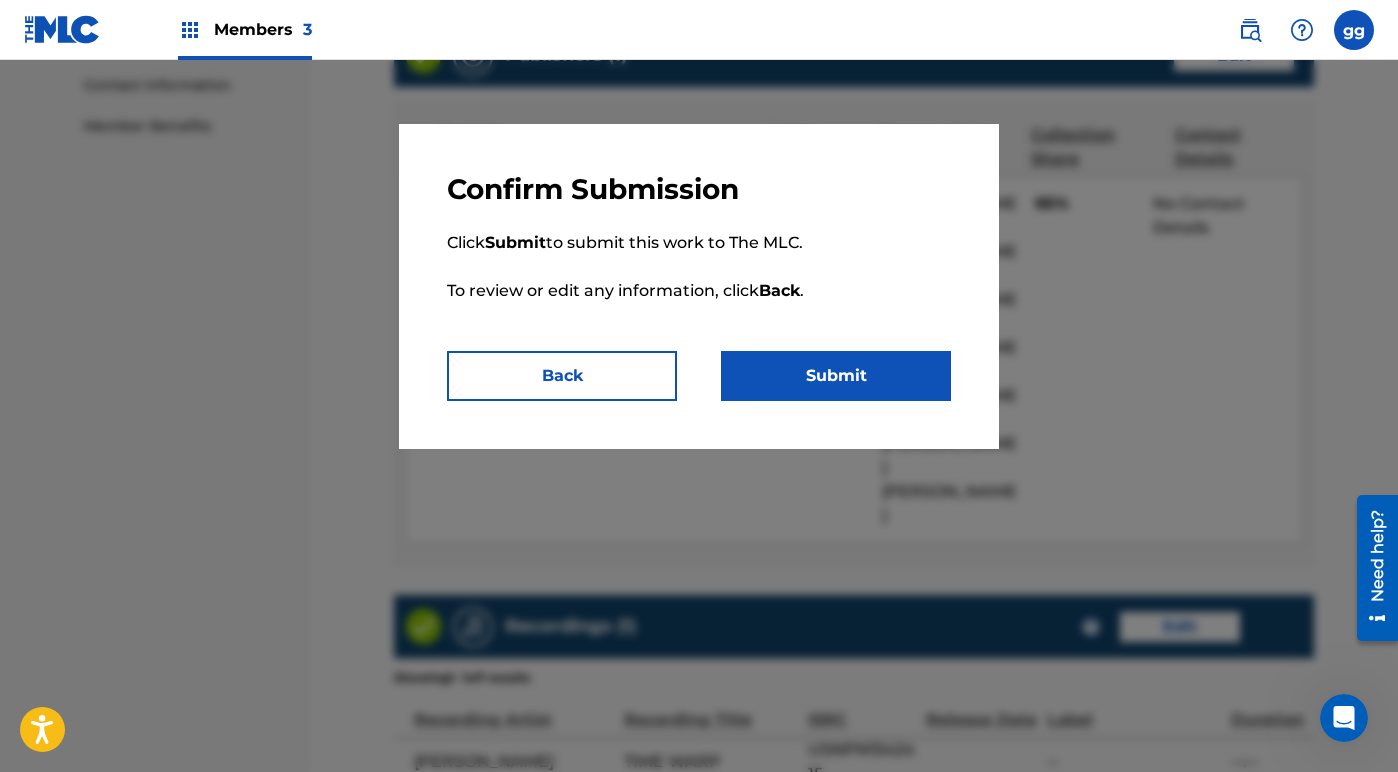 click on "Submit" at bounding box center [836, 376] 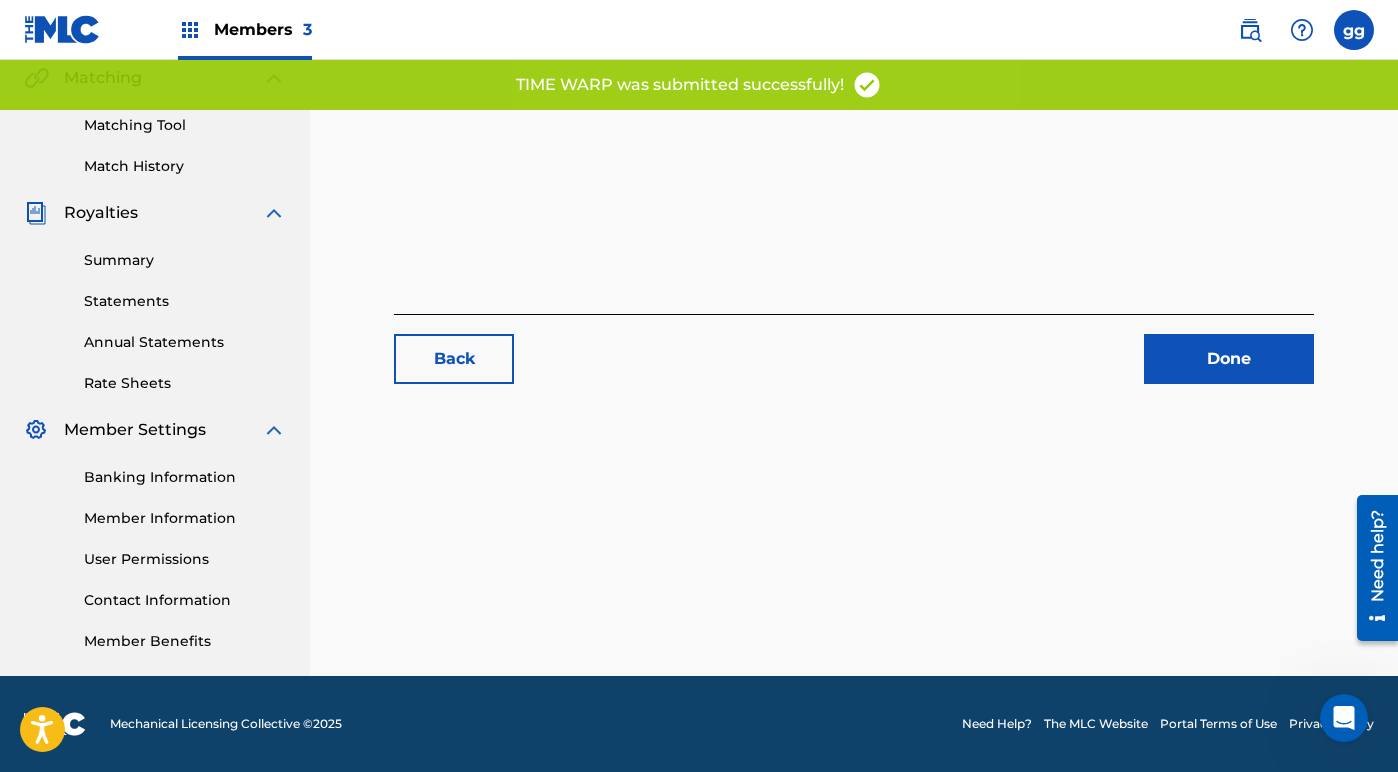 scroll, scrollTop: 0, scrollLeft: 0, axis: both 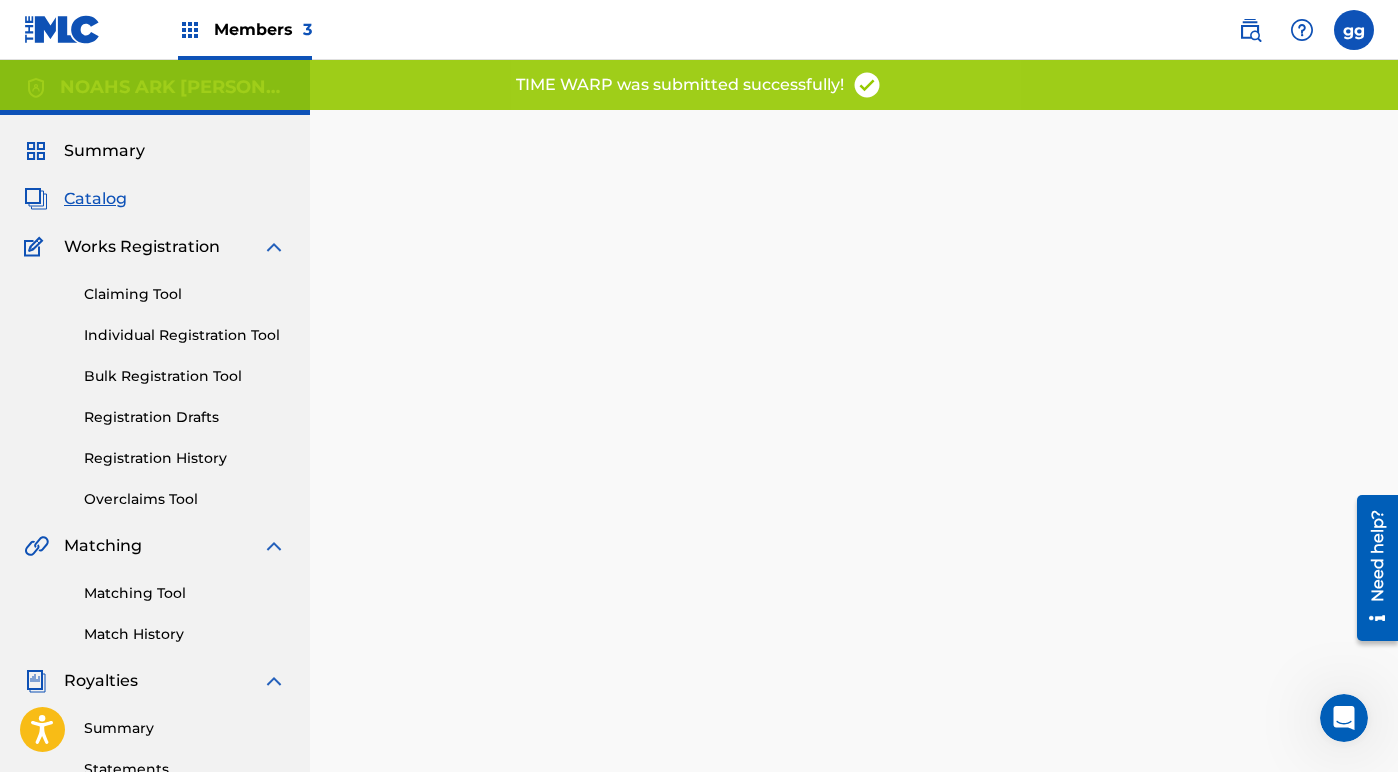 click on "Catalog" at bounding box center [95, 199] 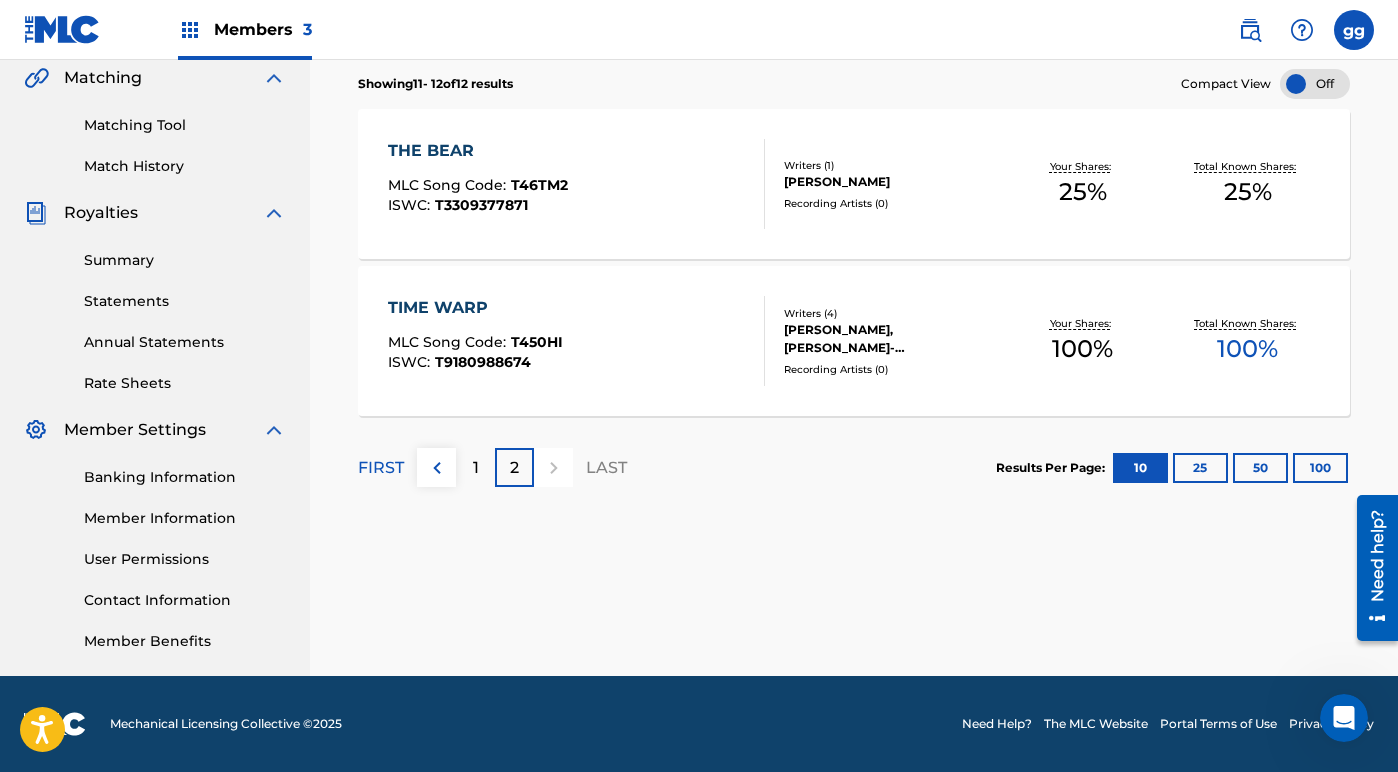 scroll, scrollTop: 468, scrollLeft: 0, axis: vertical 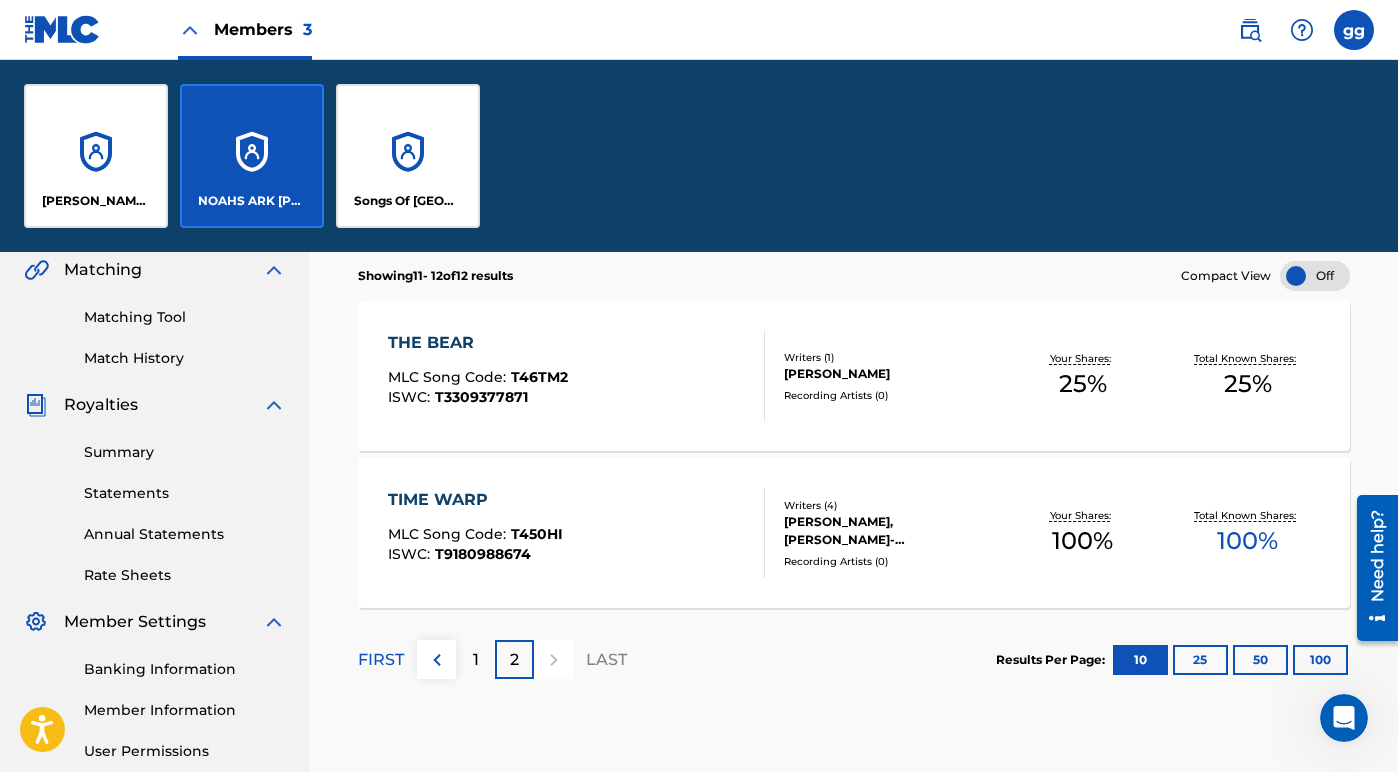 click on "[PERSON_NAME] MUSIC" at bounding box center (96, 156) 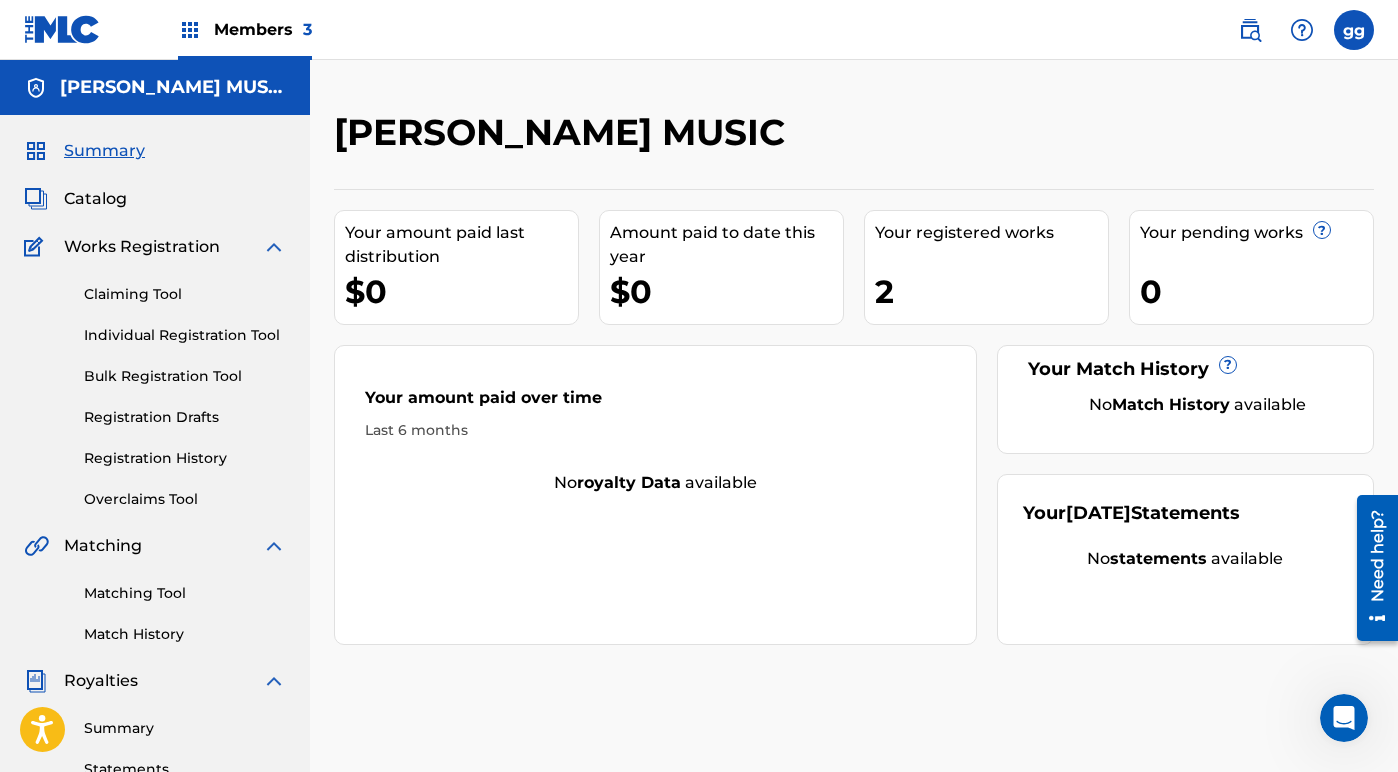 click on "Catalog" at bounding box center (95, 199) 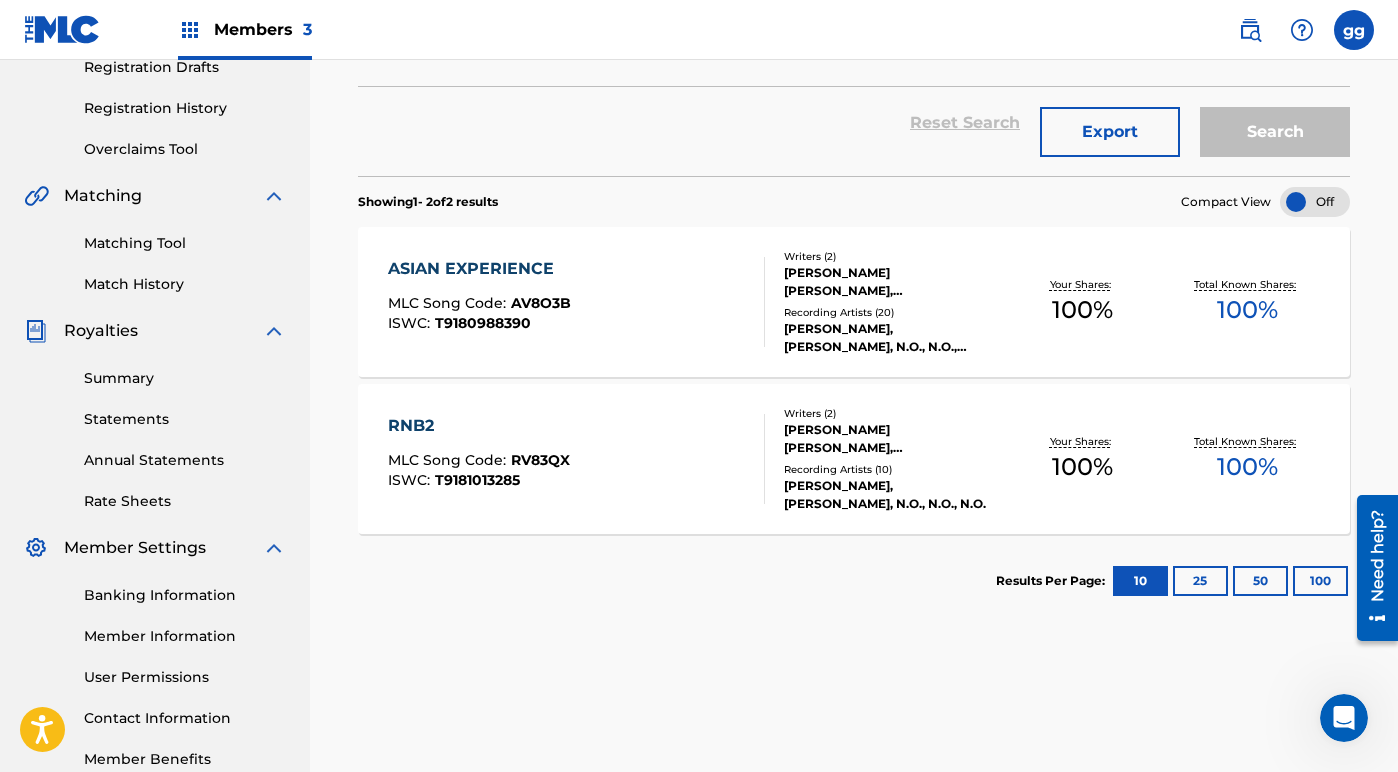 scroll, scrollTop: 382, scrollLeft: 0, axis: vertical 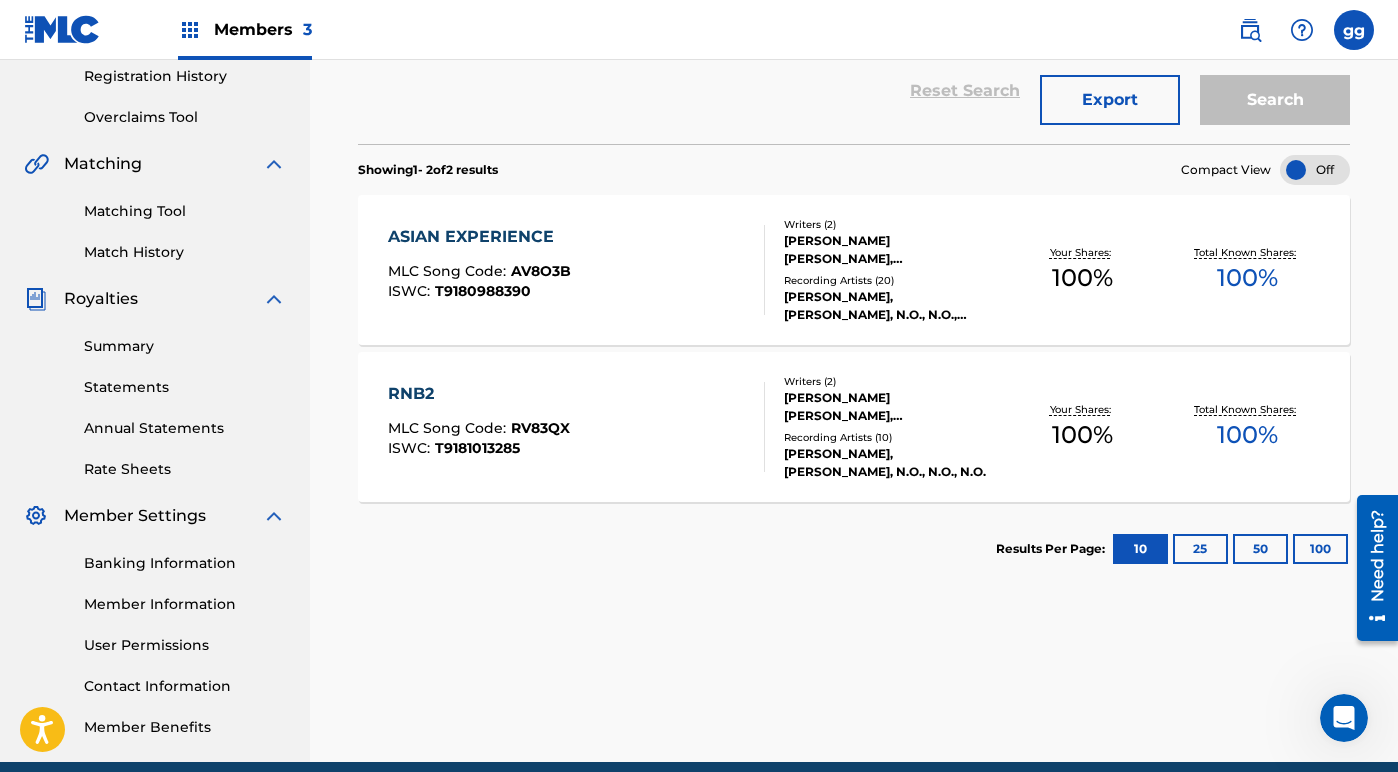 click on "RNB2" at bounding box center (479, 394) 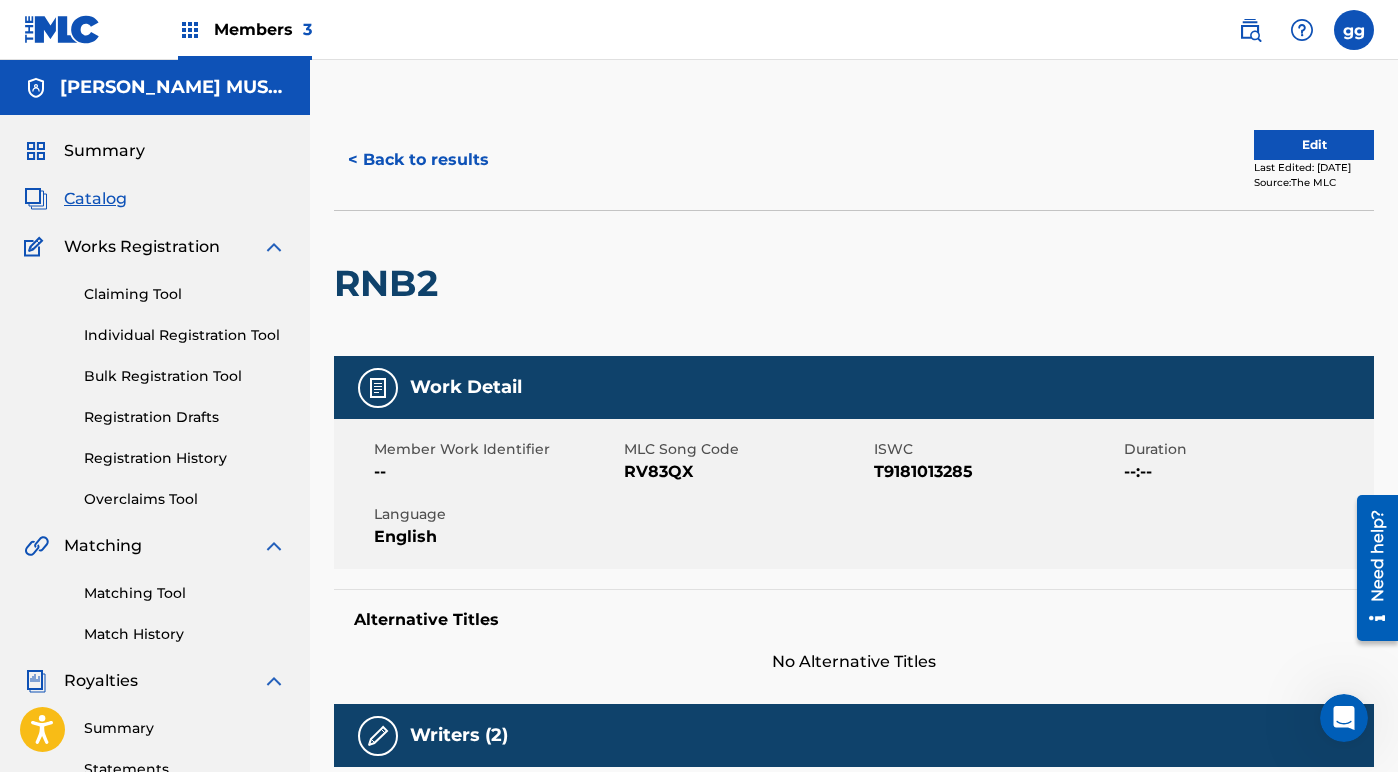 click on "Edit" at bounding box center (1314, 145) 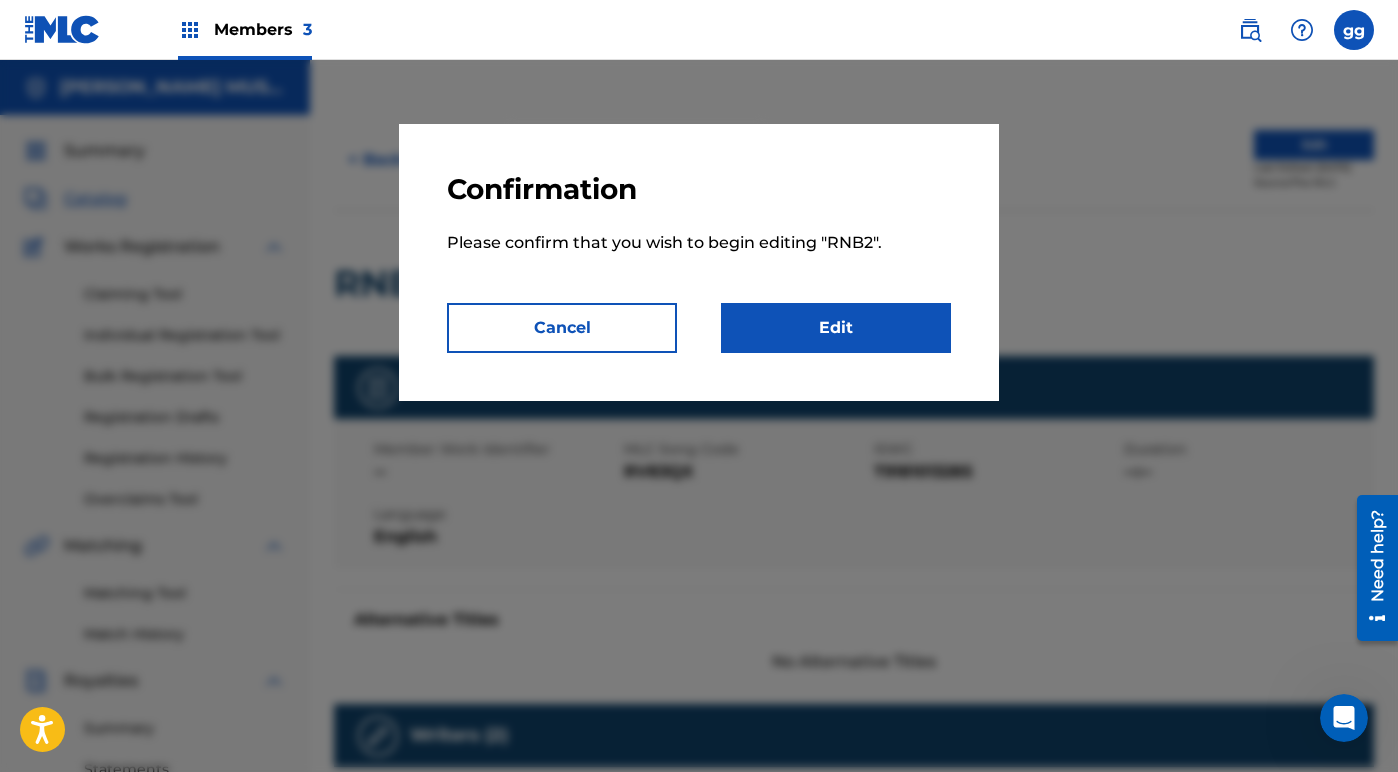 click on "Edit" at bounding box center (836, 328) 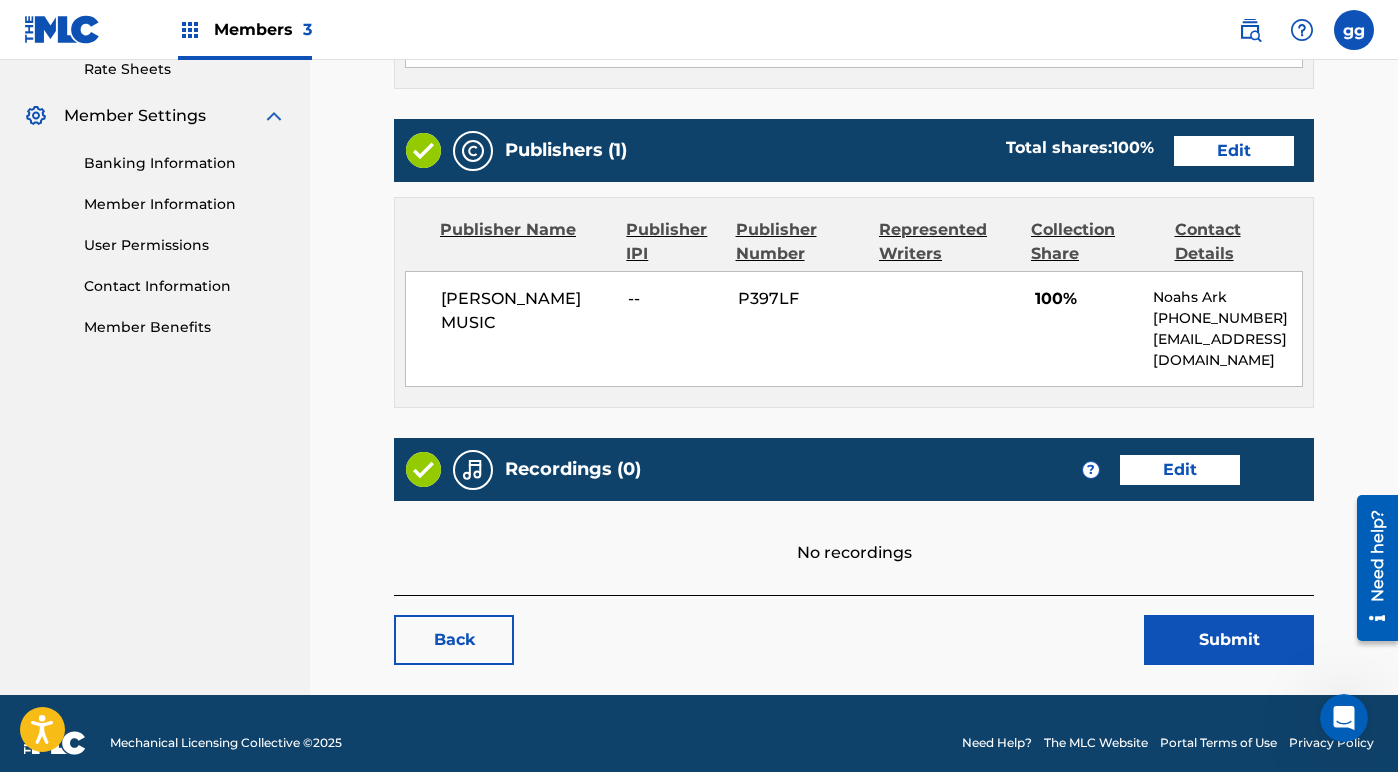 scroll, scrollTop: 775, scrollLeft: 0, axis: vertical 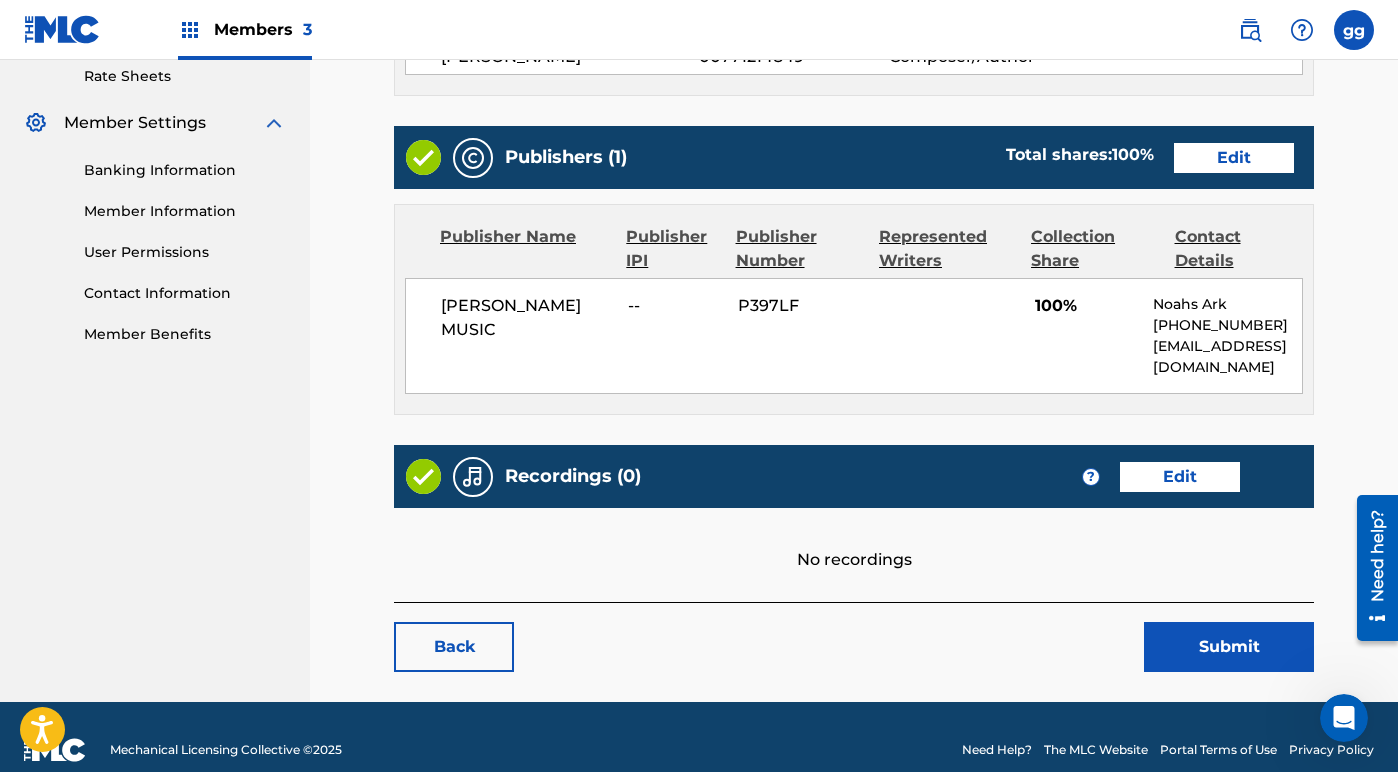 click on "Edit" at bounding box center (1234, 158) 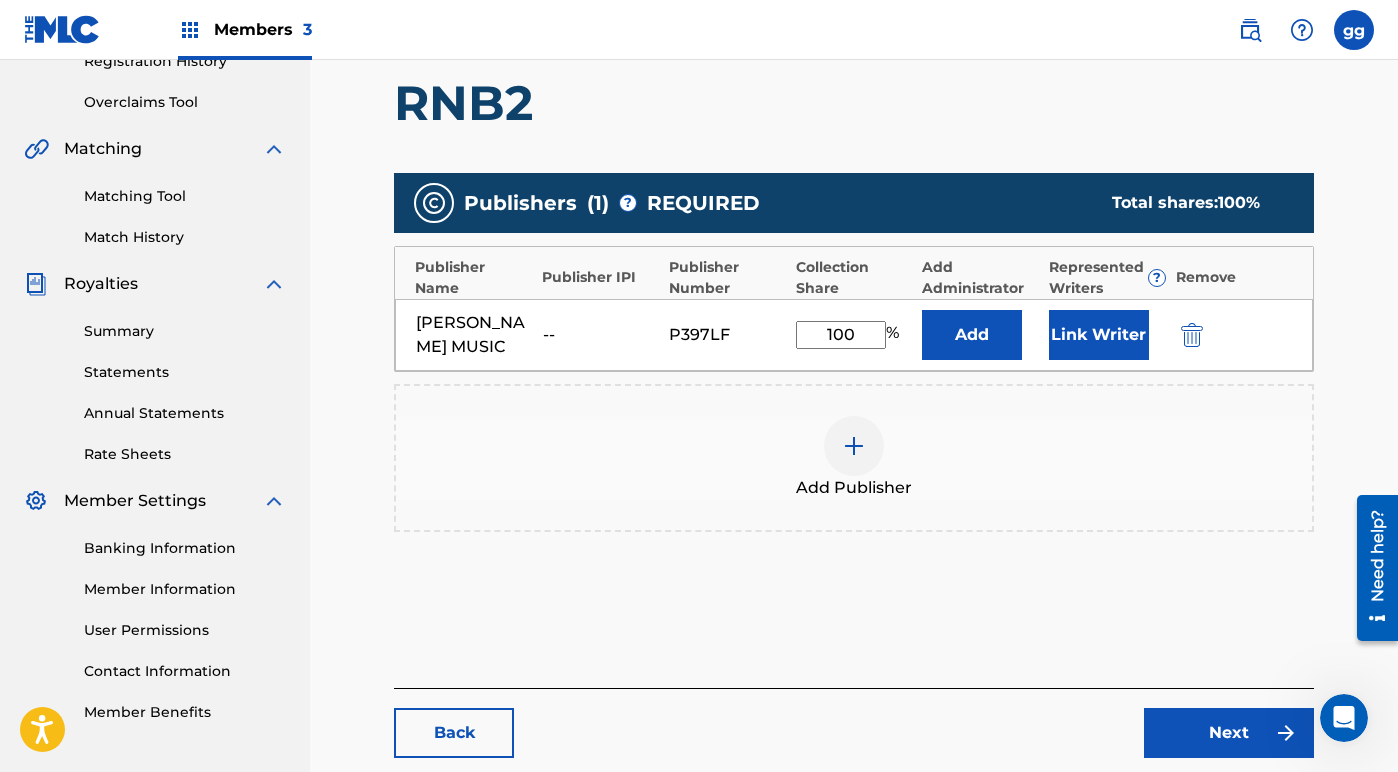 scroll, scrollTop: 405, scrollLeft: 0, axis: vertical 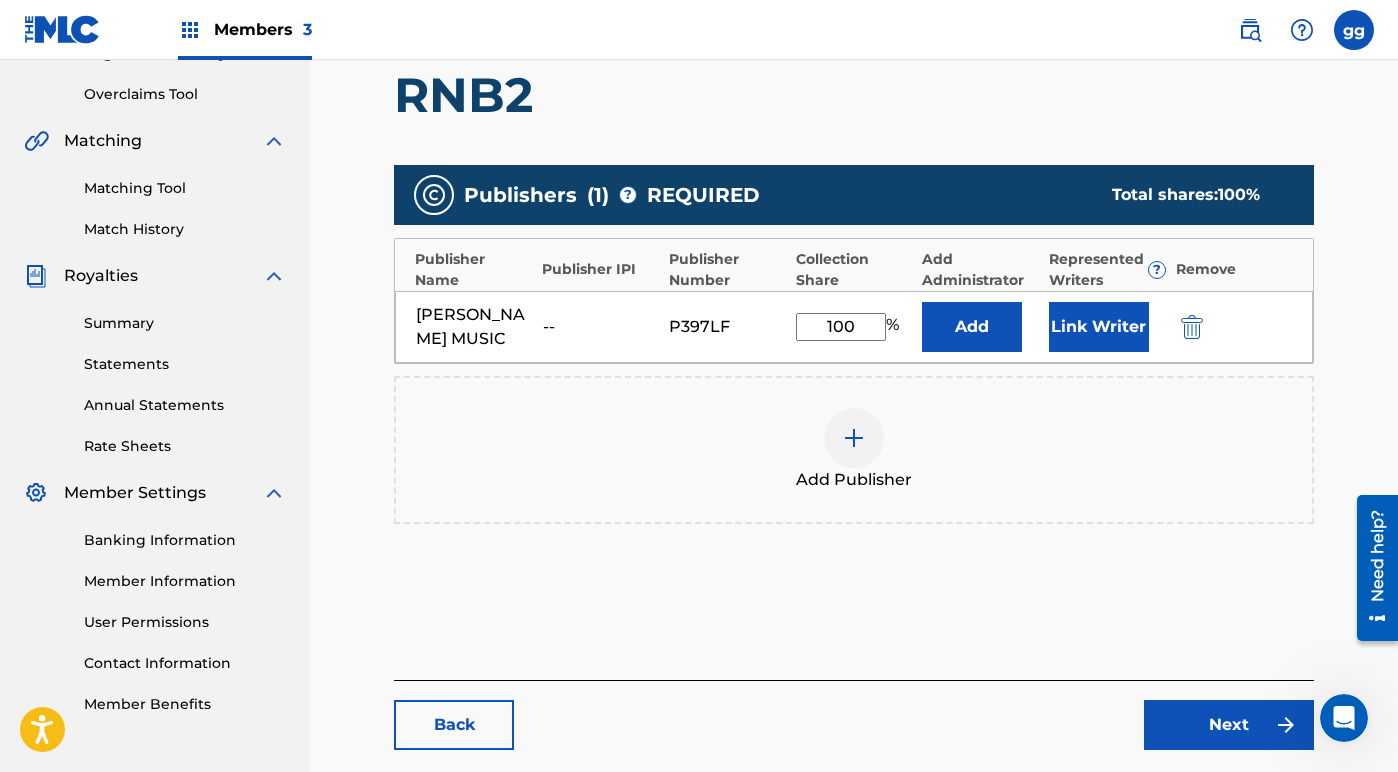 click at bounding box center [854, 438] 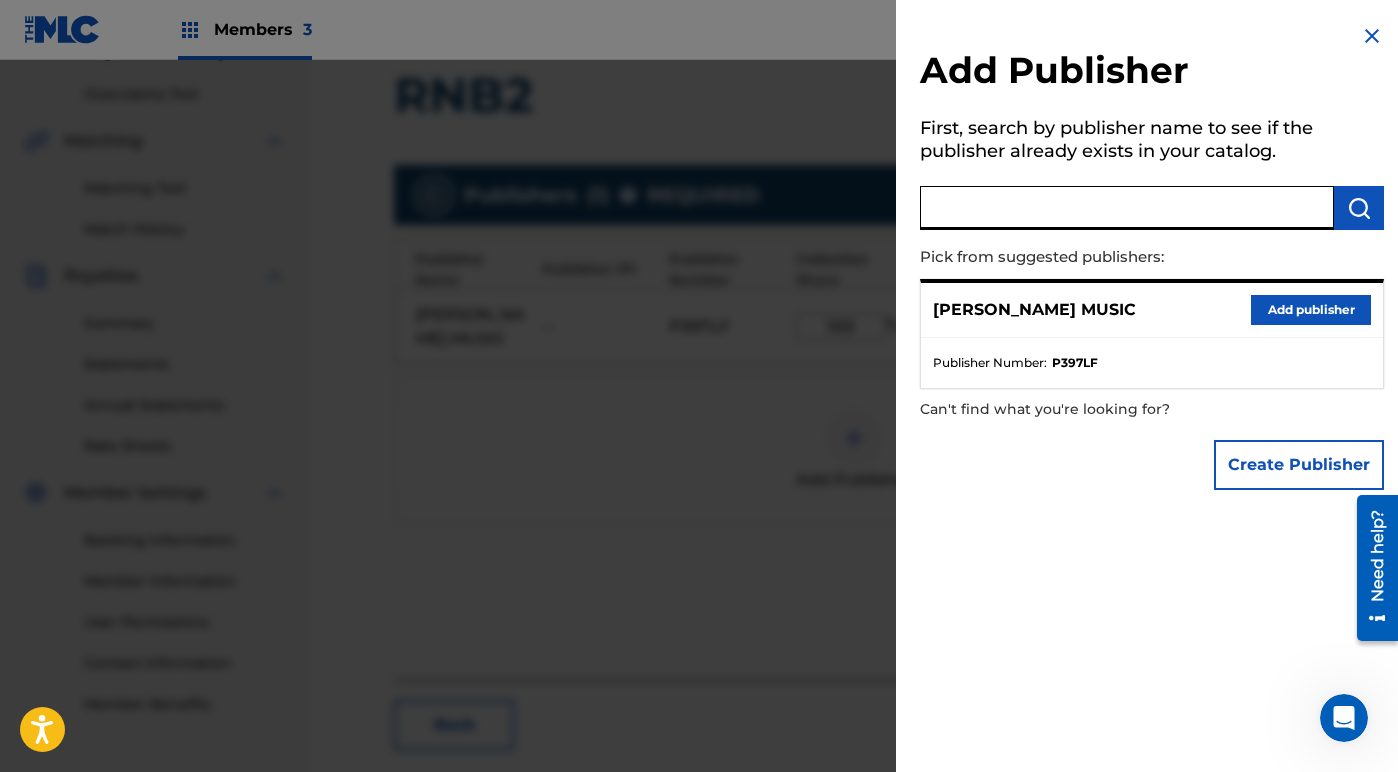 click at bounding box center (1127, 208) 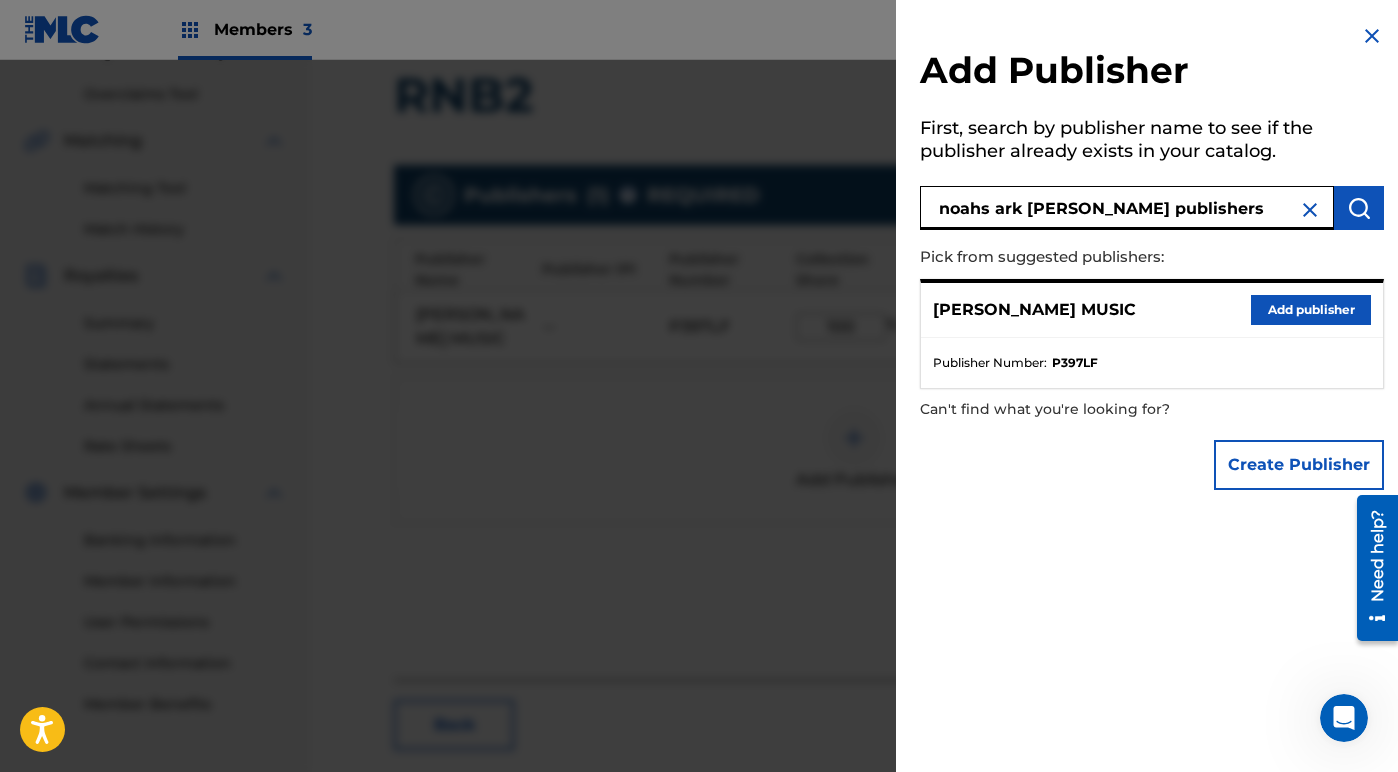 type on "noahs ark [PERSON_NAME] publishers" 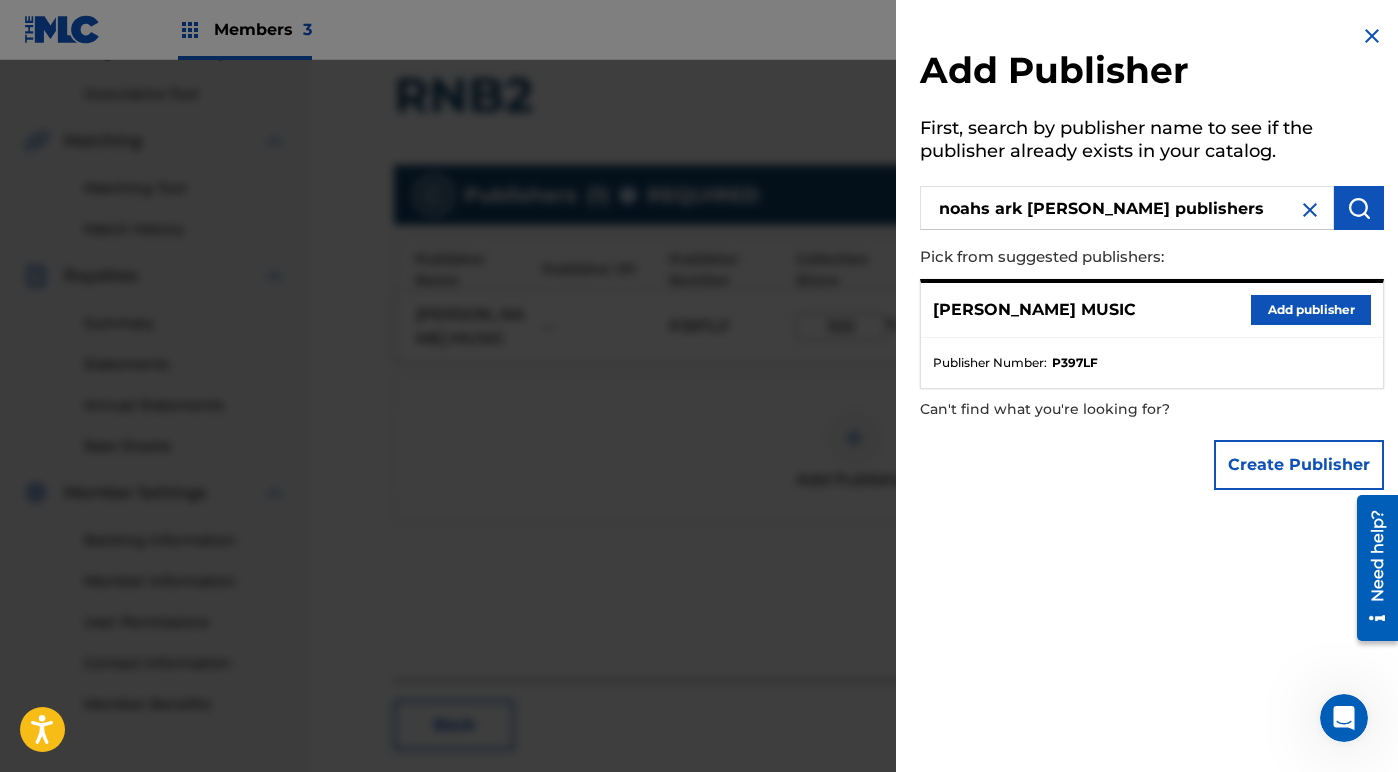 click at bounding box center (1359, 208) 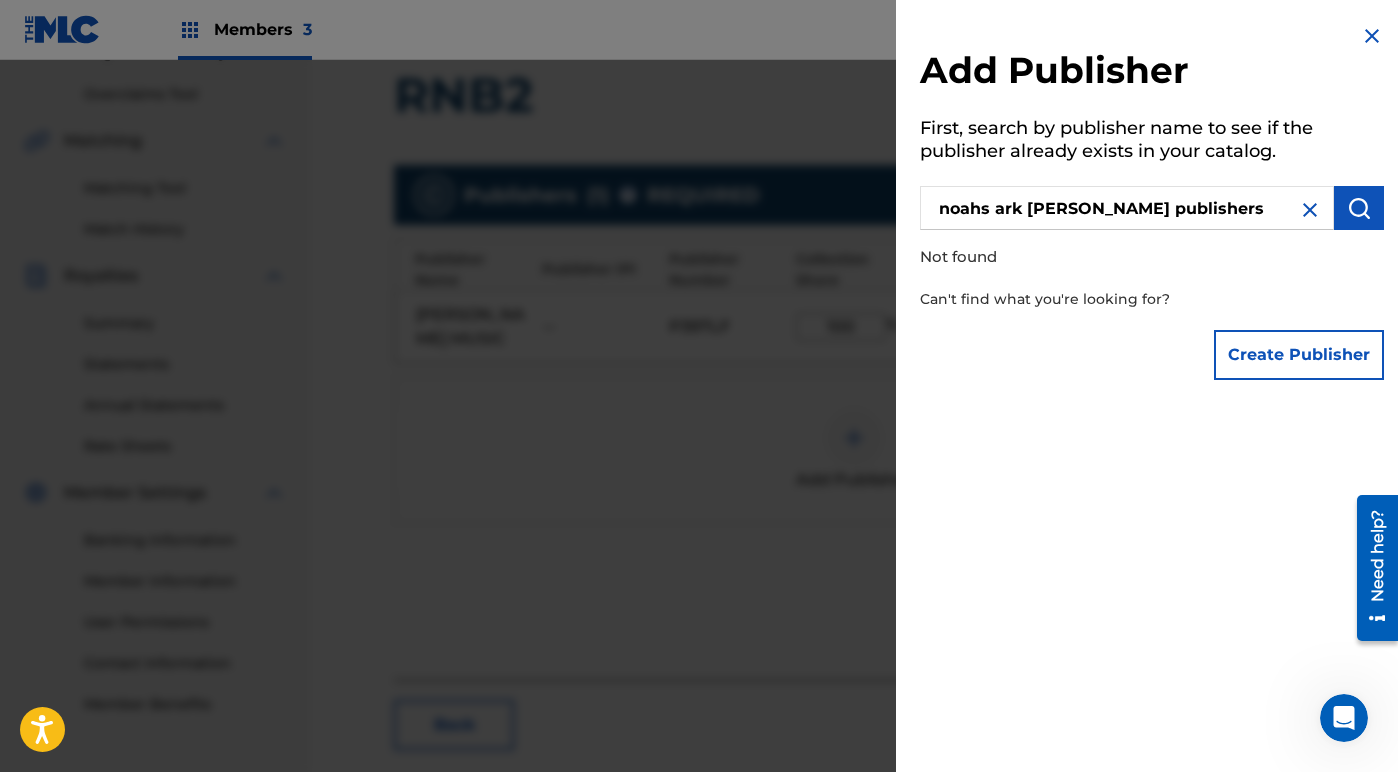 click on "noahs ark [PERSON_NAME] publishers" at bounding box center (1127, 208) 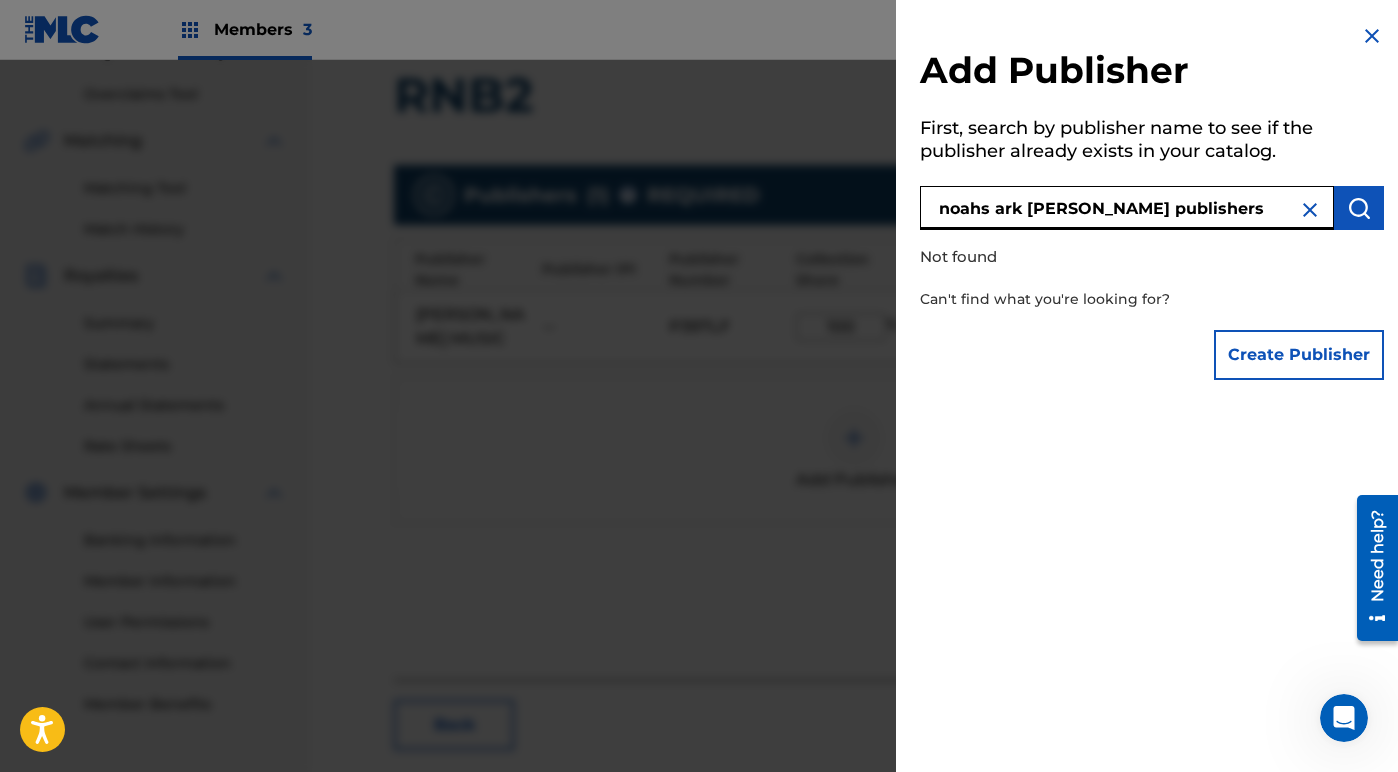 click on "noahs ark [PERSON_NAME] publishers" at bounding box center [1127, 208] 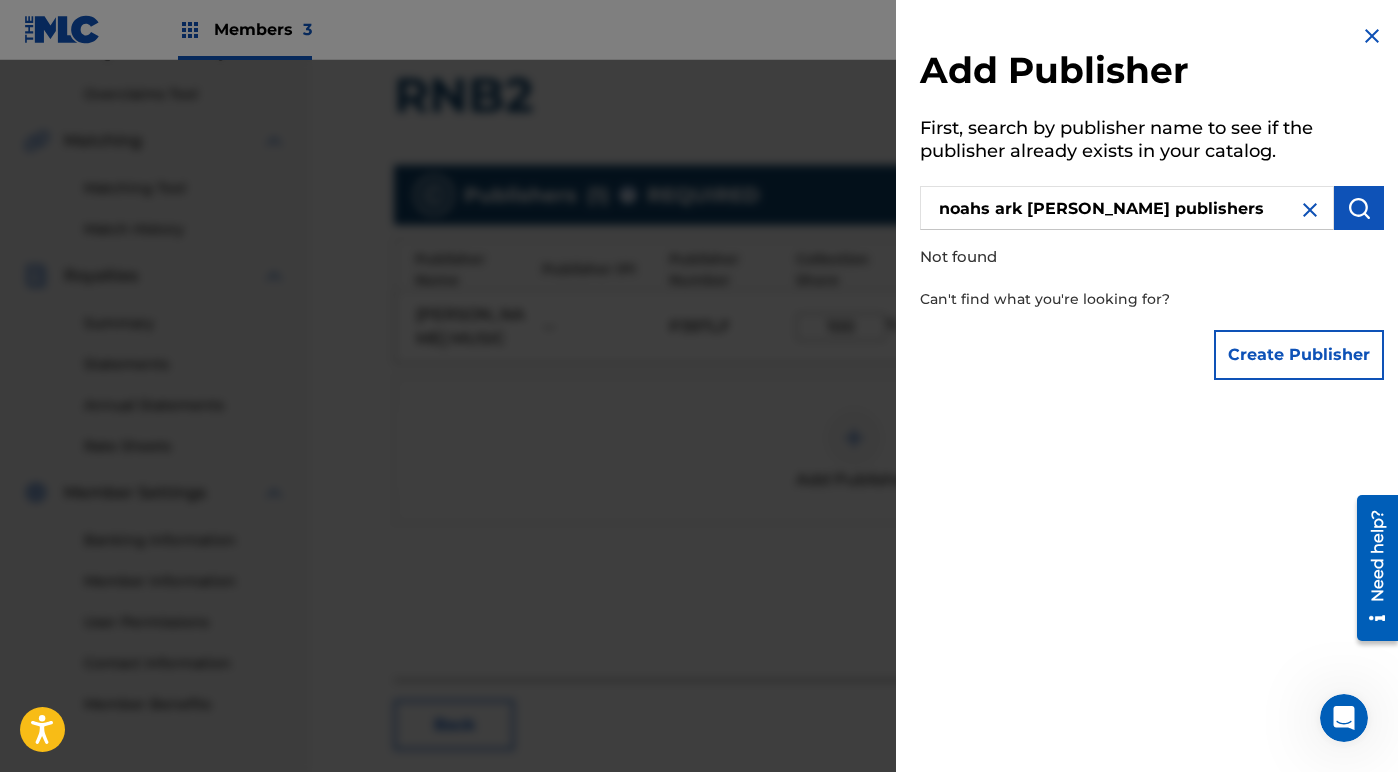 click on "Create Publisher" at bounding box center [1299, 355] 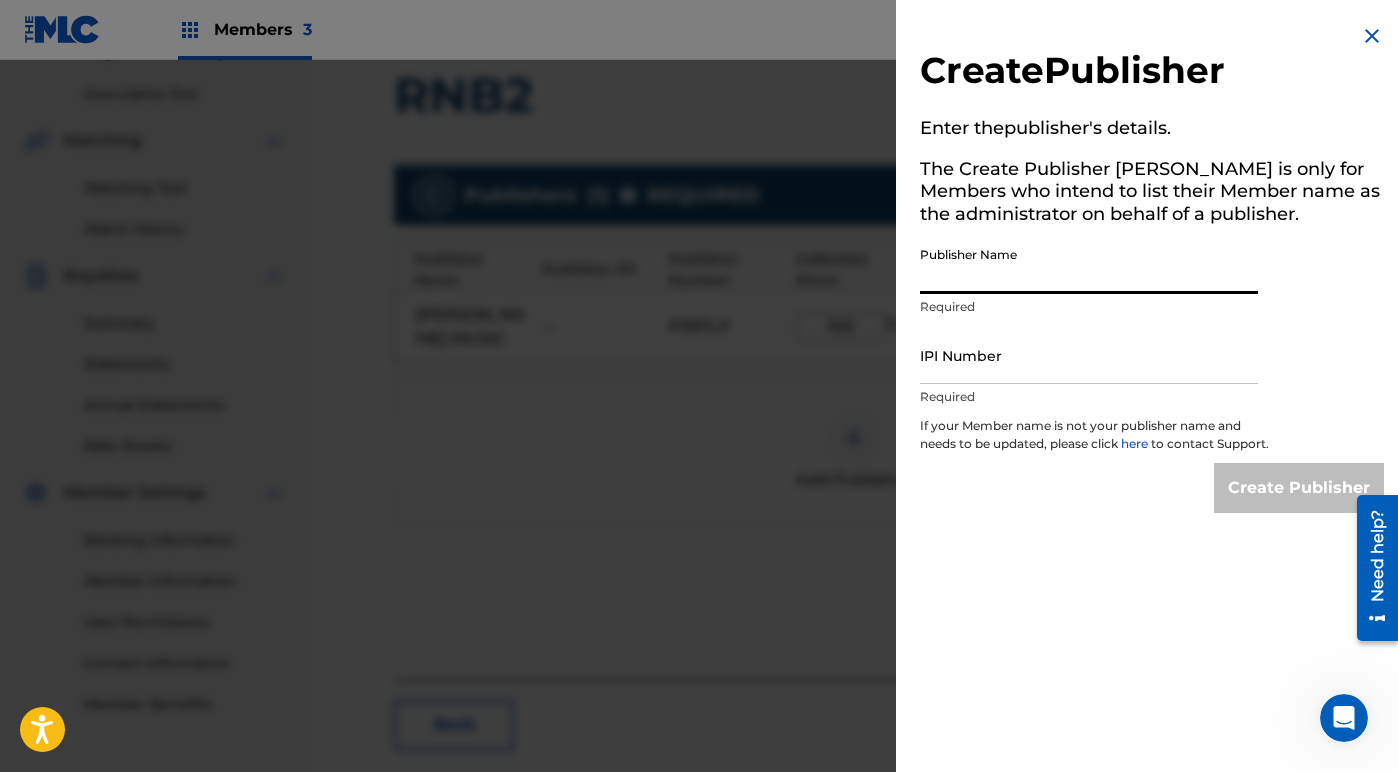 click on "Publisher Name" at bounding box center (1089, 265) 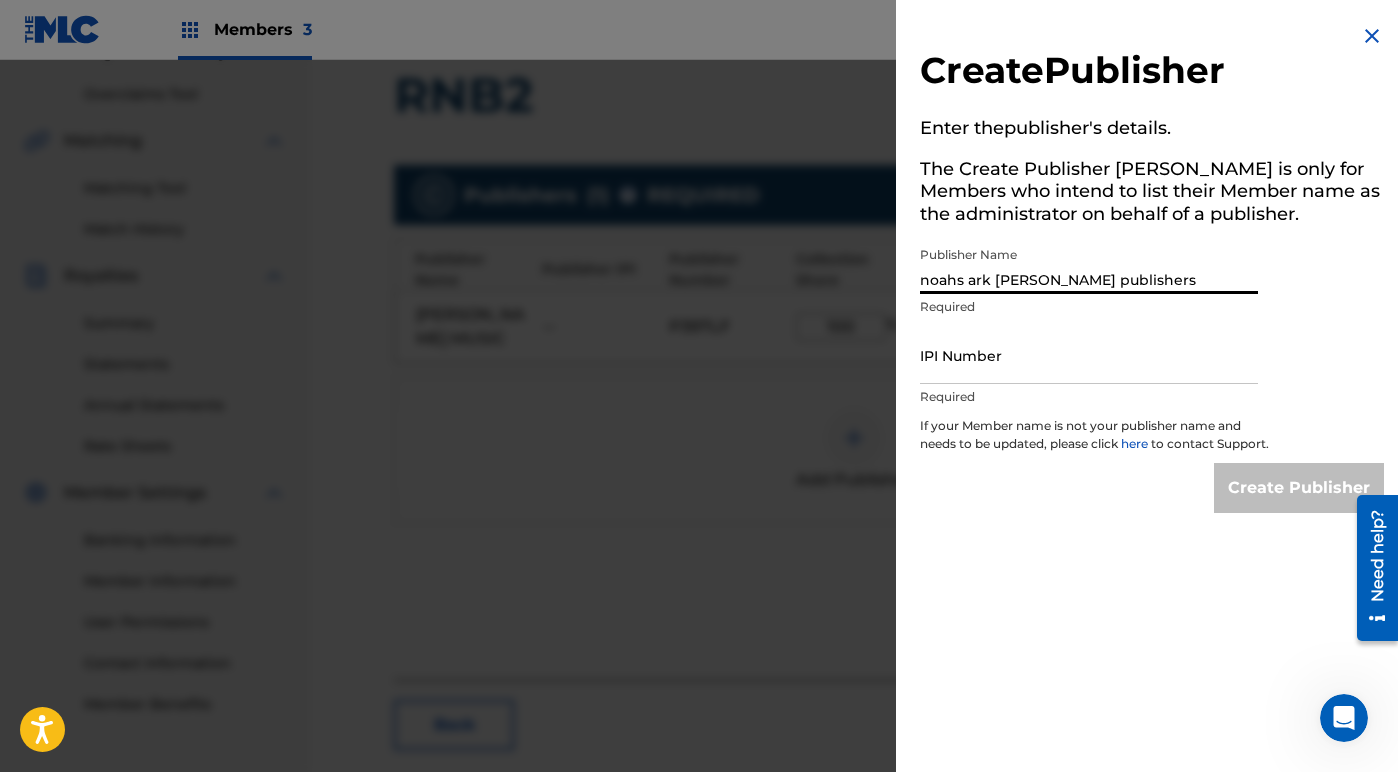 type on "noahs ark [PERSON_NAME] publishers" 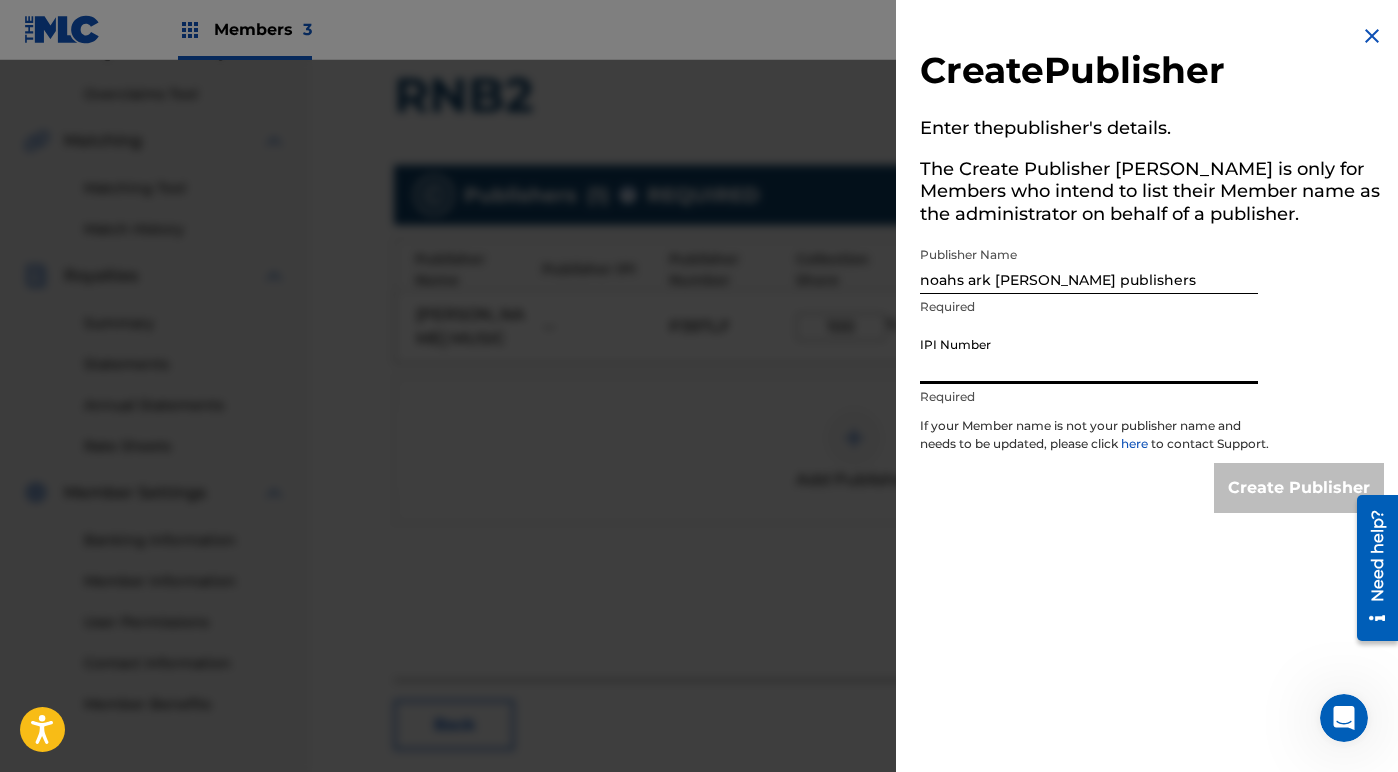 click on "IPI Number" at bounding box center [1089, 355] 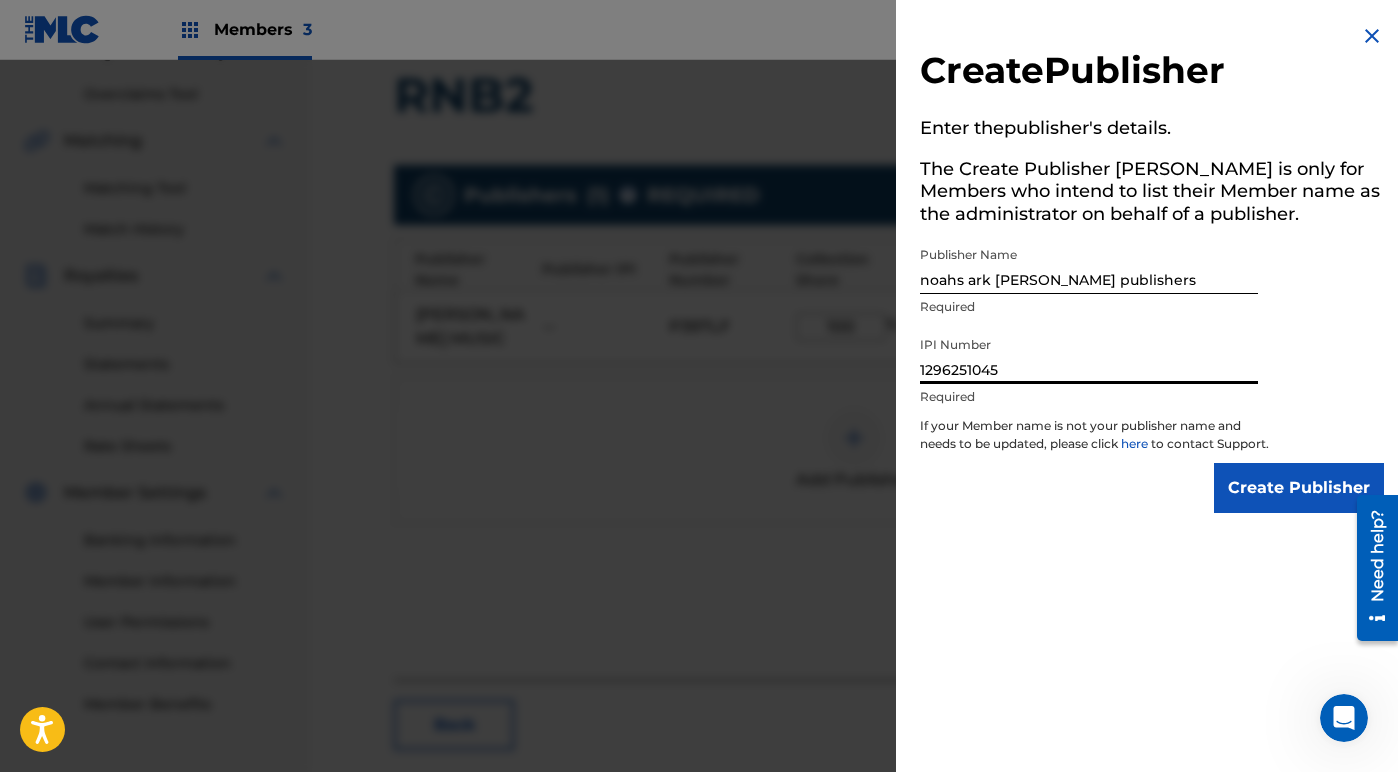 type on "1296251045" 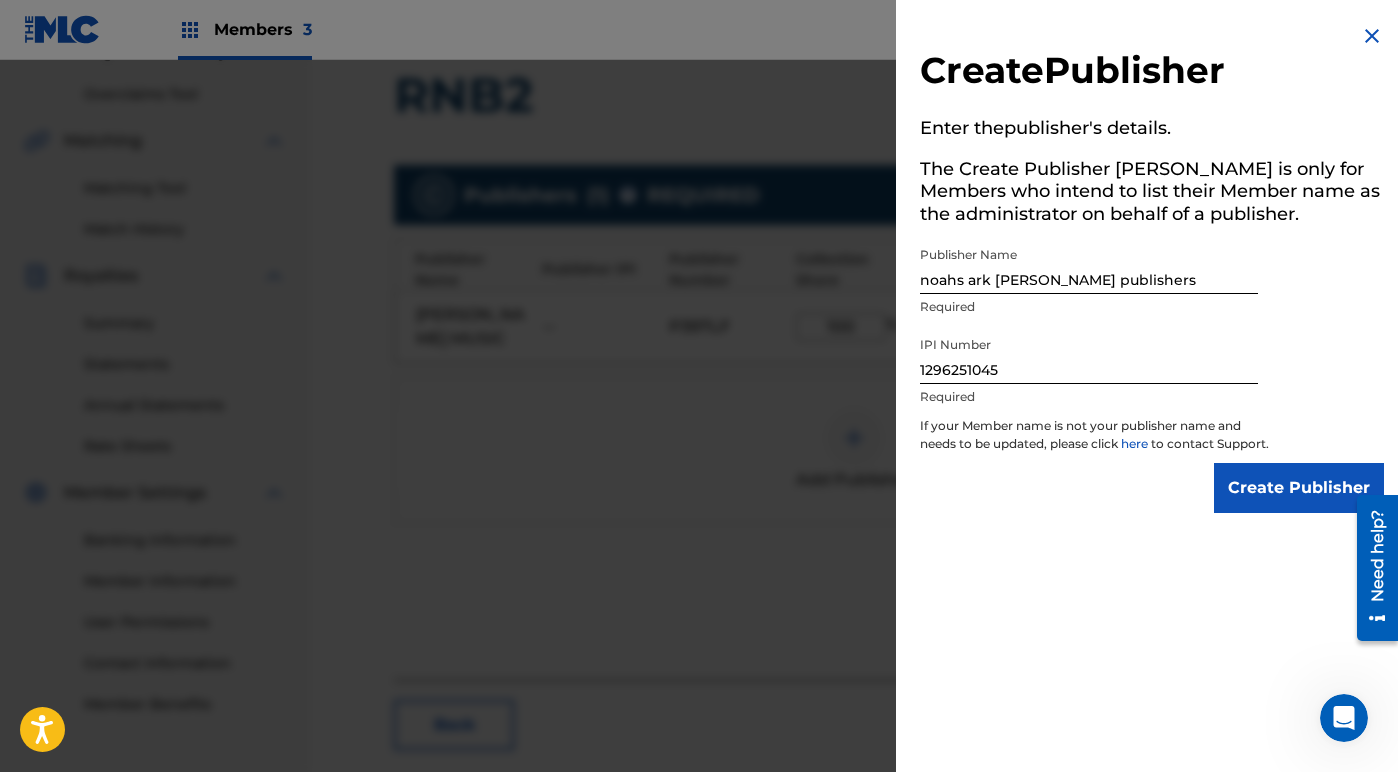 click on "Create Publisher" at bounding box center [1299, 488] 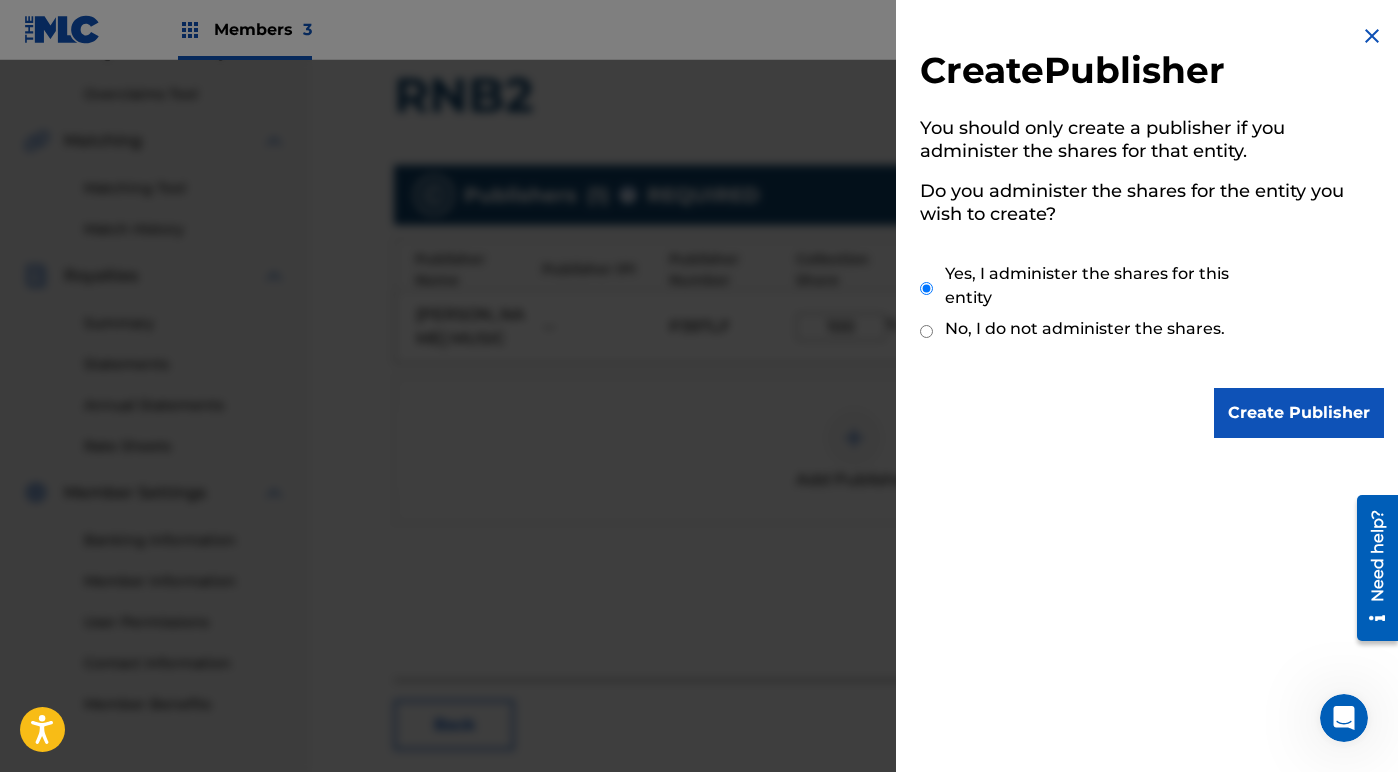 click on "Create Publisher" at bounding box center (1299, 413) 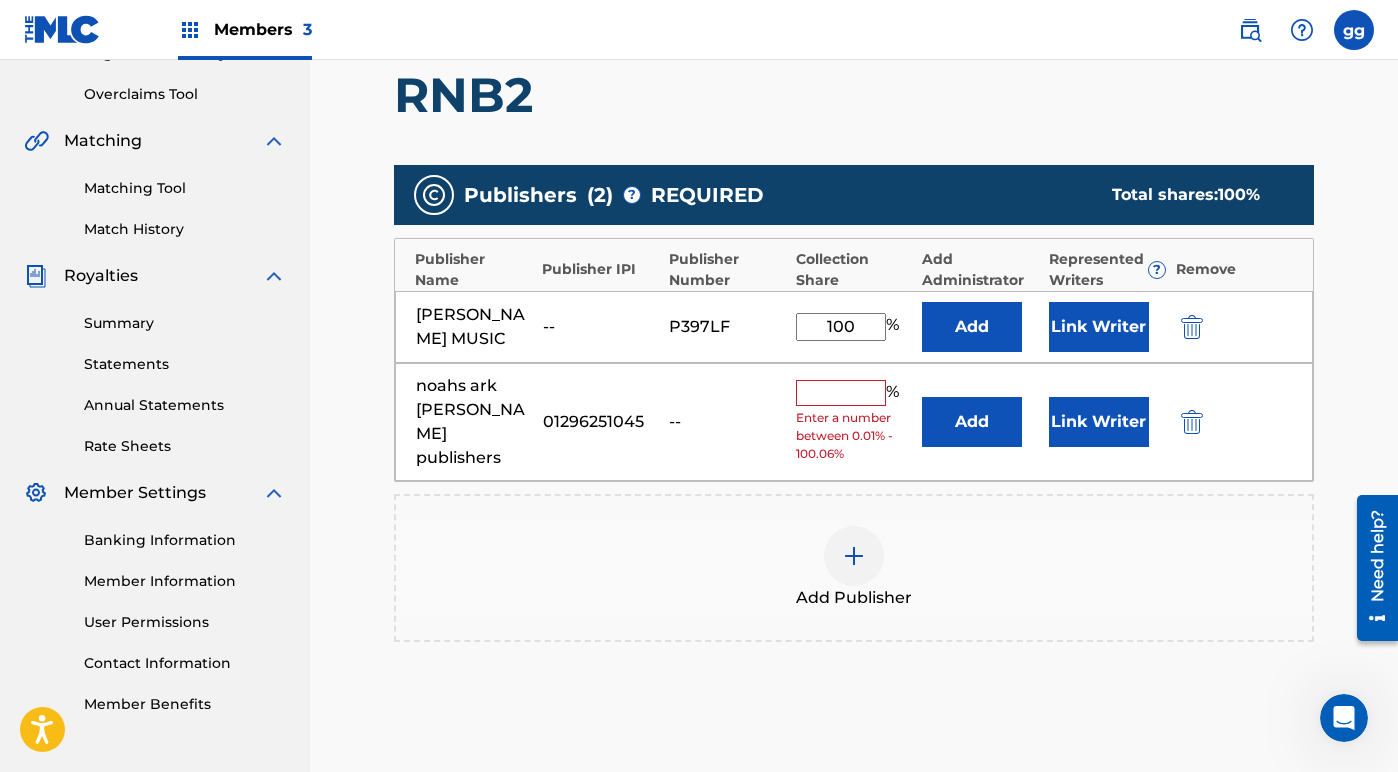click at bounding box center (841, 393) 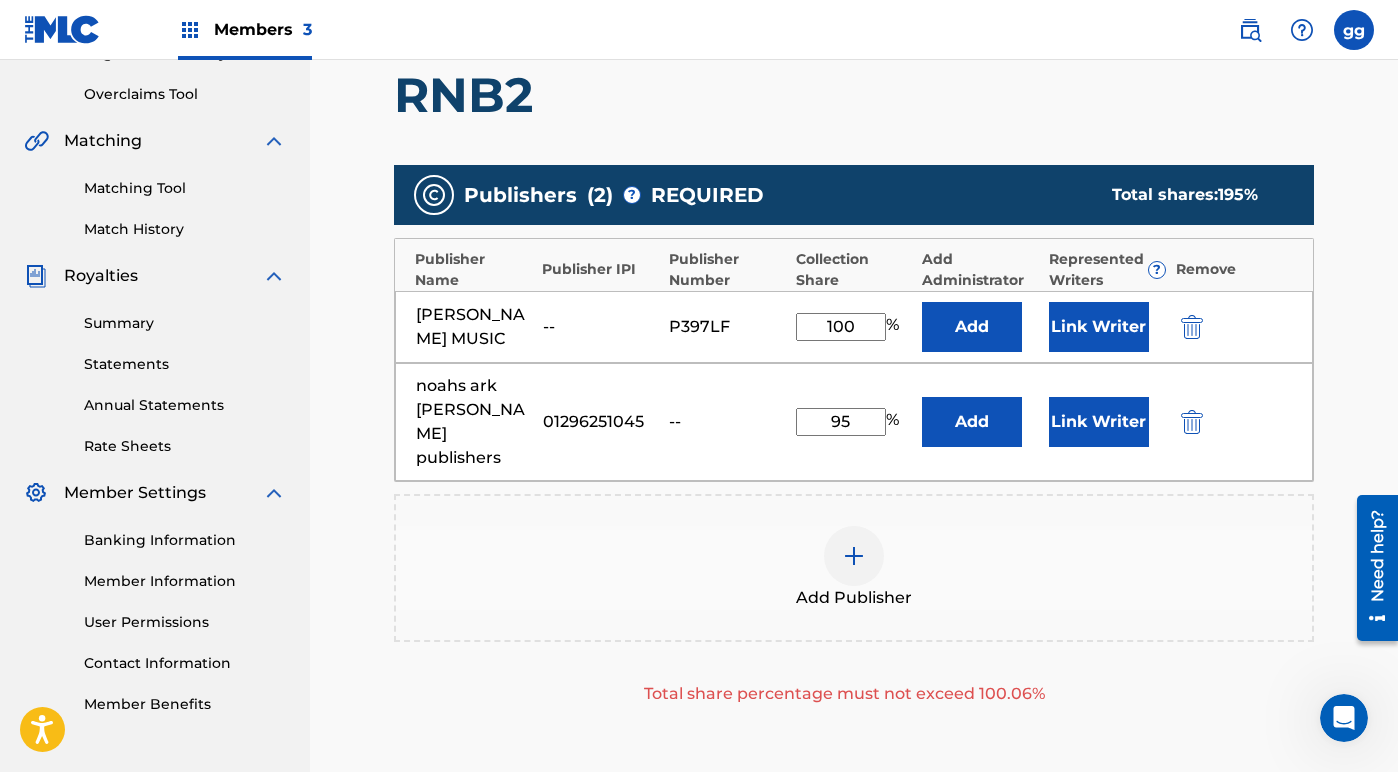 type on "95" 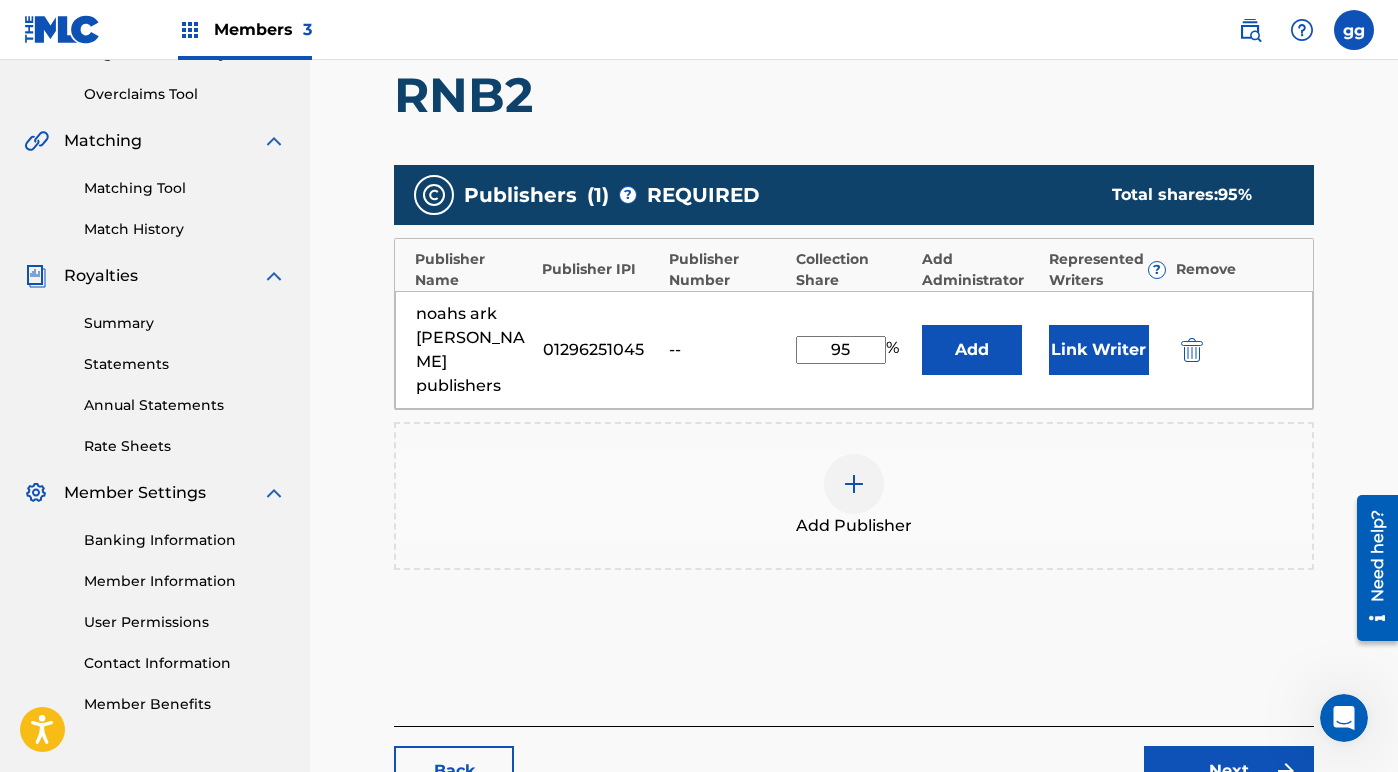 click on "Link Writer" at bounding box center (1099, 350) 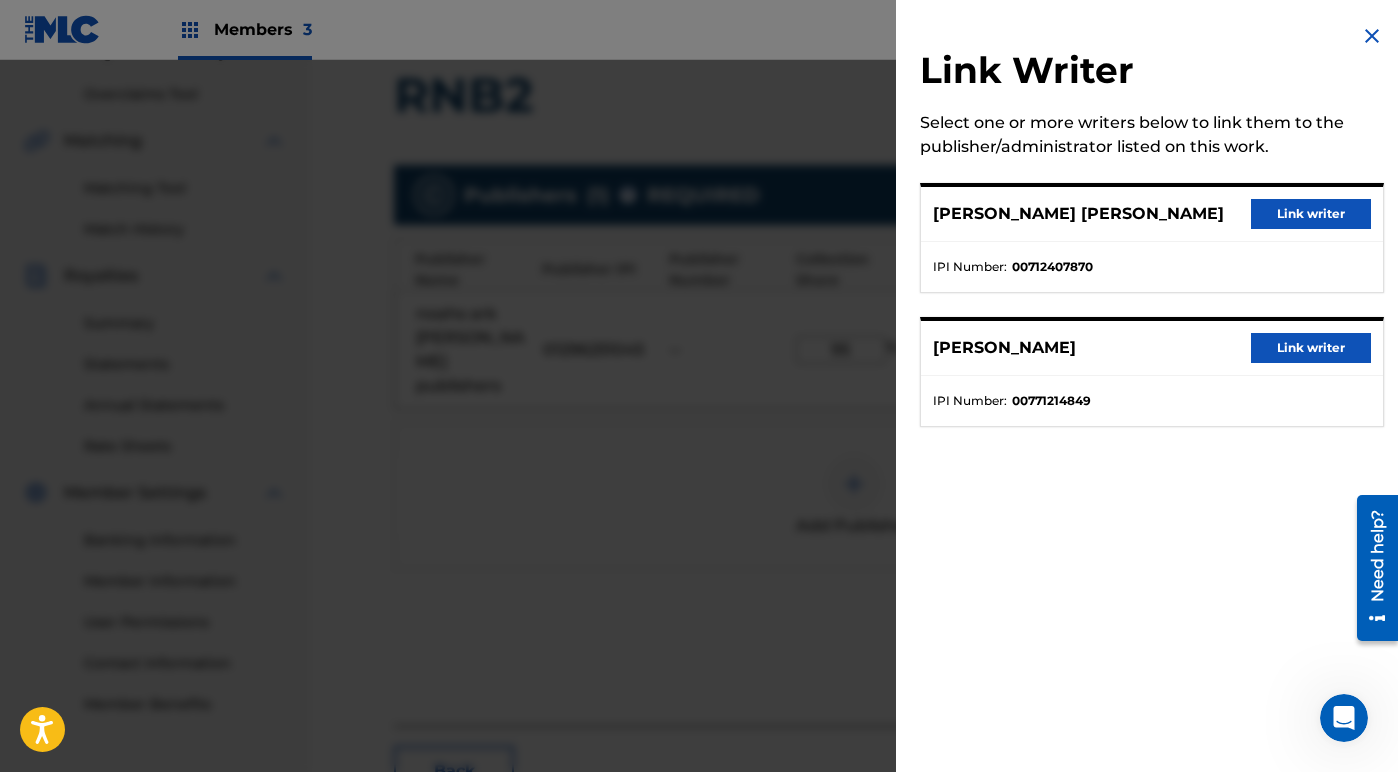 click on "Link writer" at bounding box center [1311, 214] 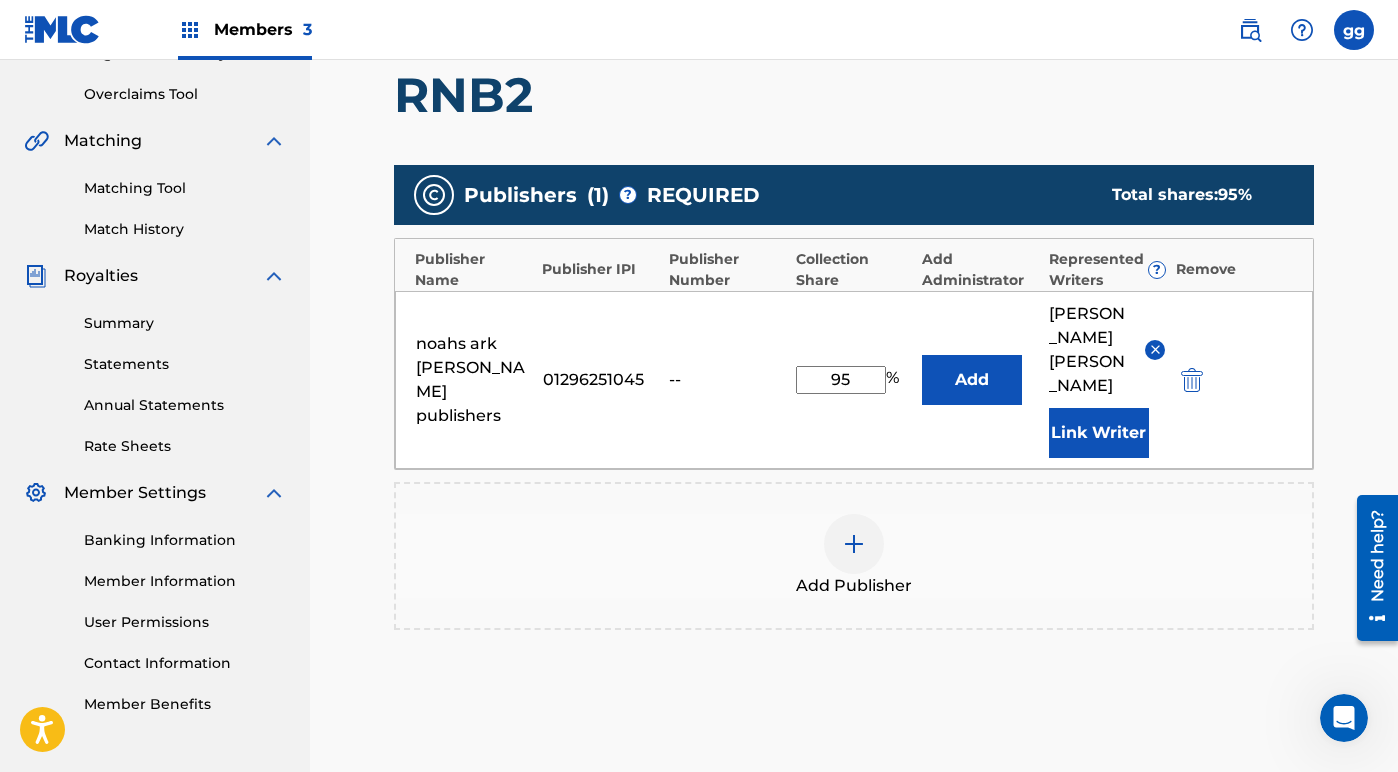 click on "Publishers ( 1 ) ? REQUIRED Total shares:  95 % Publisher Name Publisher IPI Publisher Number Collection Share Add Administrator Represented Writers ? Remove noahs ark [PERSON_NAME] publishers 01296251045 -- 95 % Add [PERSON_NAME]   [PERSON_NAME] Writer Add Publisher" at bounding box center (854, 426) 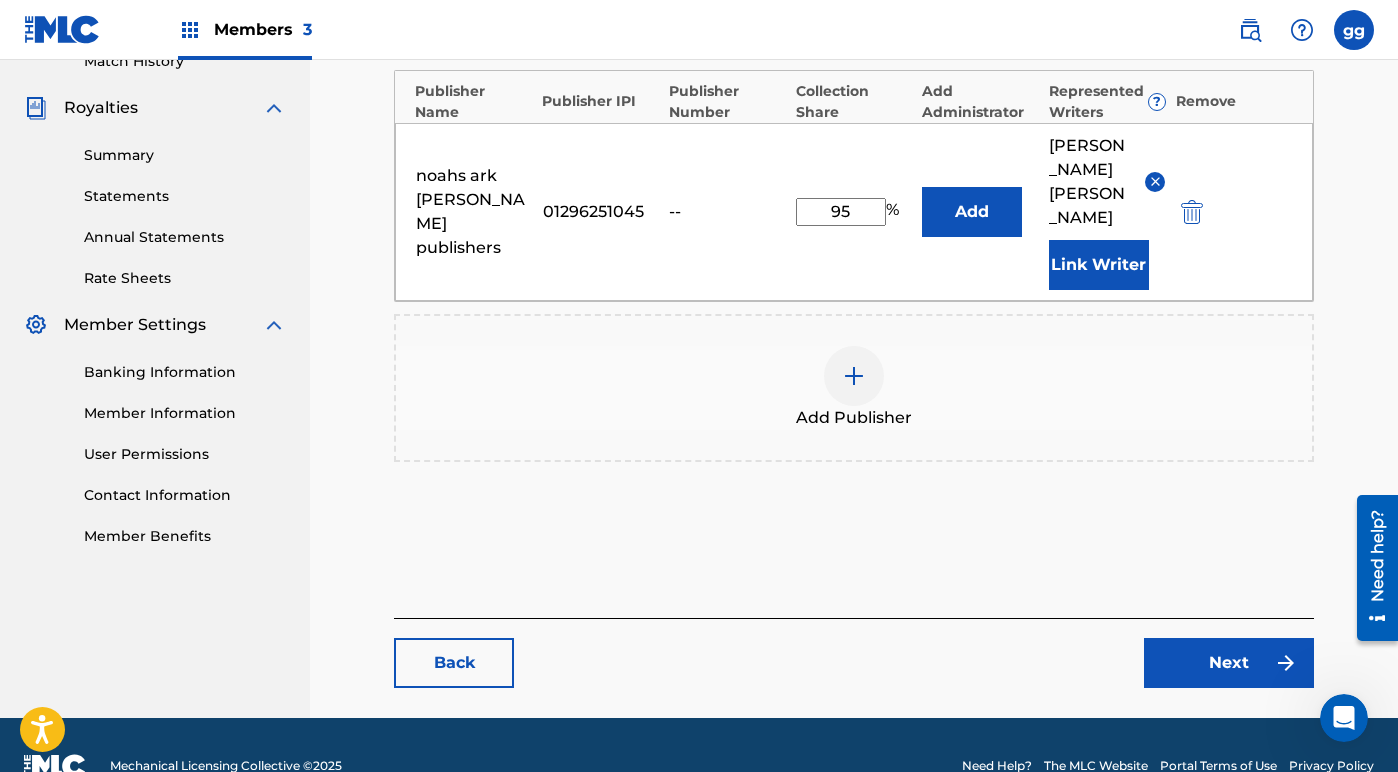 scroll, scrollTop: 567, scrollLeft: 0, axis: vertical 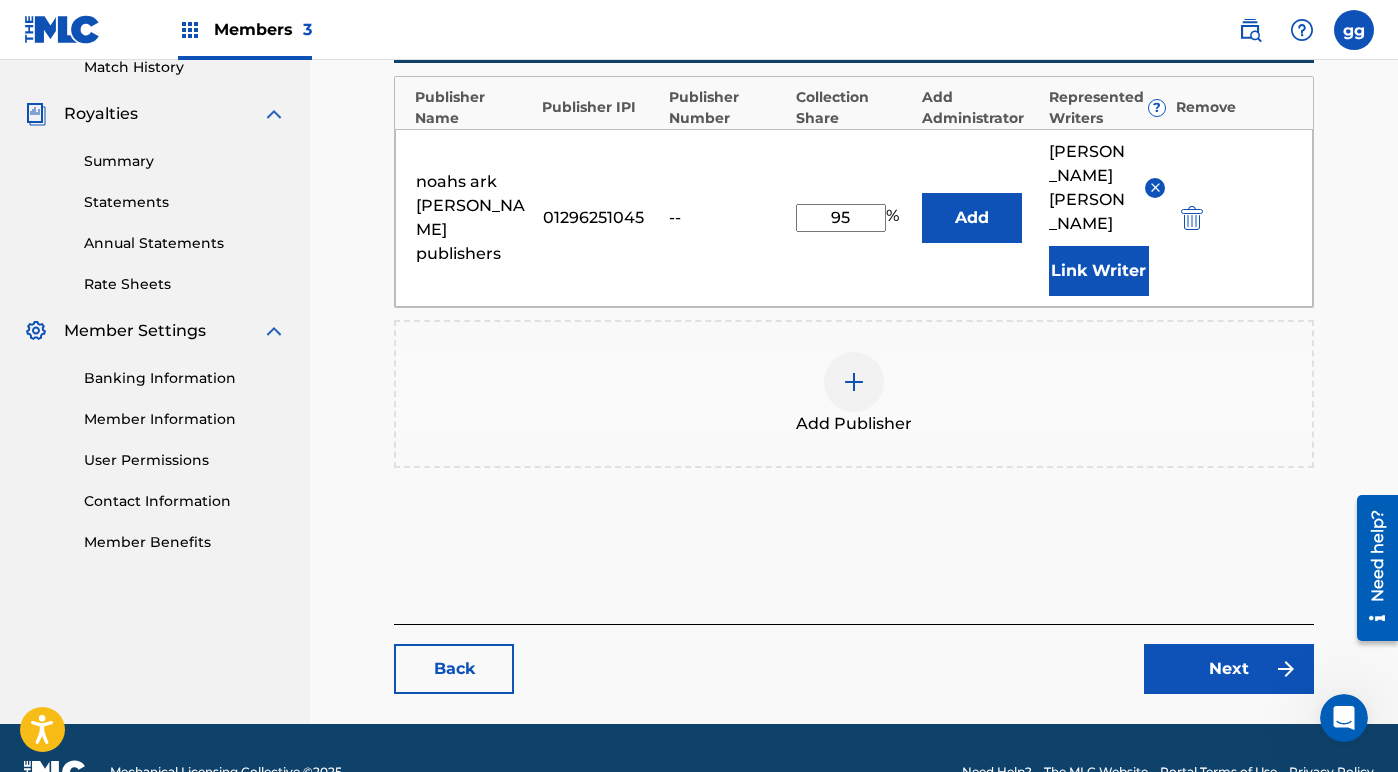 click on "Next" at bounding box center [1229, 669] 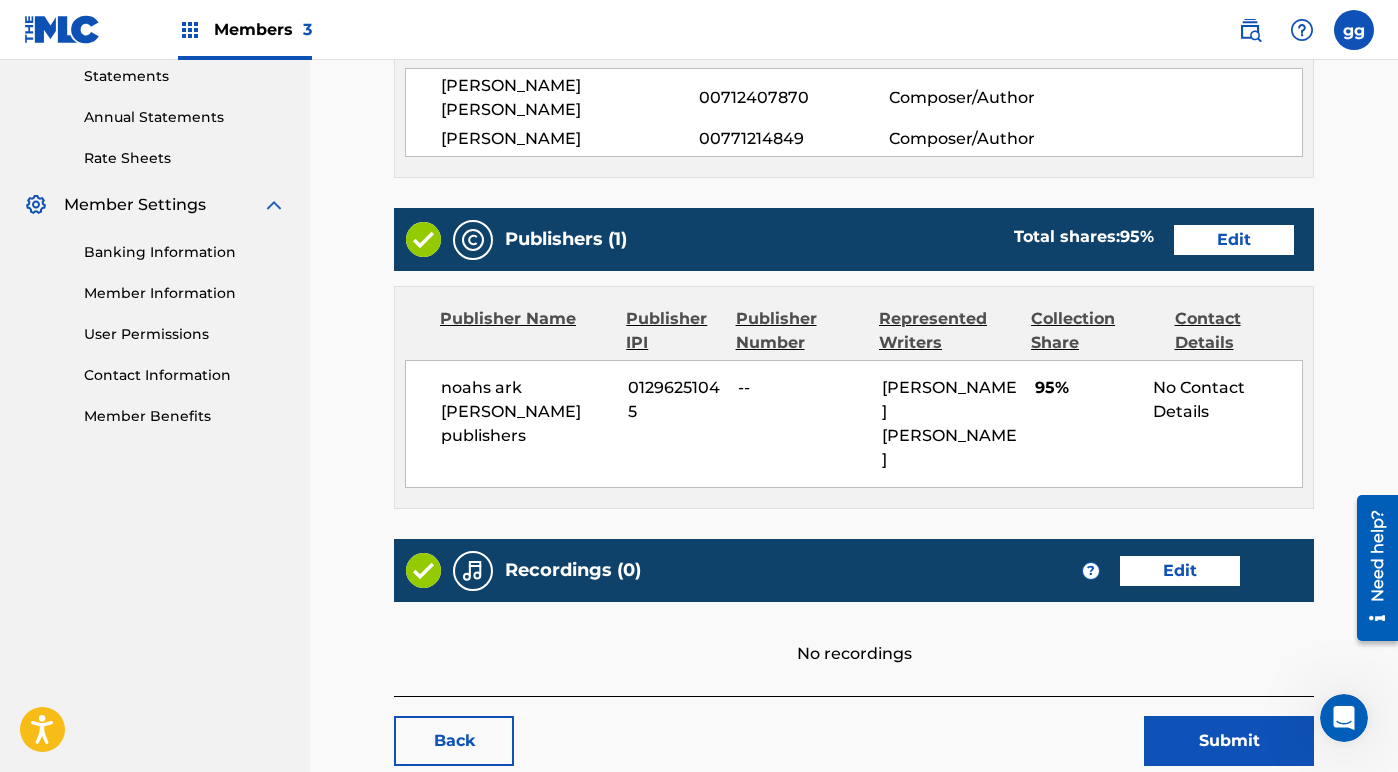 scroll, scrollTop: 740, scrollLeft: 0, axis: vertical 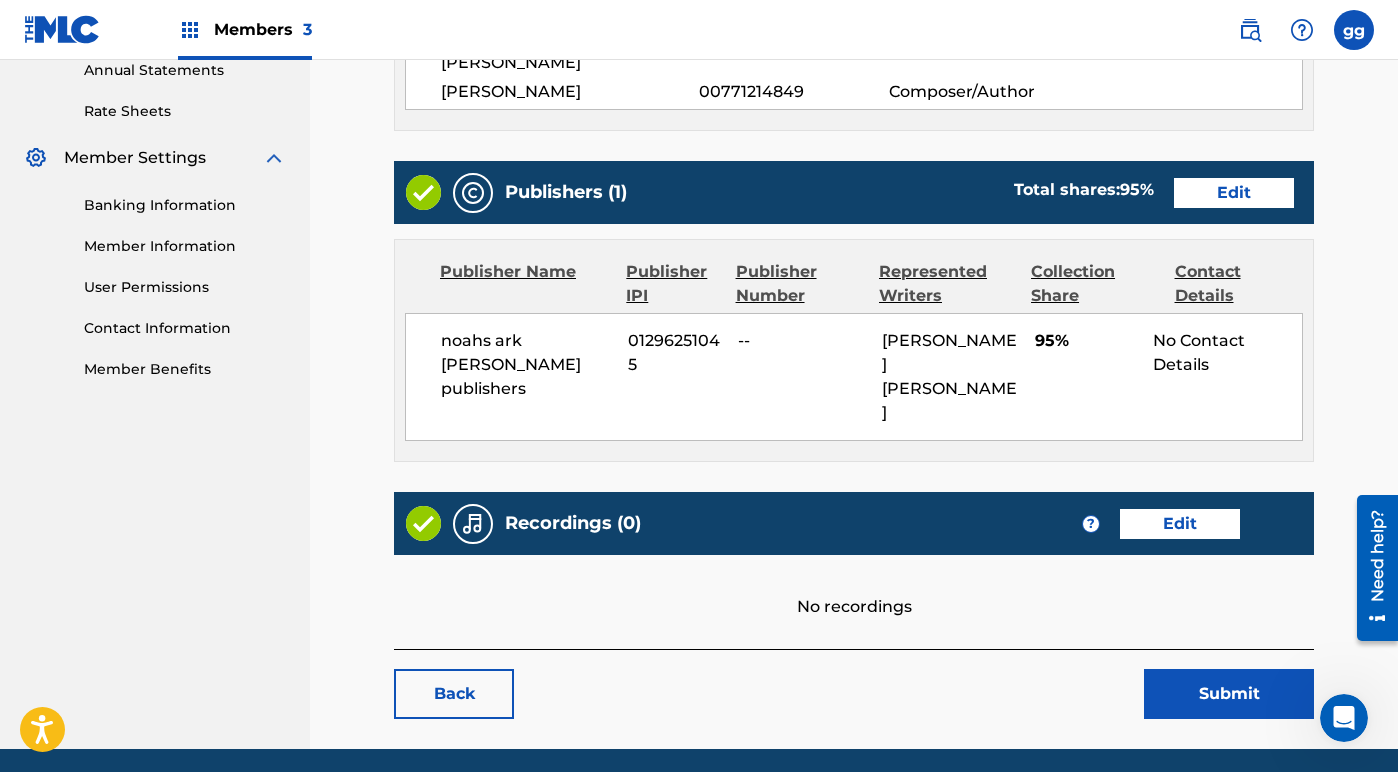 click on "Submit" at bounding box center [1229, 694] 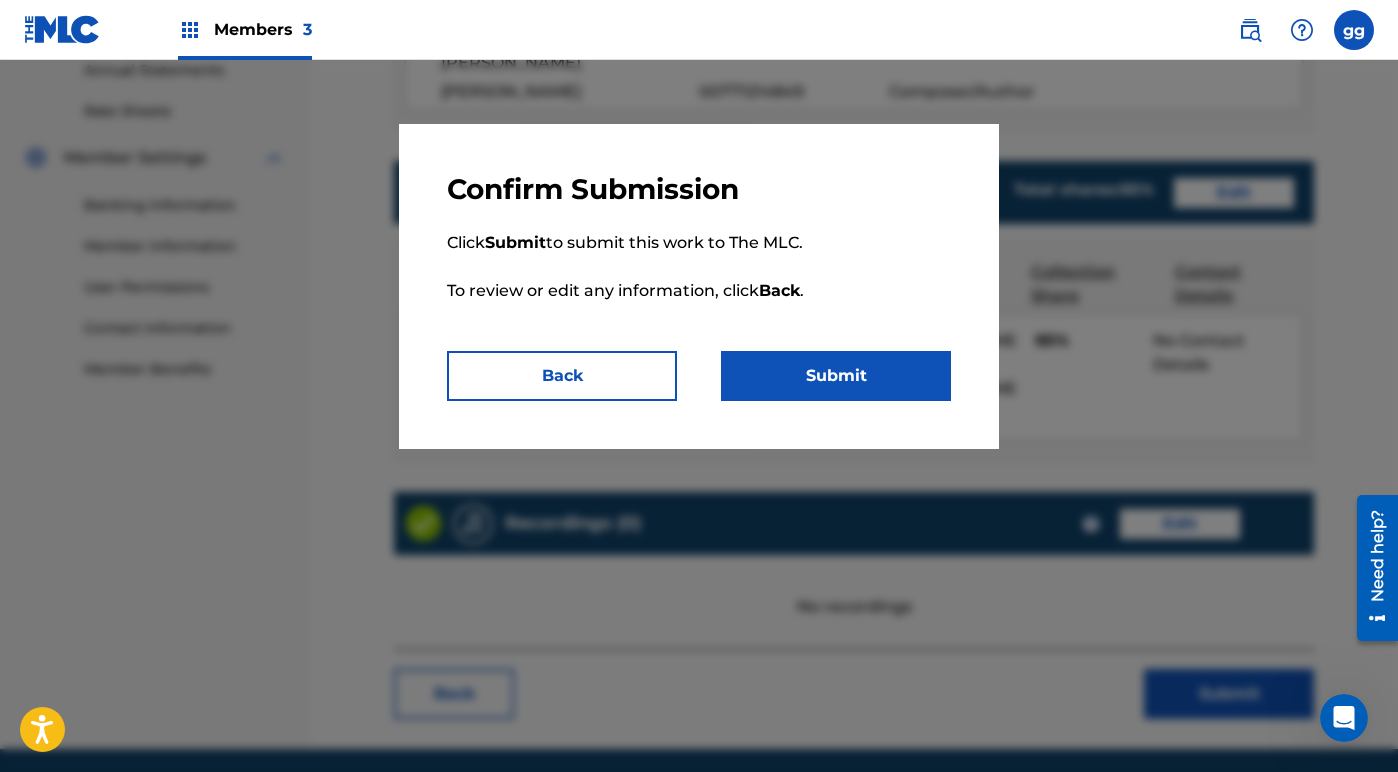click on "Submit" at bounding box center (836, 376) 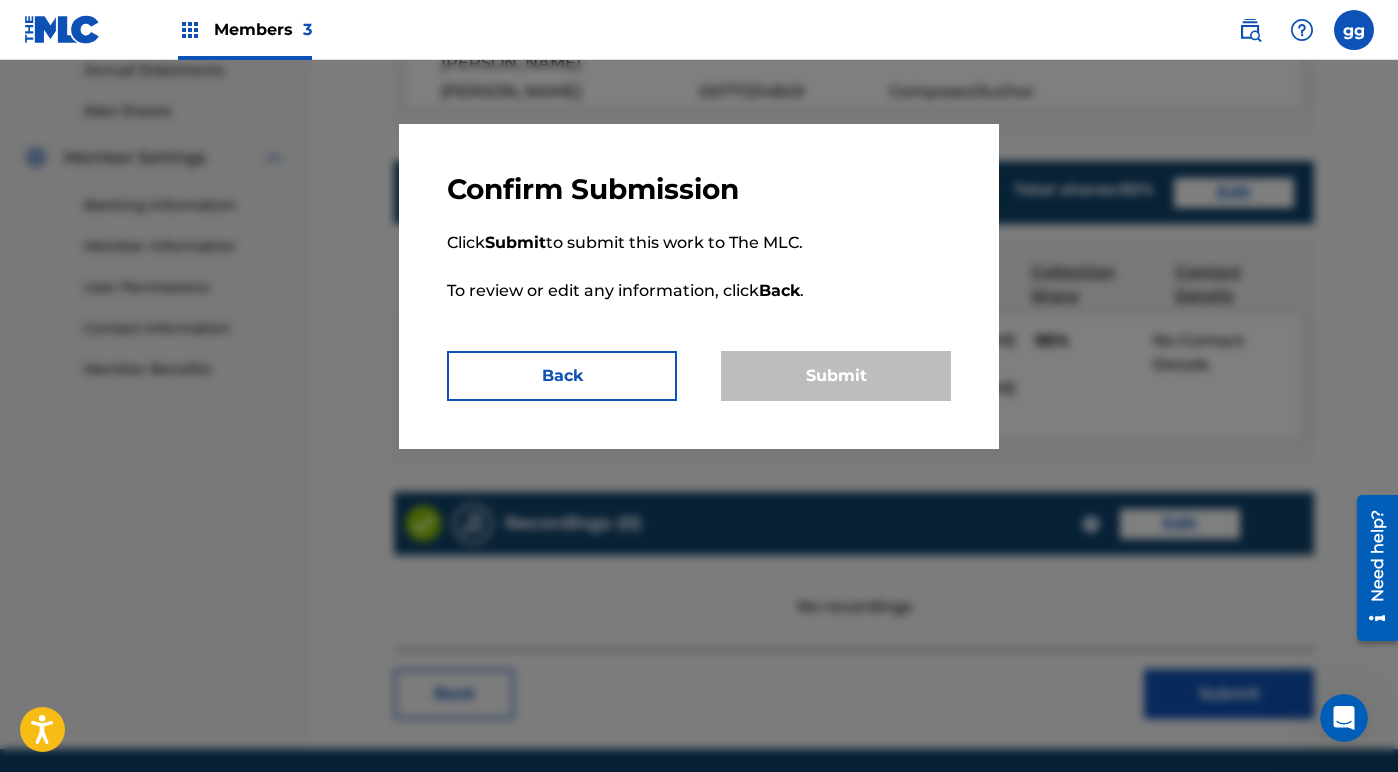 scroll, scrollTop: 0, scrollLeft: 0, axis: both 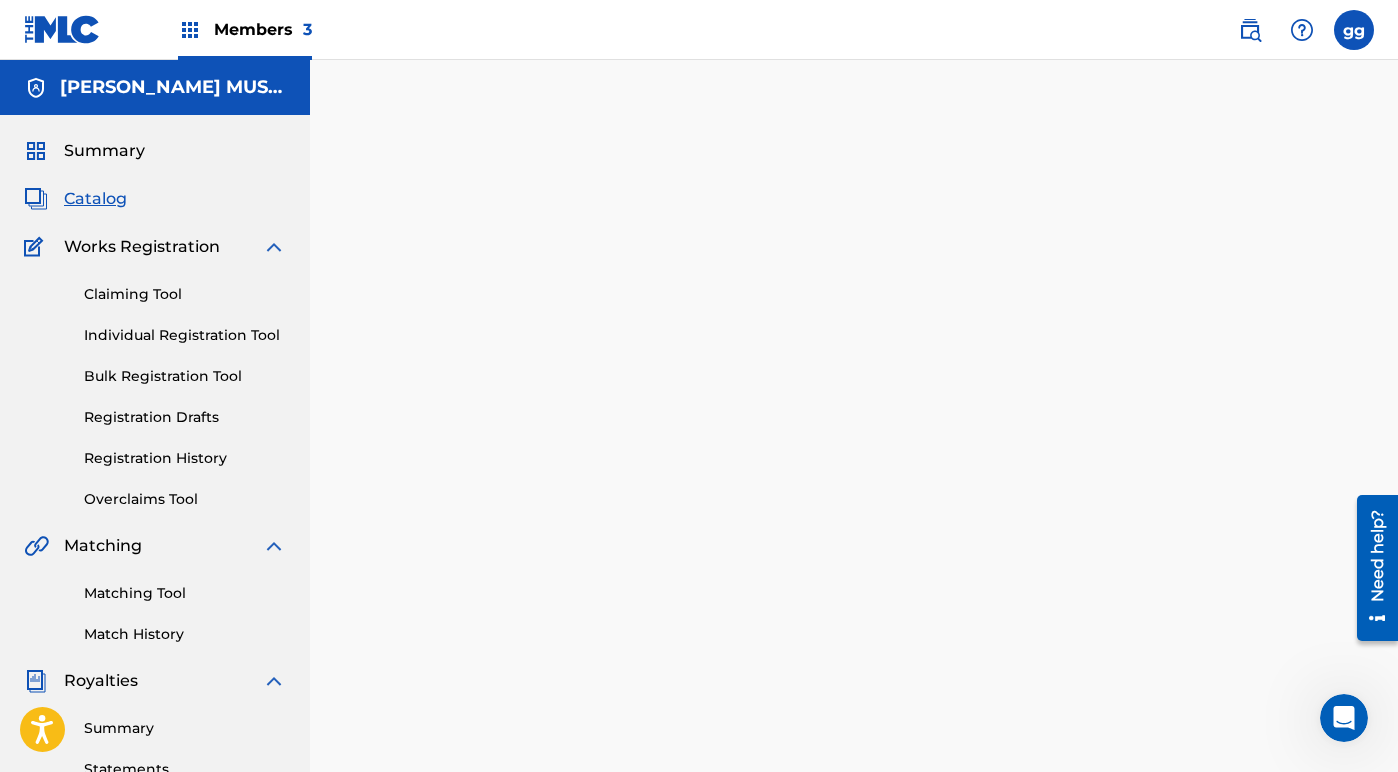 click on "Catalog" at bounding box center (95, 199) 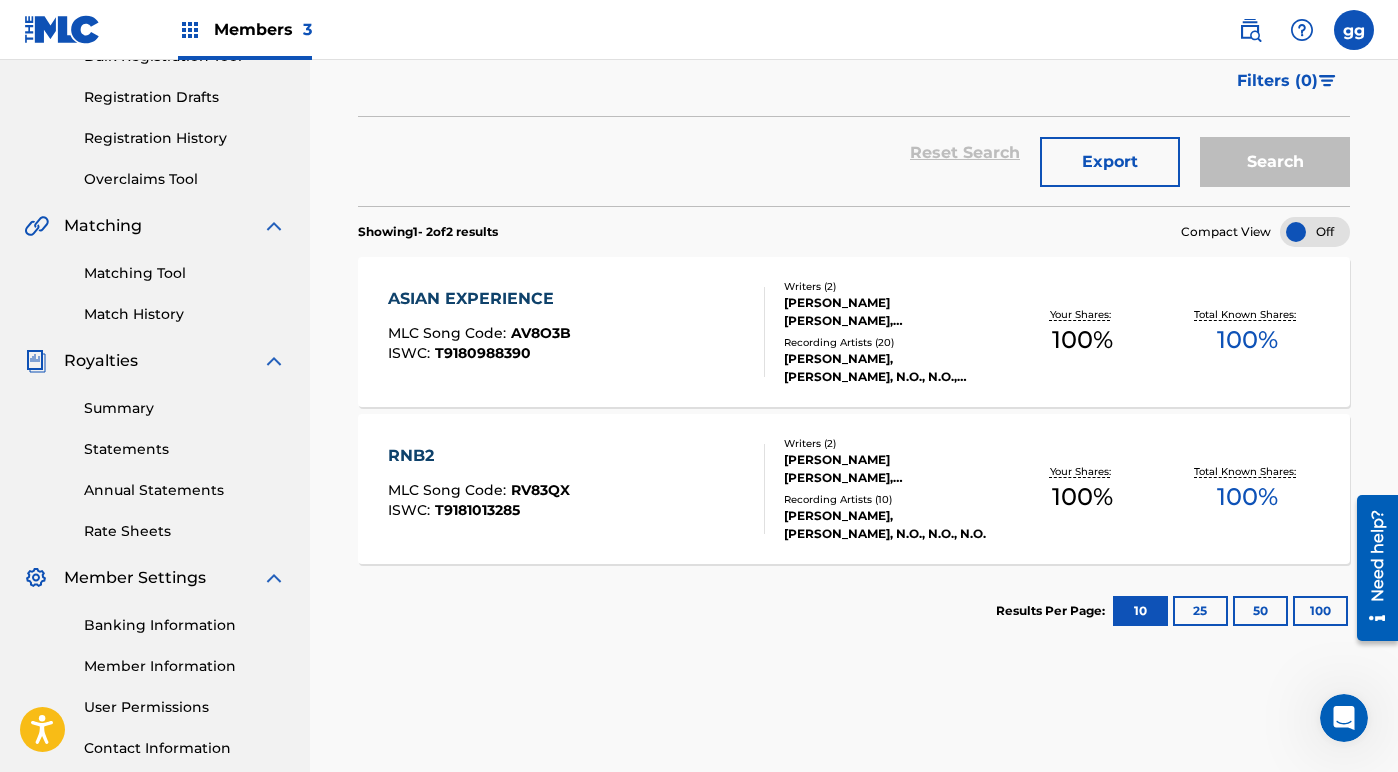 scroll, scrollTop: 327, scrollLeft: 0, axis: vertical 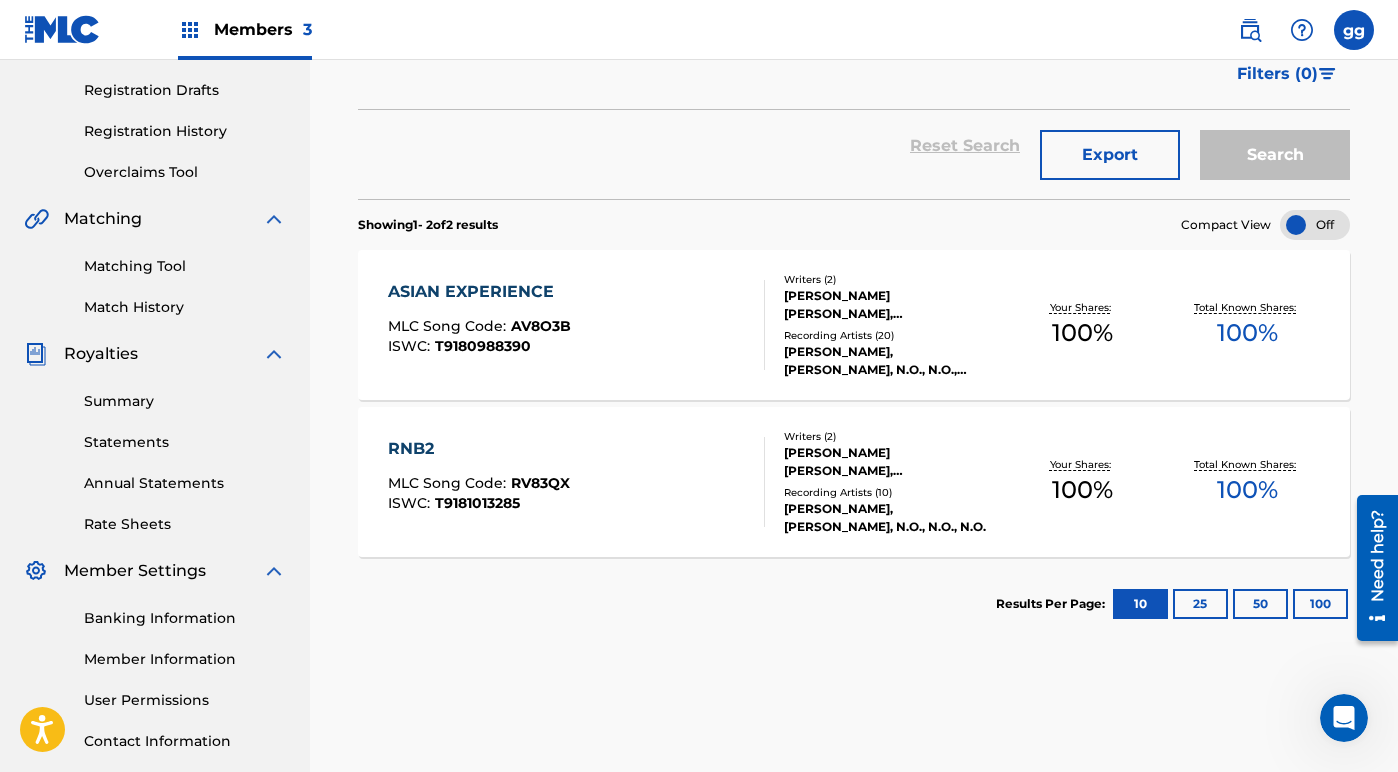 click on "Members    3" at bounding box center [263, 29] 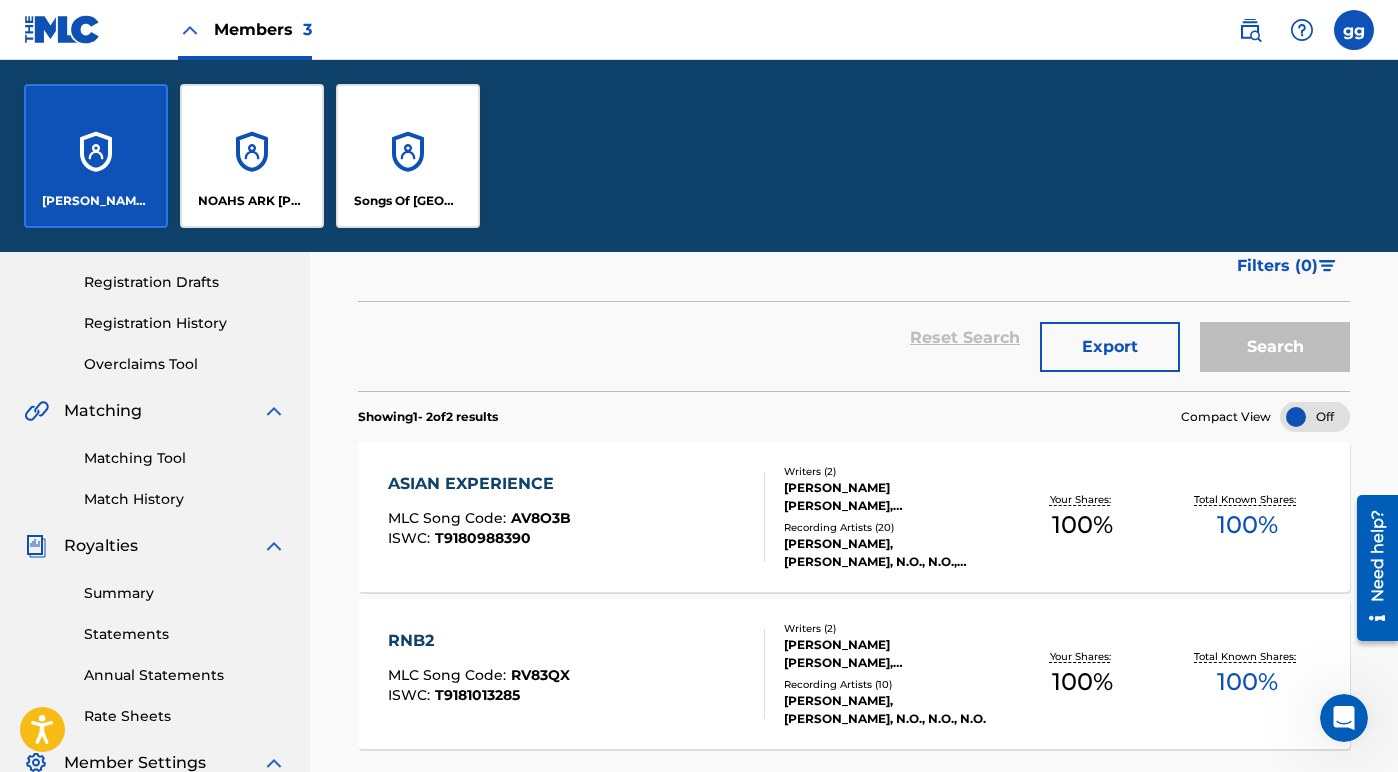 click on "[PERSON_NAME] MUSIC" at bounding box center [96, 156] 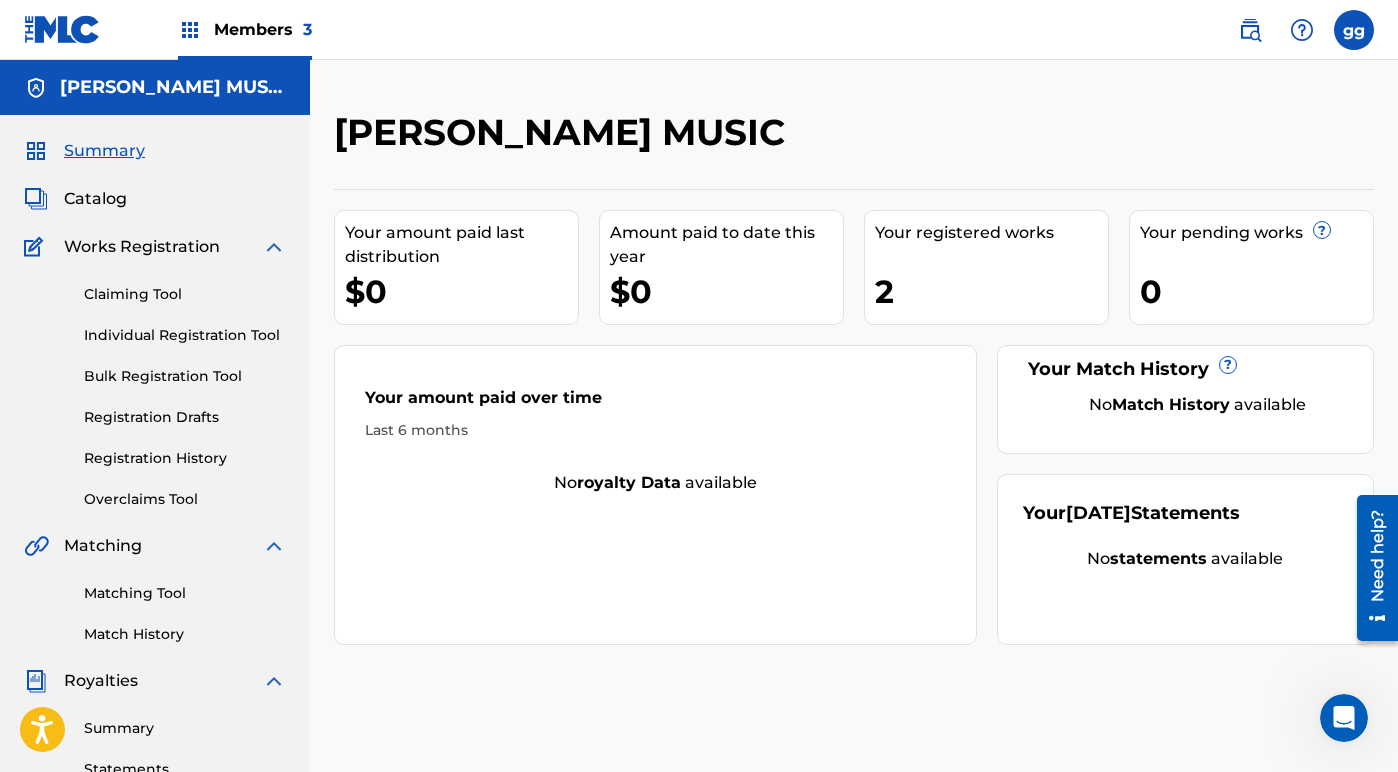click on "Members    3" at bounding box center [263, 29] 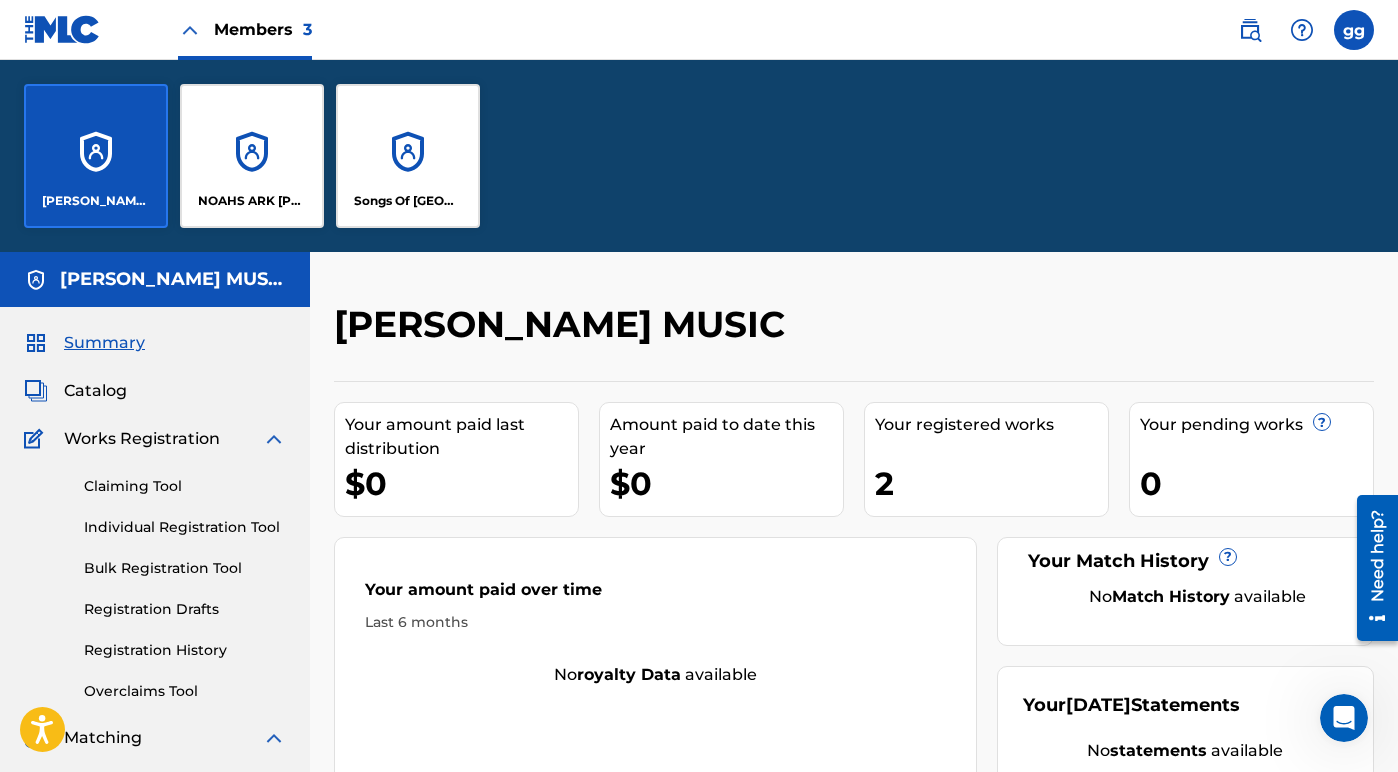 click on "NOAHS ARK [PERSON_NAME] PUBLISHERS" at bounding box center [252, 156] 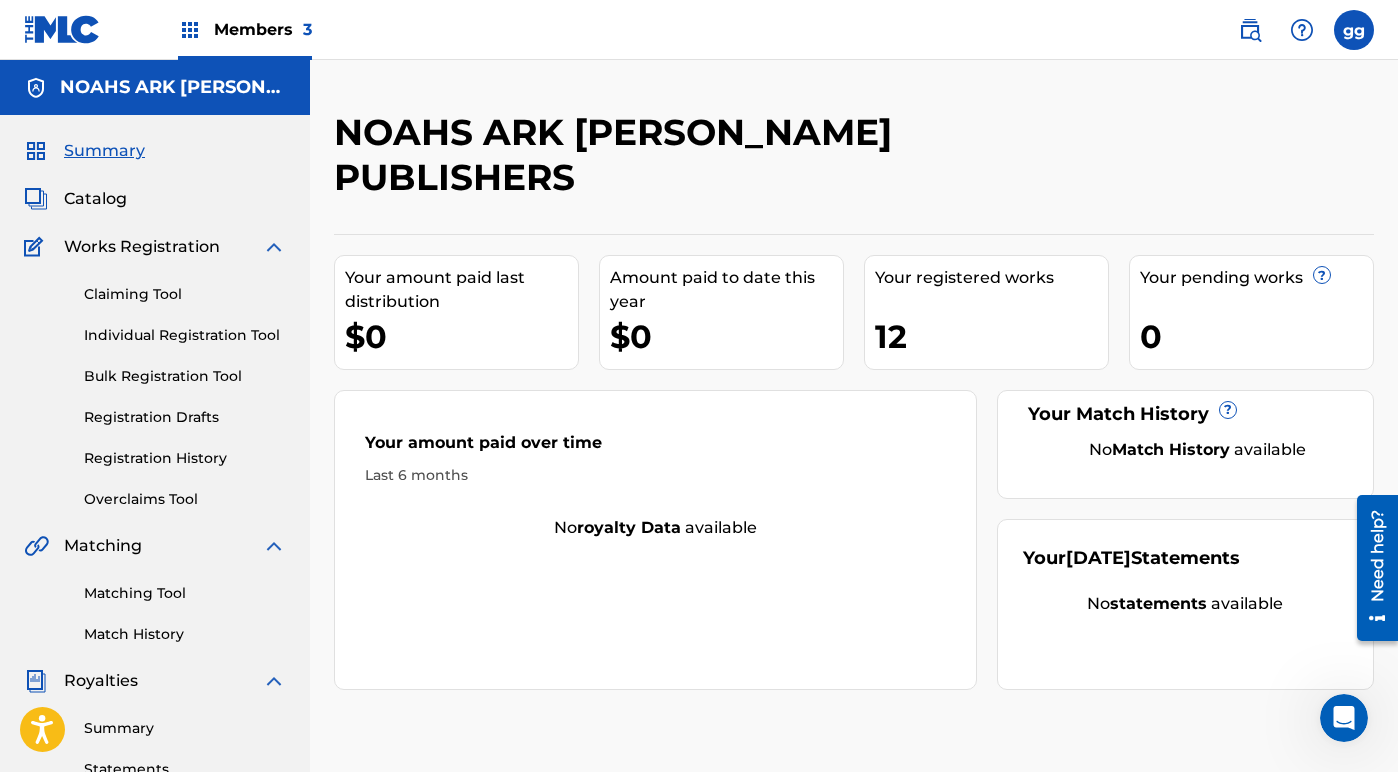 click on "Catalog" at bounding box center (95, 199) 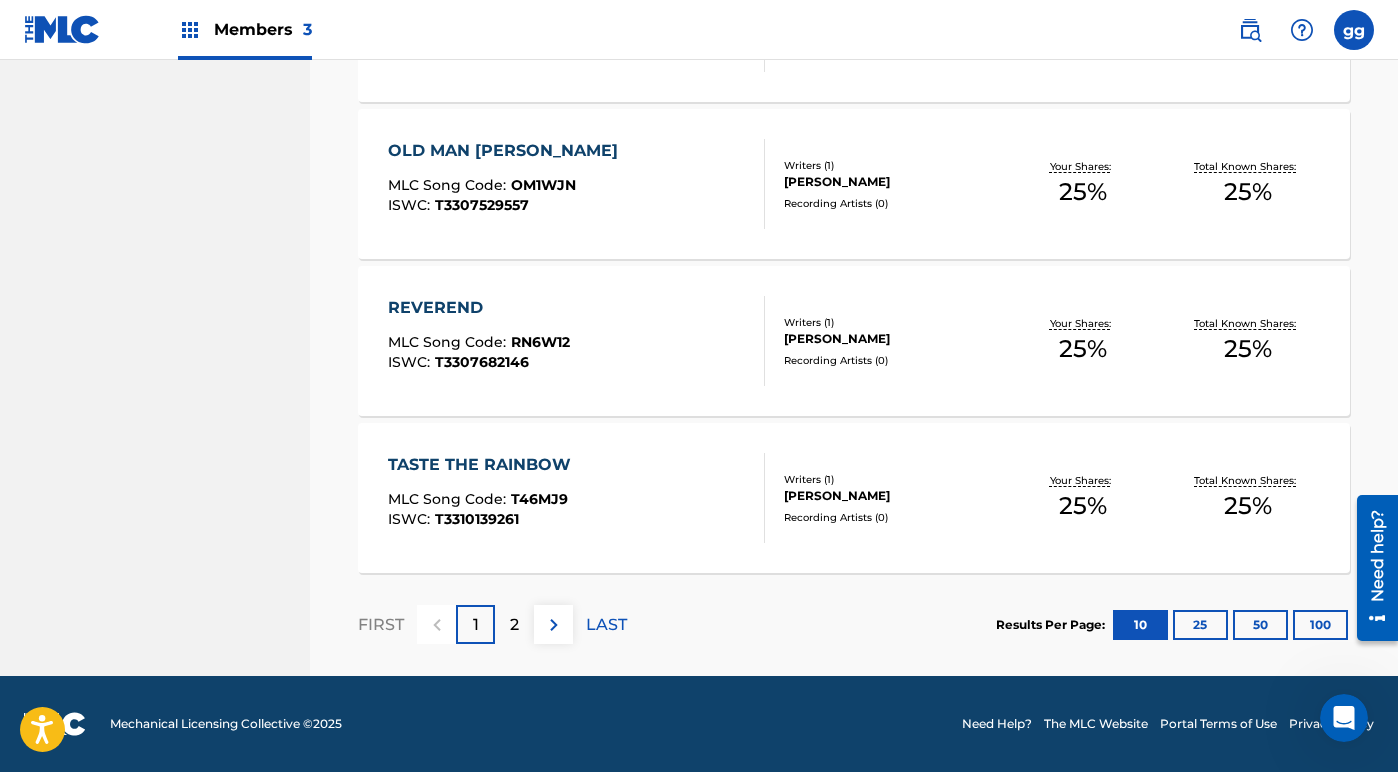 scroll, scrollTop: 1567, scrollLeft: 0, axis: vertical 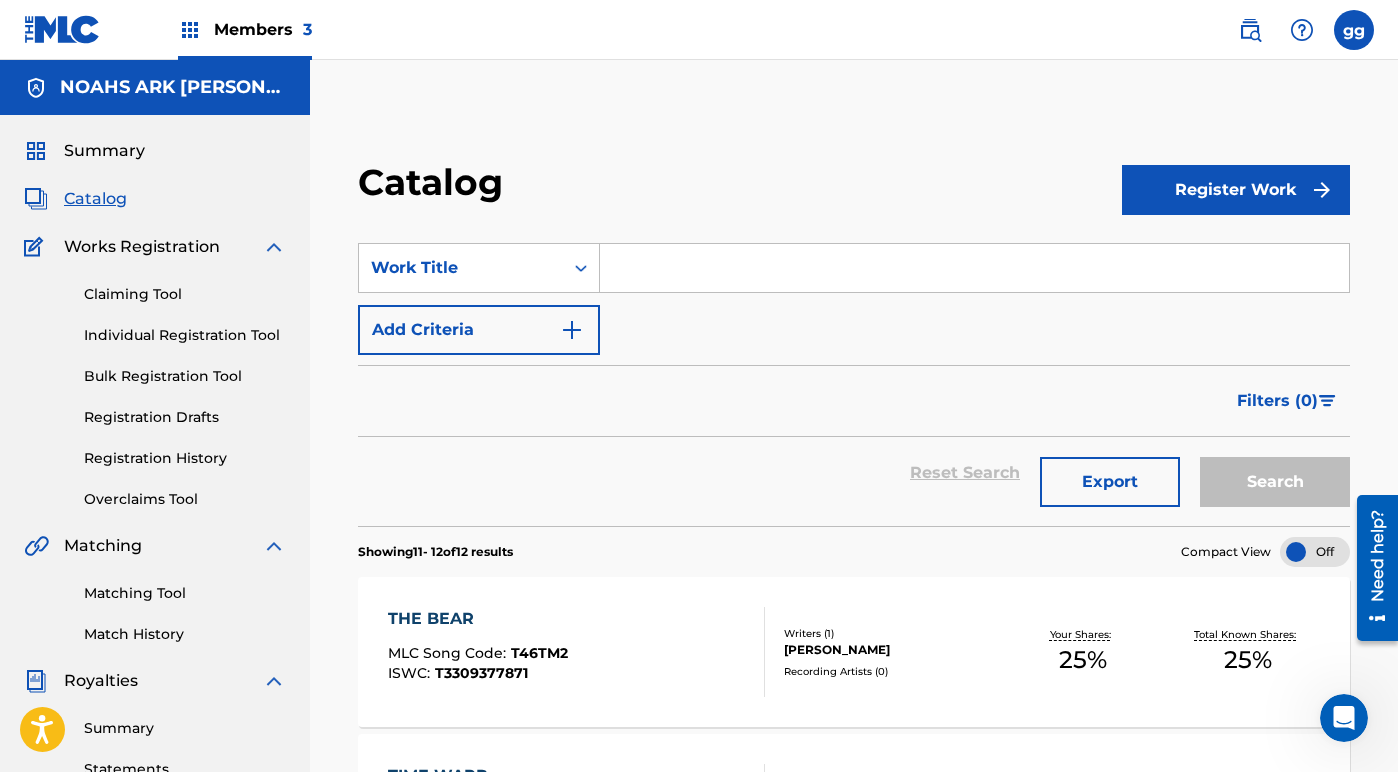 click on "Register Work" at bounding box center (1236, 190) 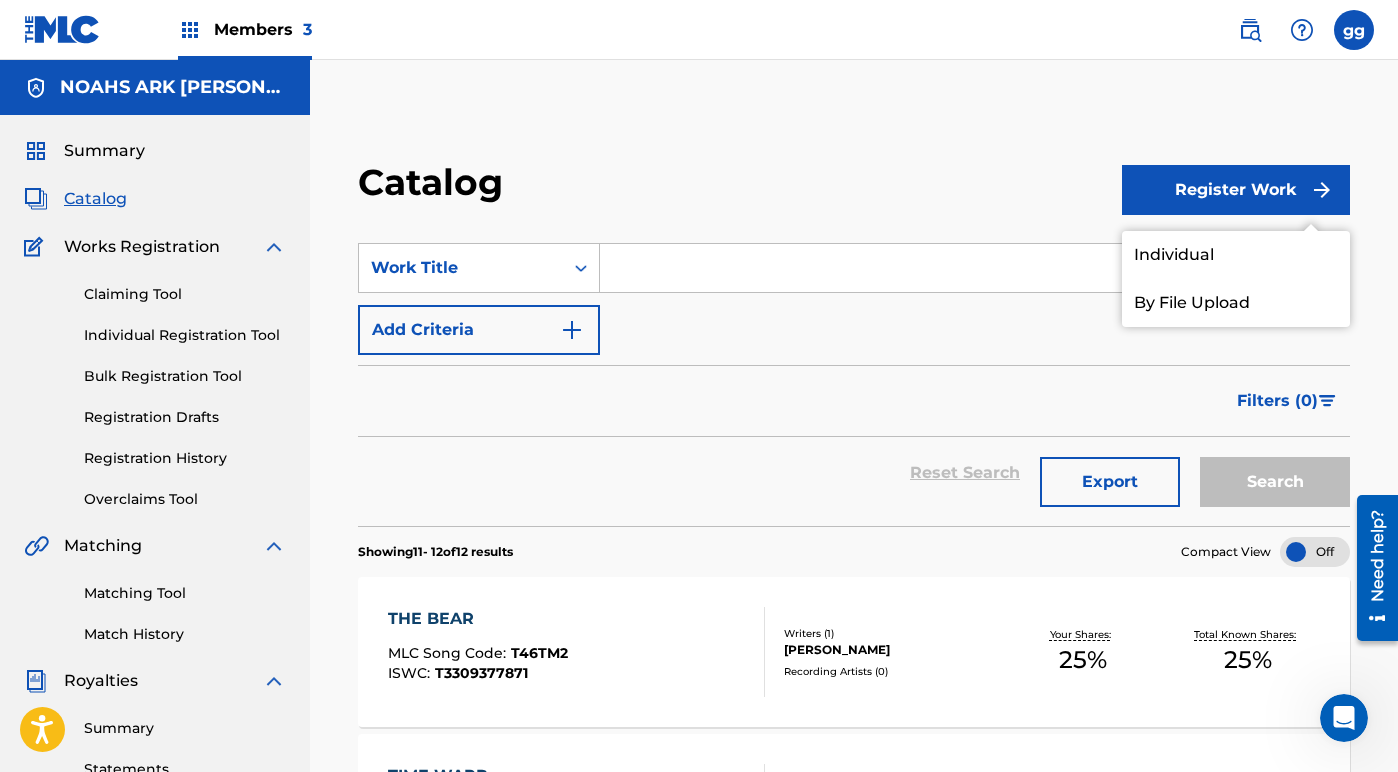 click on "Individual" at bounding box center (1236, 255) 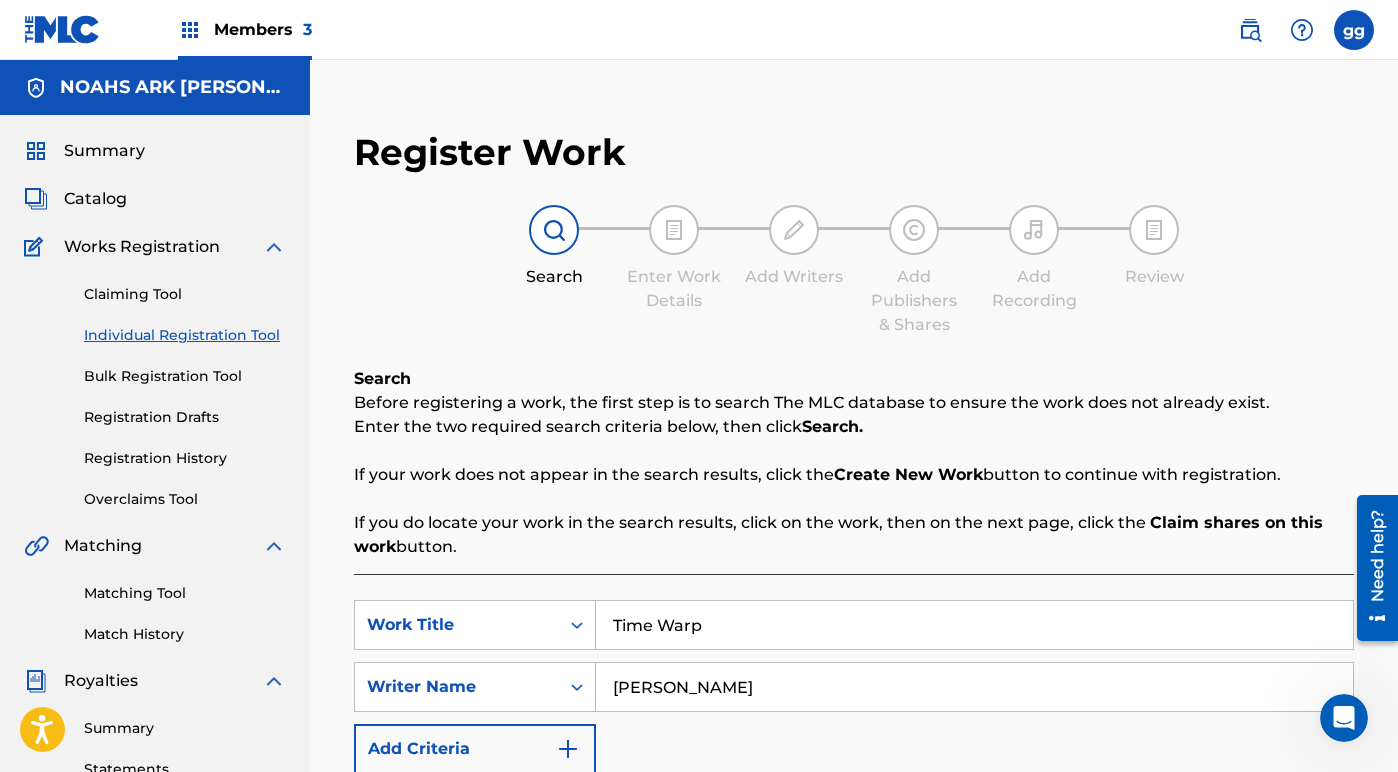 click on "Members    3" at bounding box center [263, 29] 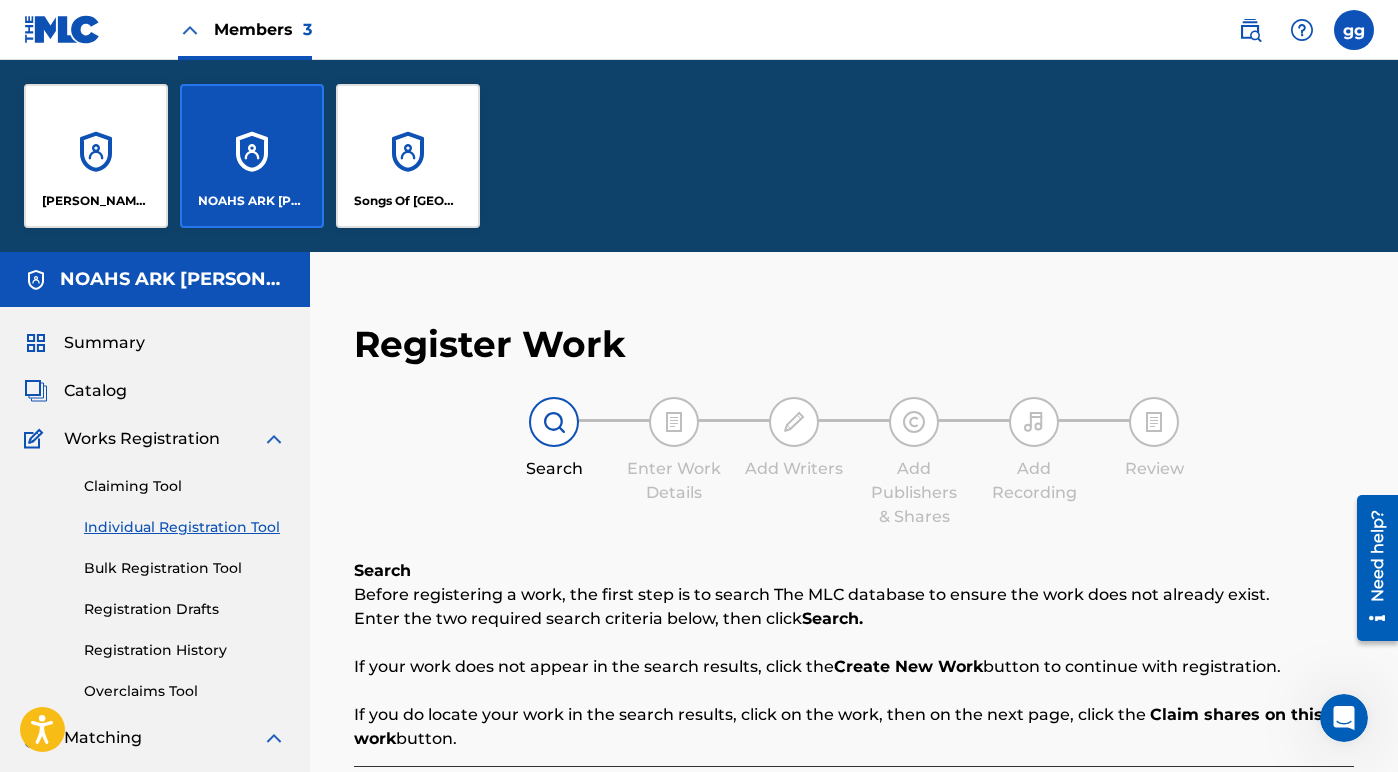 click on "[PERSON_NAME] MUSIC" at bounding box center [96, 201] 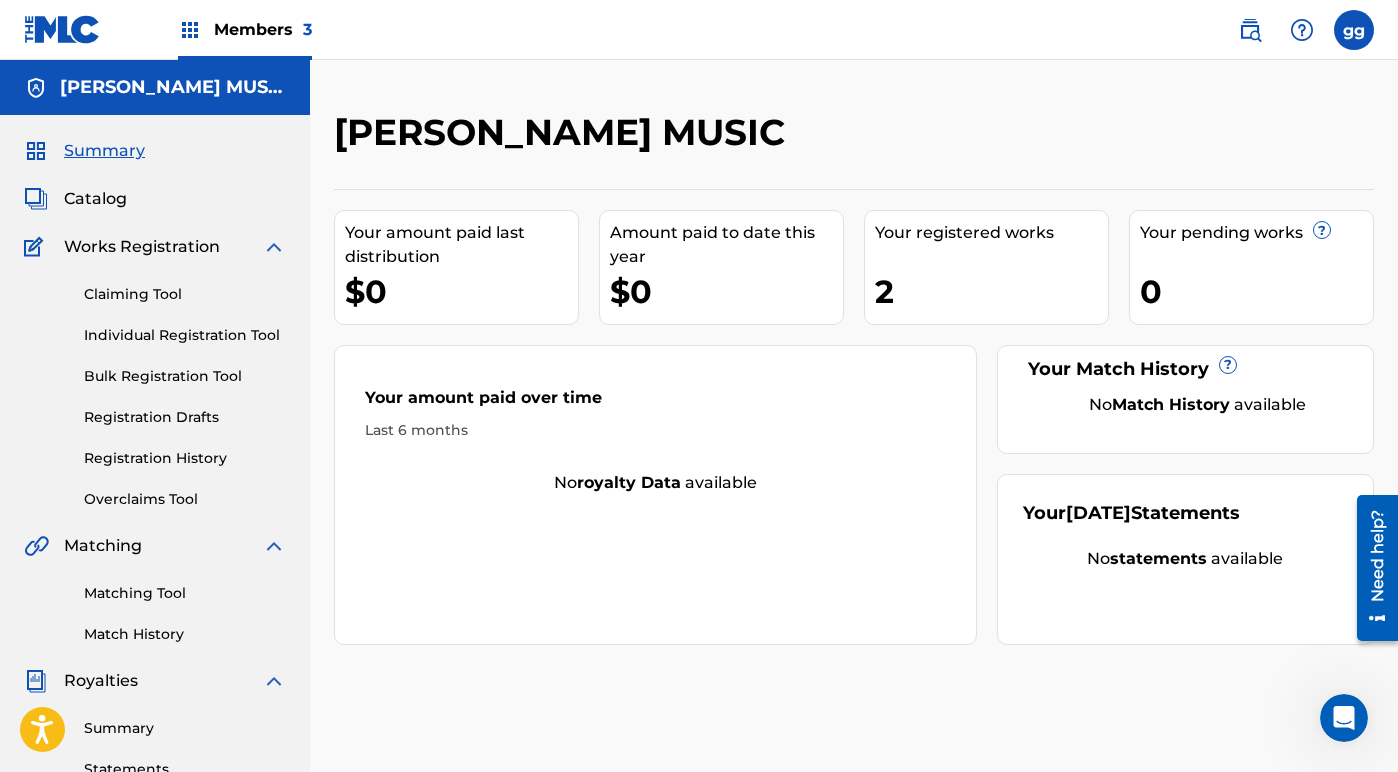 click on "Catalog" at bounding box center (95, 199) 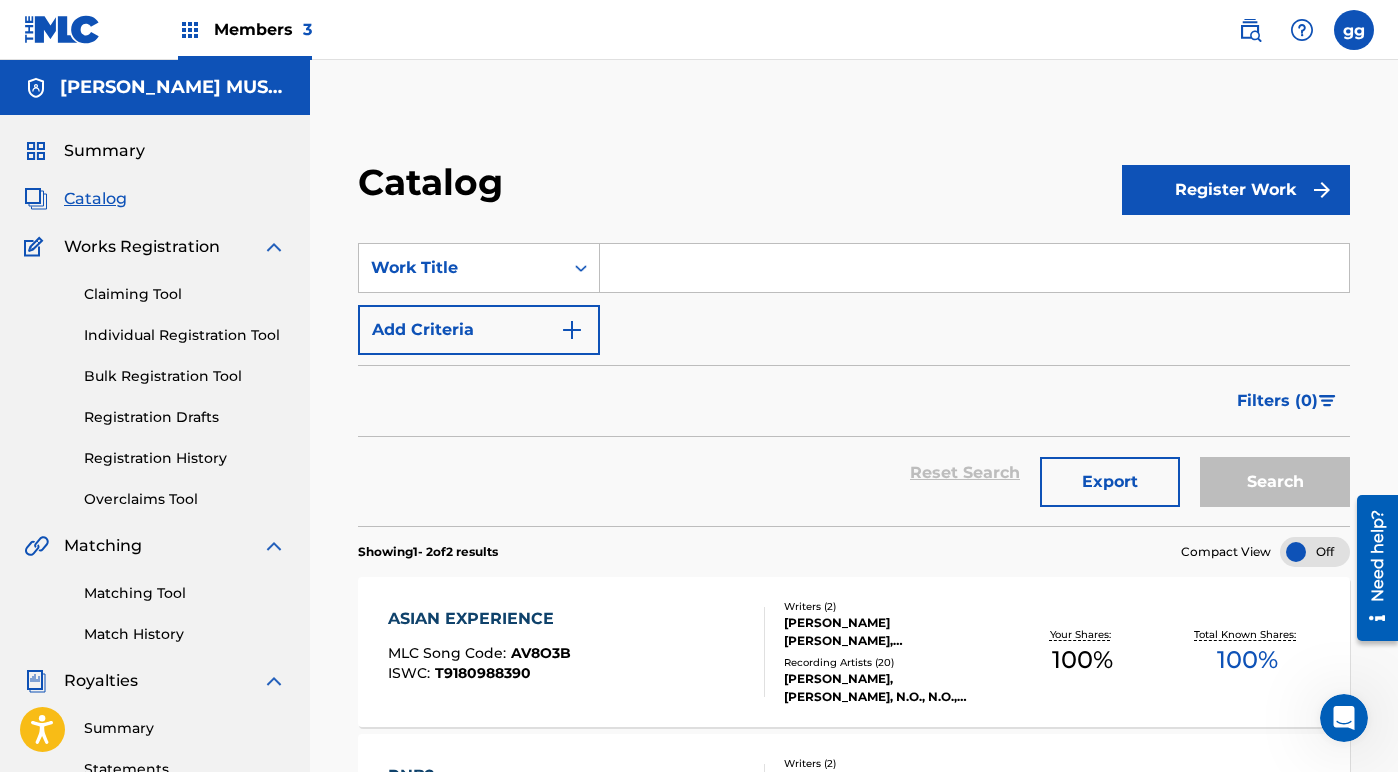 click on "Members    3" at bounding box center [263, 29] 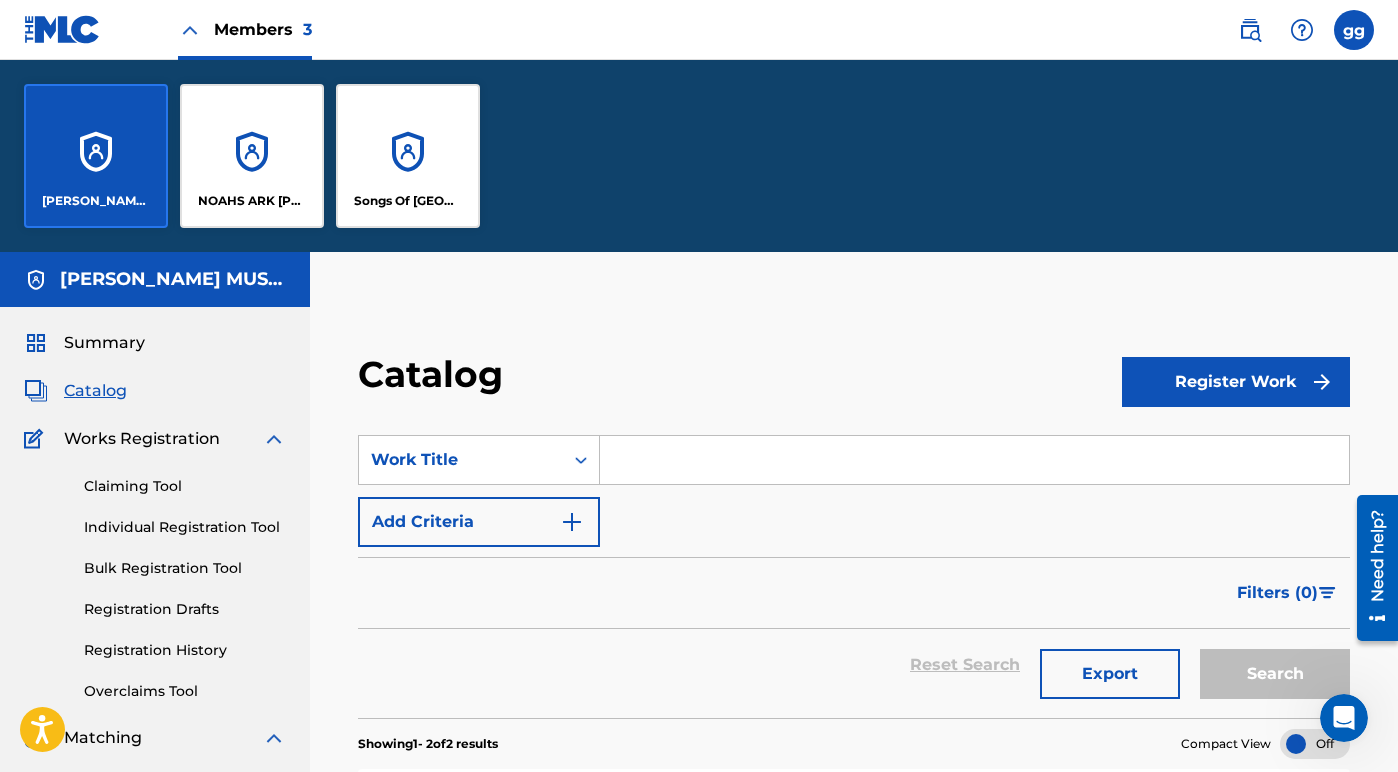 click on "NOAHS ARK [PERSON_NAME] PUBLISHERS" at bounding box center (252, 156) 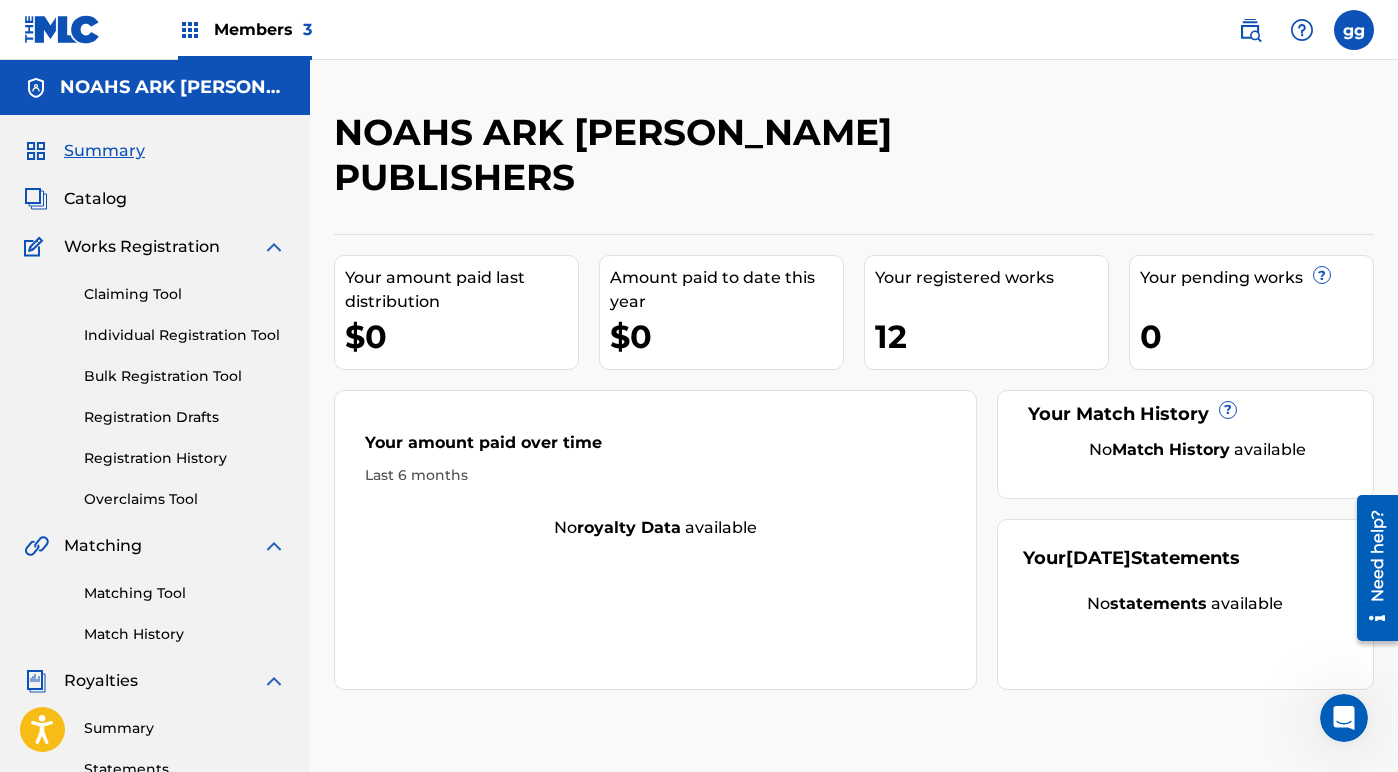 click on "Catalog" at bounding box center [95, 199] 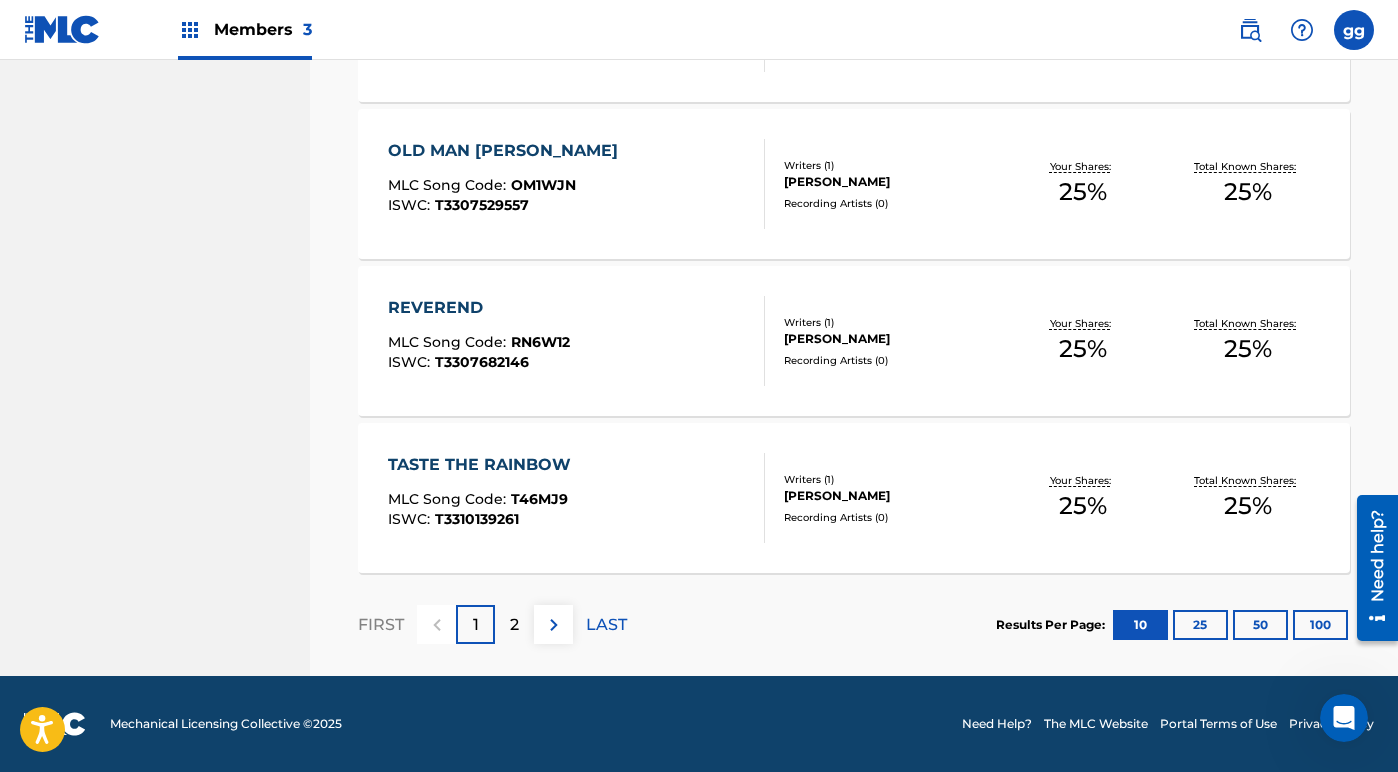 scroll, scrollTop: 1567, scrollLeft: 0, axis: vertical 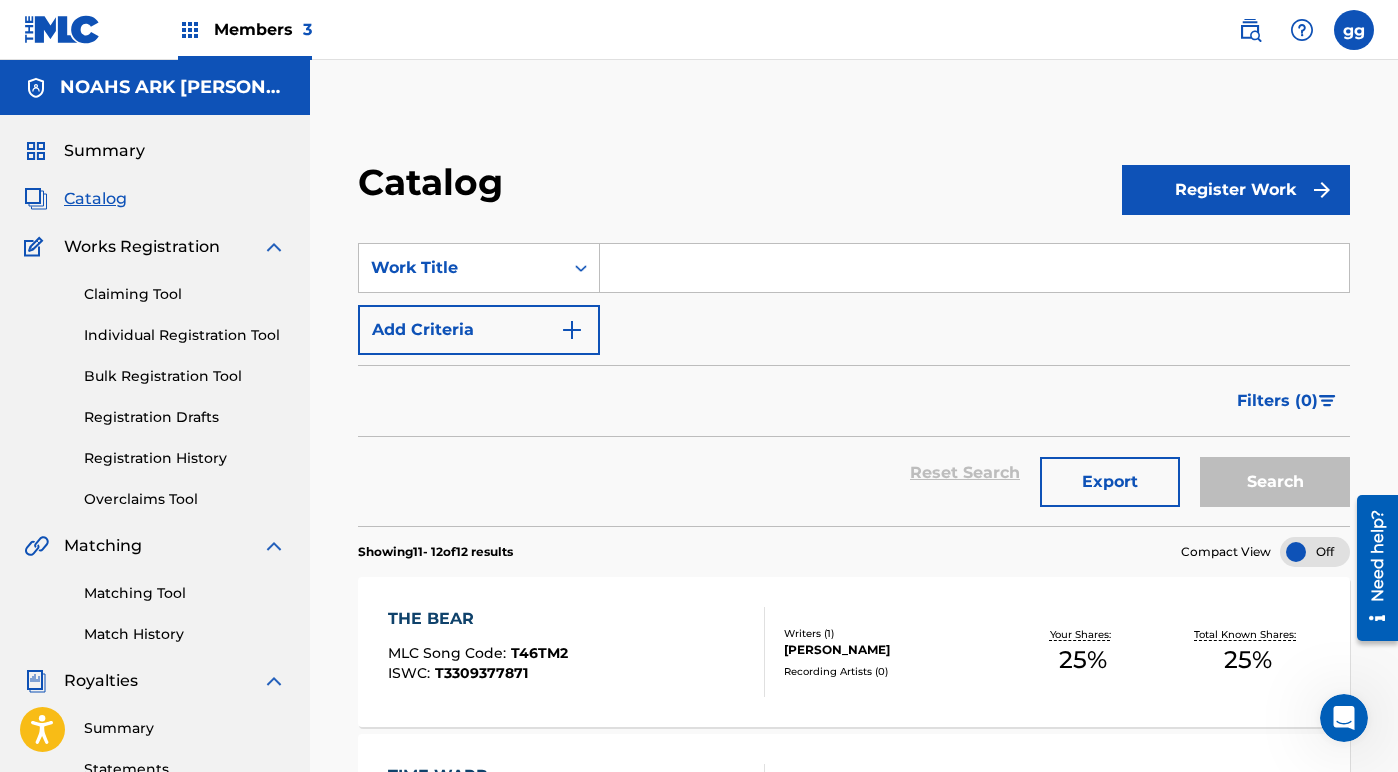 click on "Catalog" at bounding box center [95, 199] 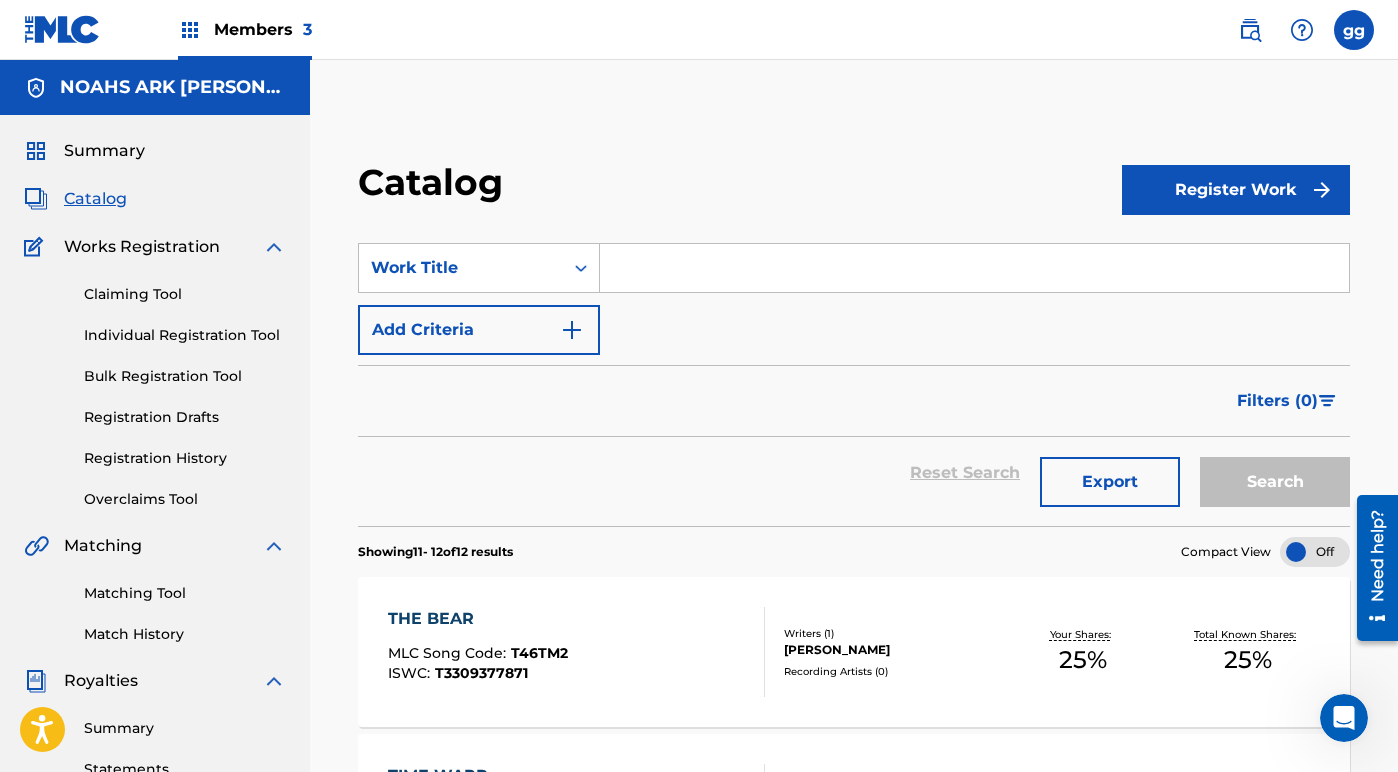 click on "Catalog" at bounding box center [95, 199] 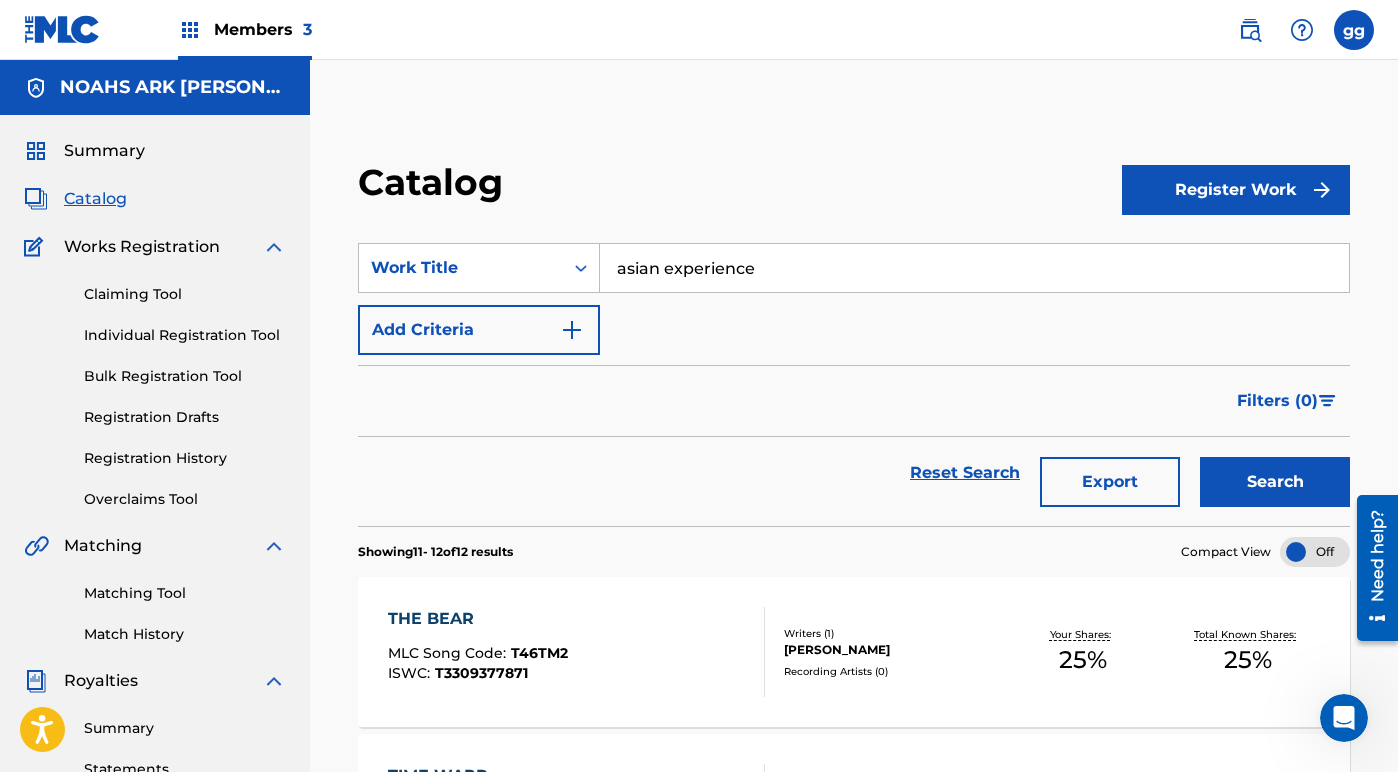 type on "asian experience" 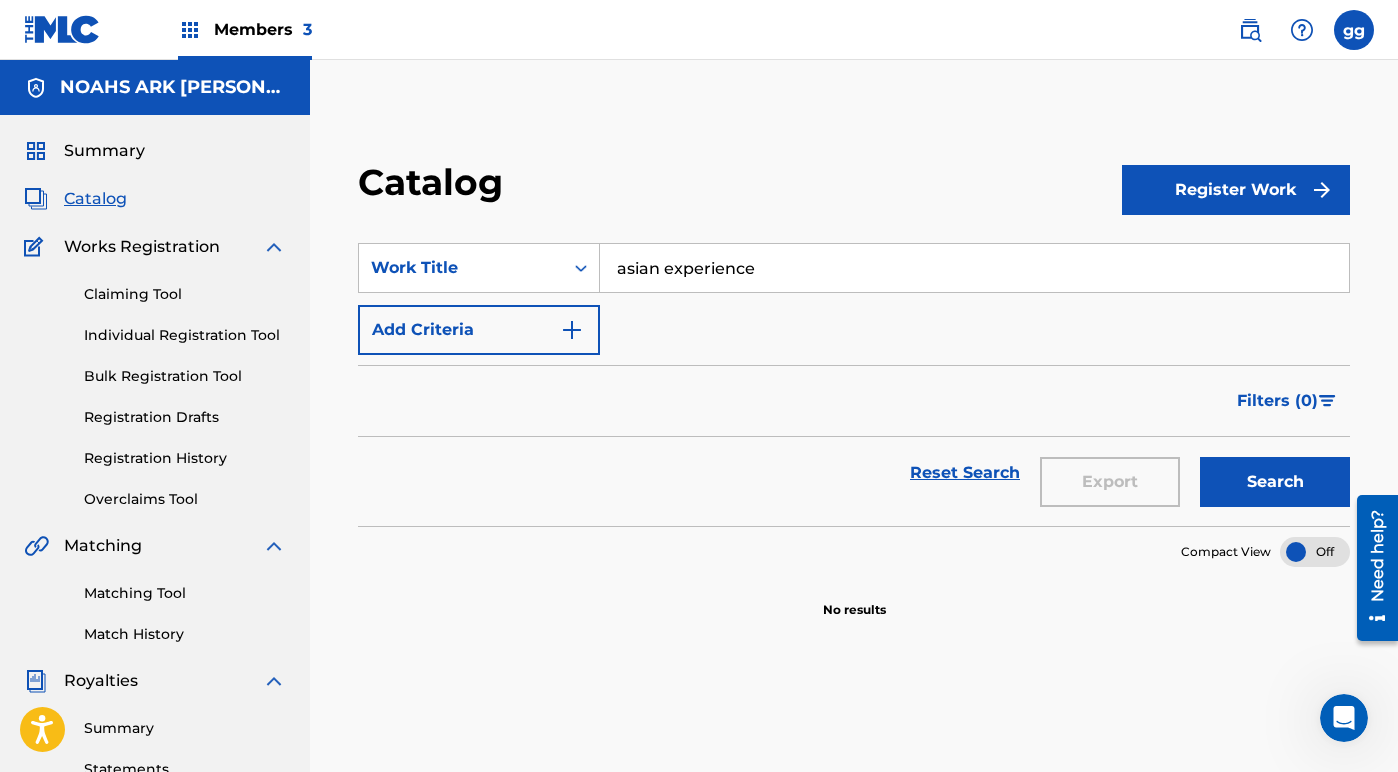click on "SearchWithCriteria6f5800b0-a48f-4b96-b454-6ad741824167 Work Title asian experience Add Criteria" at bounding box center (854, 299) 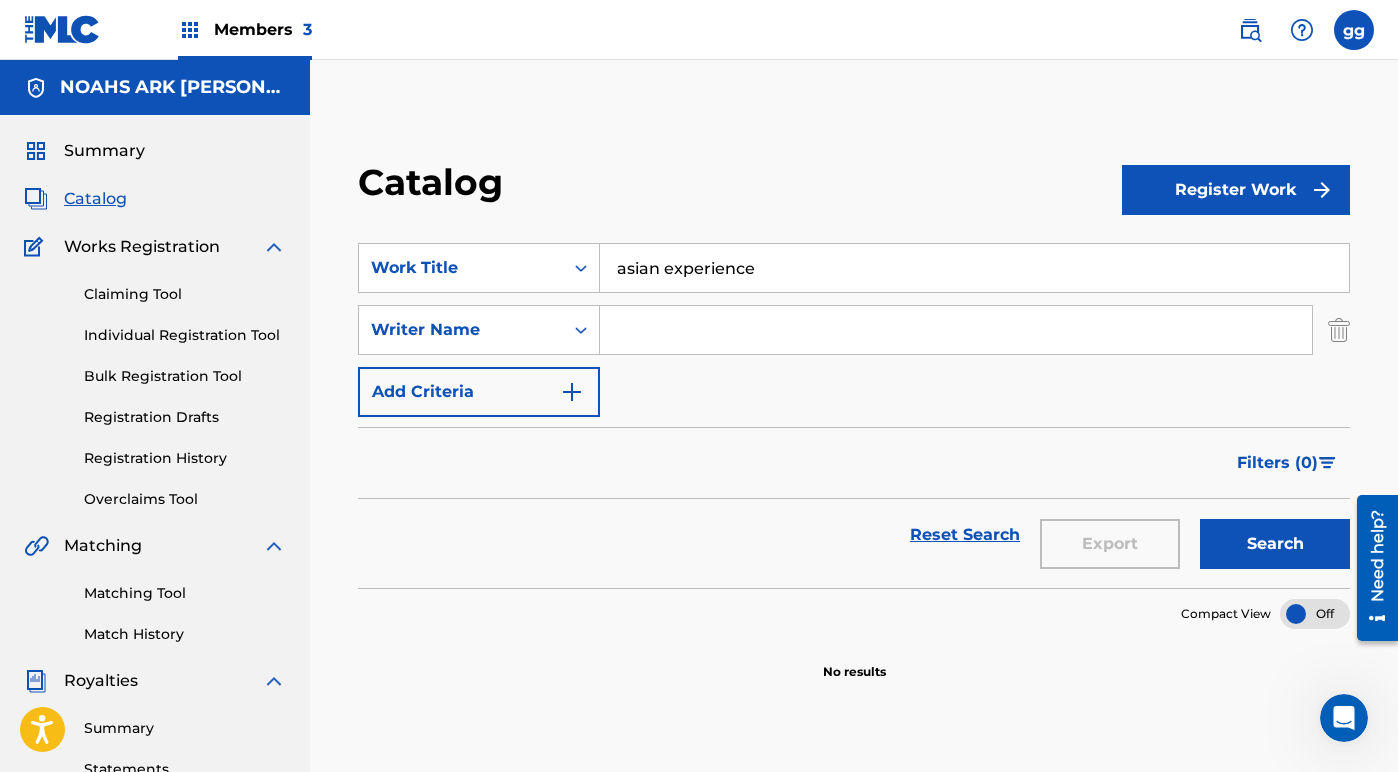 click at bounding box center [956, 330] 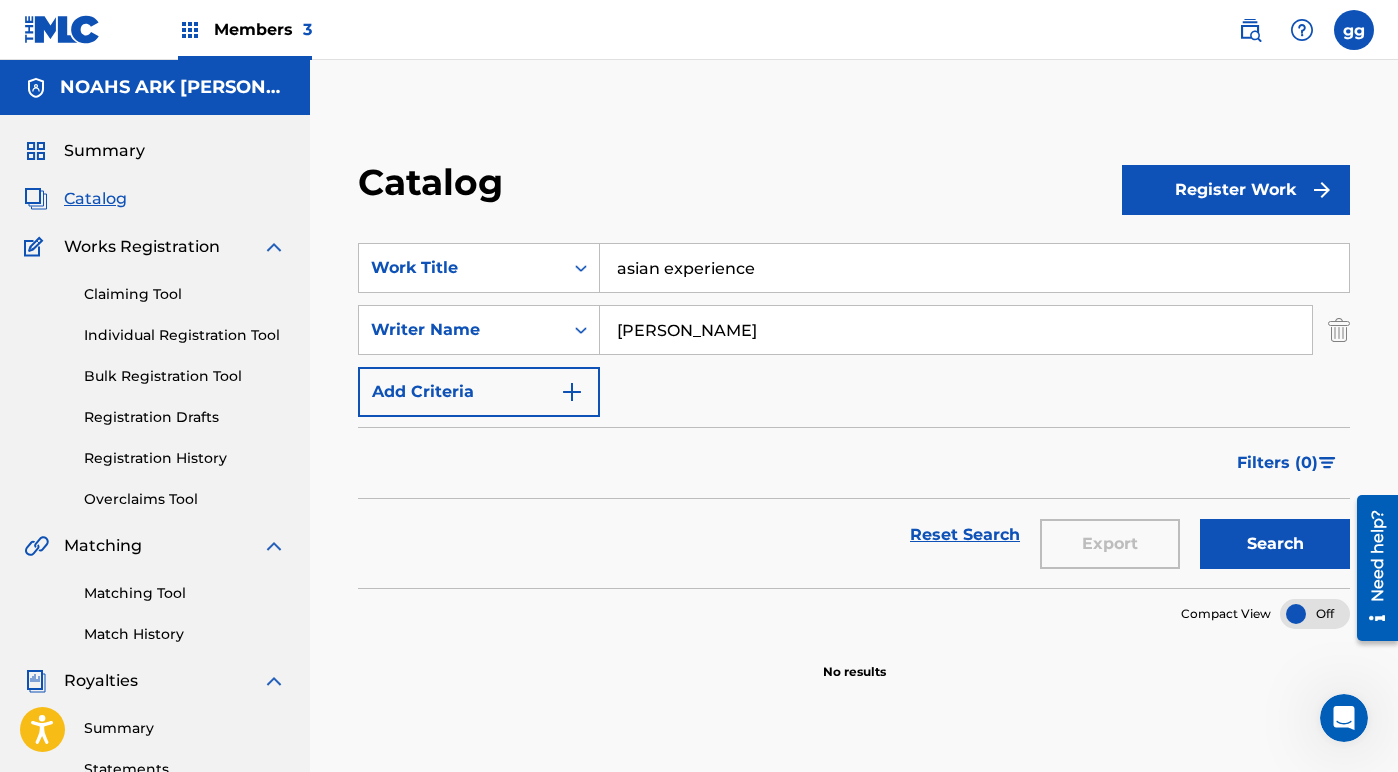 type on "[PERSON_NAME]" 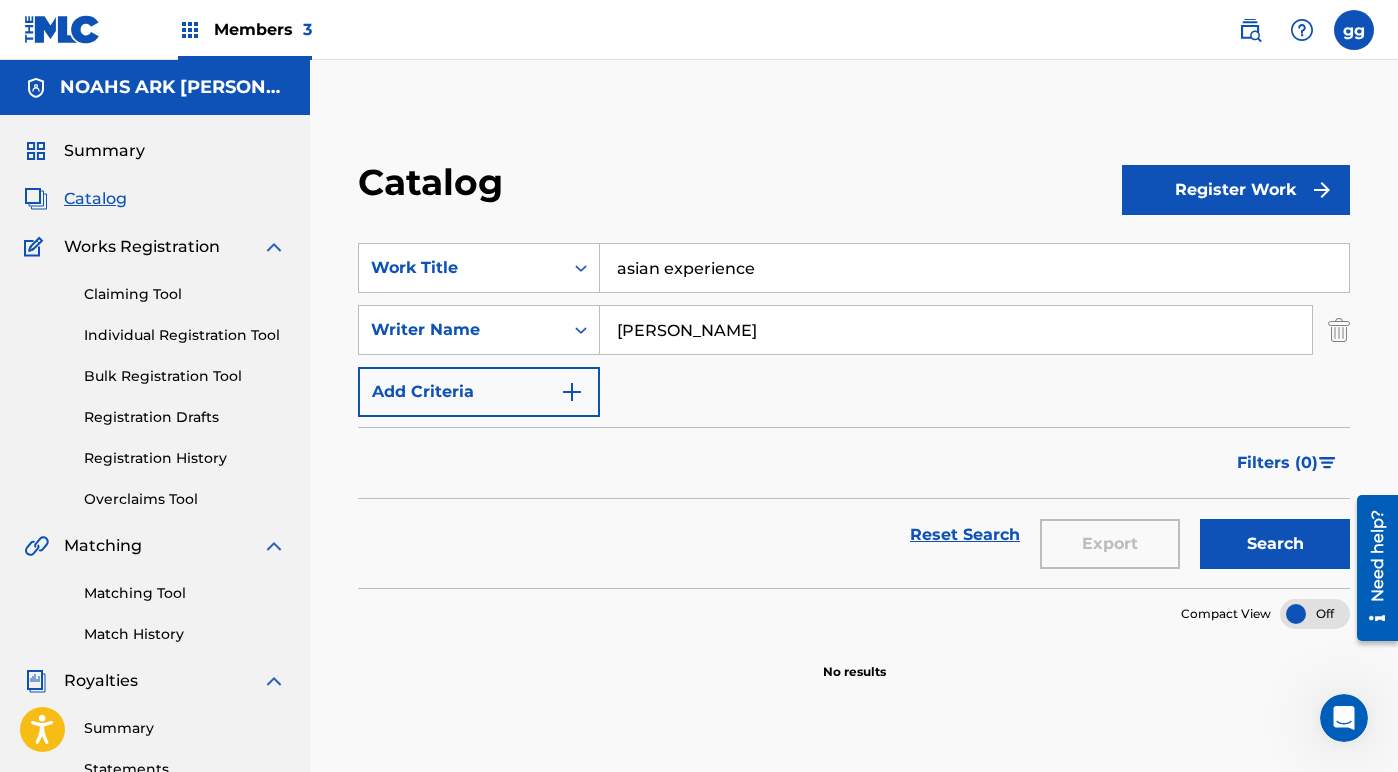 click on "Register Work" at bounding box center (1236, 190) 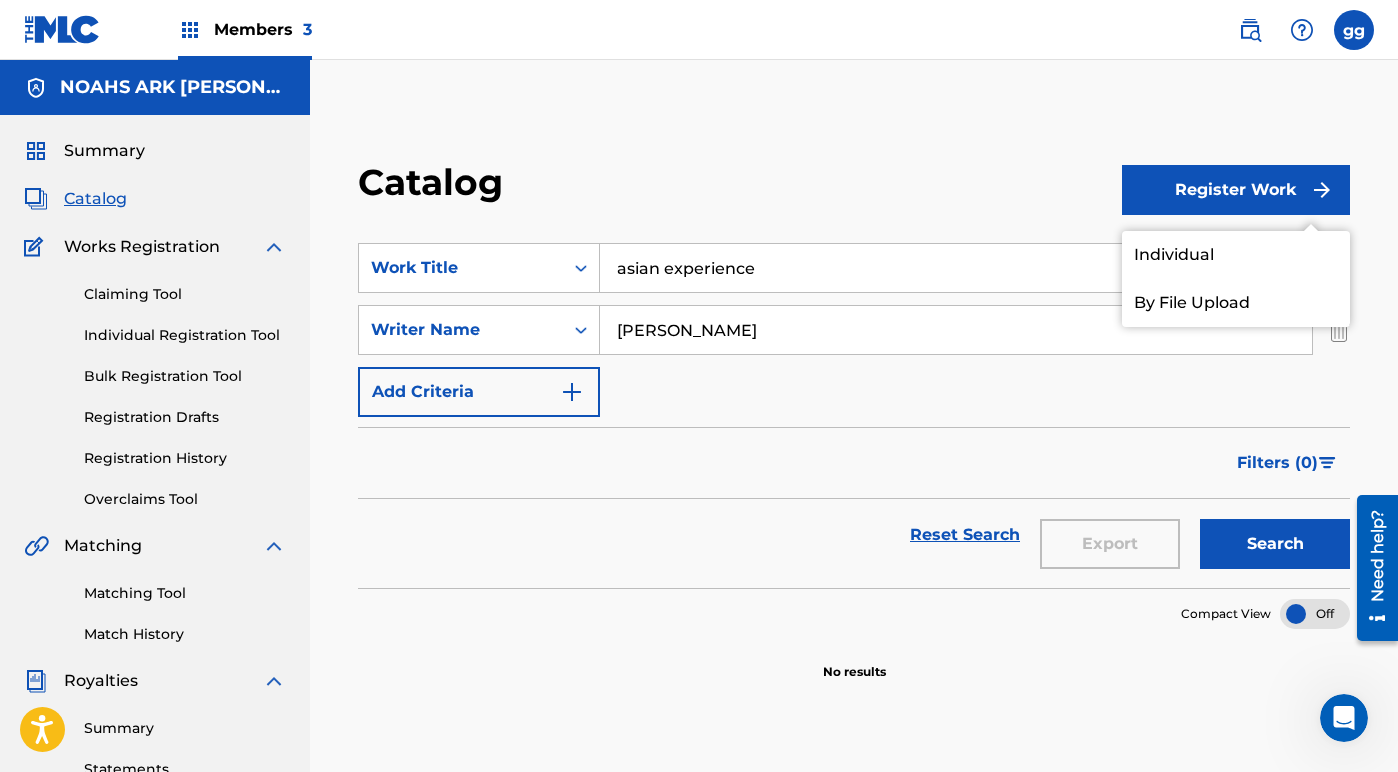 click on "Individual" at bounding box center (1236, 255) 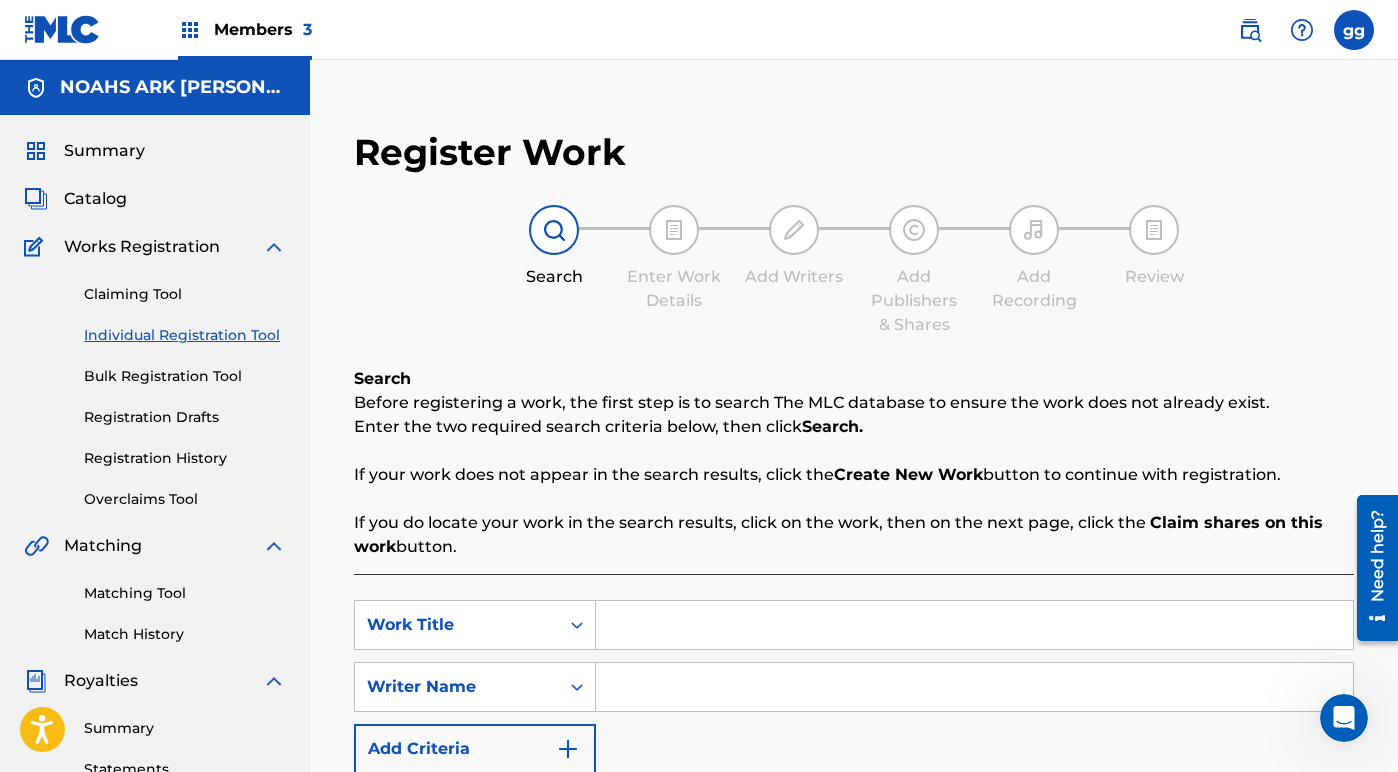 click at bounding box center (974, 625) 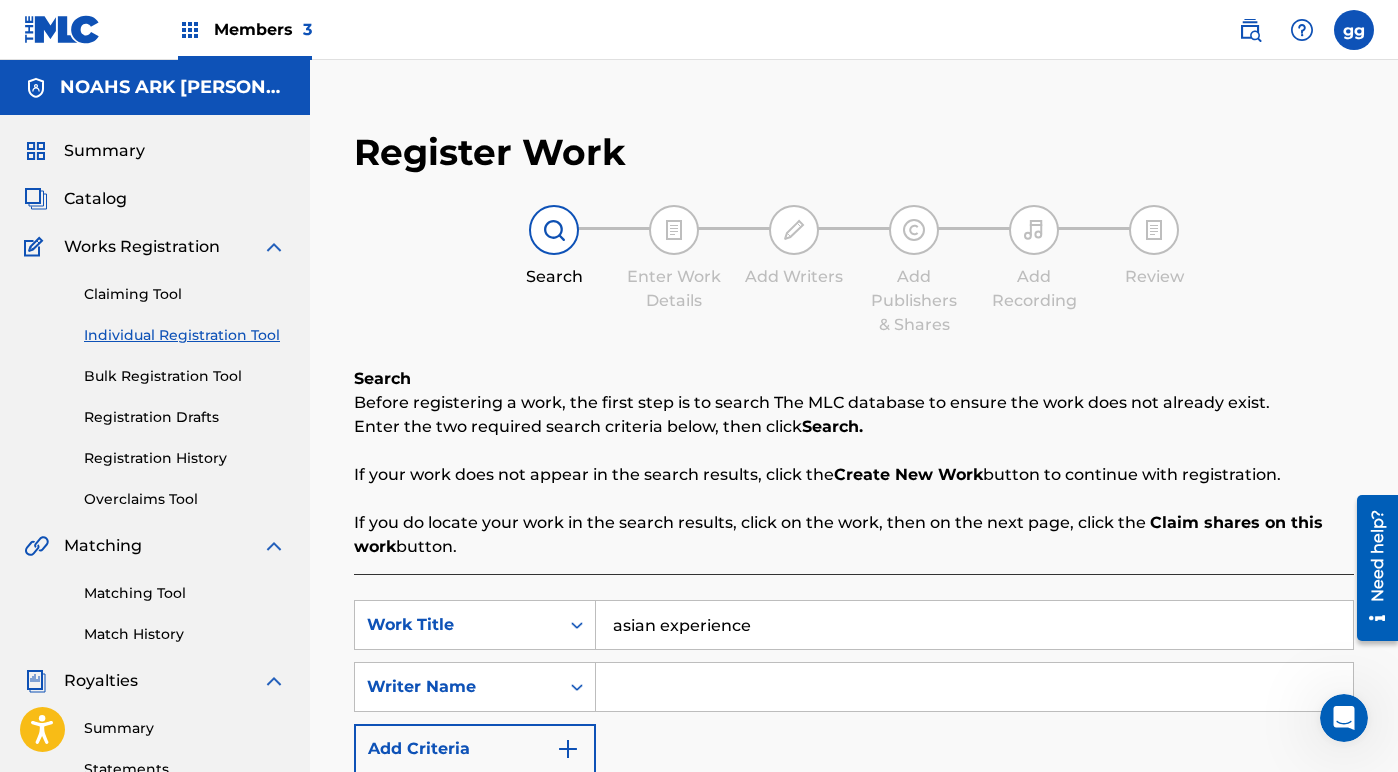 type on "asian experience" 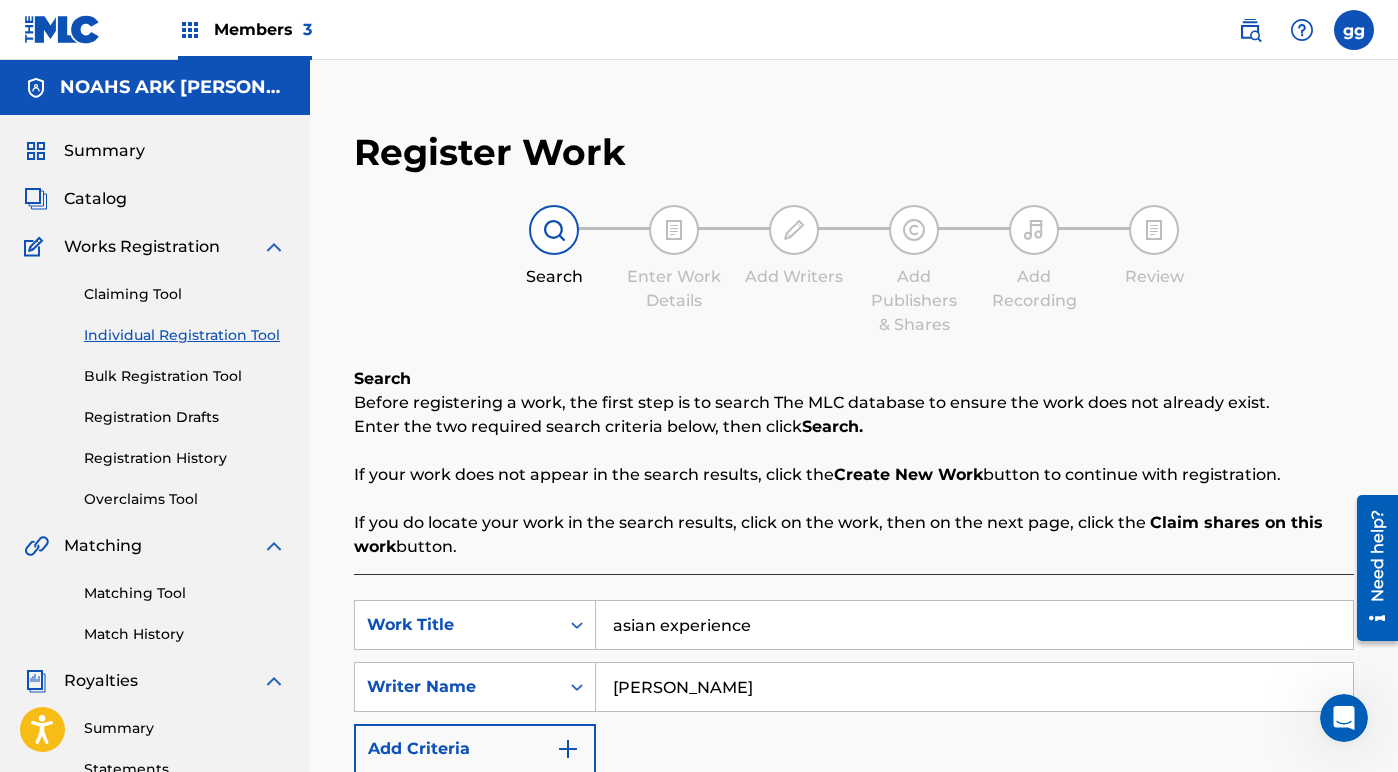 type on "[PERSON_NAME]" 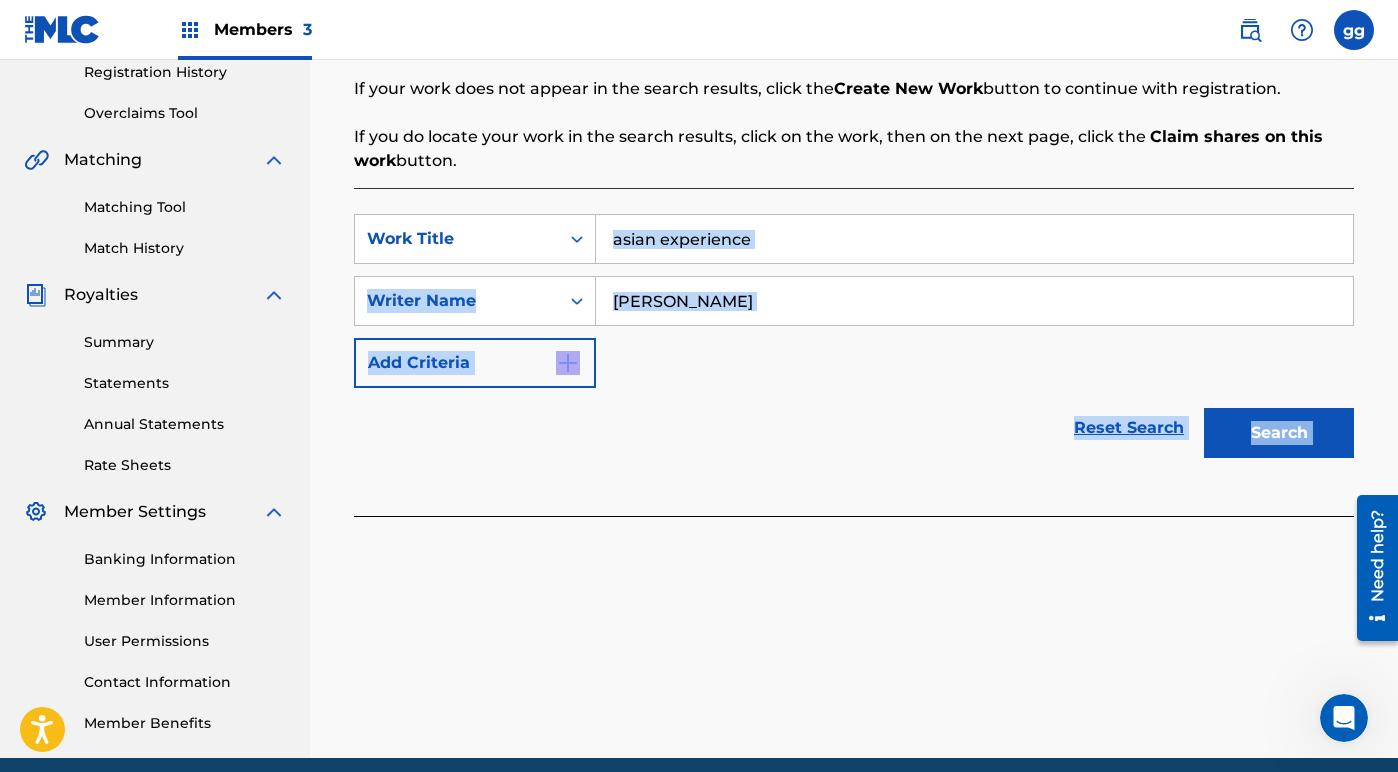 scroll, scrollTop: 468, scrollLeft: 0, axis: vertical 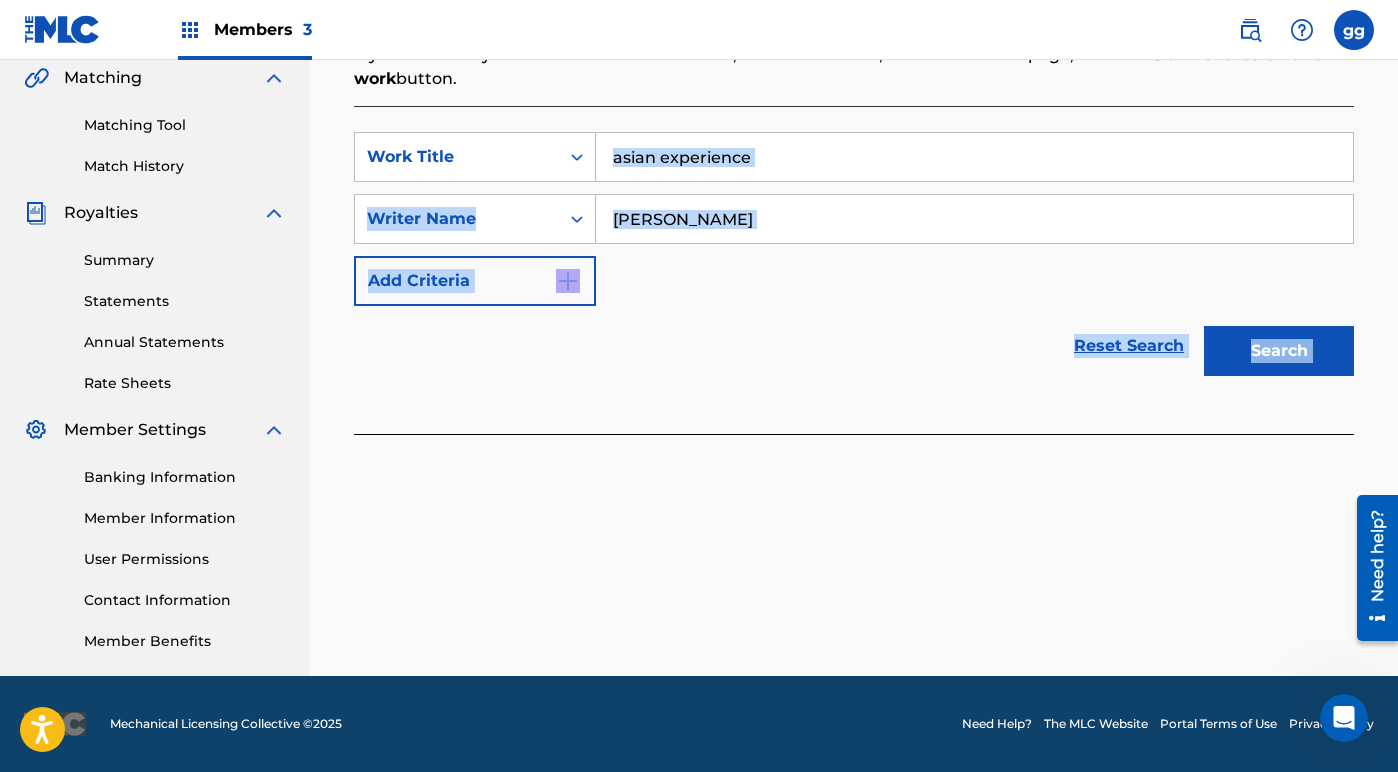 drag, startPoint x: 1247, startPoint y: 563, endPoint x: 1181, endPoint y: 656, distance: 114.03947 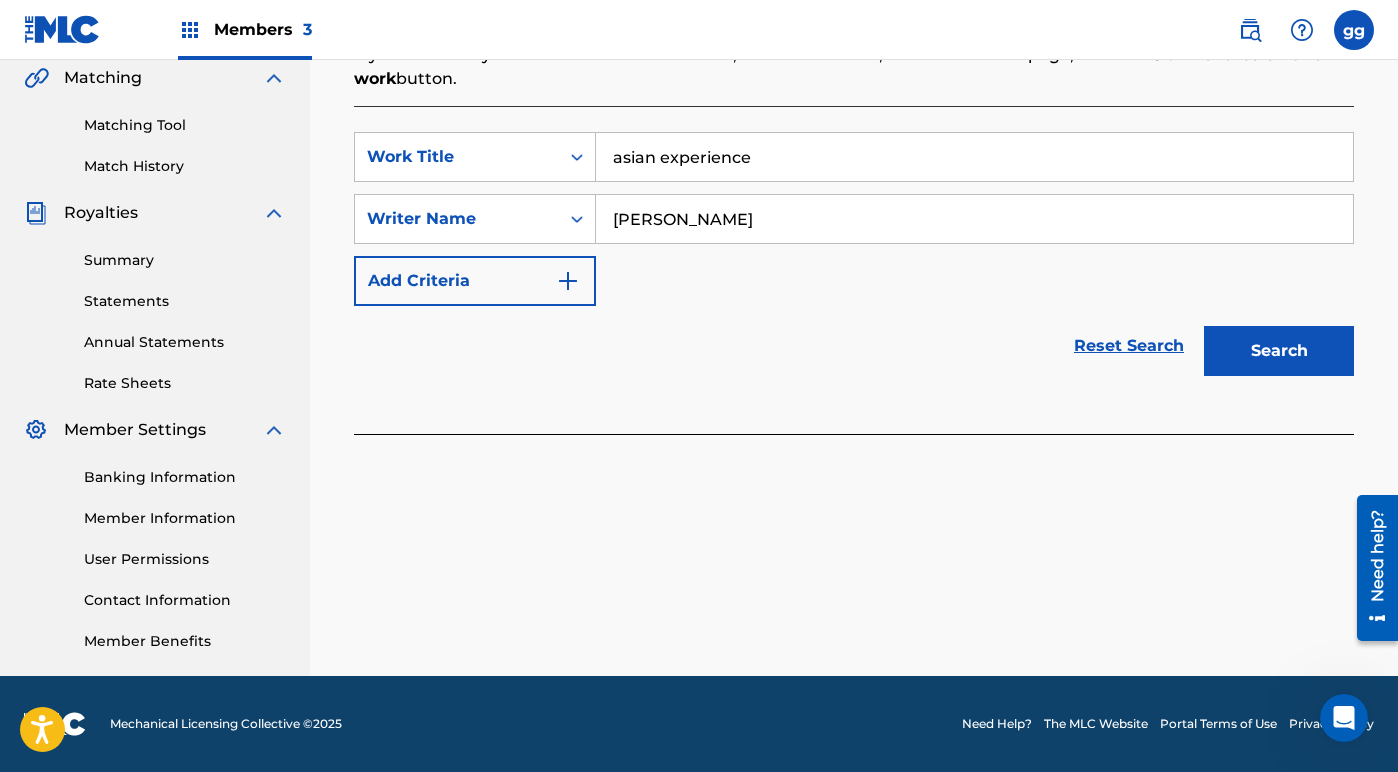 click on "Search" at bounding box center (1279, 351) 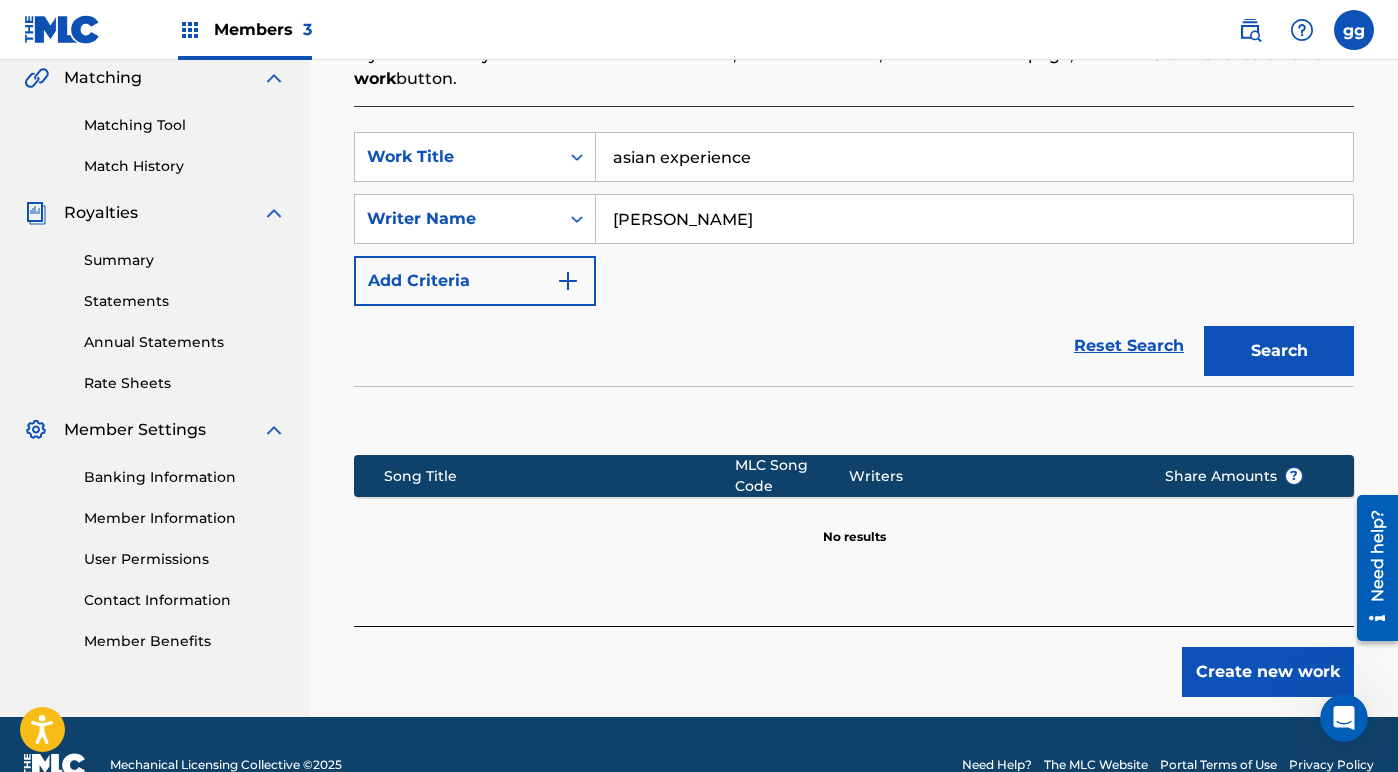 click on "Create new work" at bounding box center (1268, 672) 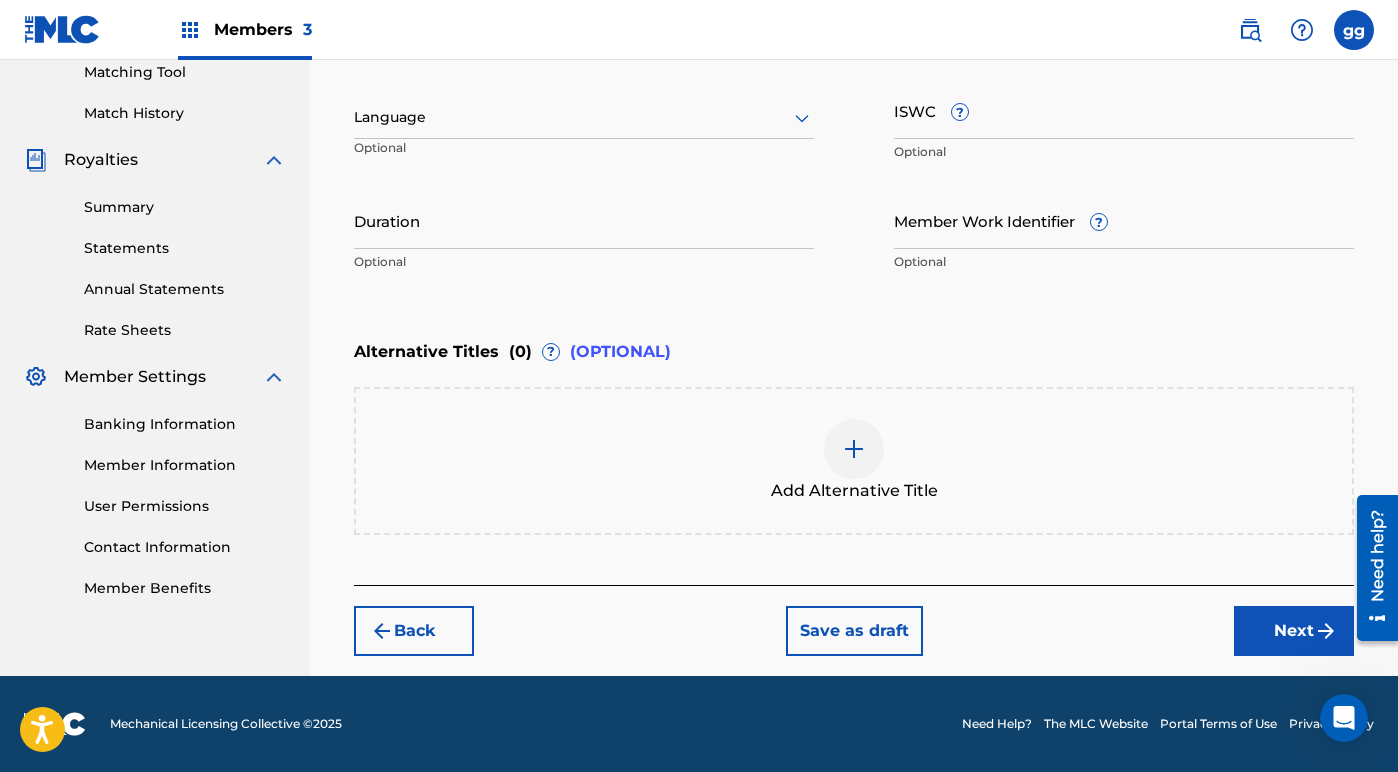 scroll, scrollTop: 521, scrollLeft: 0, axis: vertical 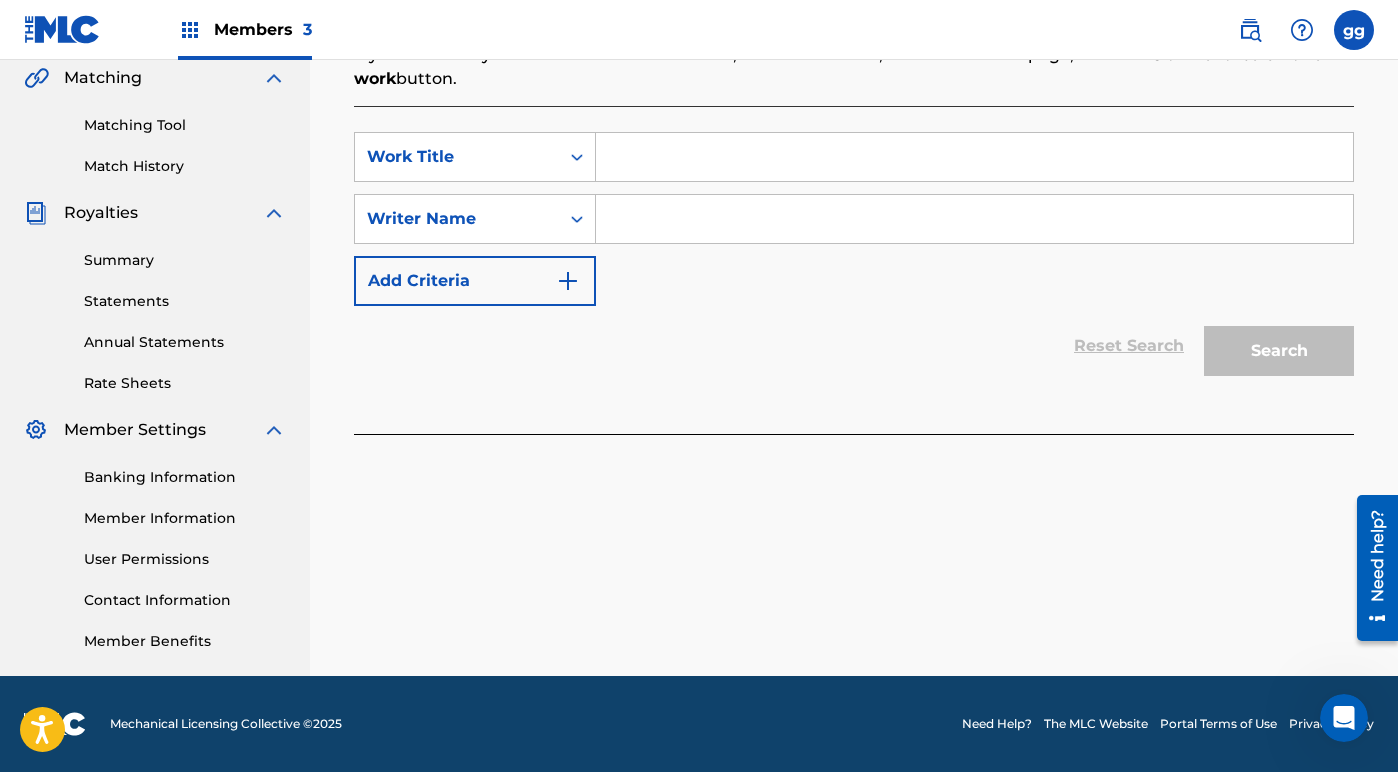 click at bounding box center [974, 157] 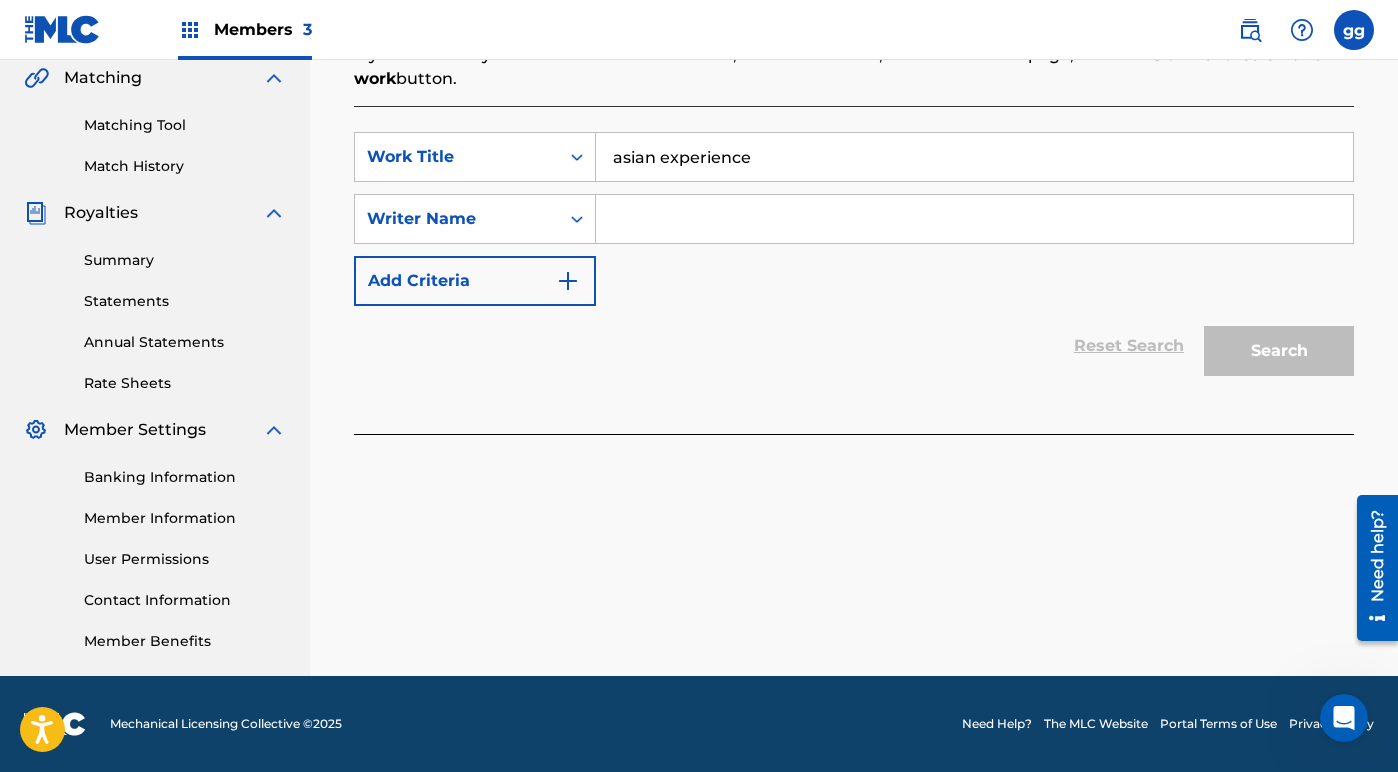 type on "asian experience" 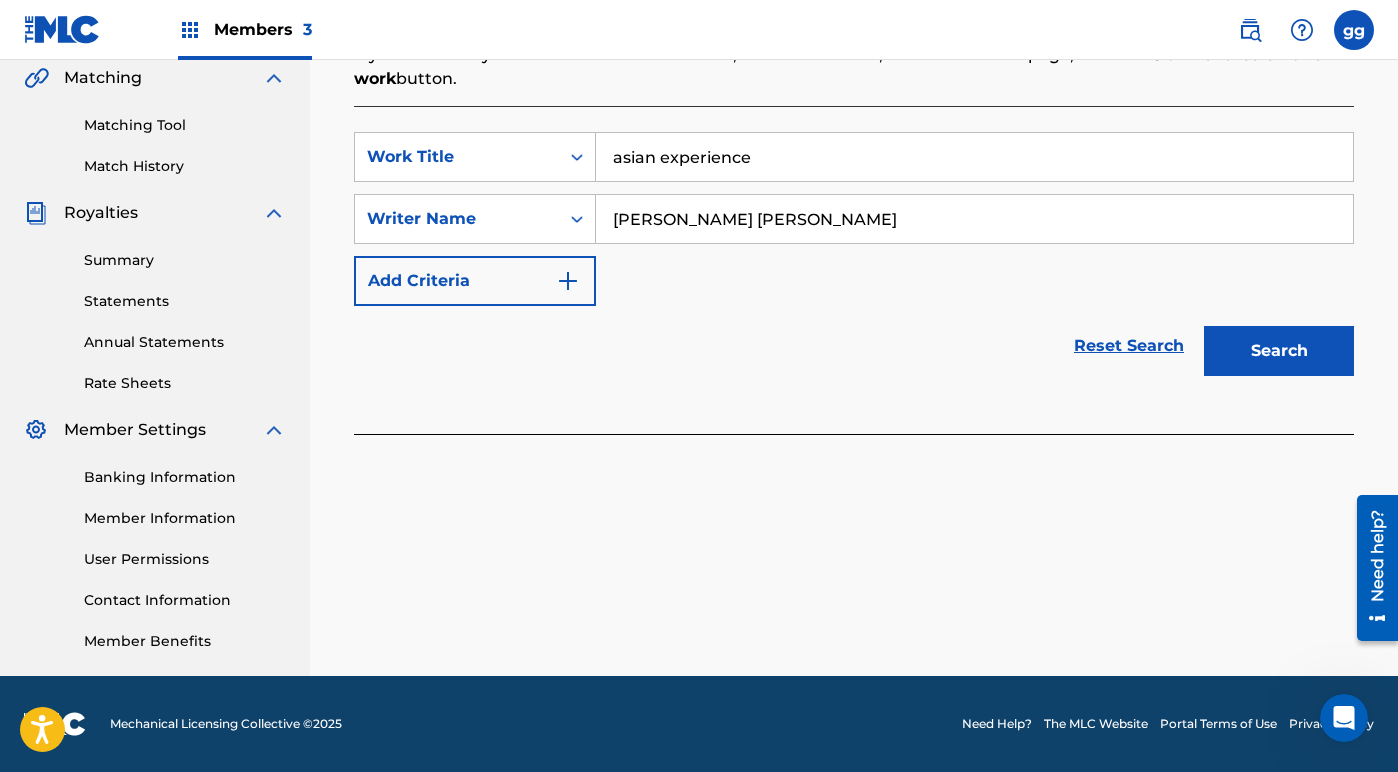 type on "[PERSON_NAME] [PERSON_NAME]" 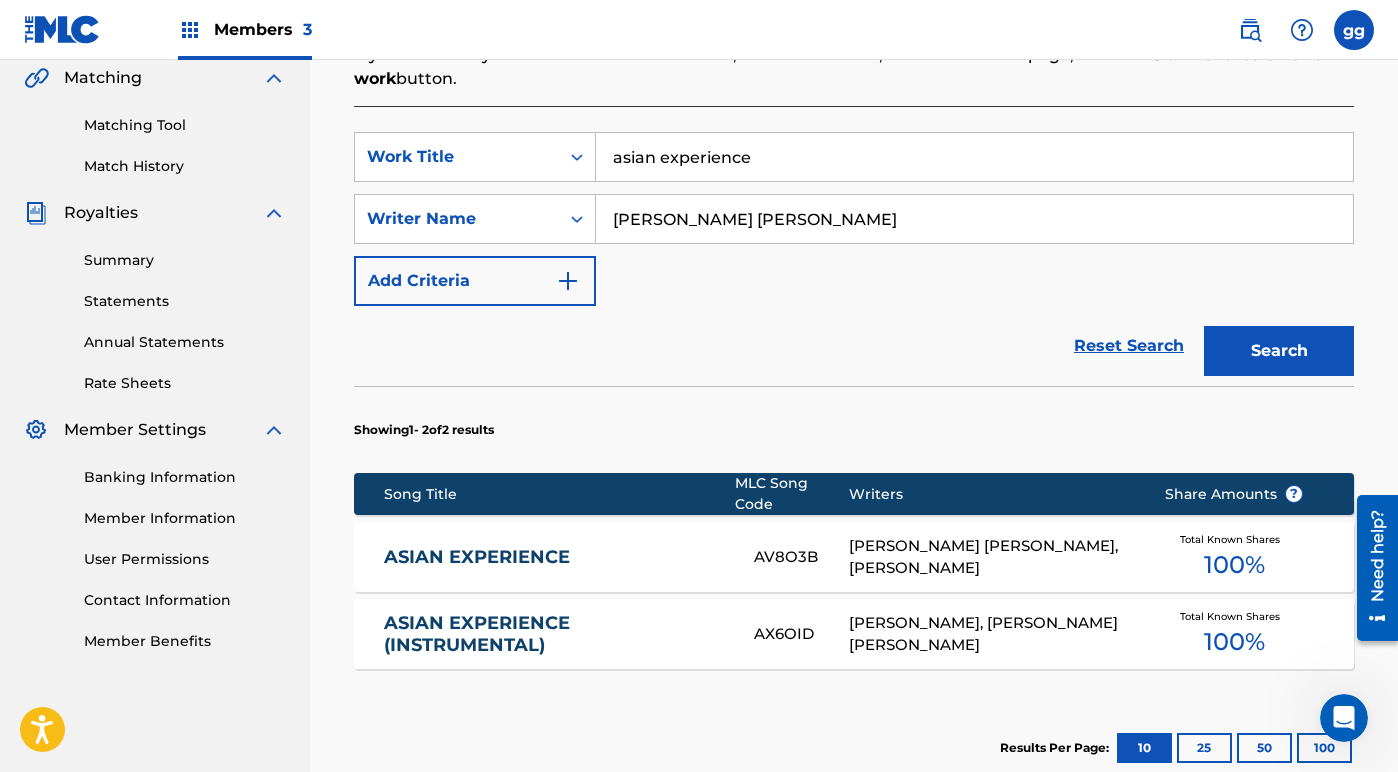 click on "ASIAN EXPERIENCE" at bounding box center (555, 557) 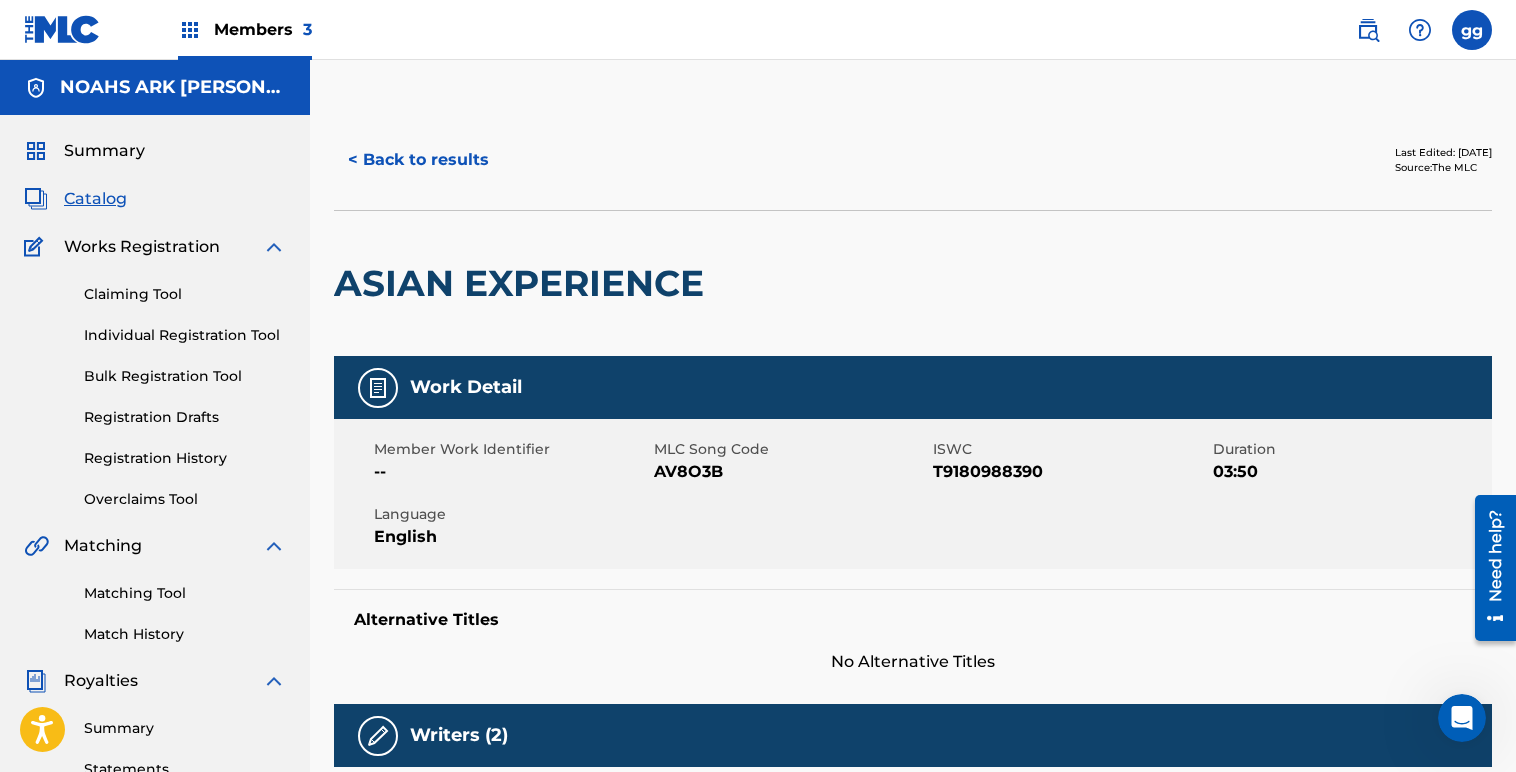 scroll, scrollTop: 0, scrollLeft: 0, axis: both 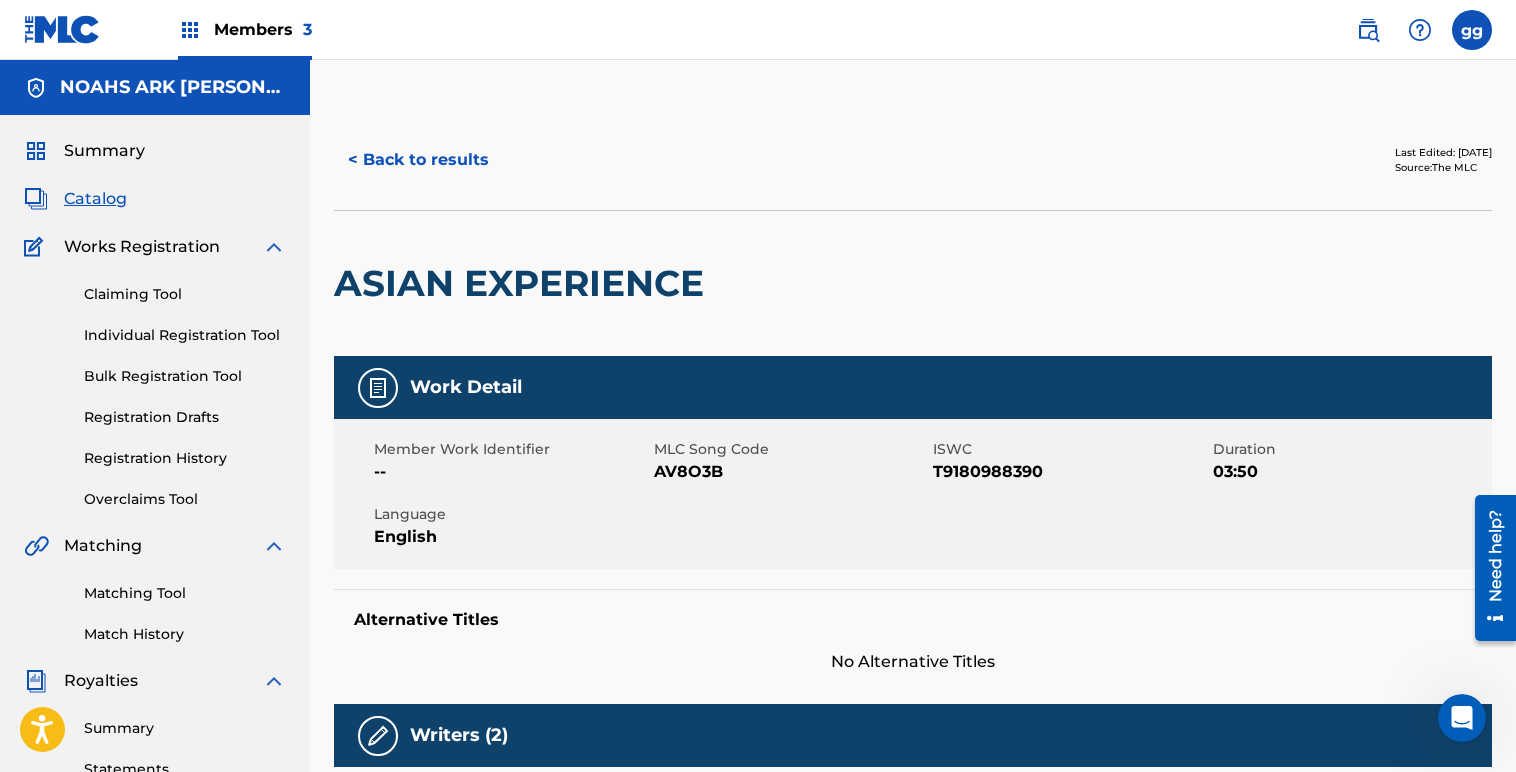 click on "< Back to results" at bounding box center [418, 160] 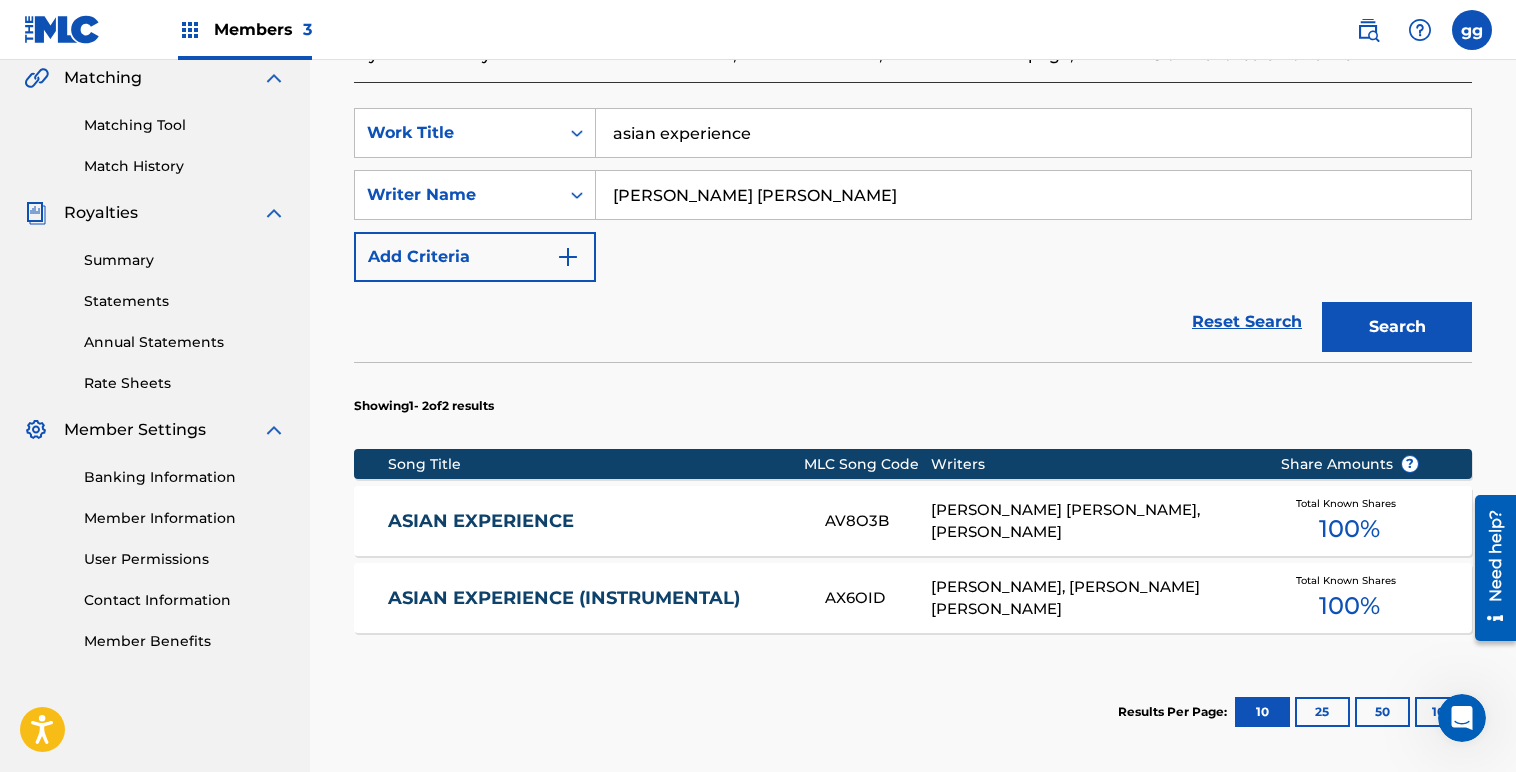 click on "ASIAN EXPERIENCE (INSTRUMENTAL) AX6OID [PERSON_NAME], [PERSON_NAME] [PERSON_NAME] Total Known Shares 100 %" at bounding box center (913, 598) 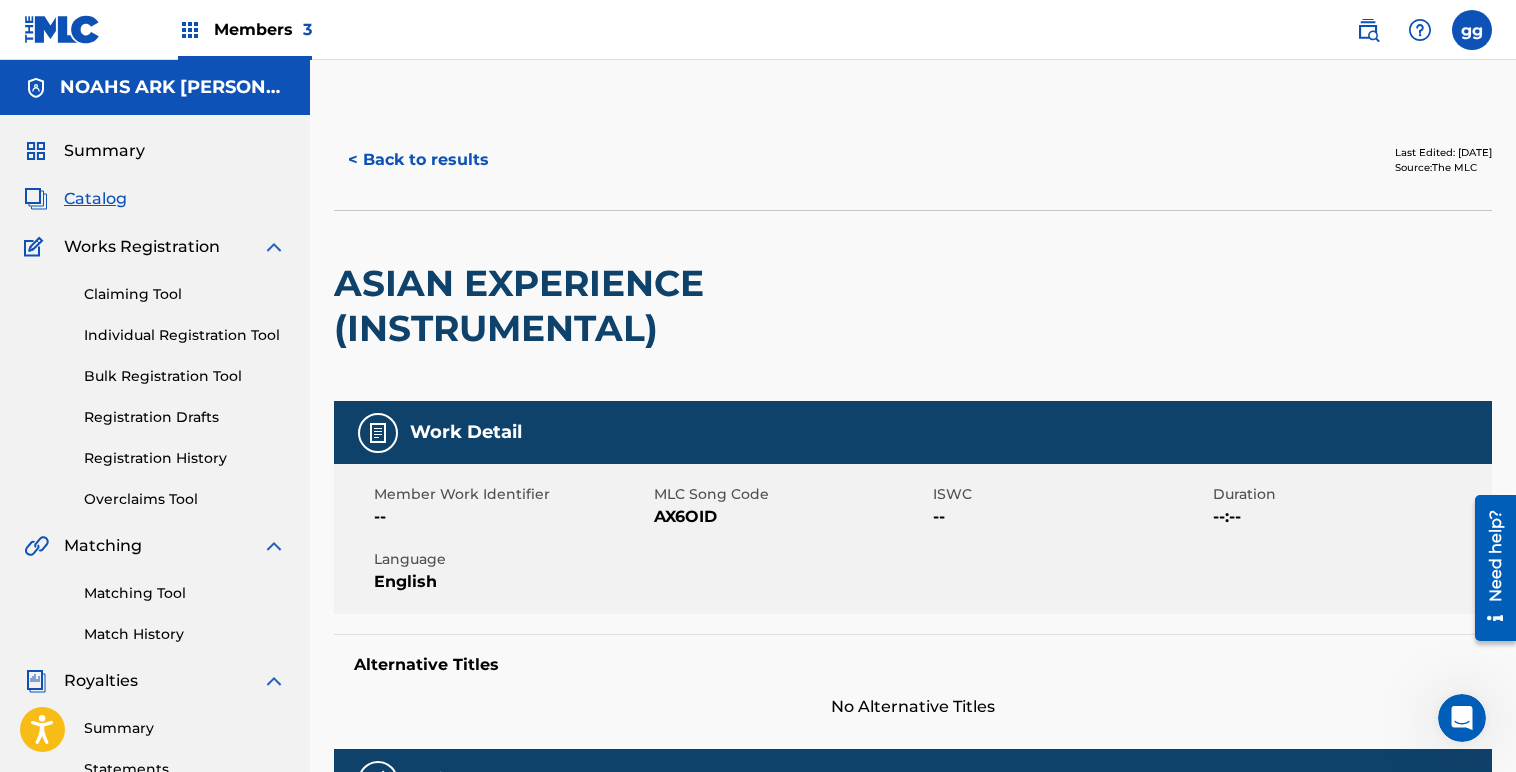 scroll, scrollTop: 0, scrollLeft: 0, axis: both 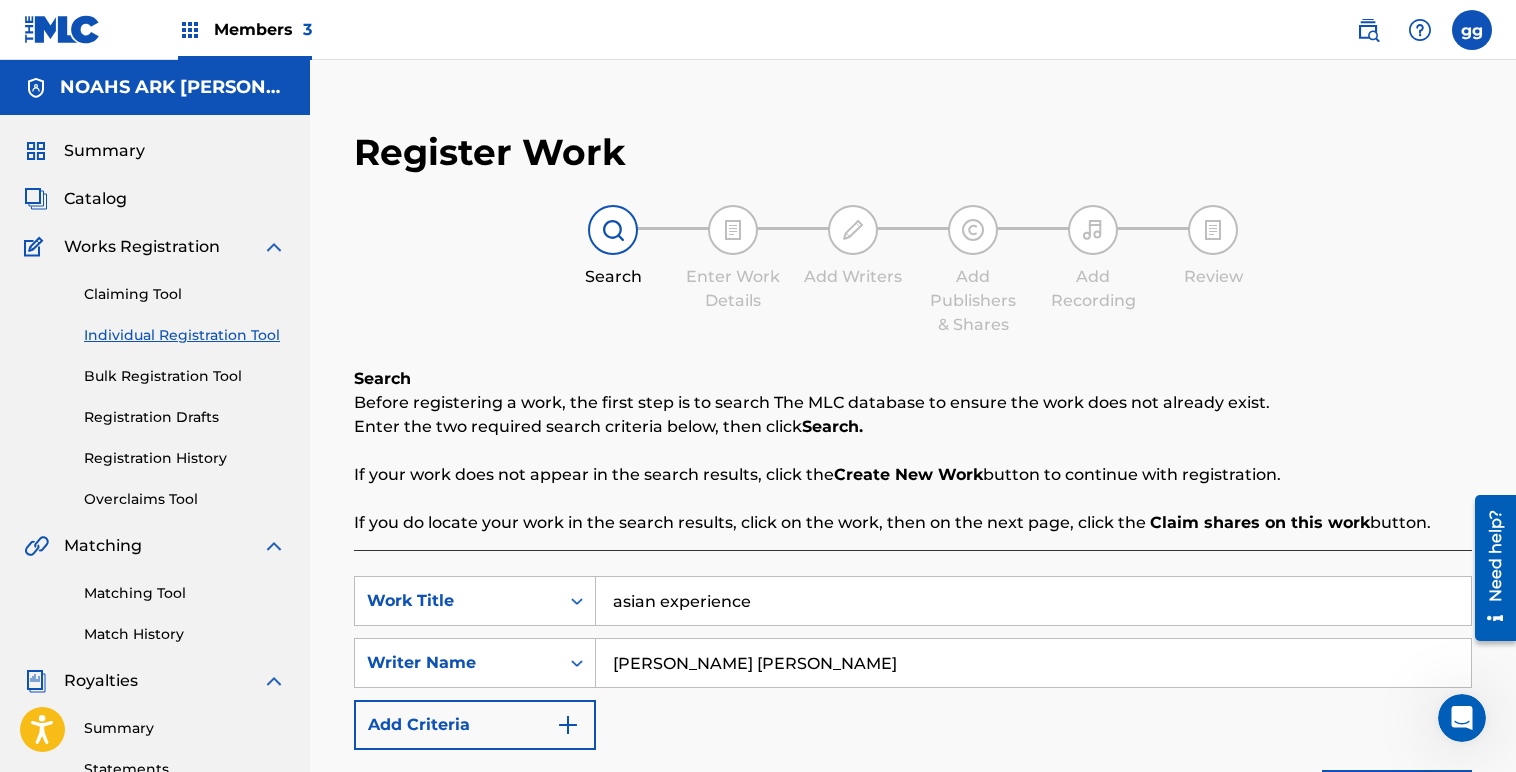 click on "Individual Registration Tool" at bounding box center [185, 335] 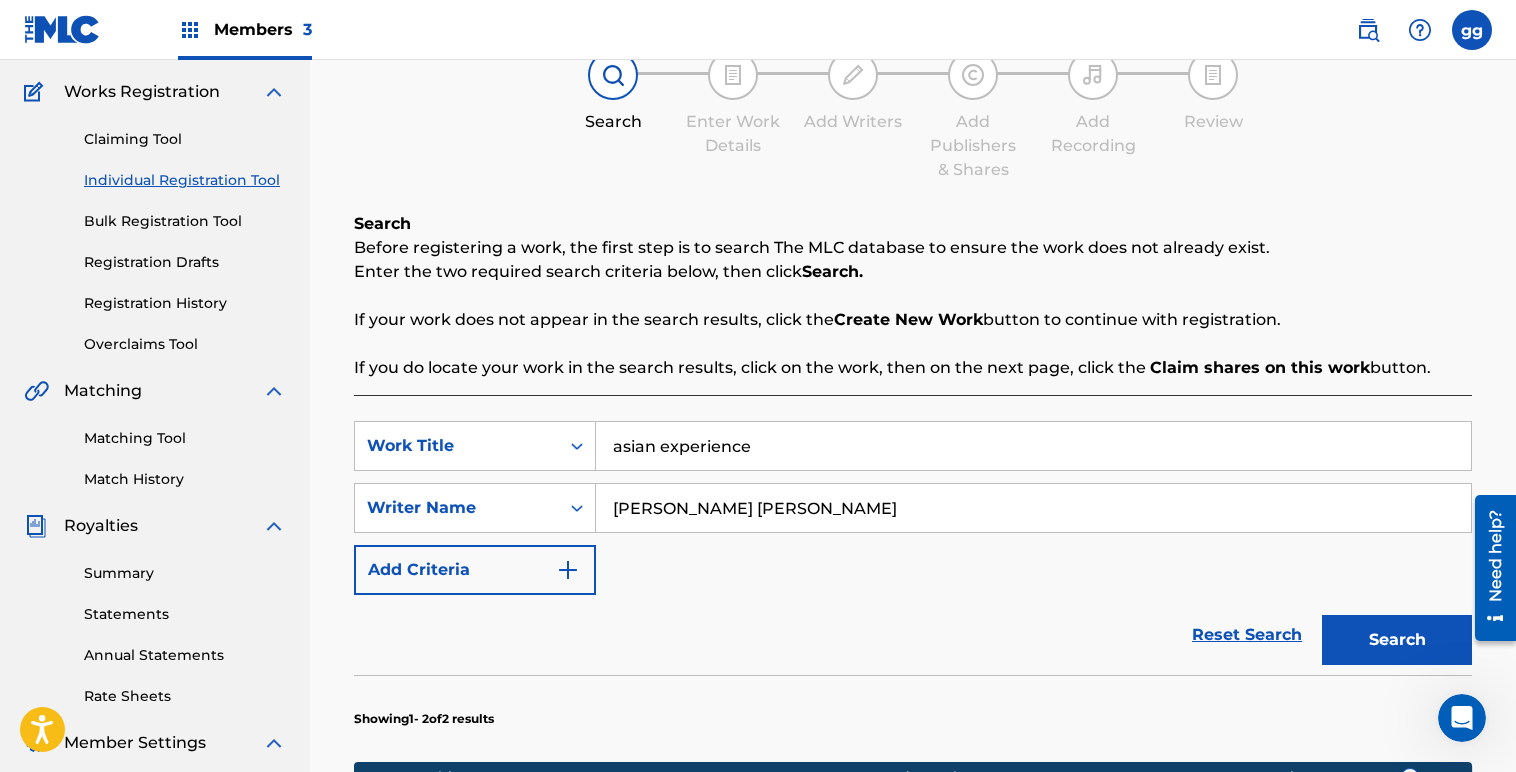 scroll, scrollTop: 41, scrollLeft: 0, axis: vertical 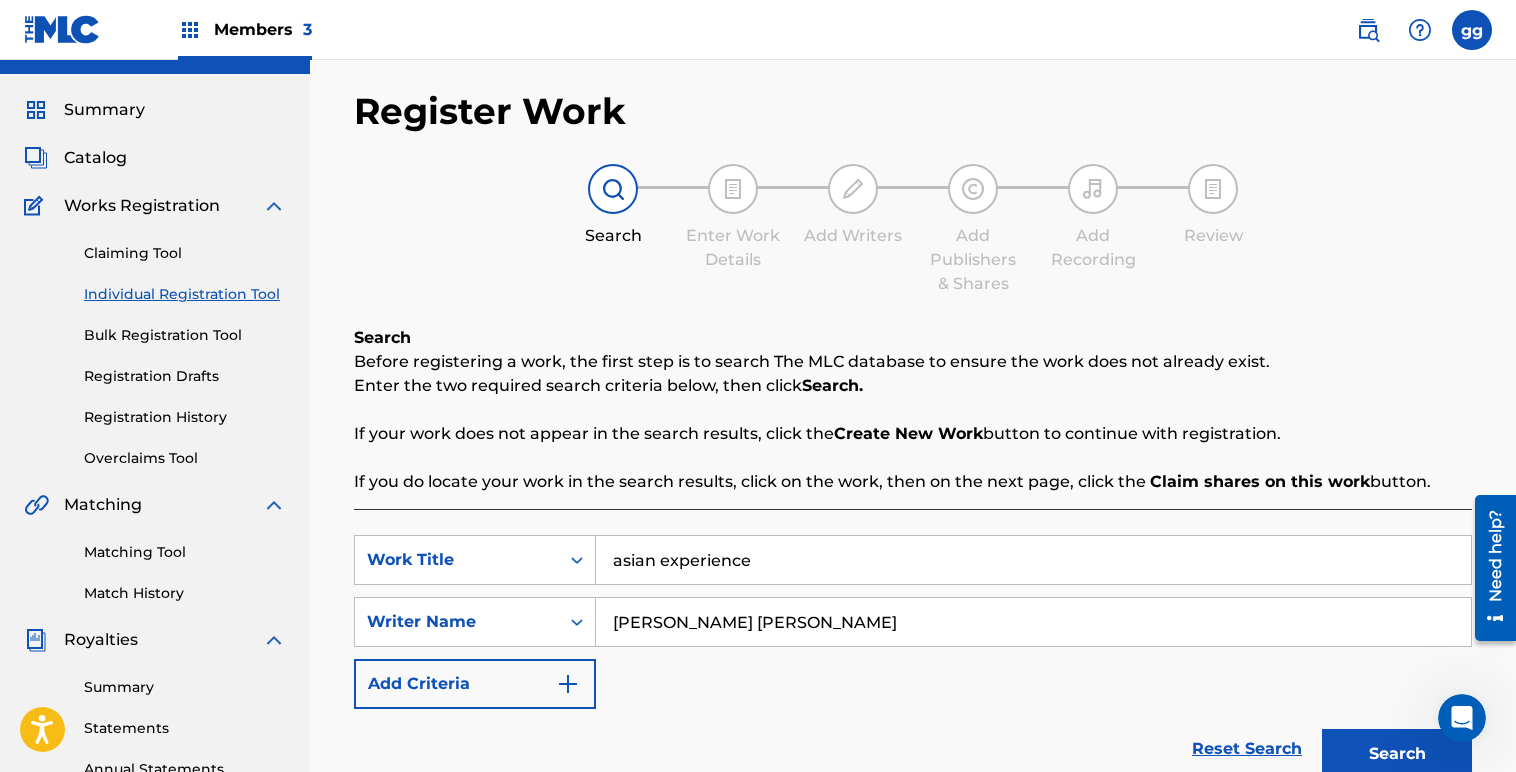 click on "Catalog" at bounding box center (95, 158) 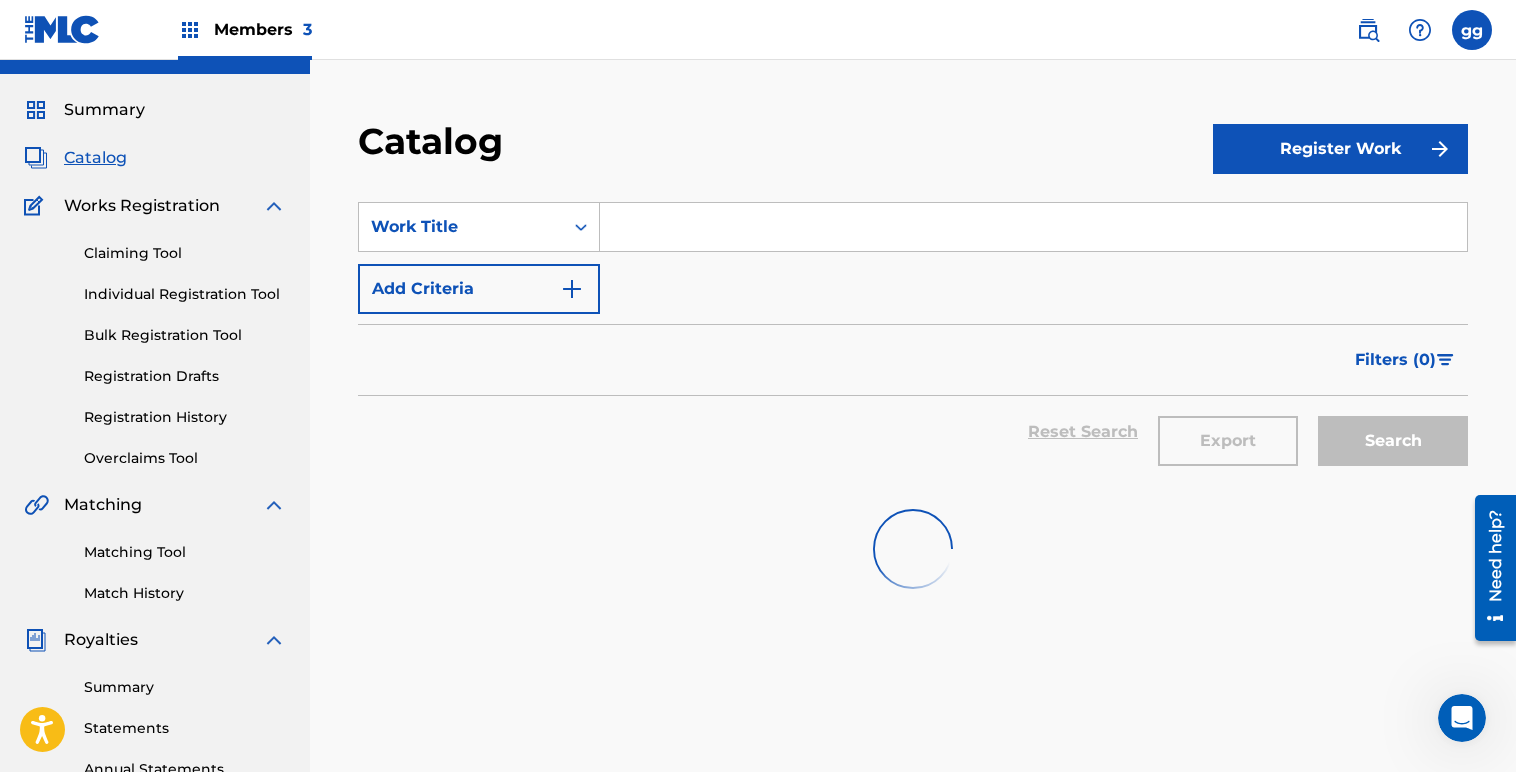 scroll, scrollTop: 0, scrollLeft: 0, axis: both 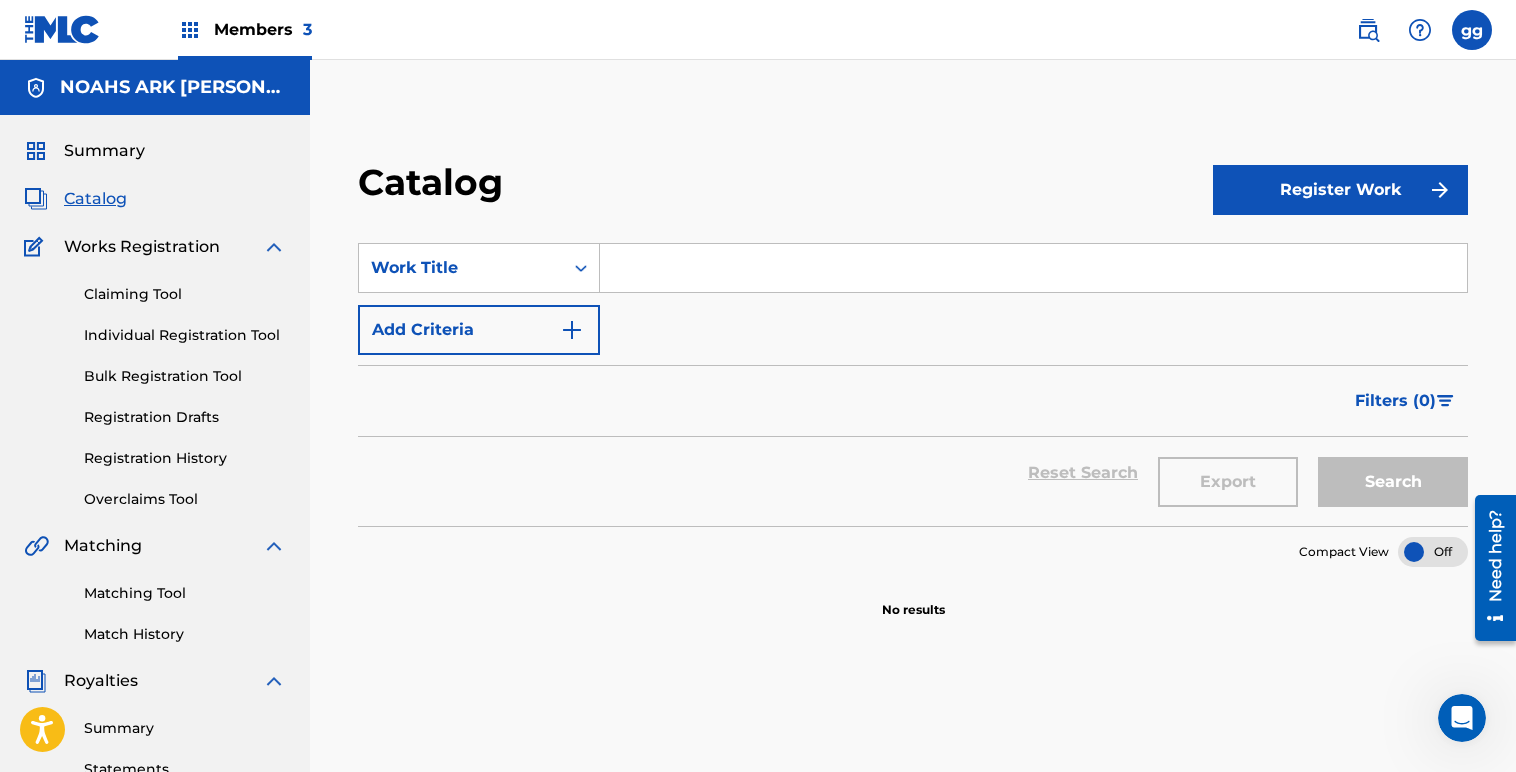 click on "Register Work" at bounding box center (1340, 190) 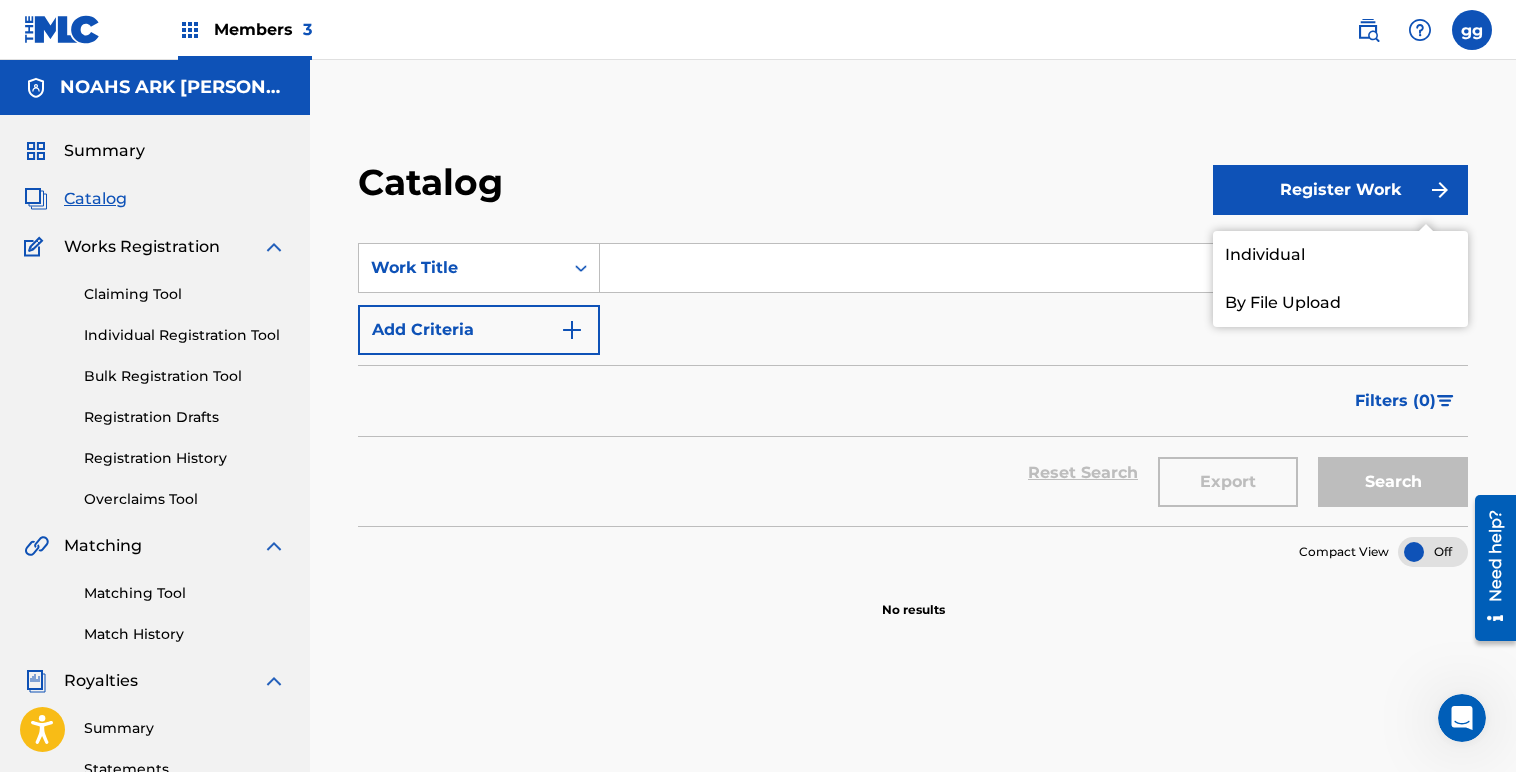 click on "Individual" at bounding box center (1340, 255) 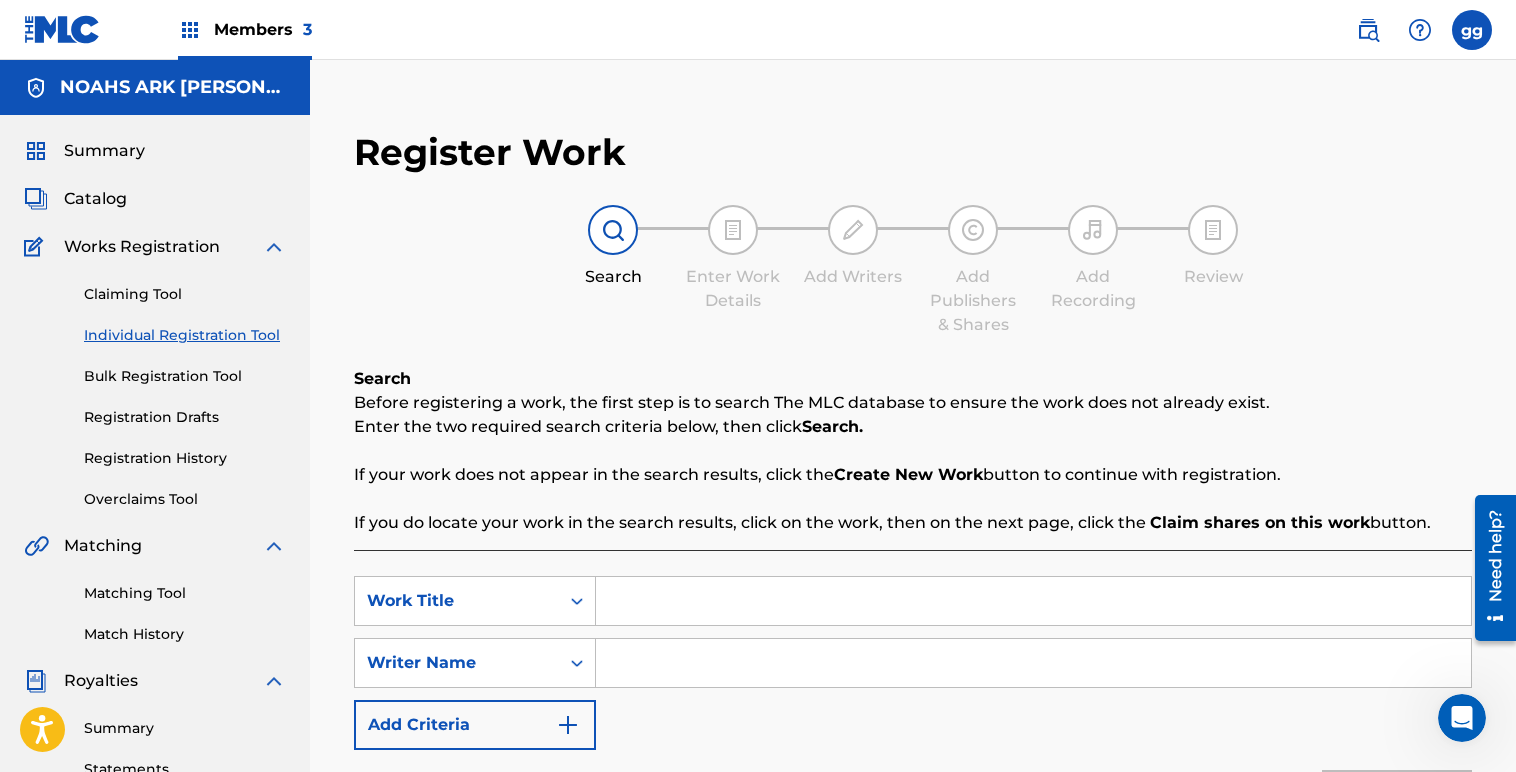 click at bounding box center [1033, 601] 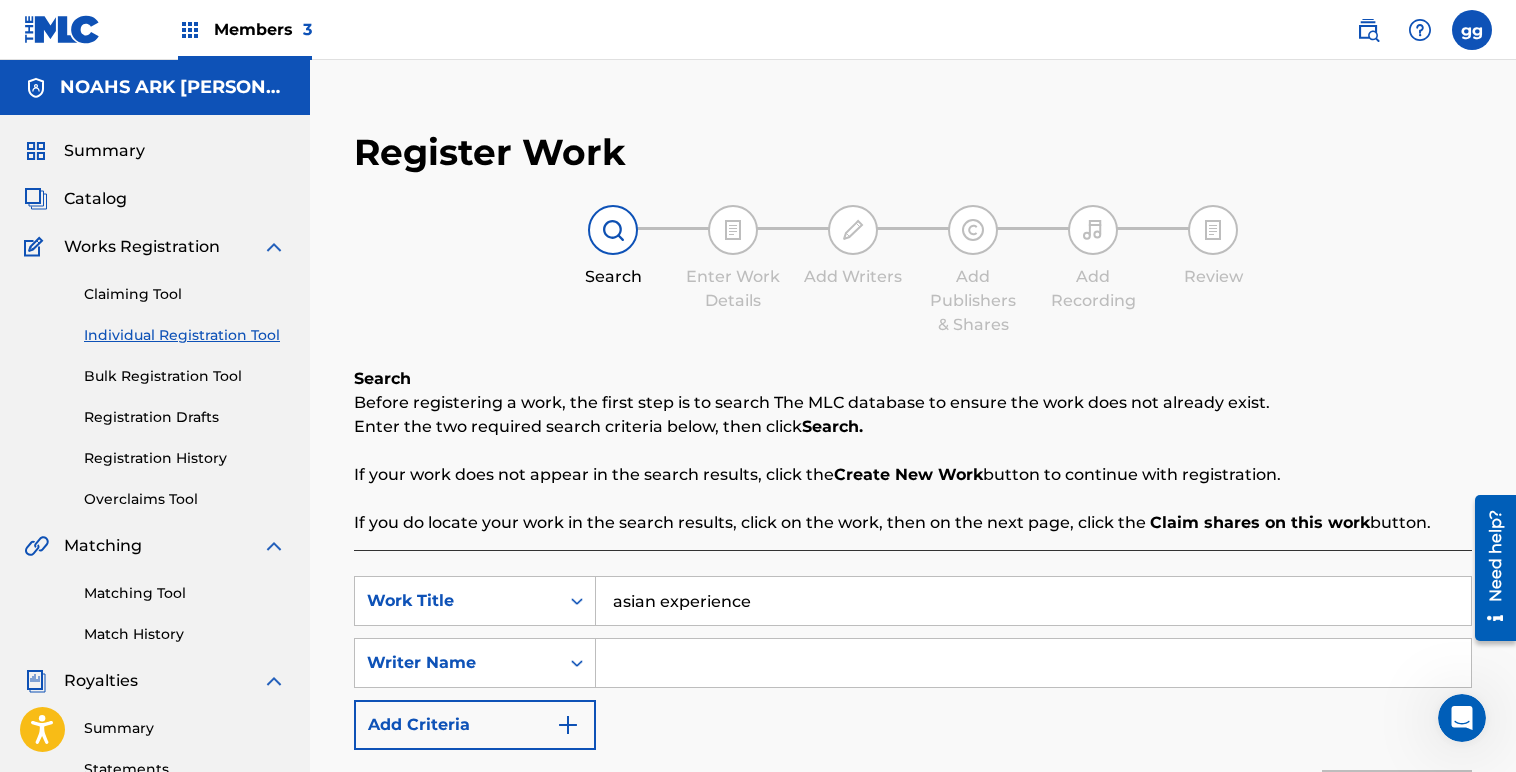 type on "asian experience" 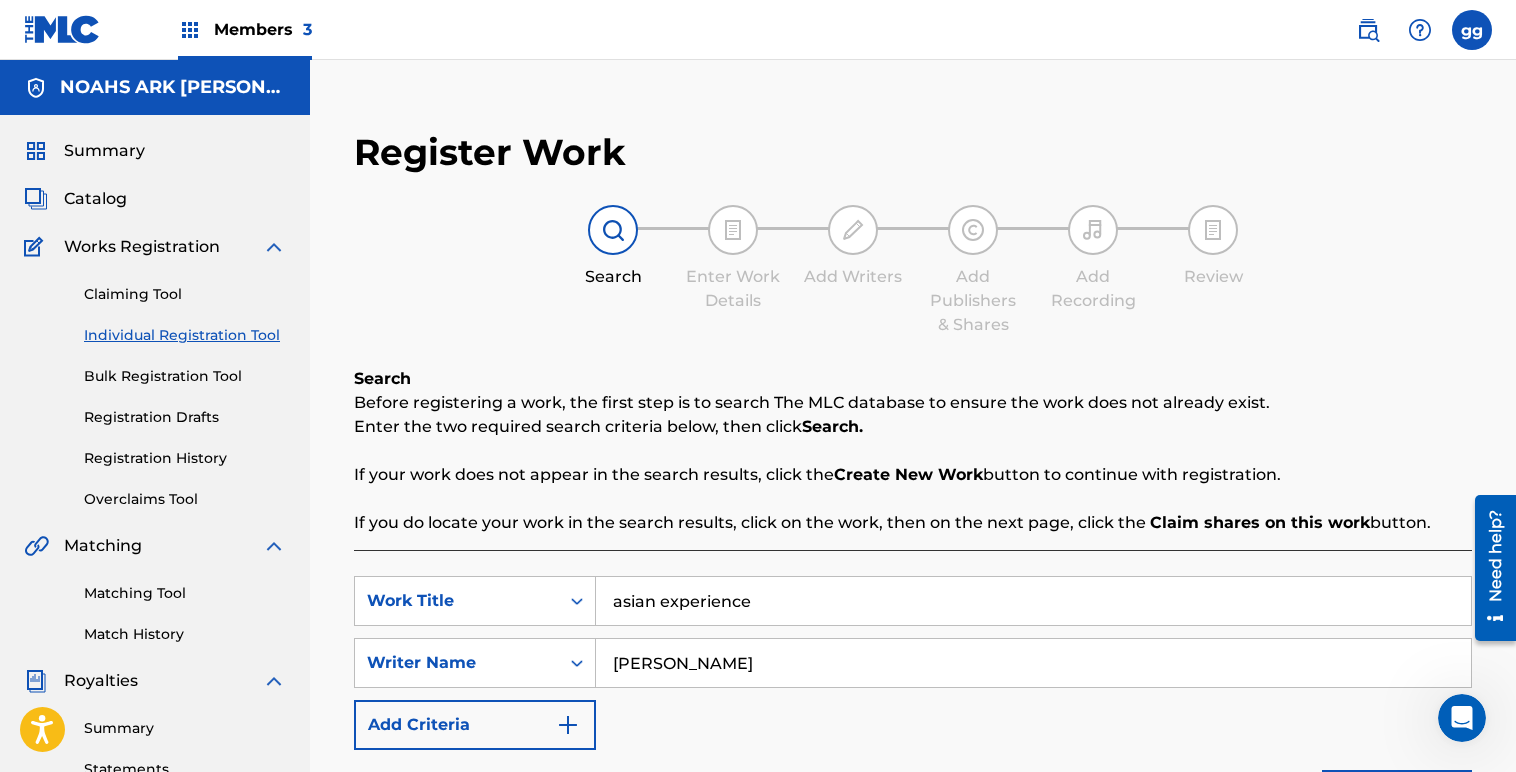 type on "[PERSON_NAME]" 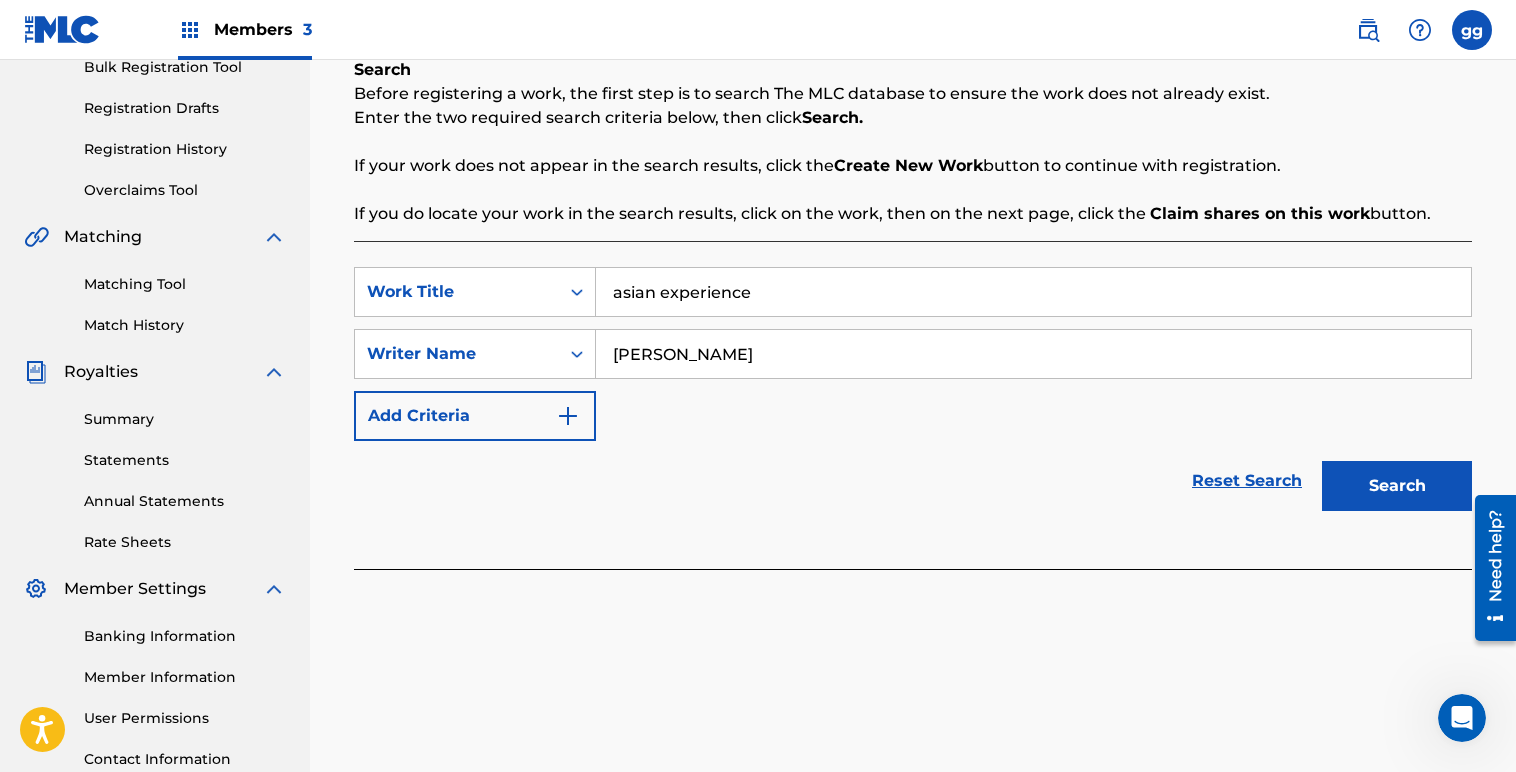 scroll, scrollTop: 318, scrollLeft: 0, axis: vertical 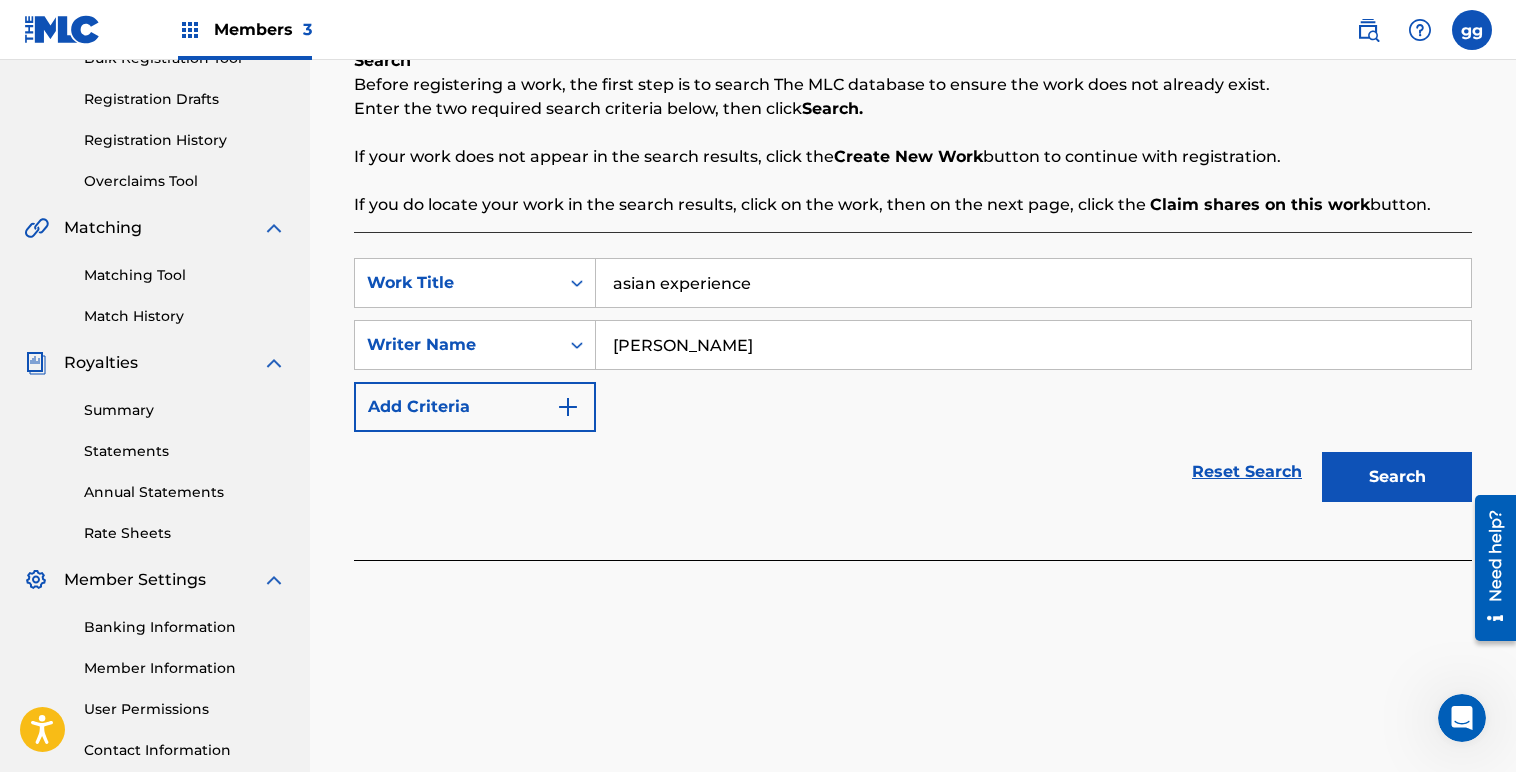 click on "Search" at bounding box center [1397, 477] 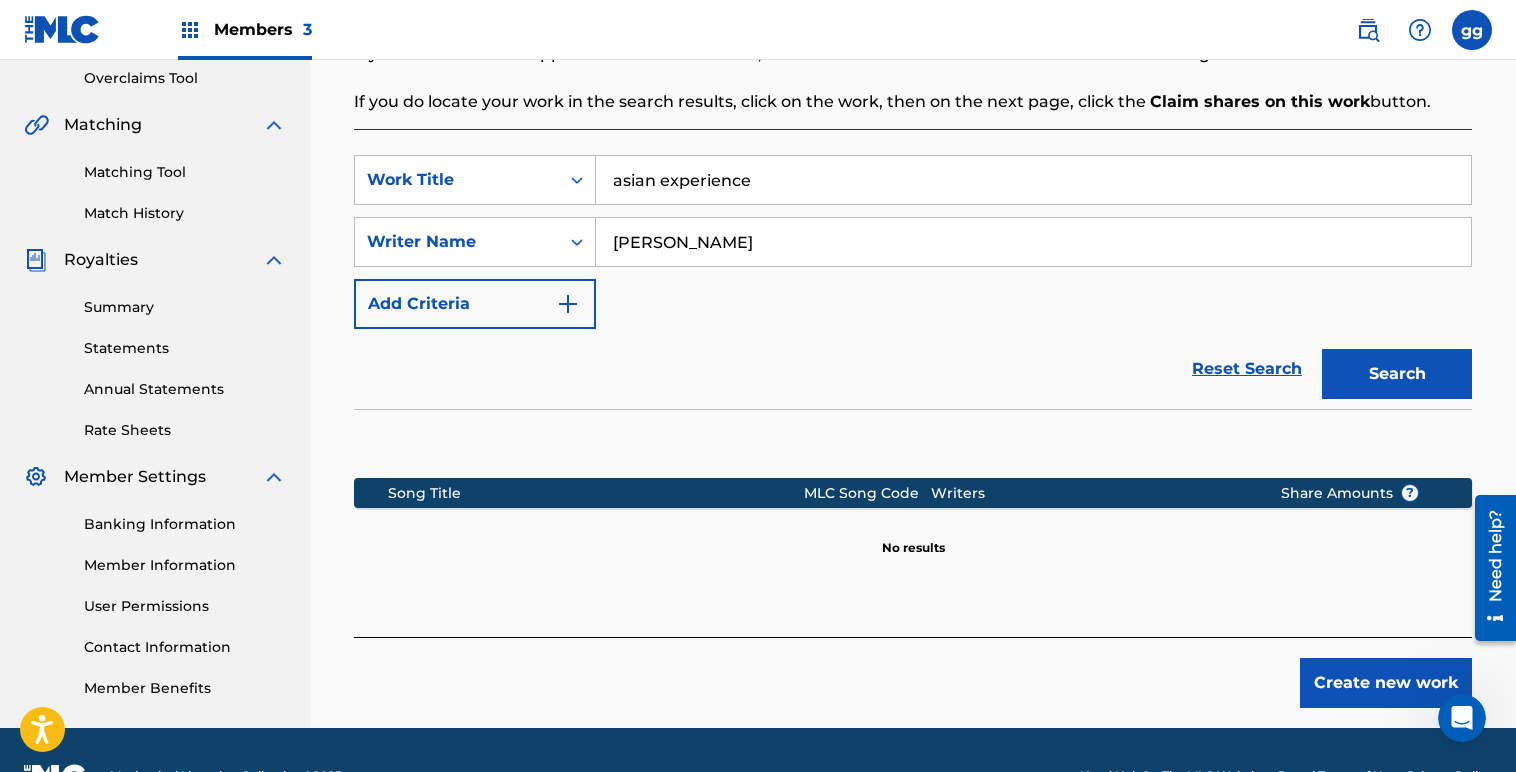 scroll, scrollTop: 441, scrollLeft: 0, axis: vertical 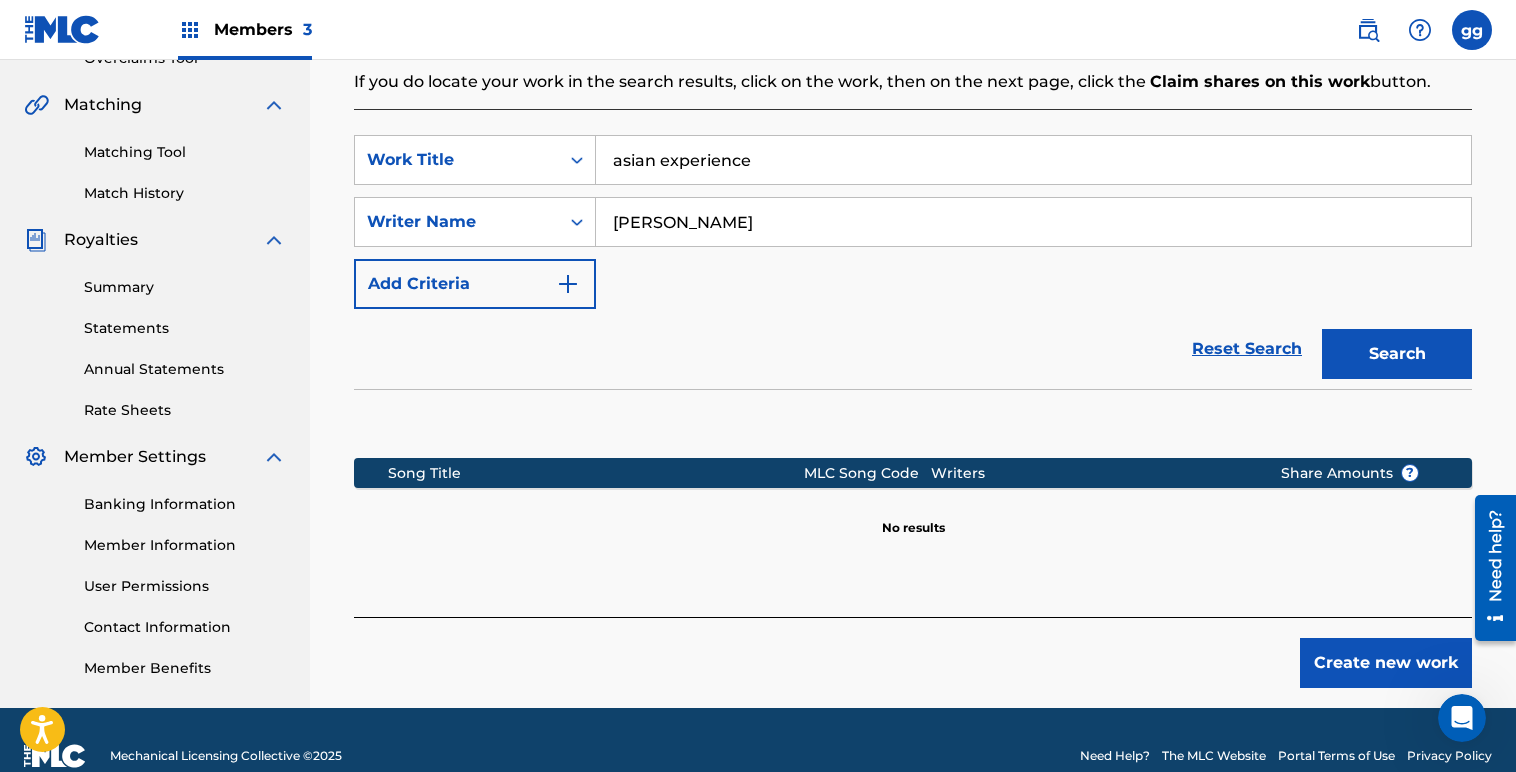 click on "Create new work" at bounding box center (1386, 663) 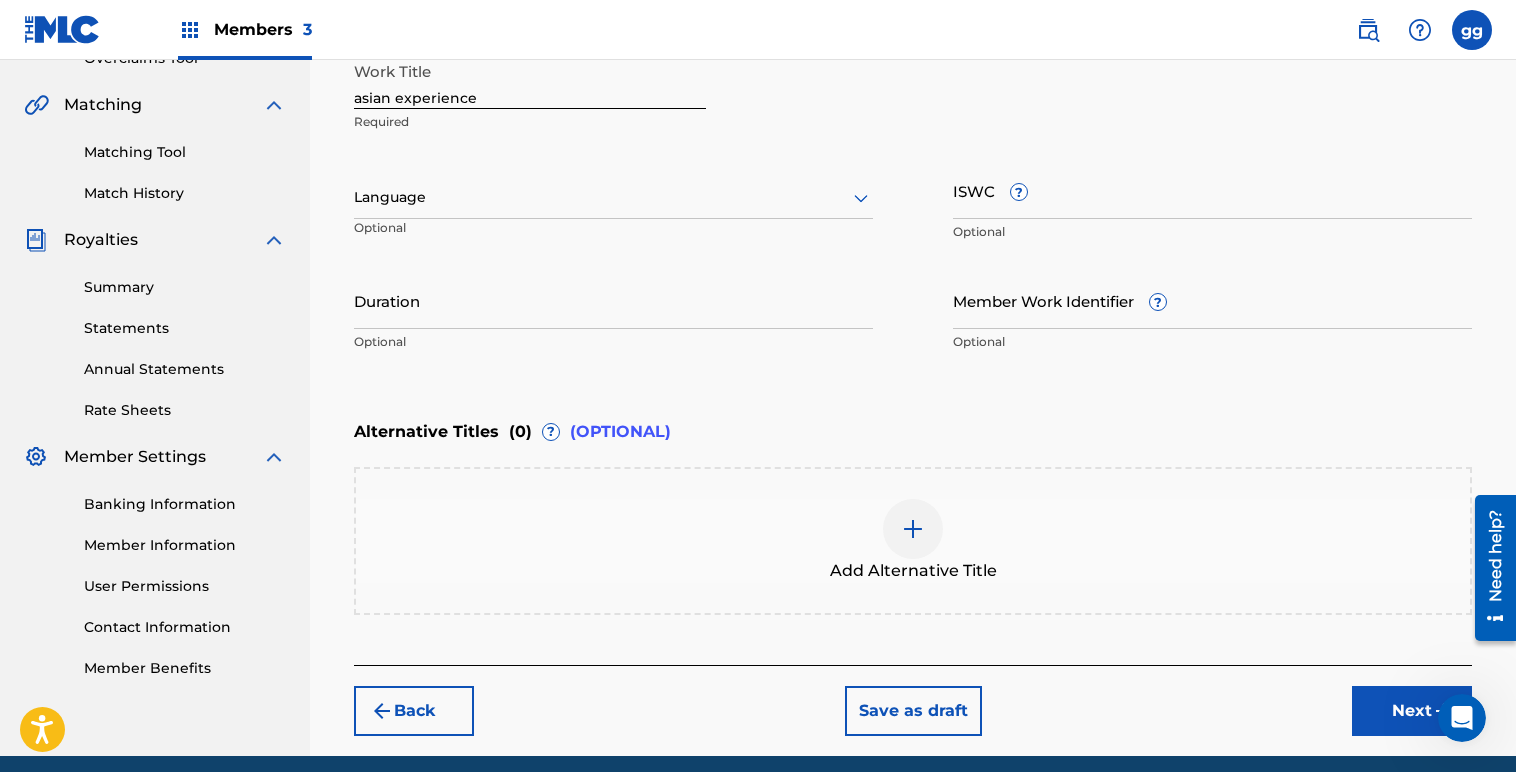 click on "ISWC   ?" at bounding box center (1212, 190) 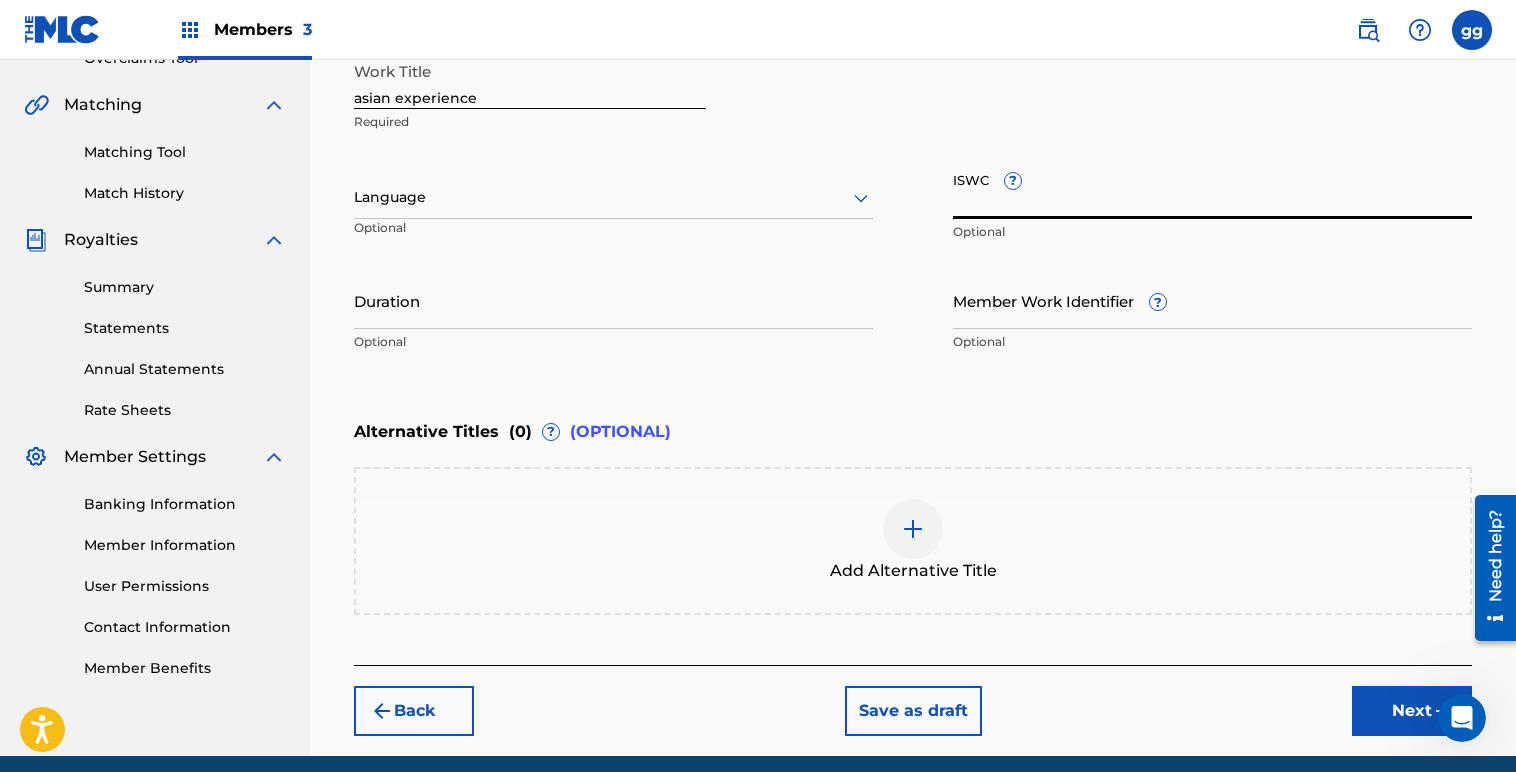 paste on "T9180988390" 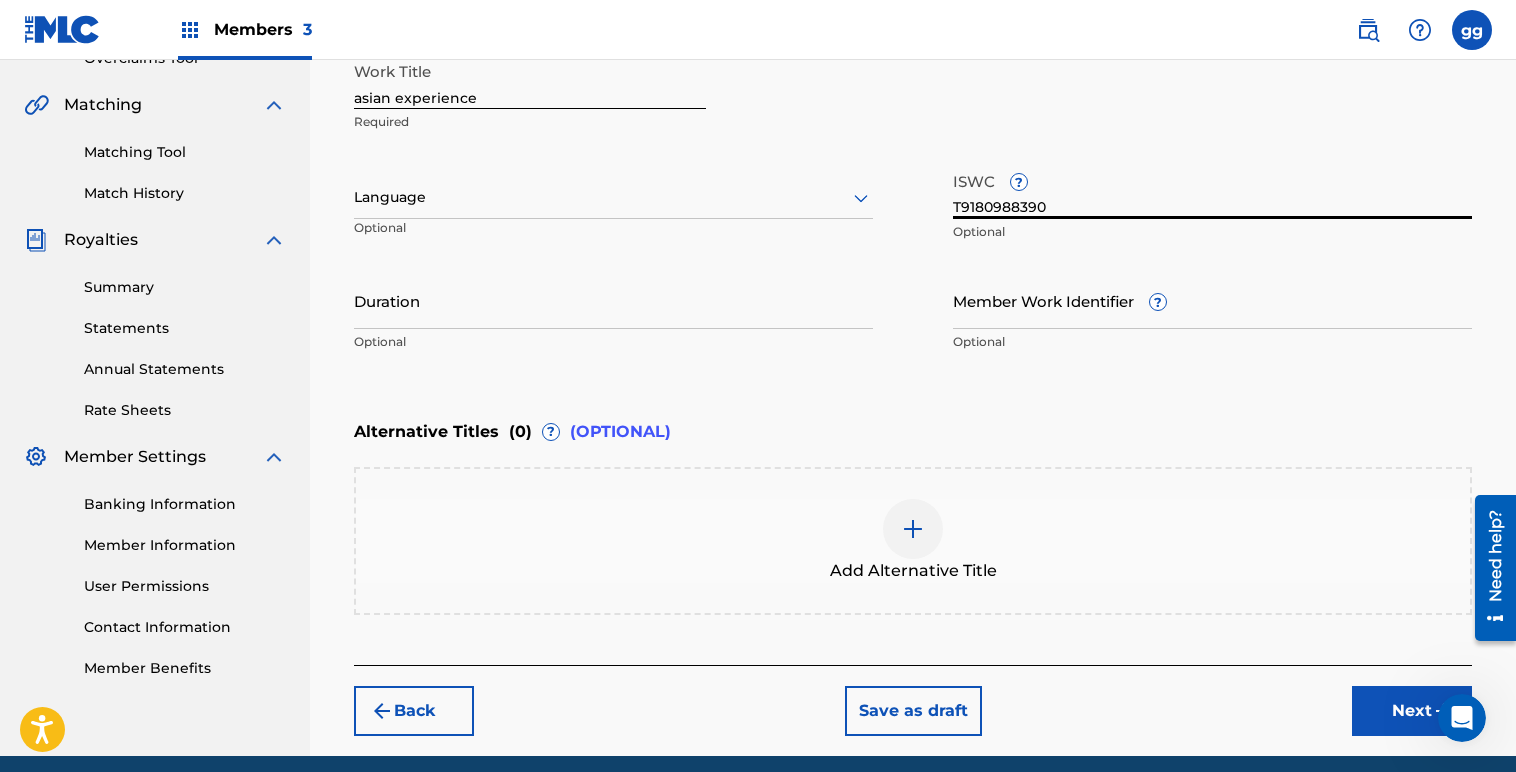 type on "T9180988390" 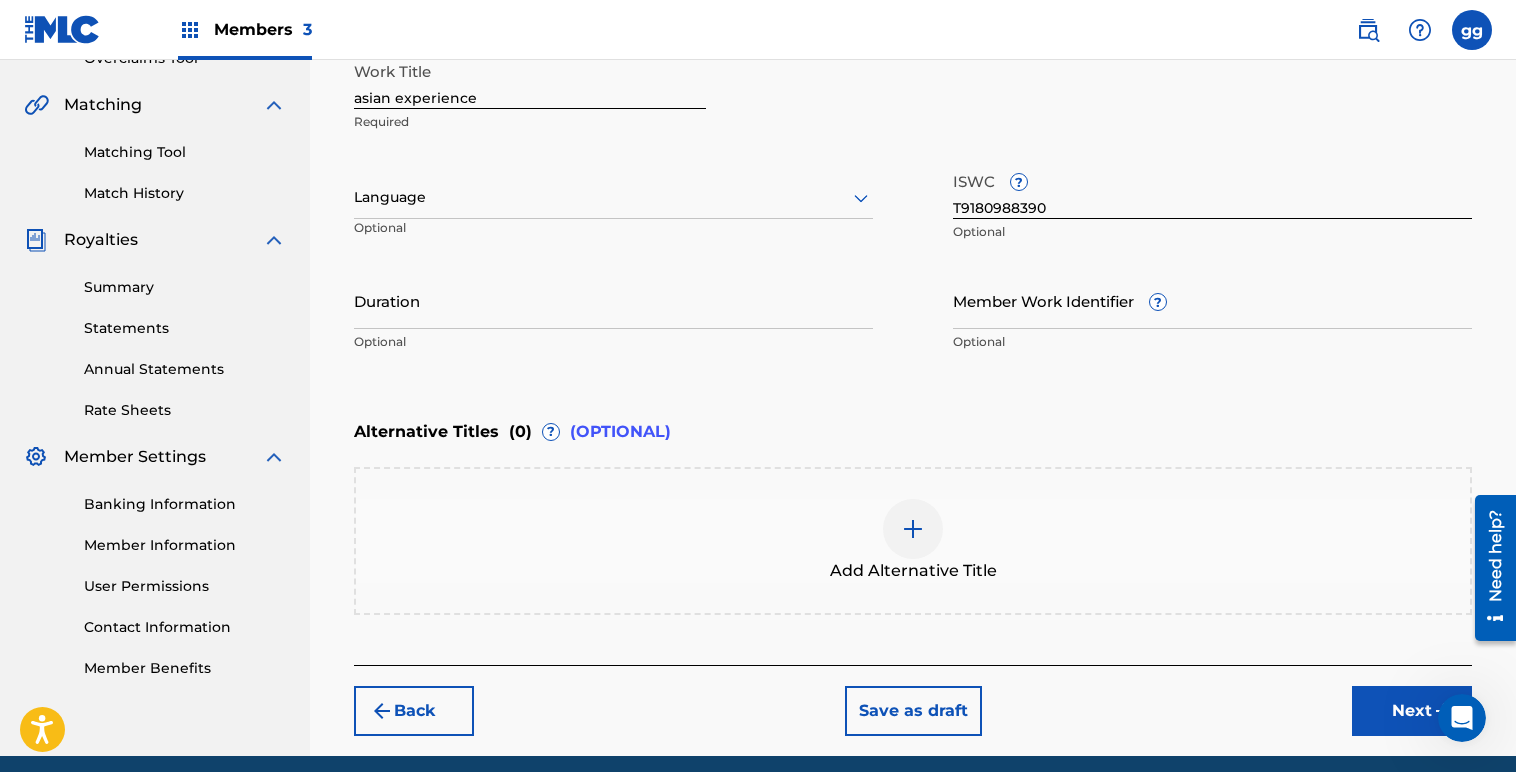 click at bounding box center [913, 529] 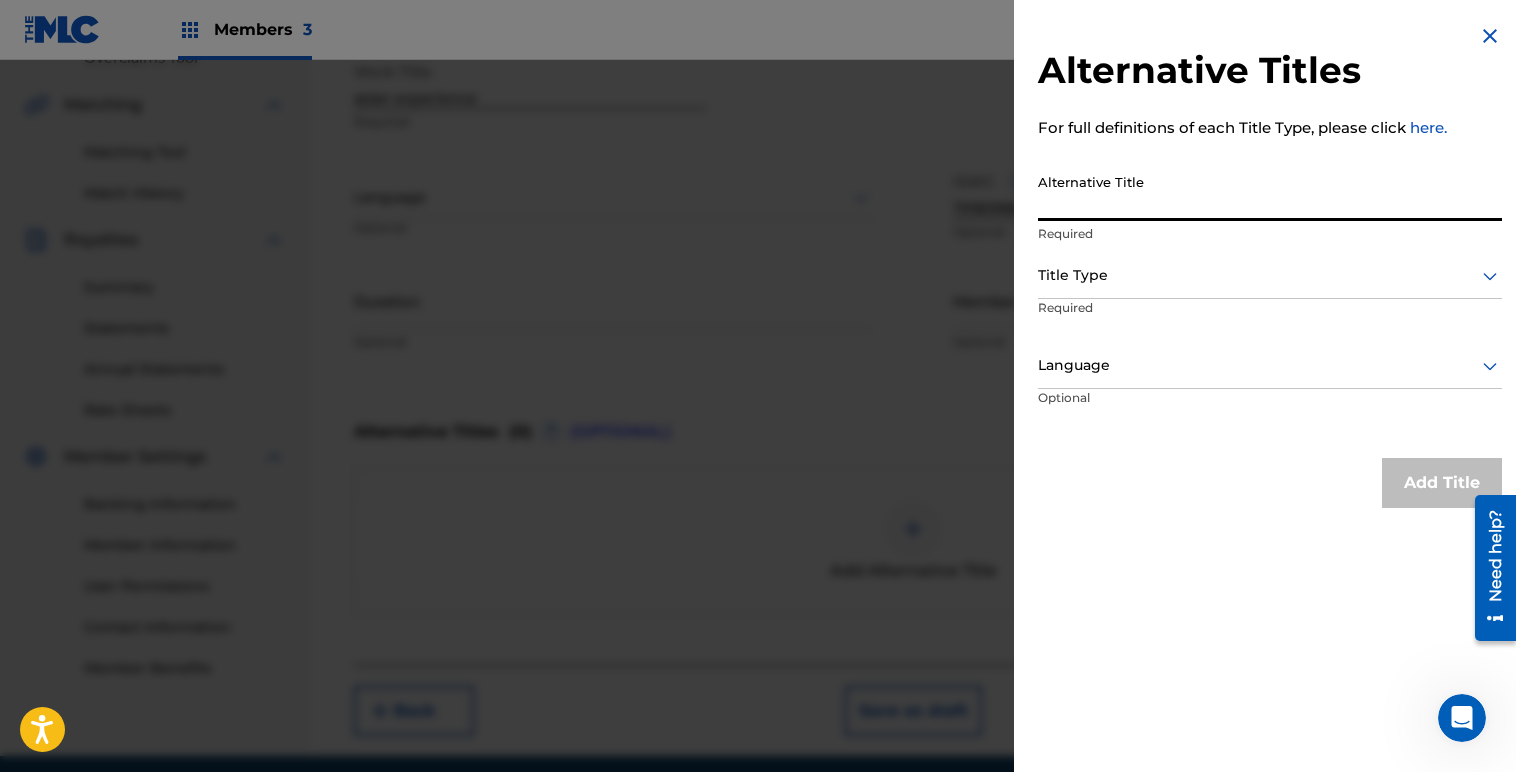 click on "Alternative Title" at bounding box center (1270, 192) 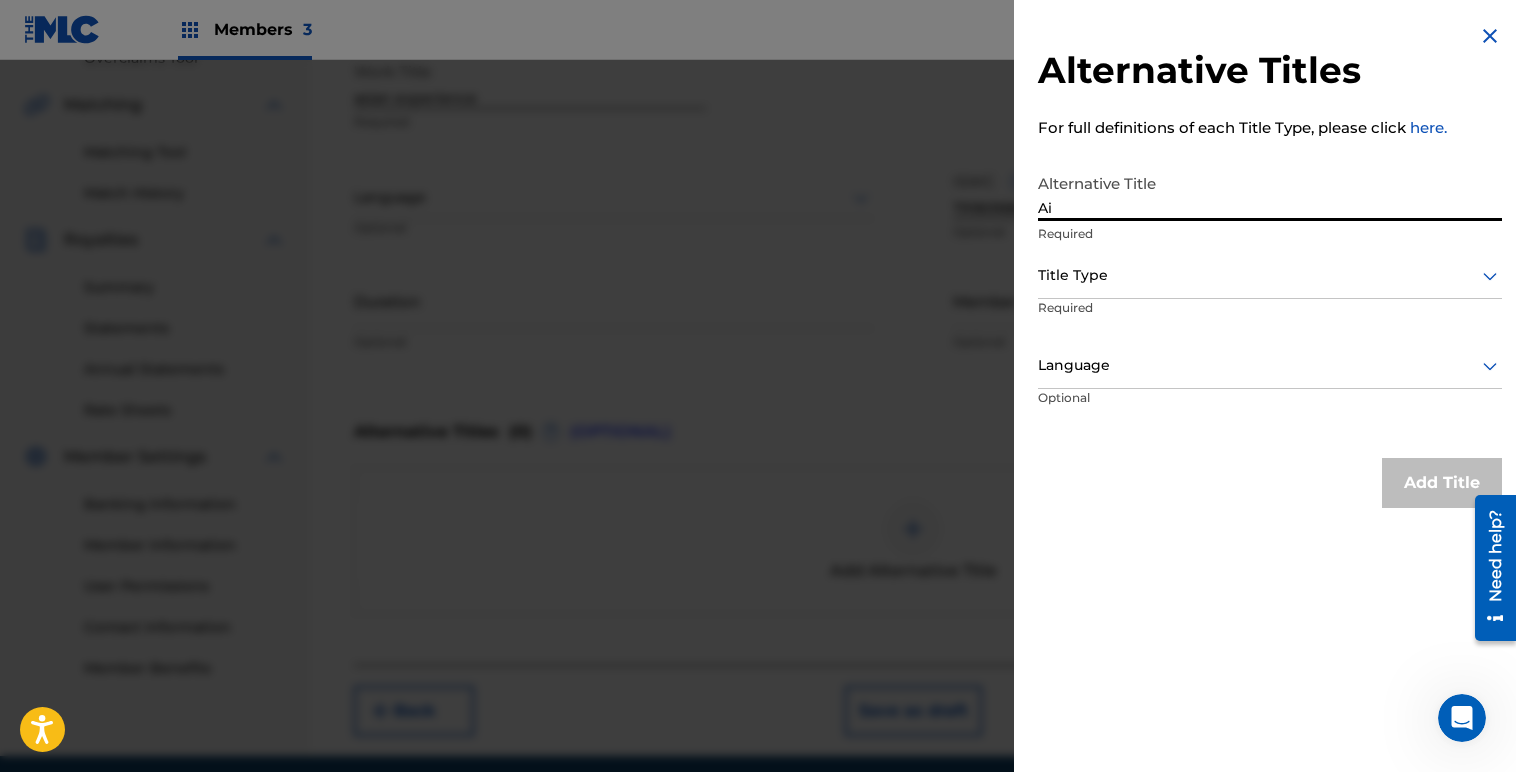type on "A" 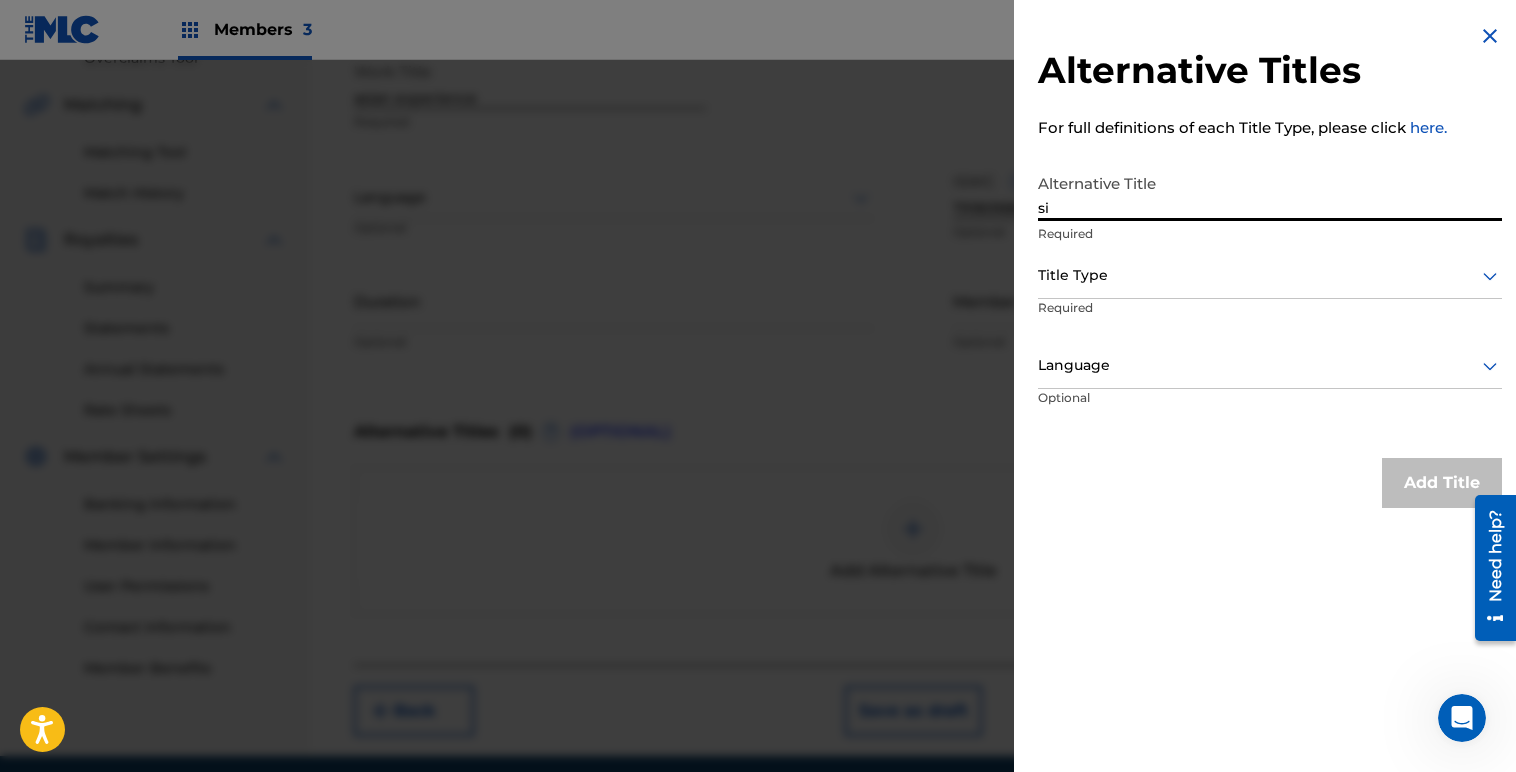type on "s" 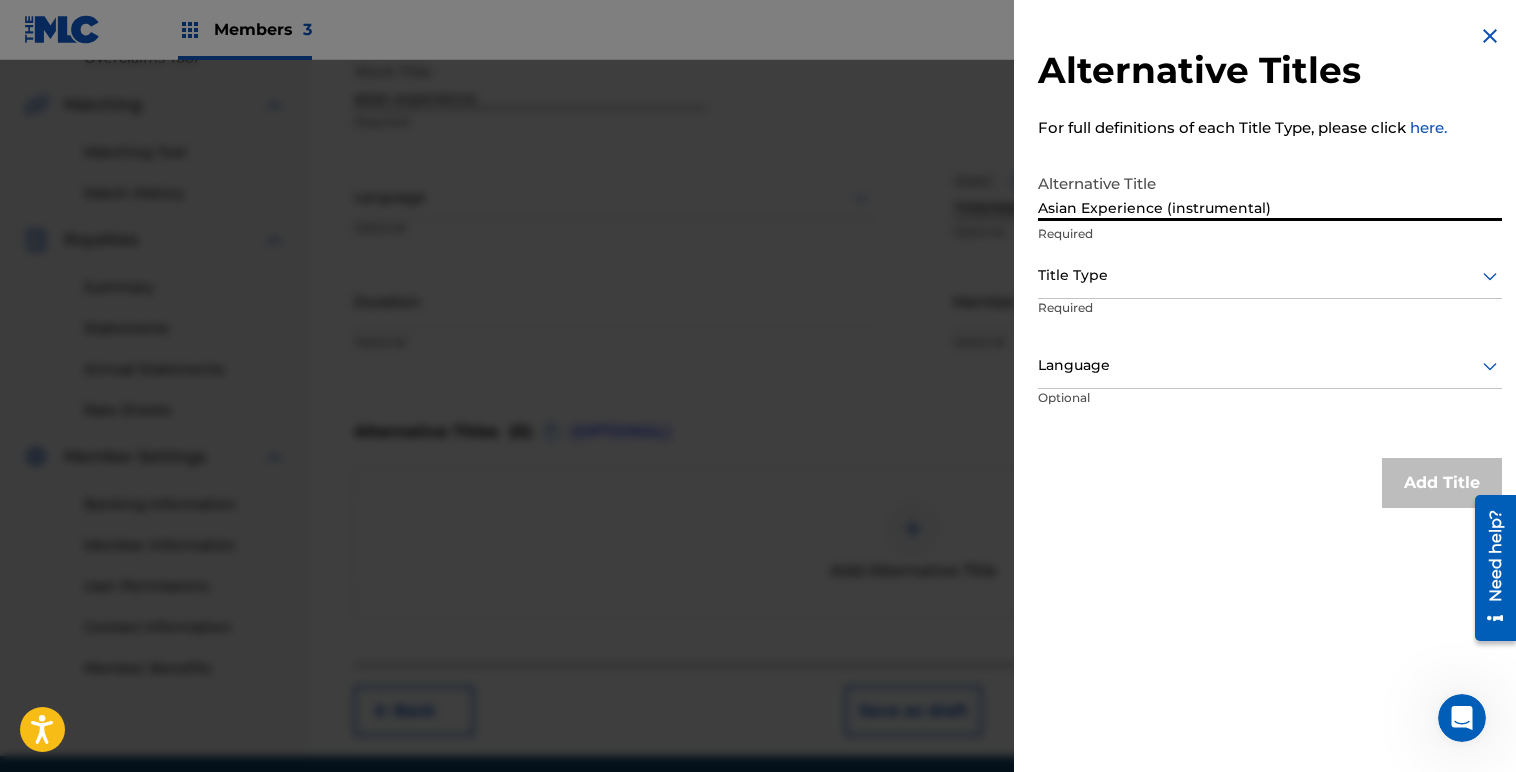 type on "Asian Experience (instrumental)" 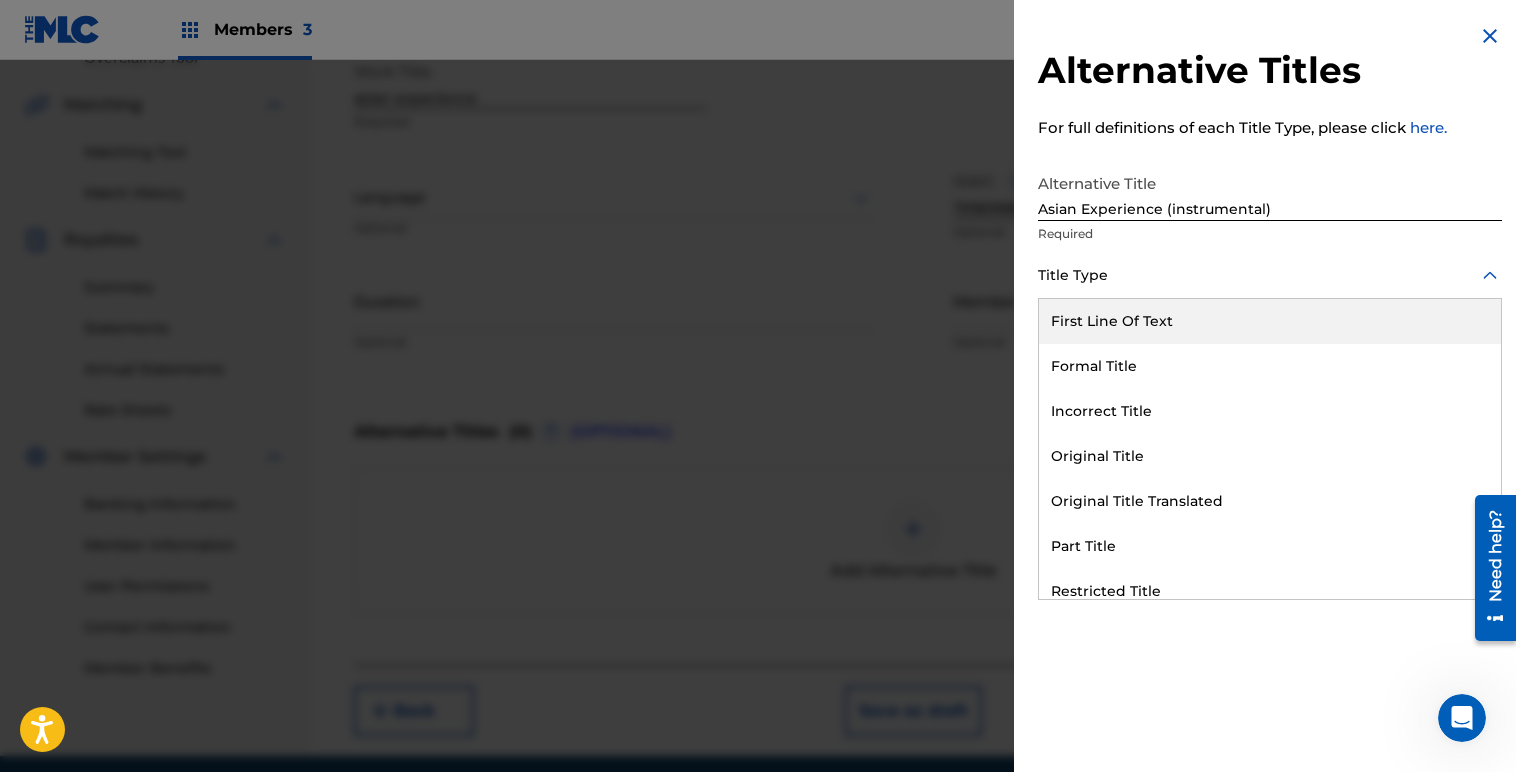 click at bounding box center (1270, 275) 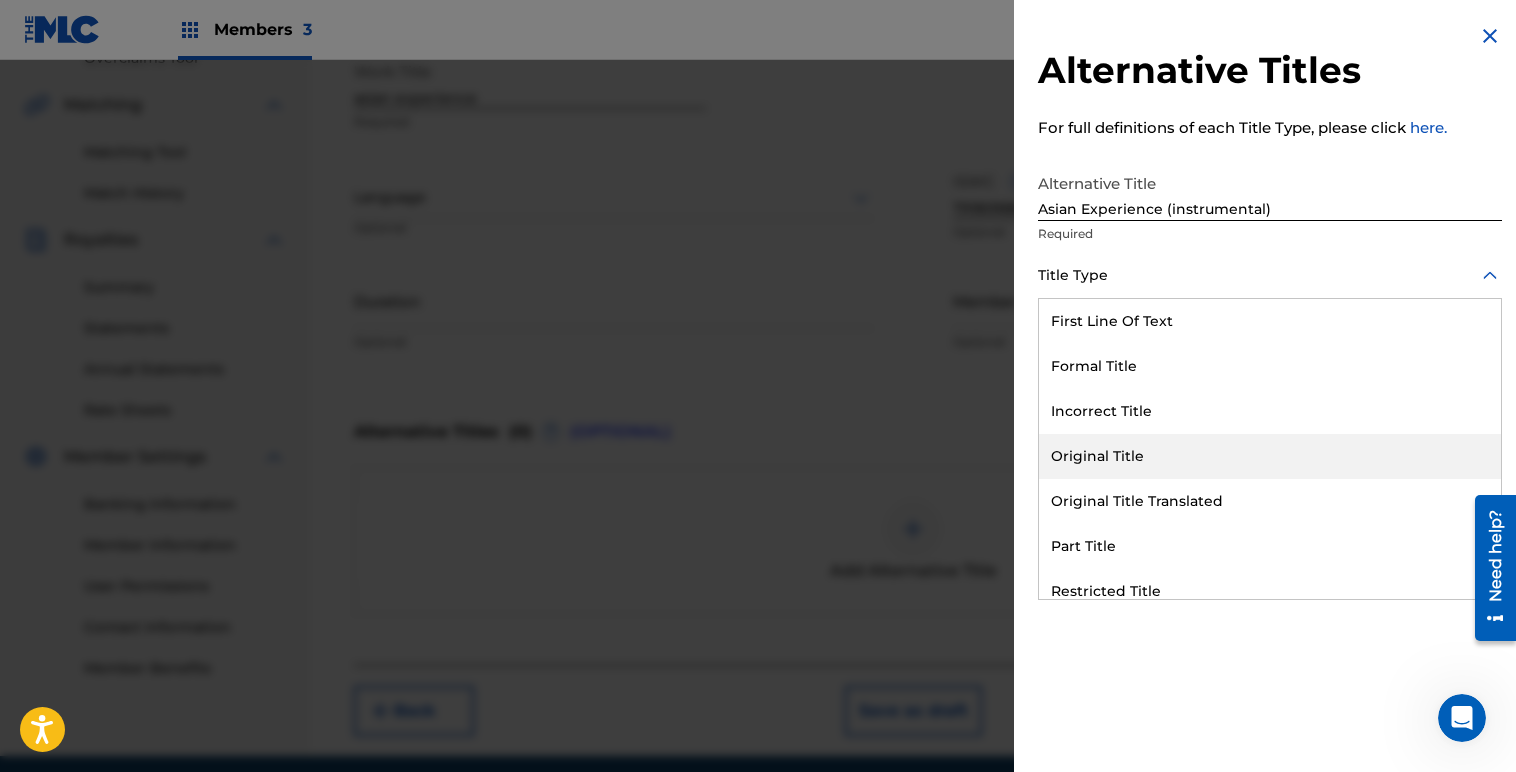 click on "Original Title" at bounding box center [1270, 456] 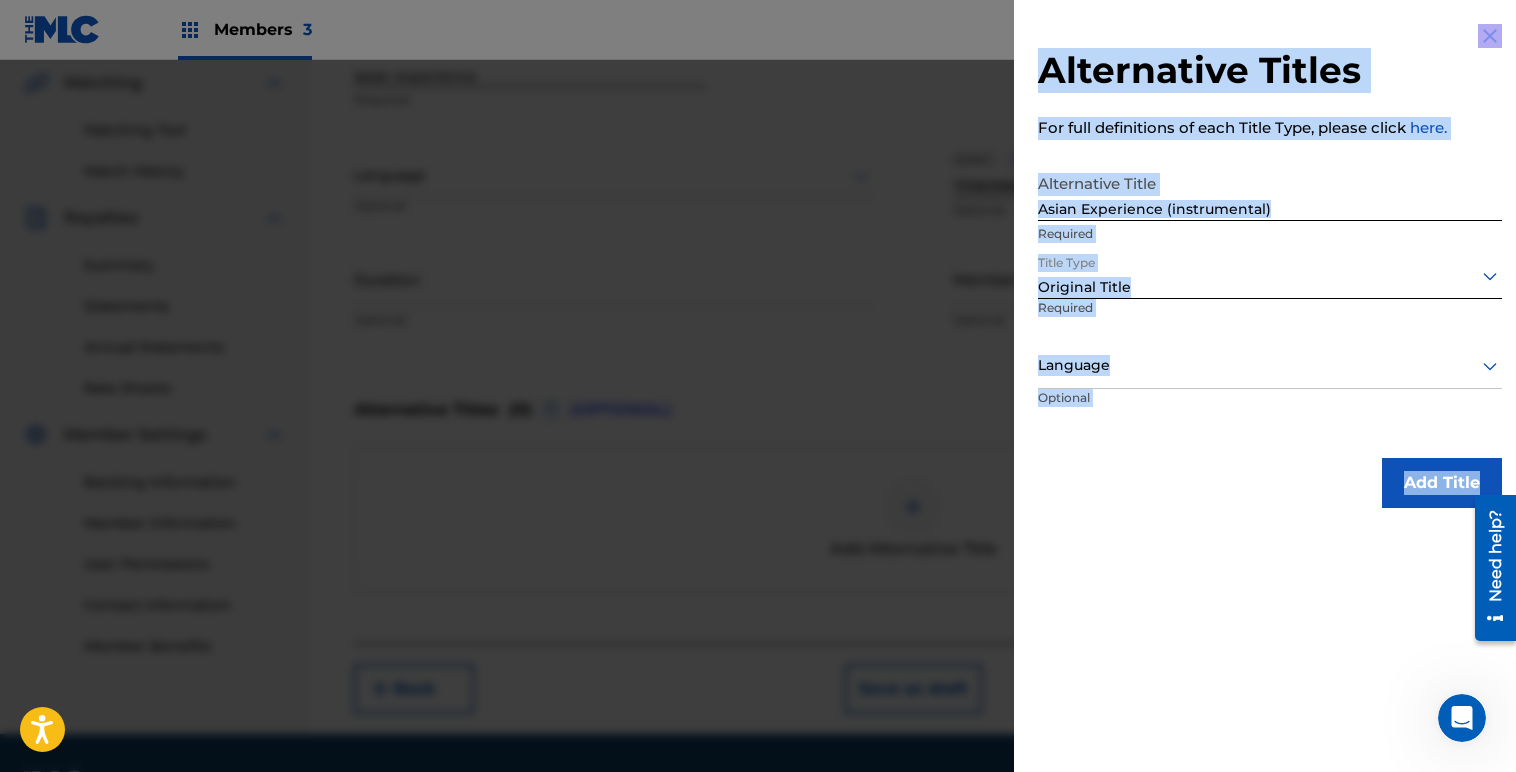 scroll, scrollTop: 521, scrollLeft: 0, axis: vertical 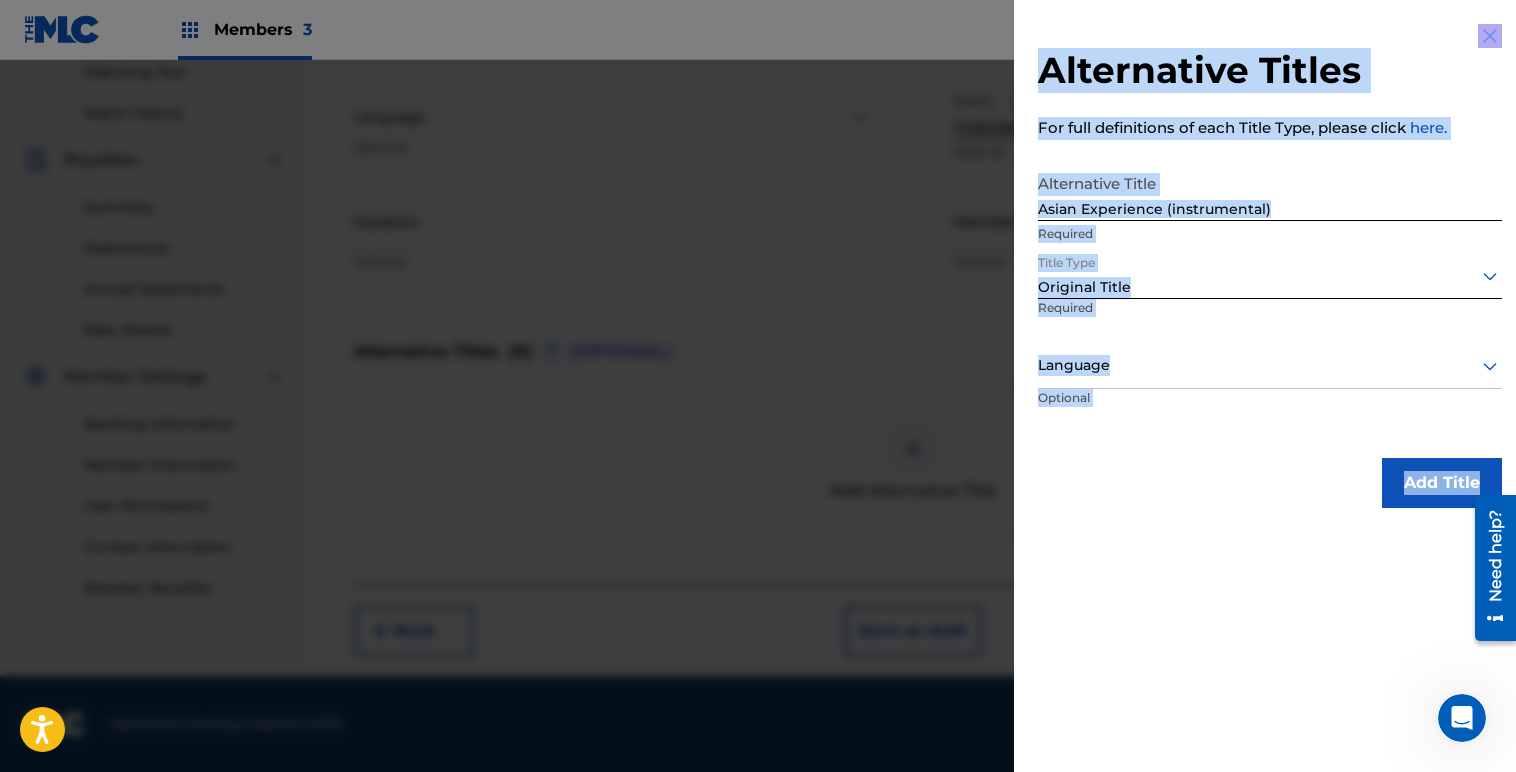 drag, startPoint x: 1323, startPoint y: 589, endPoint x: 1316, endPoint y: 789, distance: 200.12247 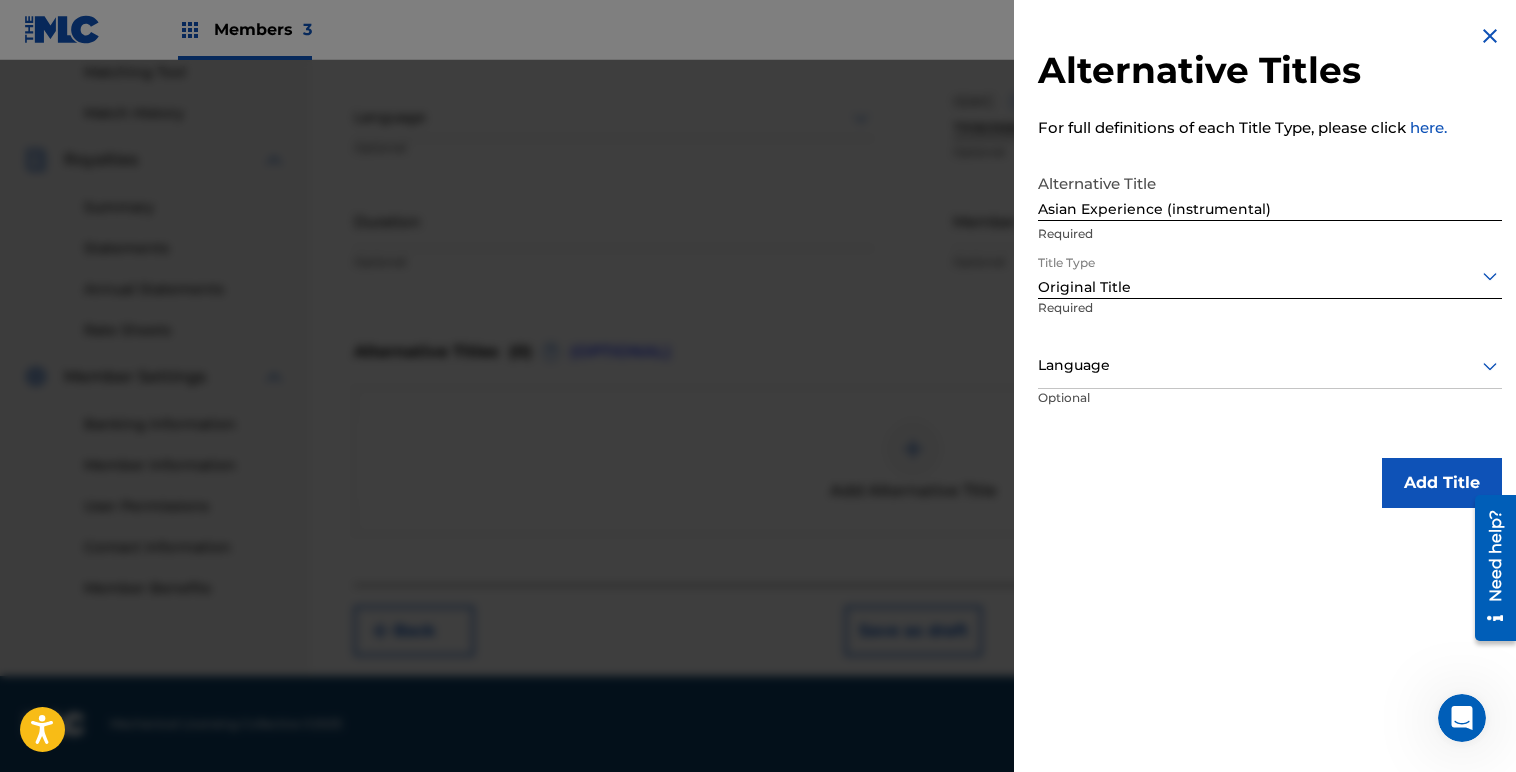 click at bounding box center [1490, 36] 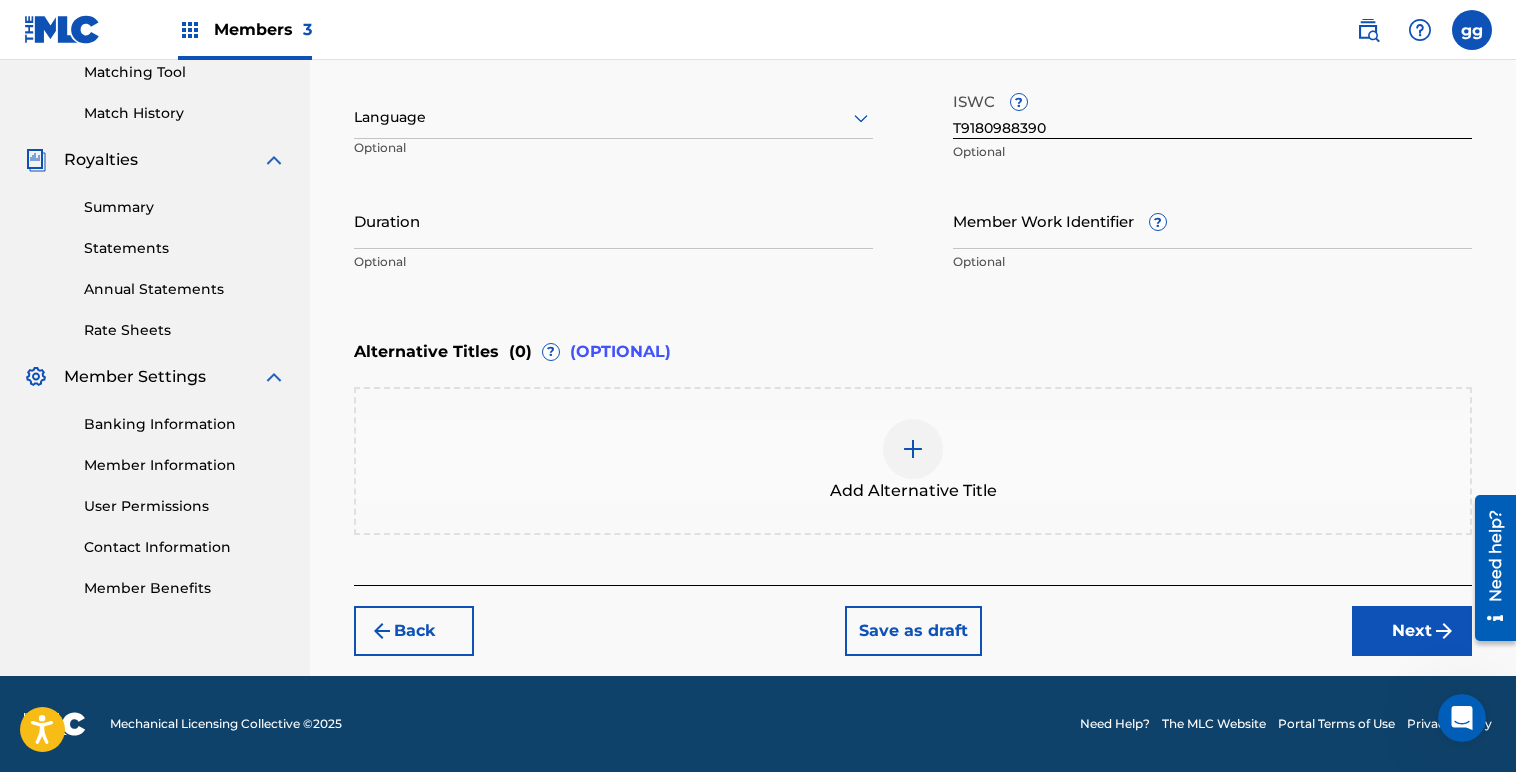scroll, scrollTop: 521, scrollLeft: 0, axis: vertical 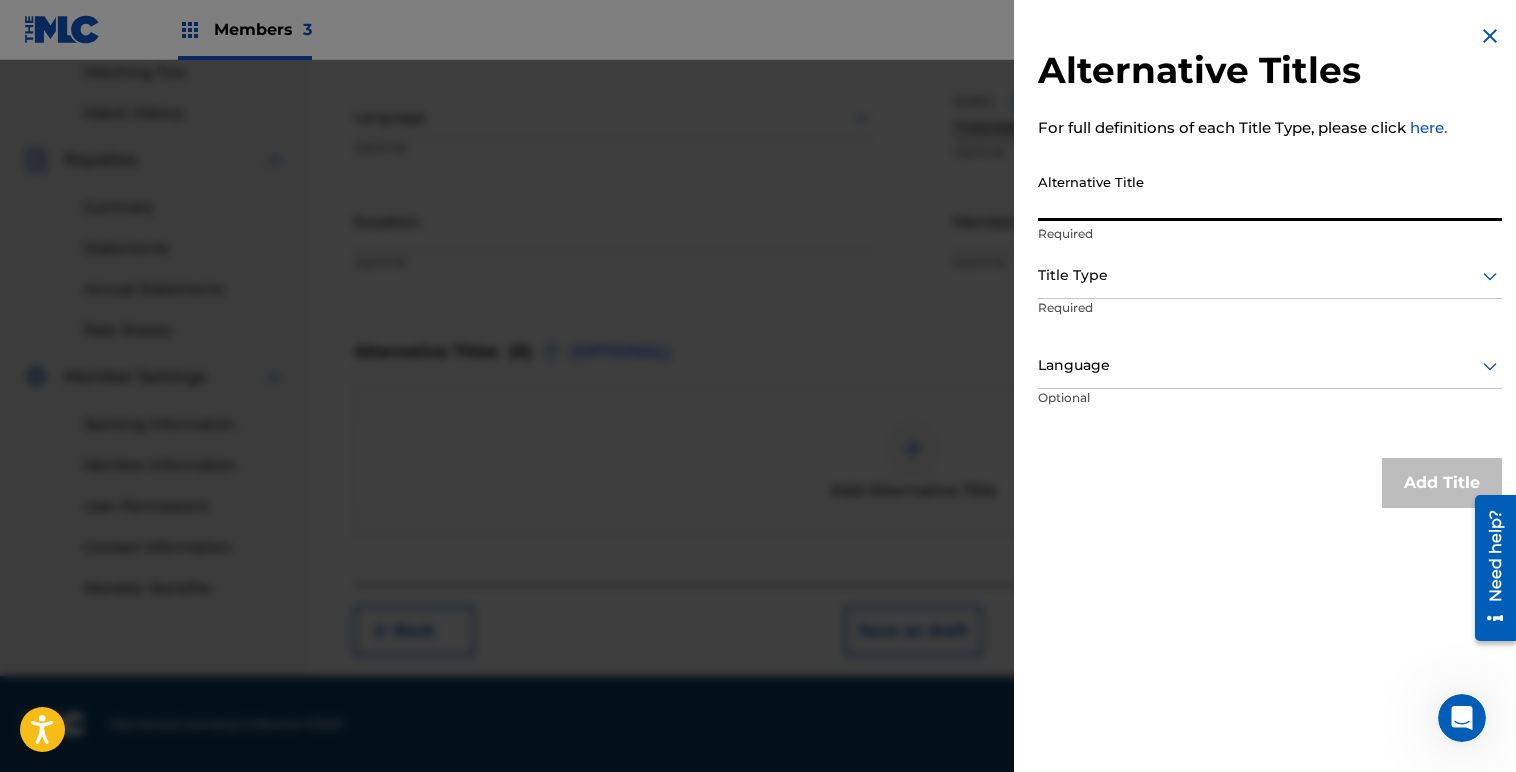 click on "Alternative Title" at bounding box center (1270, 192) 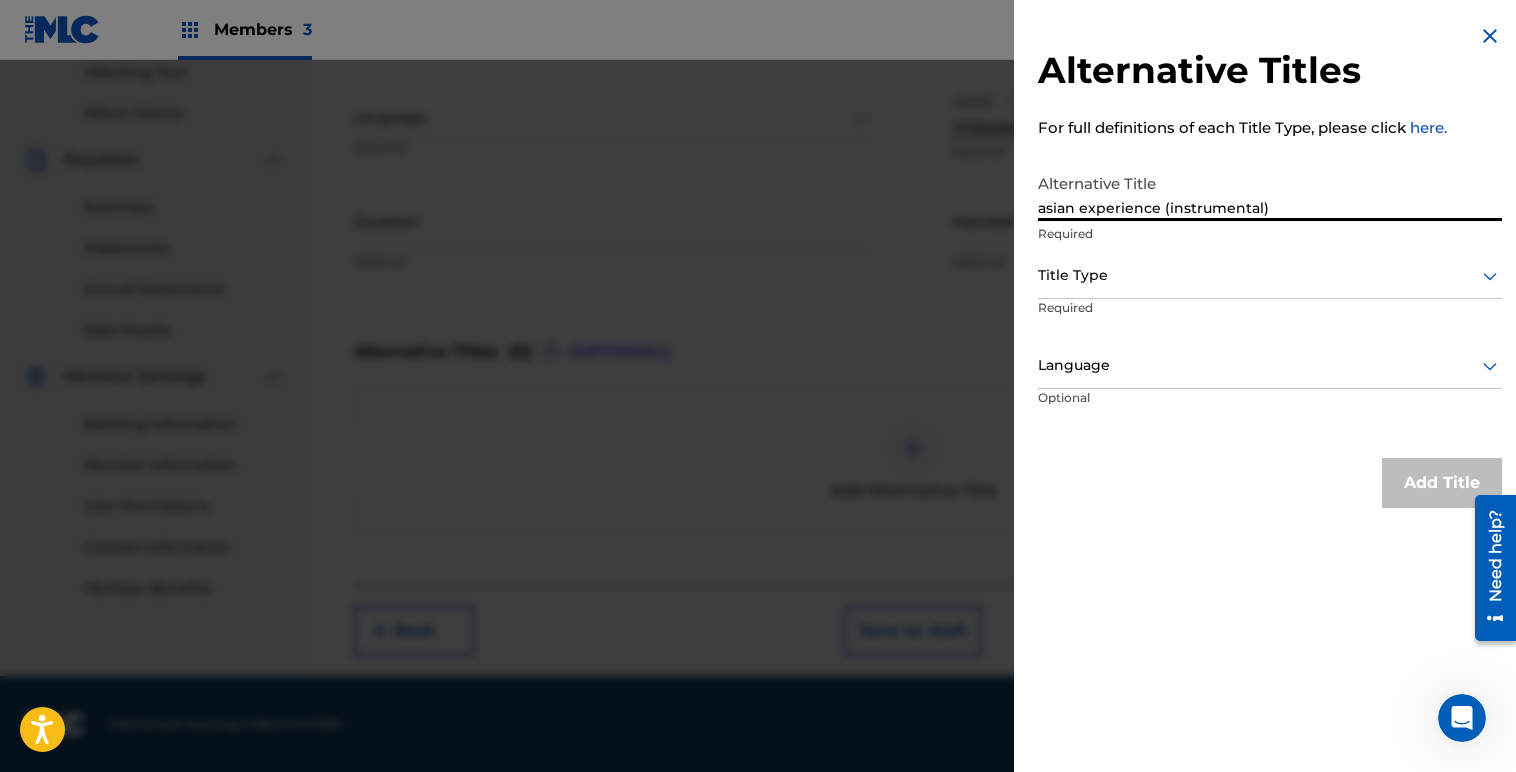 type on "asian experience (instrumental)" 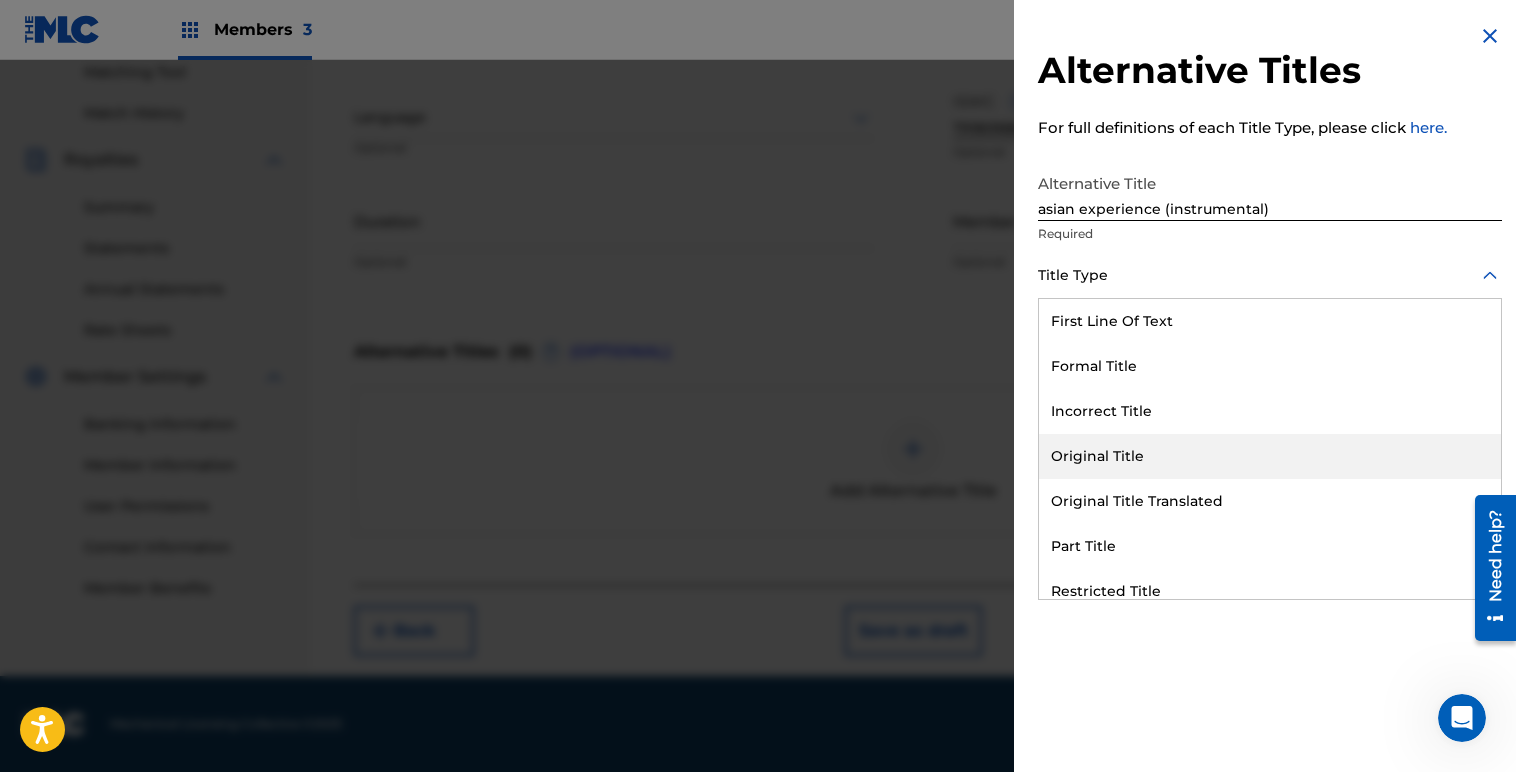 click on "Original Title" at bounding box center [1270, 456] 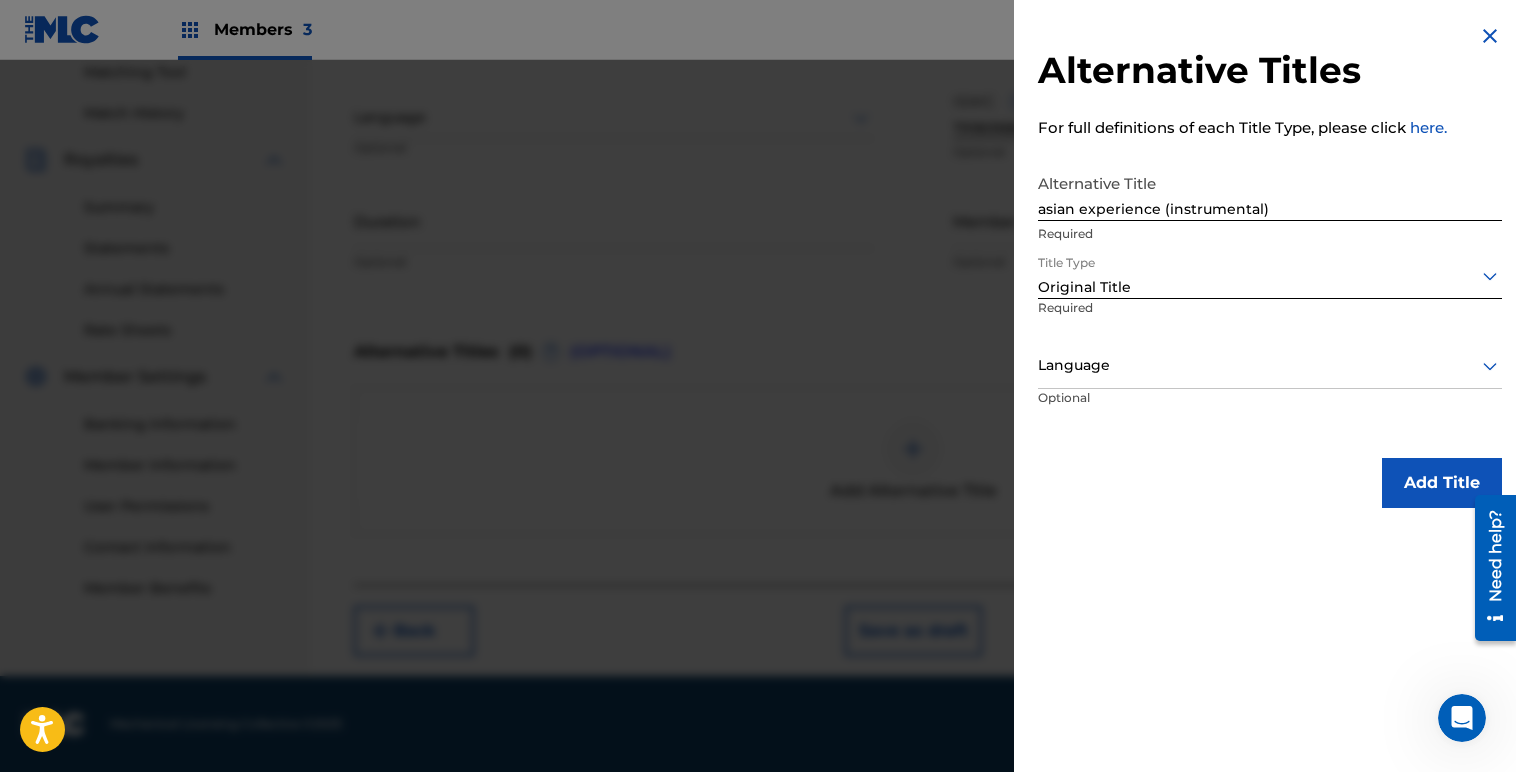 click on "Add Title" at bounding box center [1442, 483] 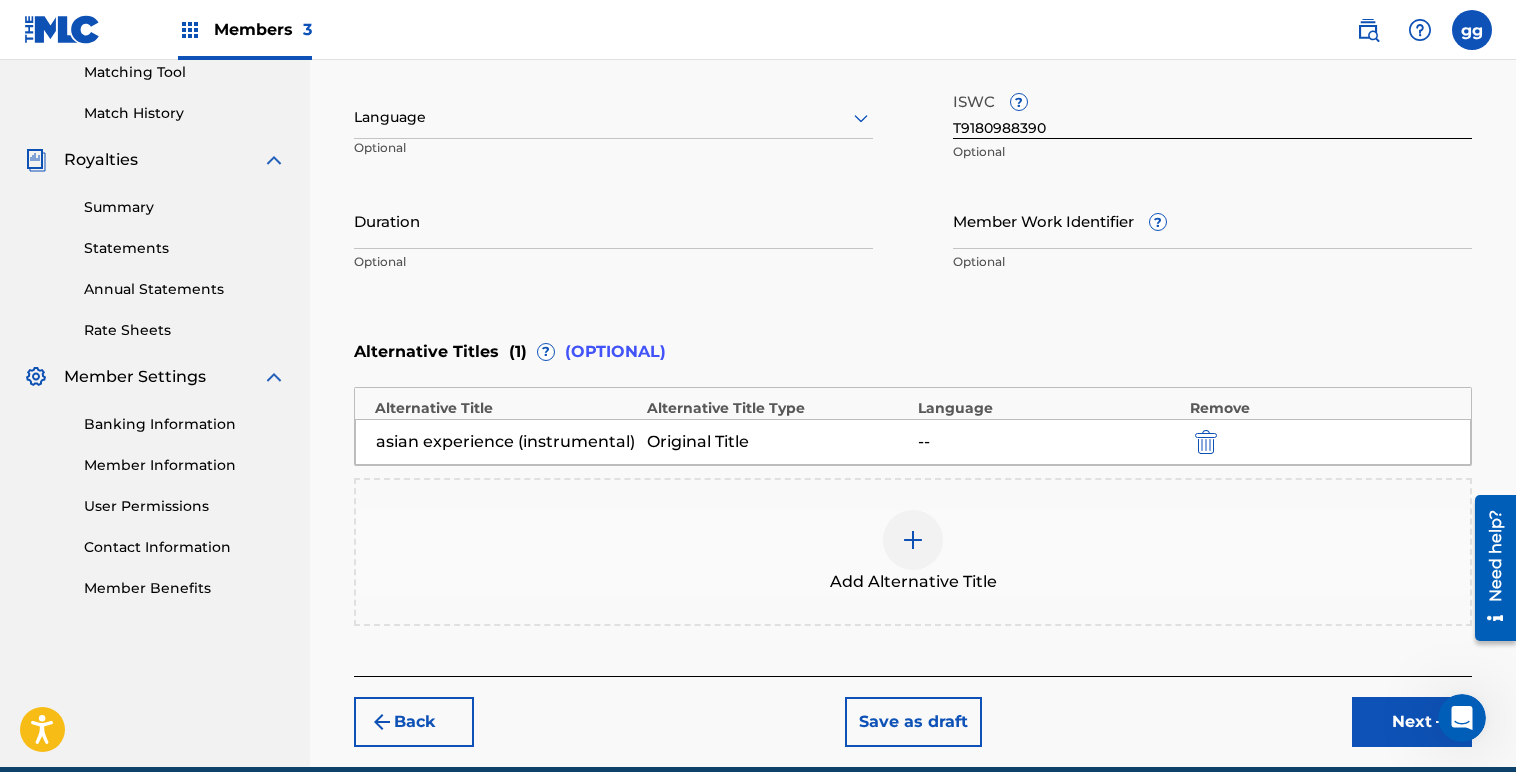 click on "Next" at bounding box center [1412, 722] 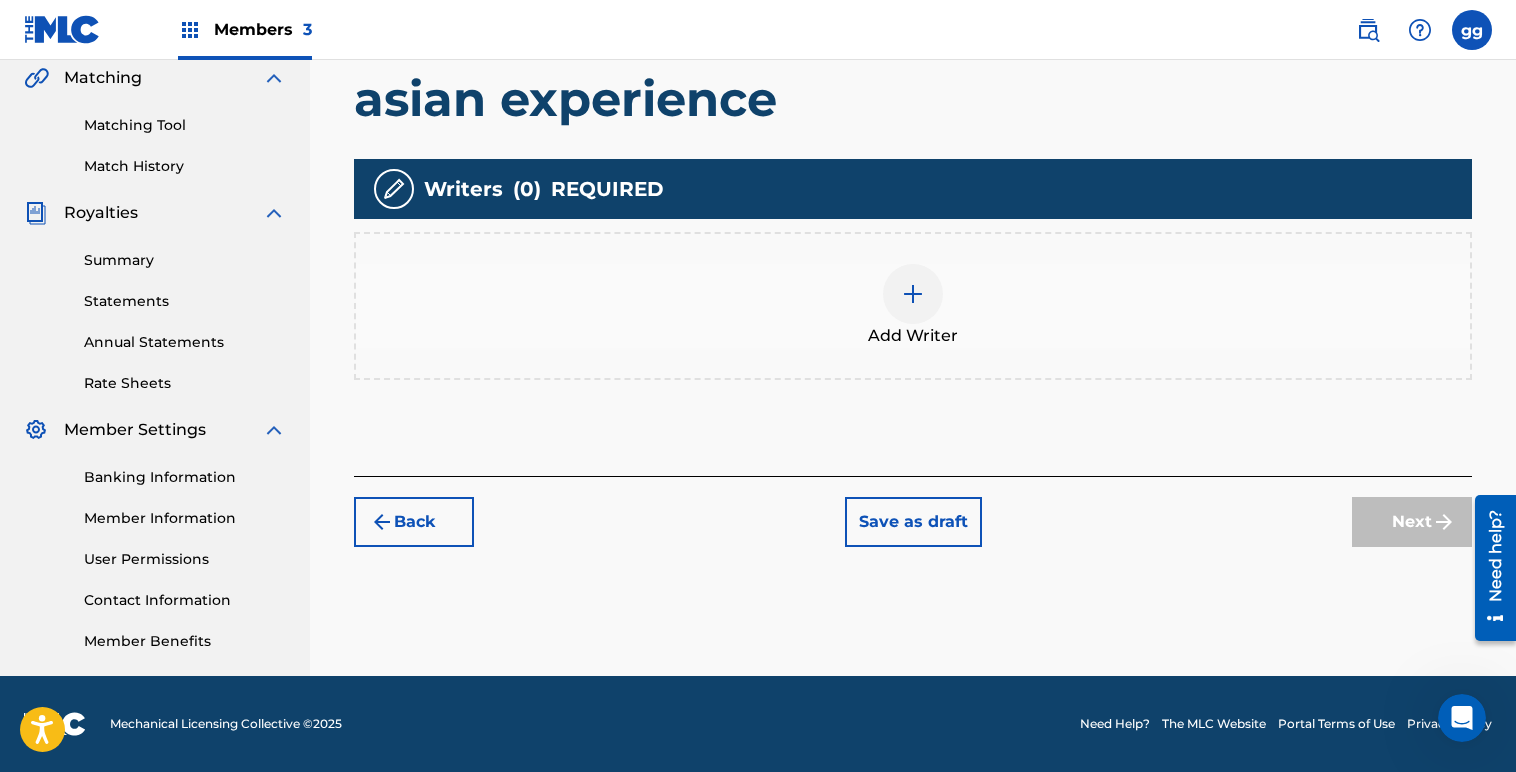 click at bounding box center [913, 294] 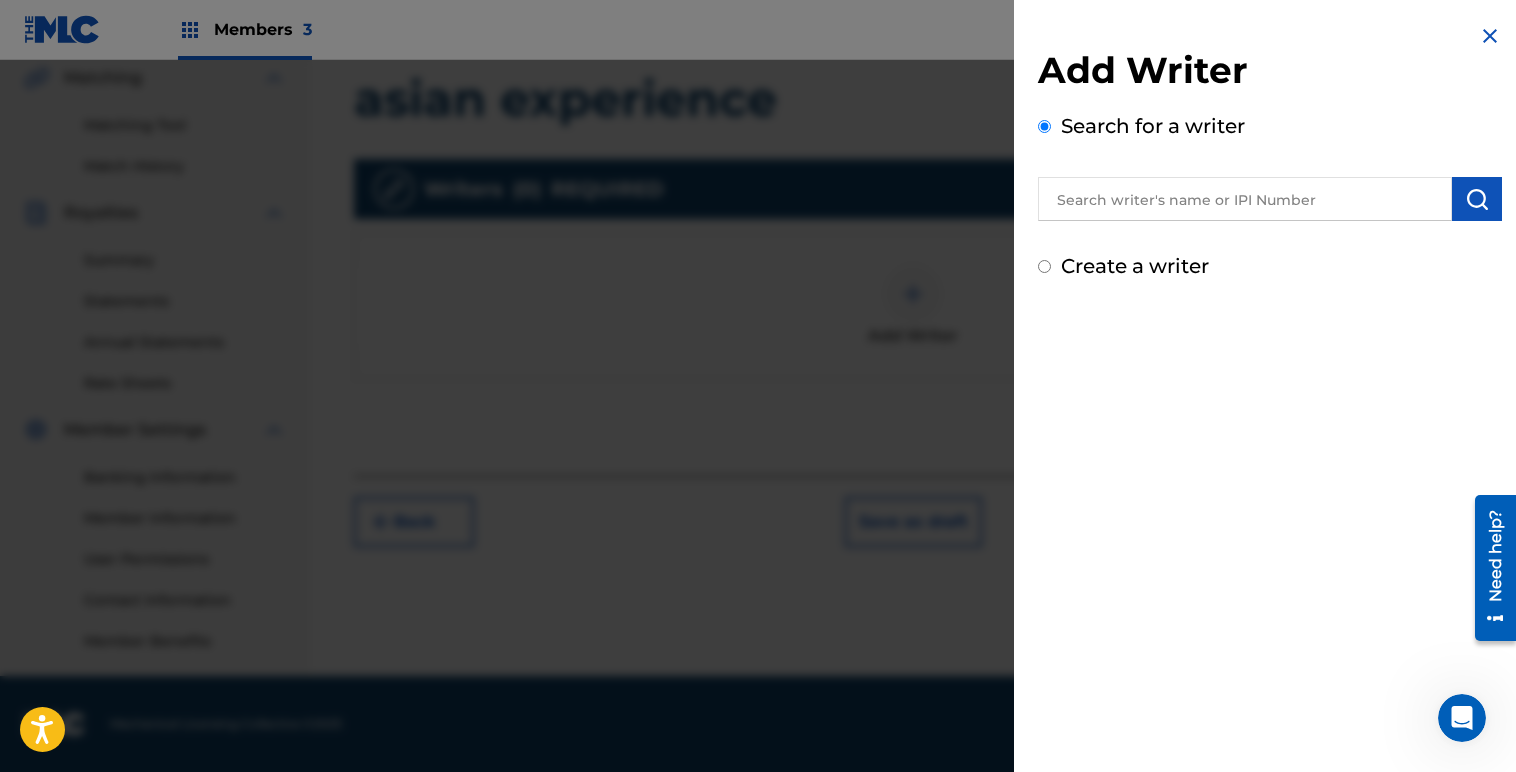 click at bounding box center (1245, 199) 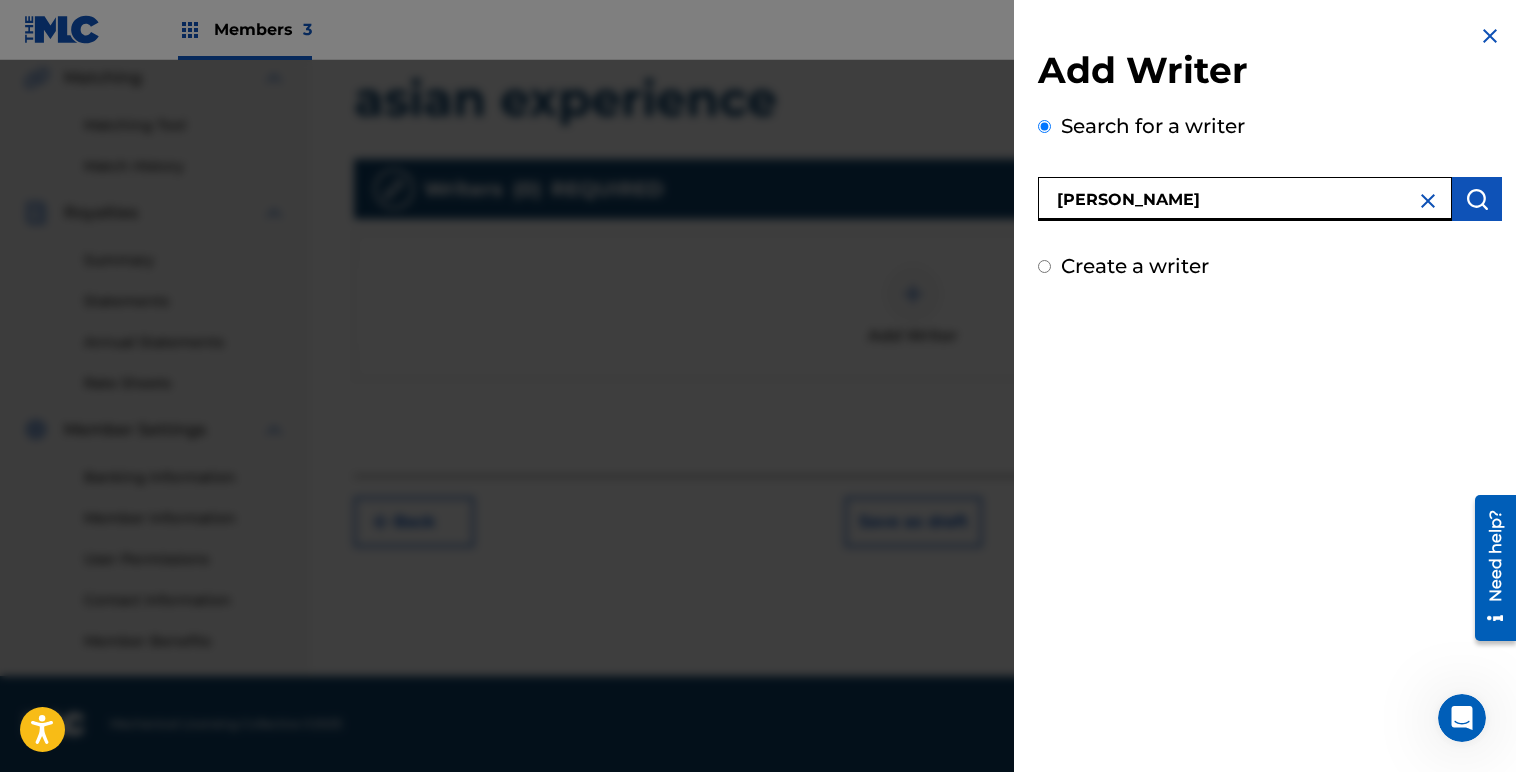 type on "[PERSON_NAME]" 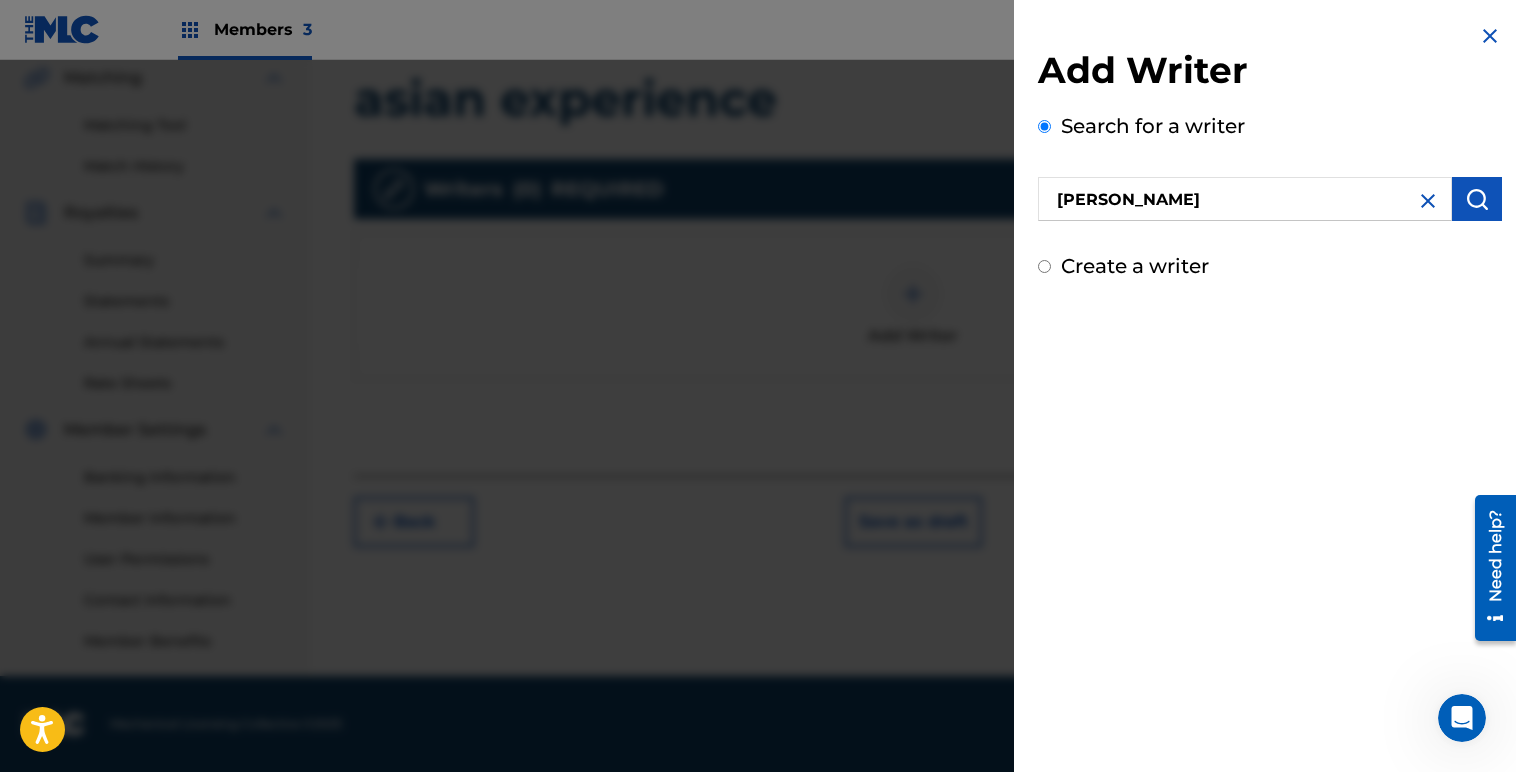 click on "Create a writer" at bounding box center (1044, 266) 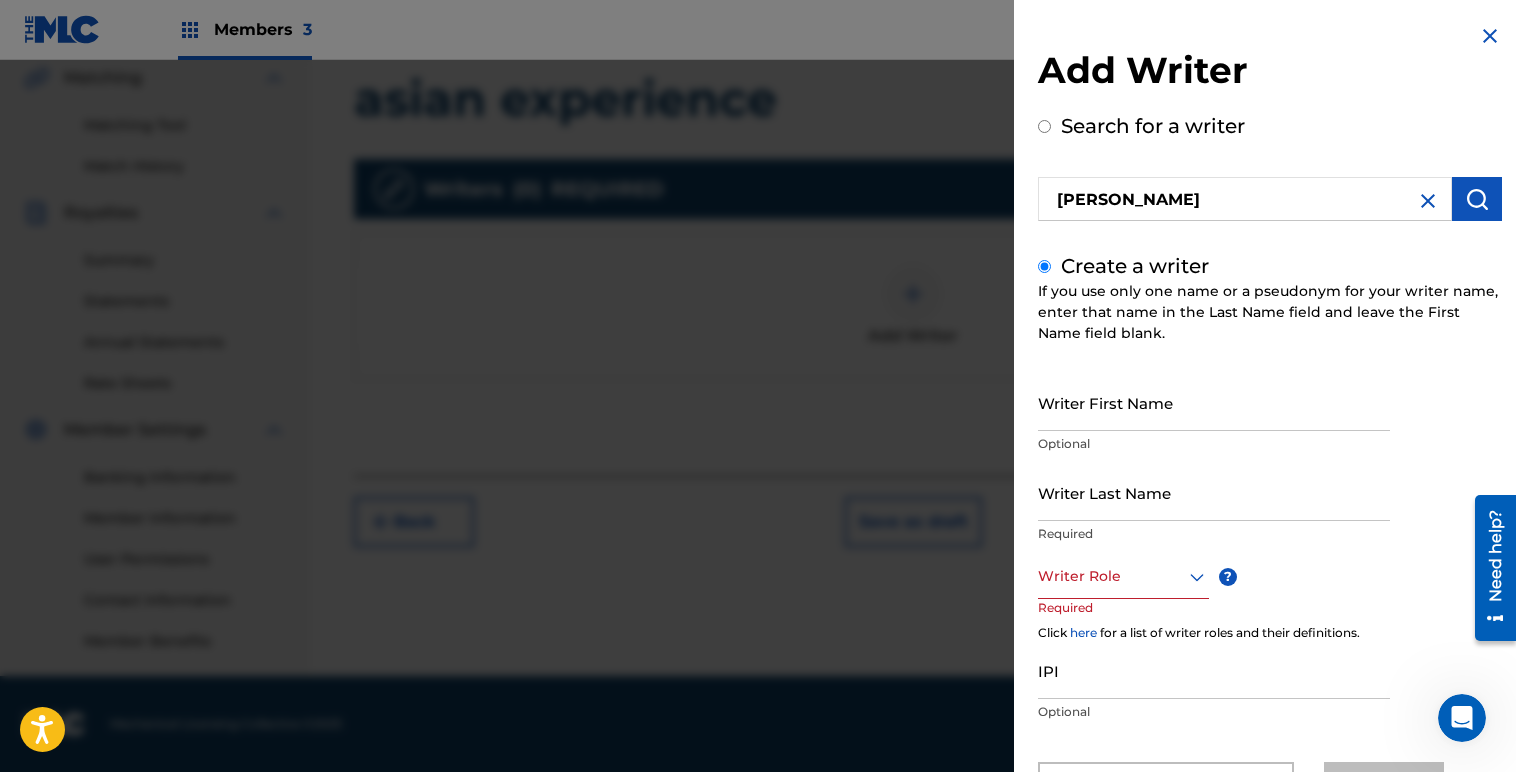 click at bounding box center (1477, 199) 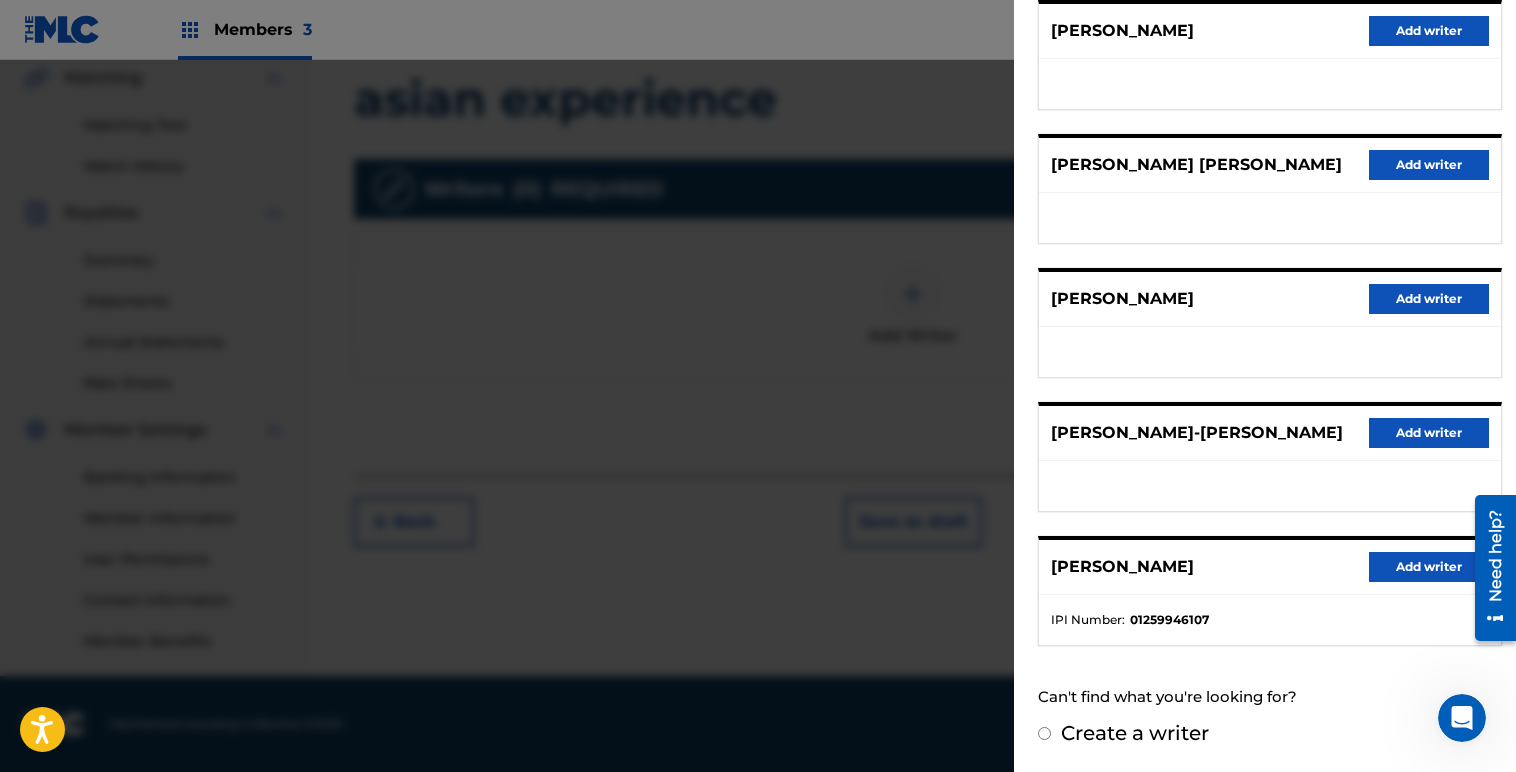 scroll, scrollTop: 269, scrollLeft: 0, axis: vertical 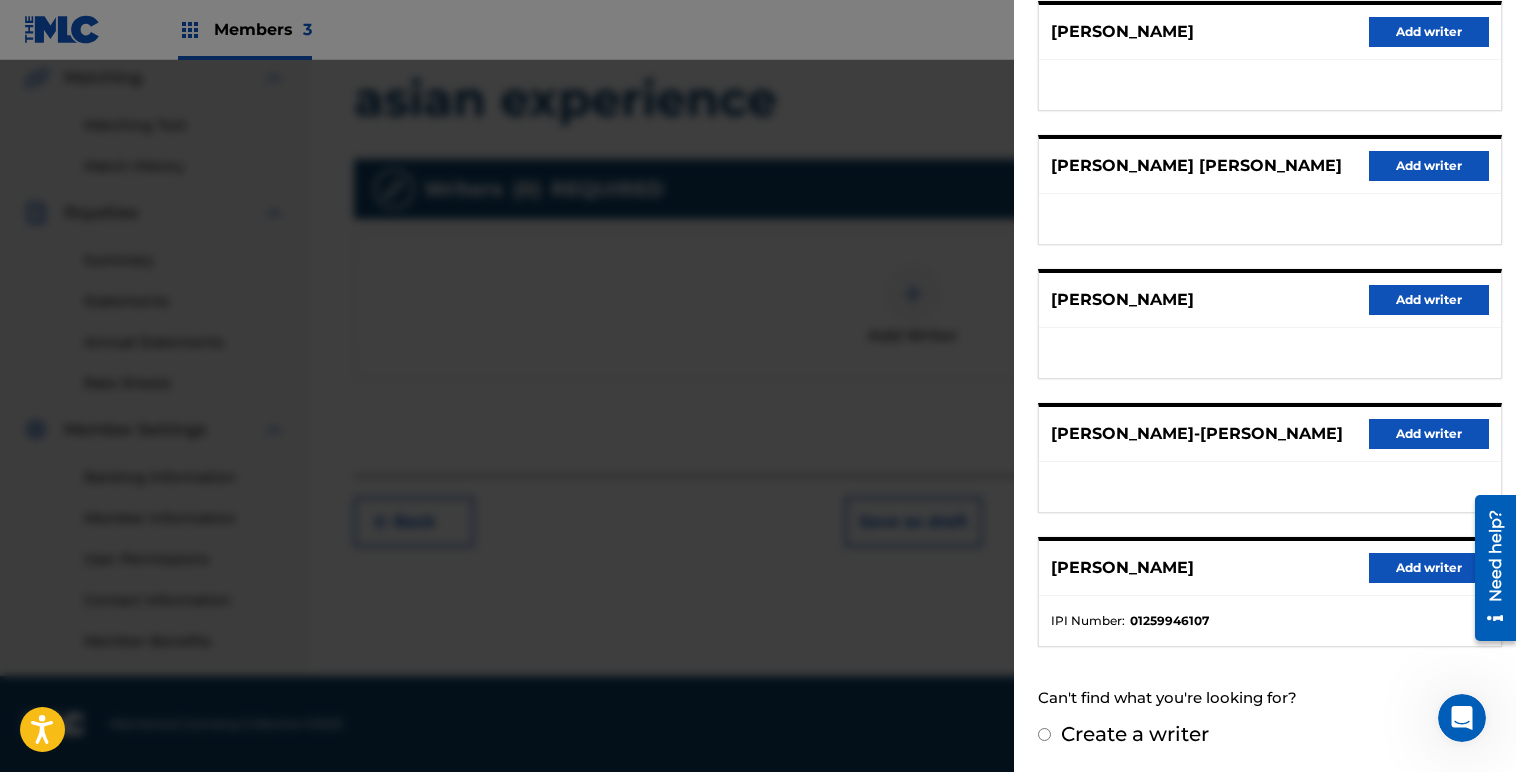 click on "Add writer" at bounding box center (1429, 568) 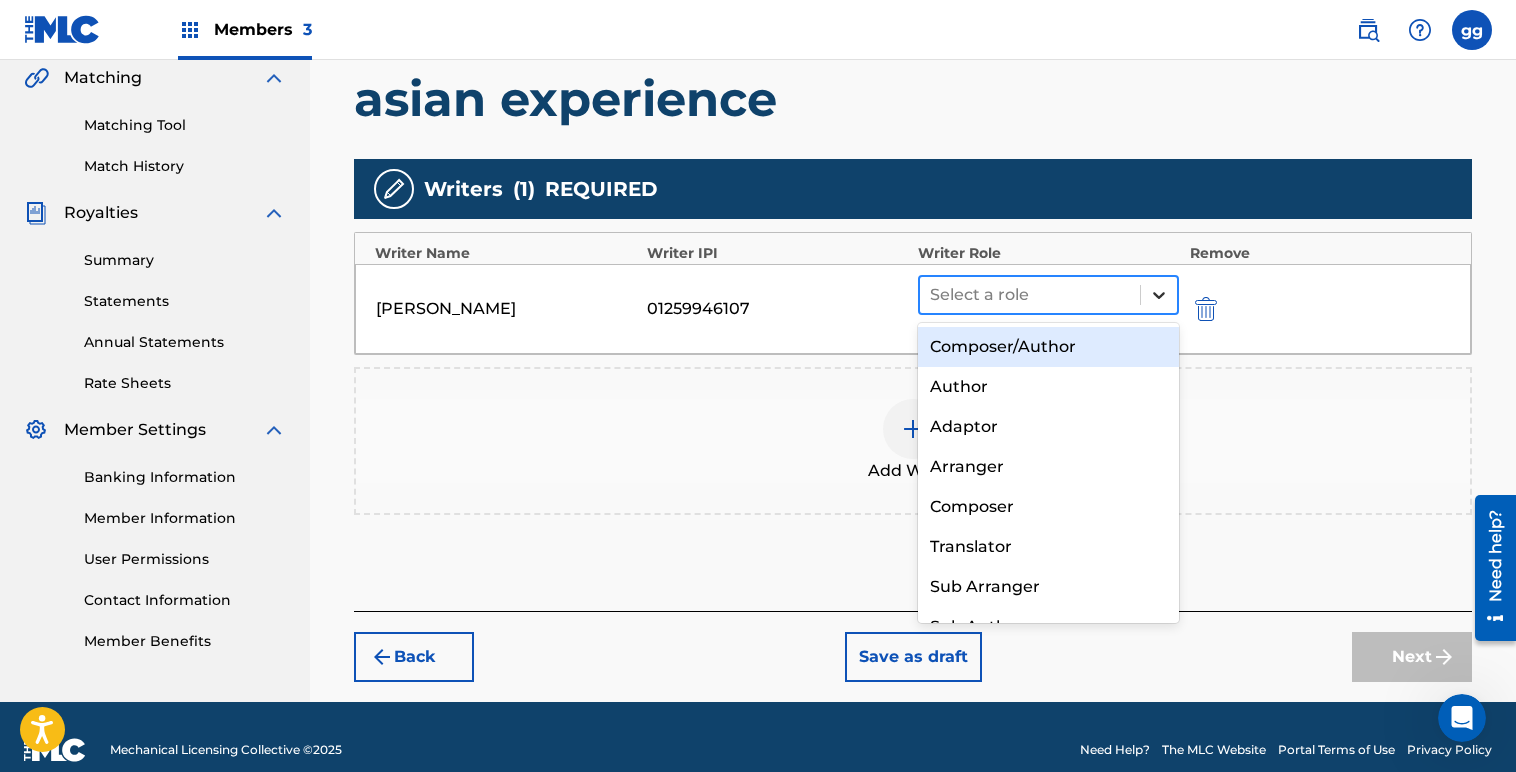 click 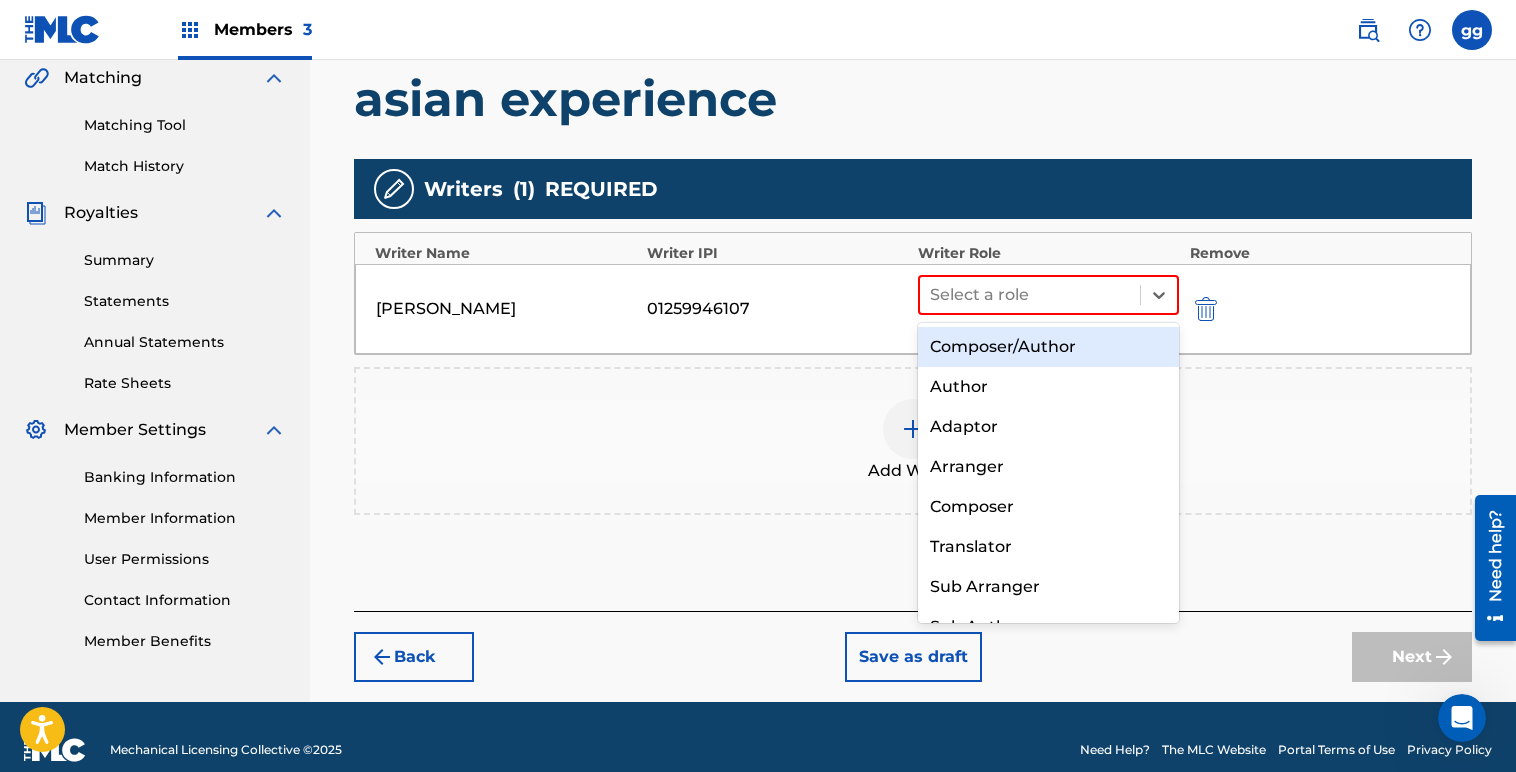 click on "Composer/Author" at bounding box center (1048, 347) 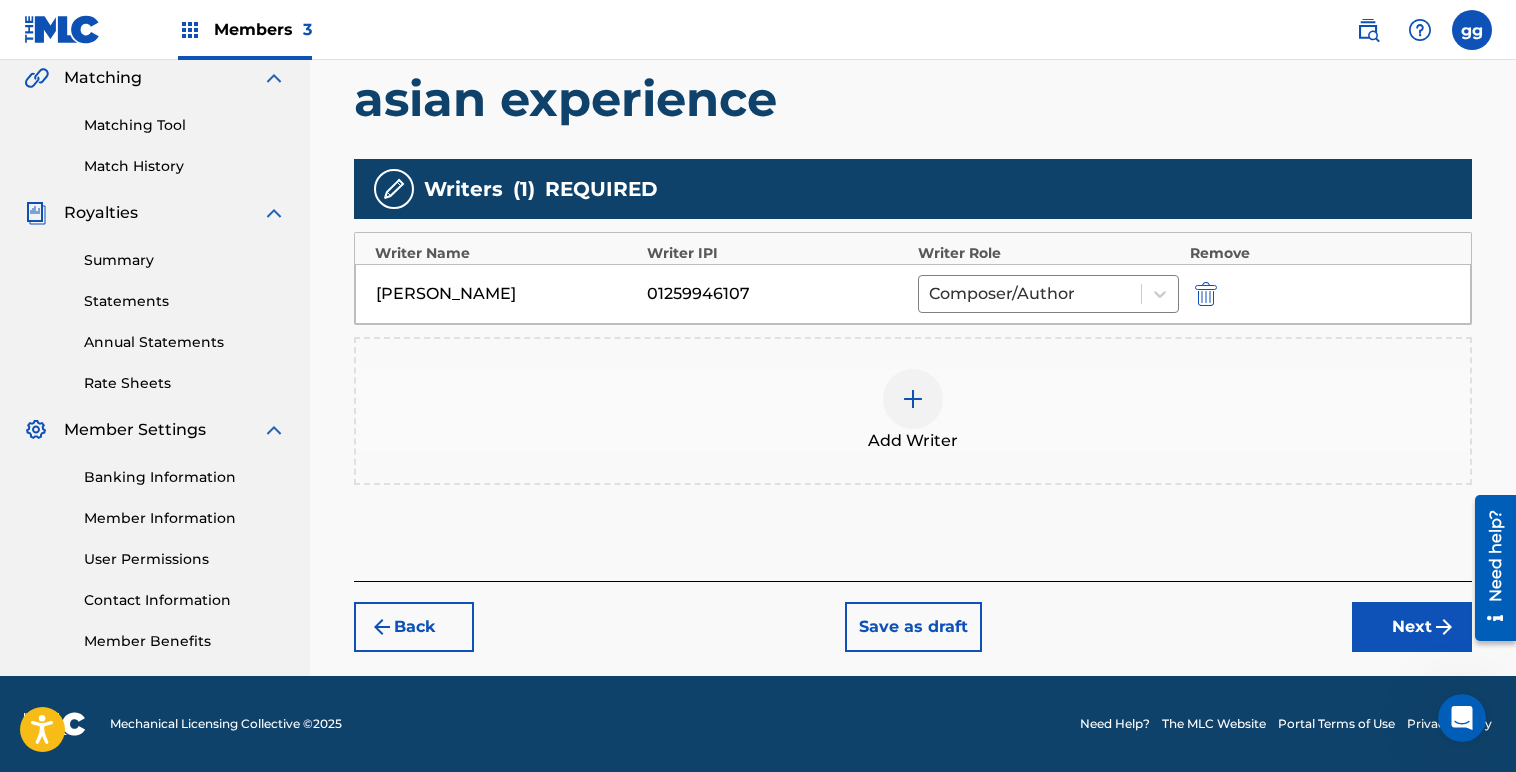 click at bounding box center [913, 399] 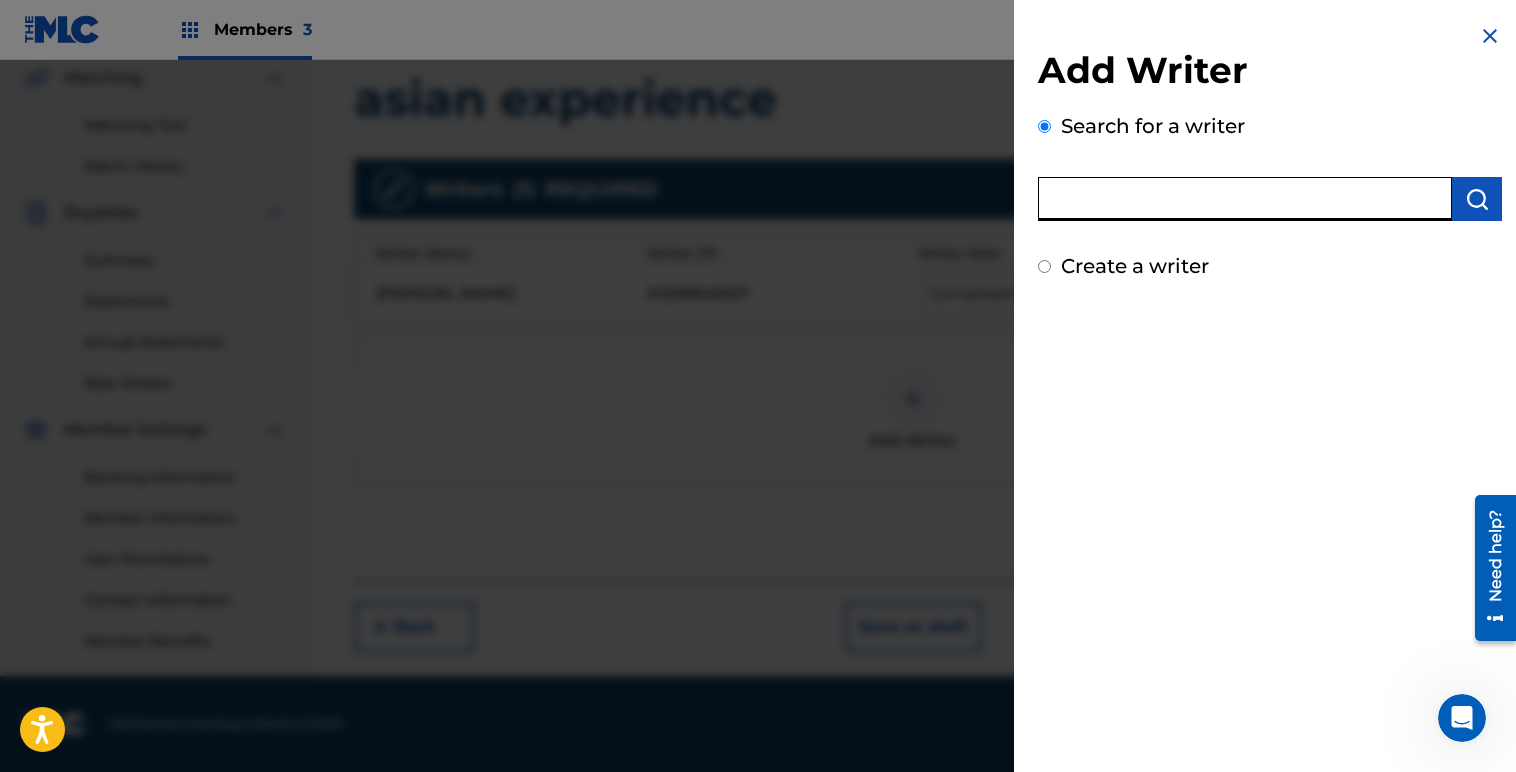 click at bounding box center (1245, 199) 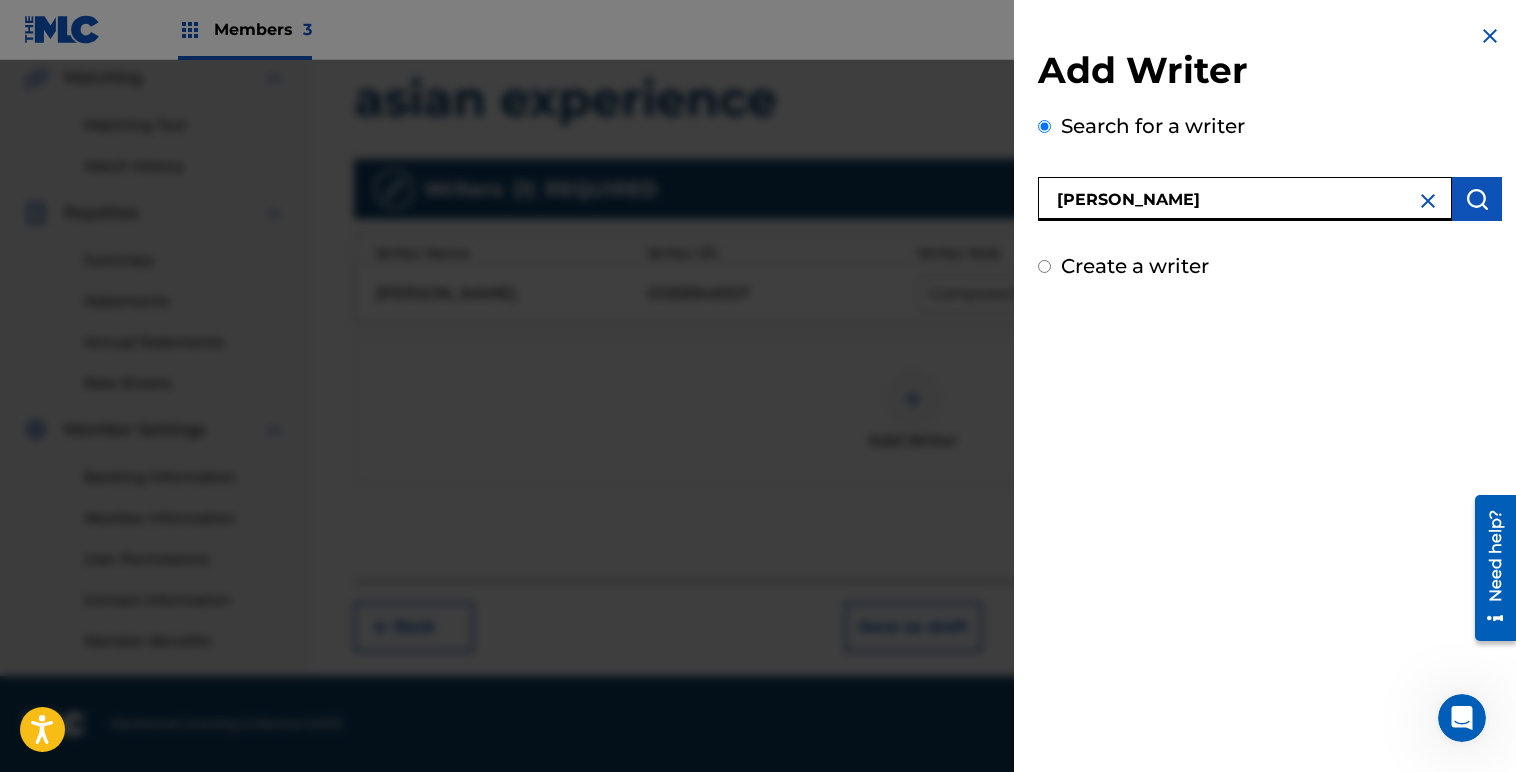 type on "[PERSON_NAME]" 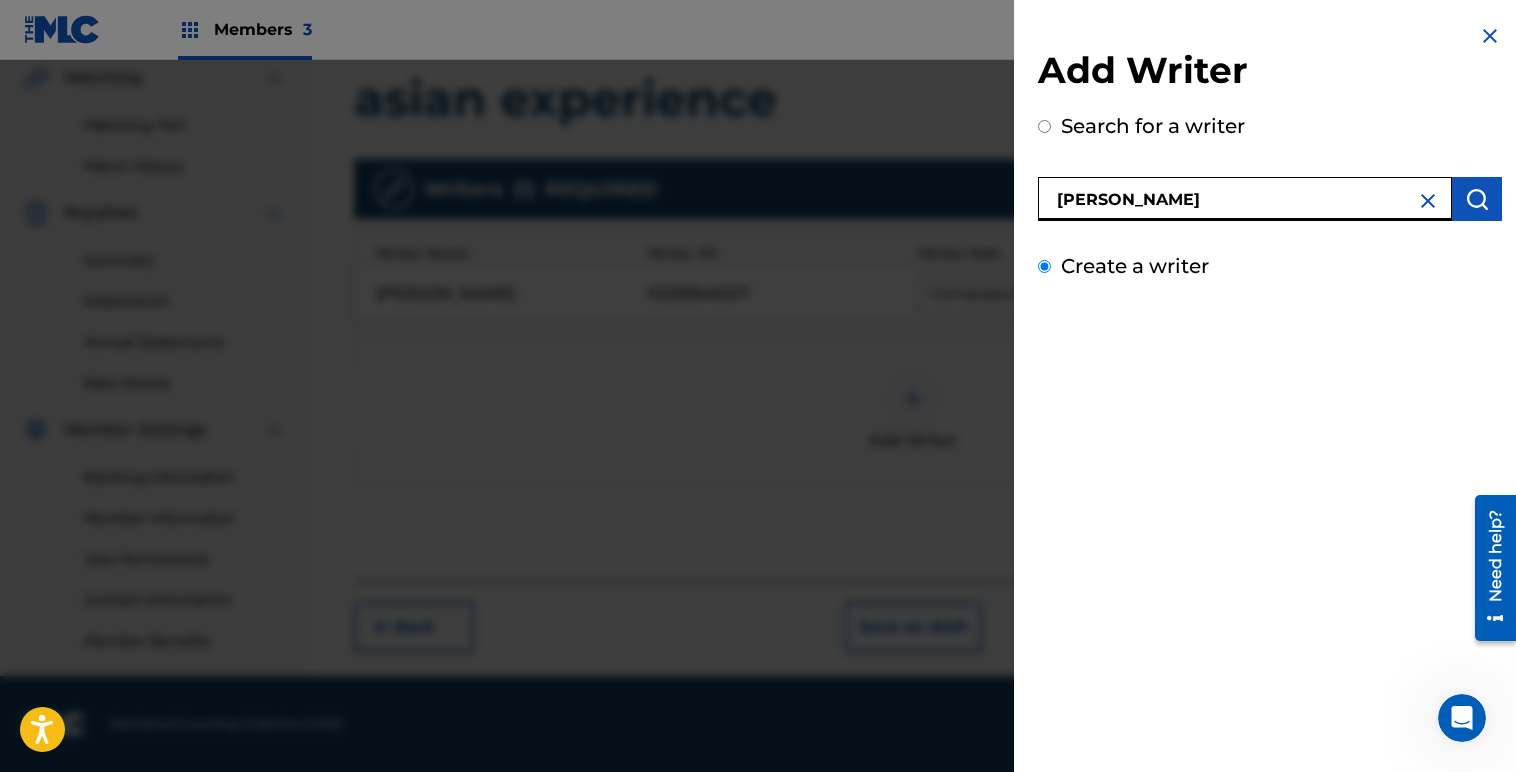 radio on "true" 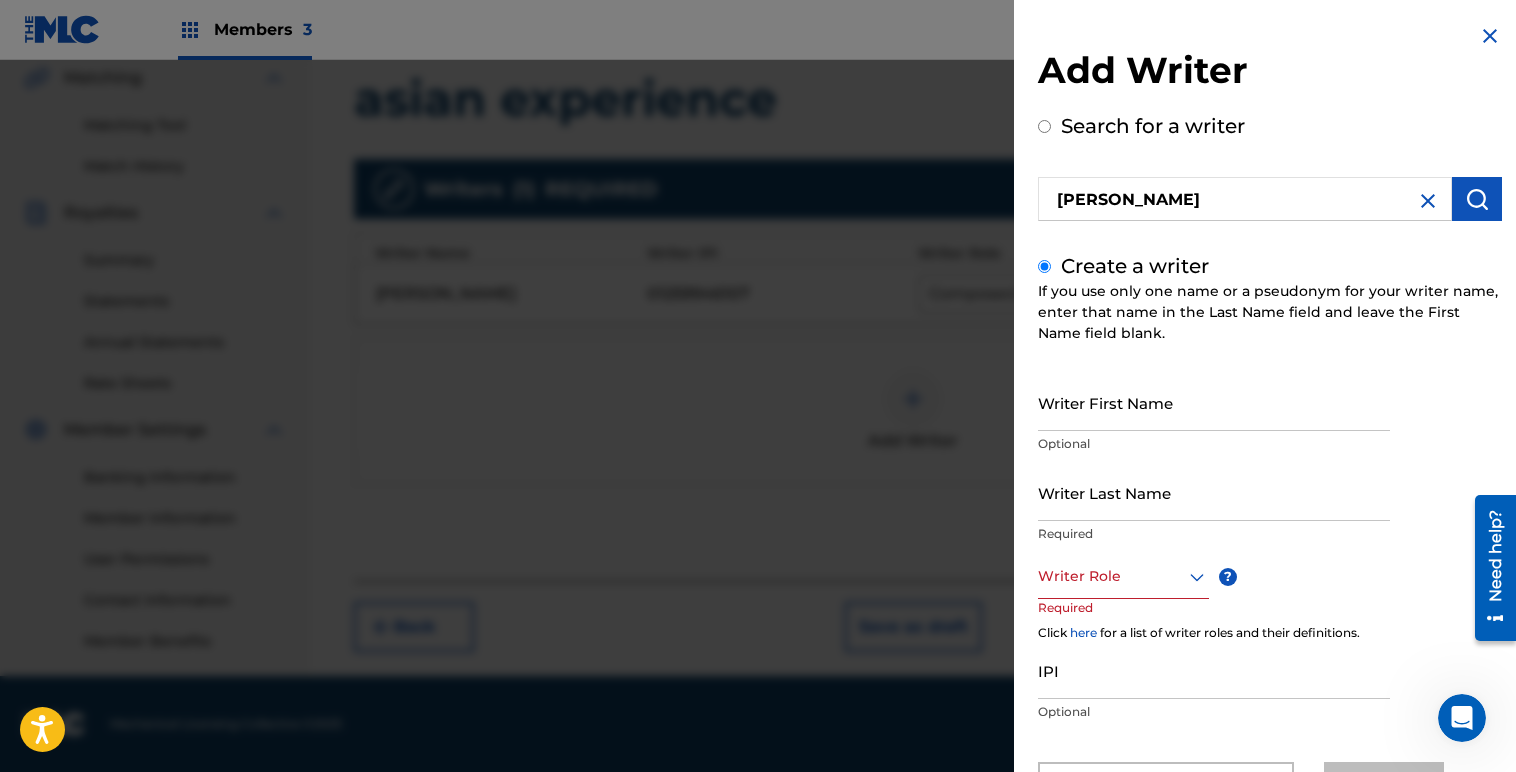 click at bounding box center (1477, 199) 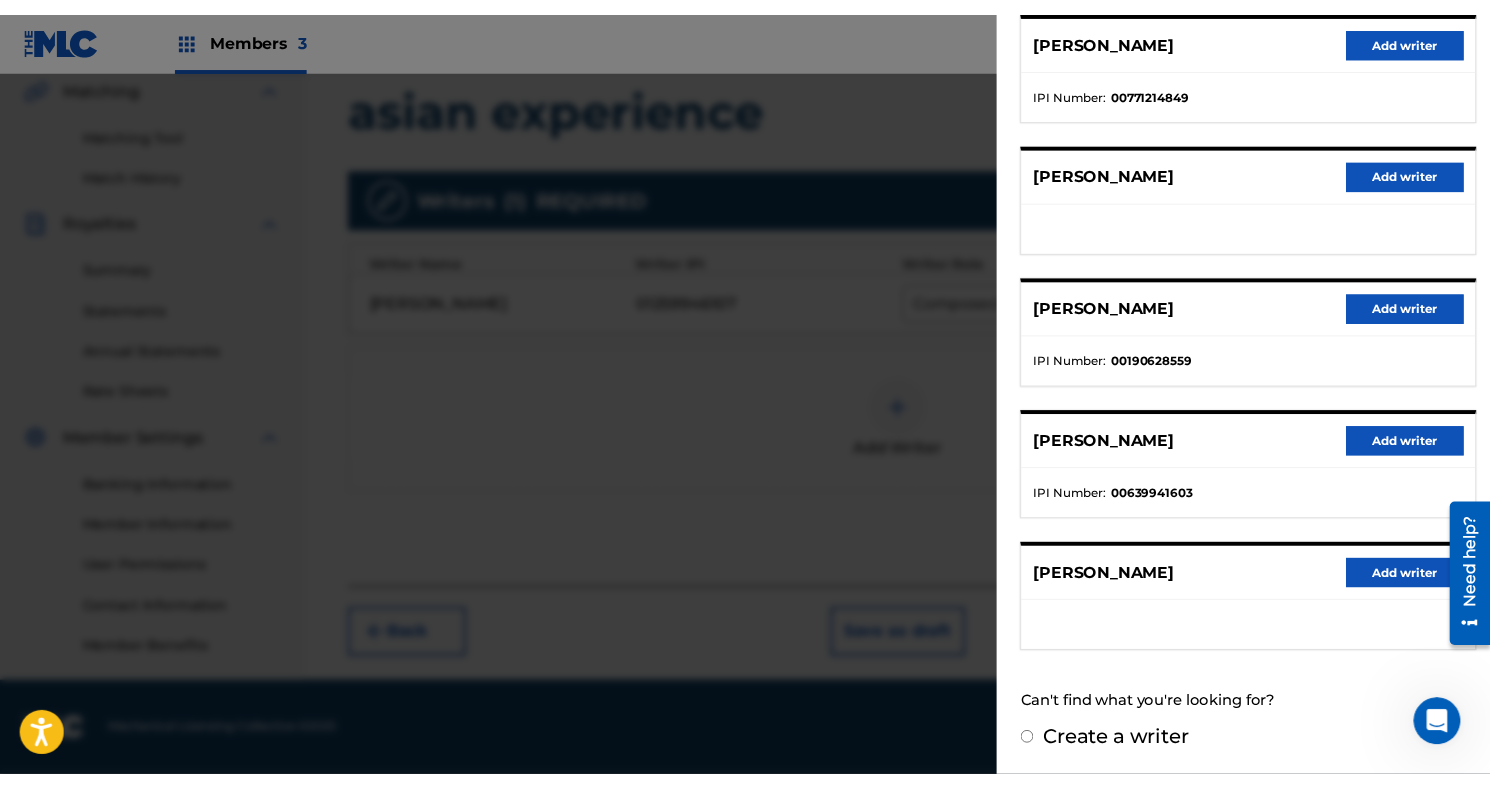 scroll, scrollTop: 269, scrollLeft: 0, axis: vertical 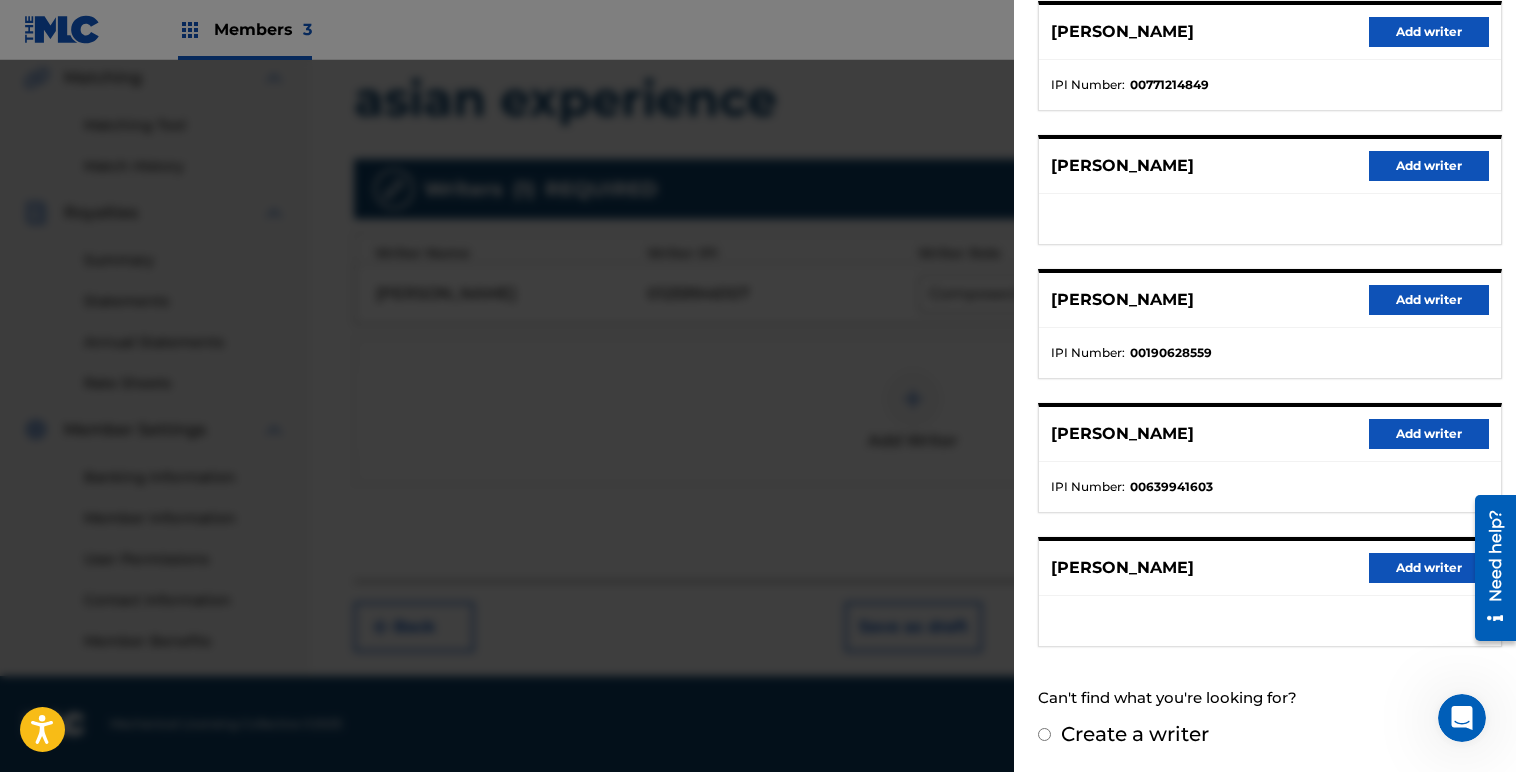 click on "Add writer" at bounding box center (1429, 32) 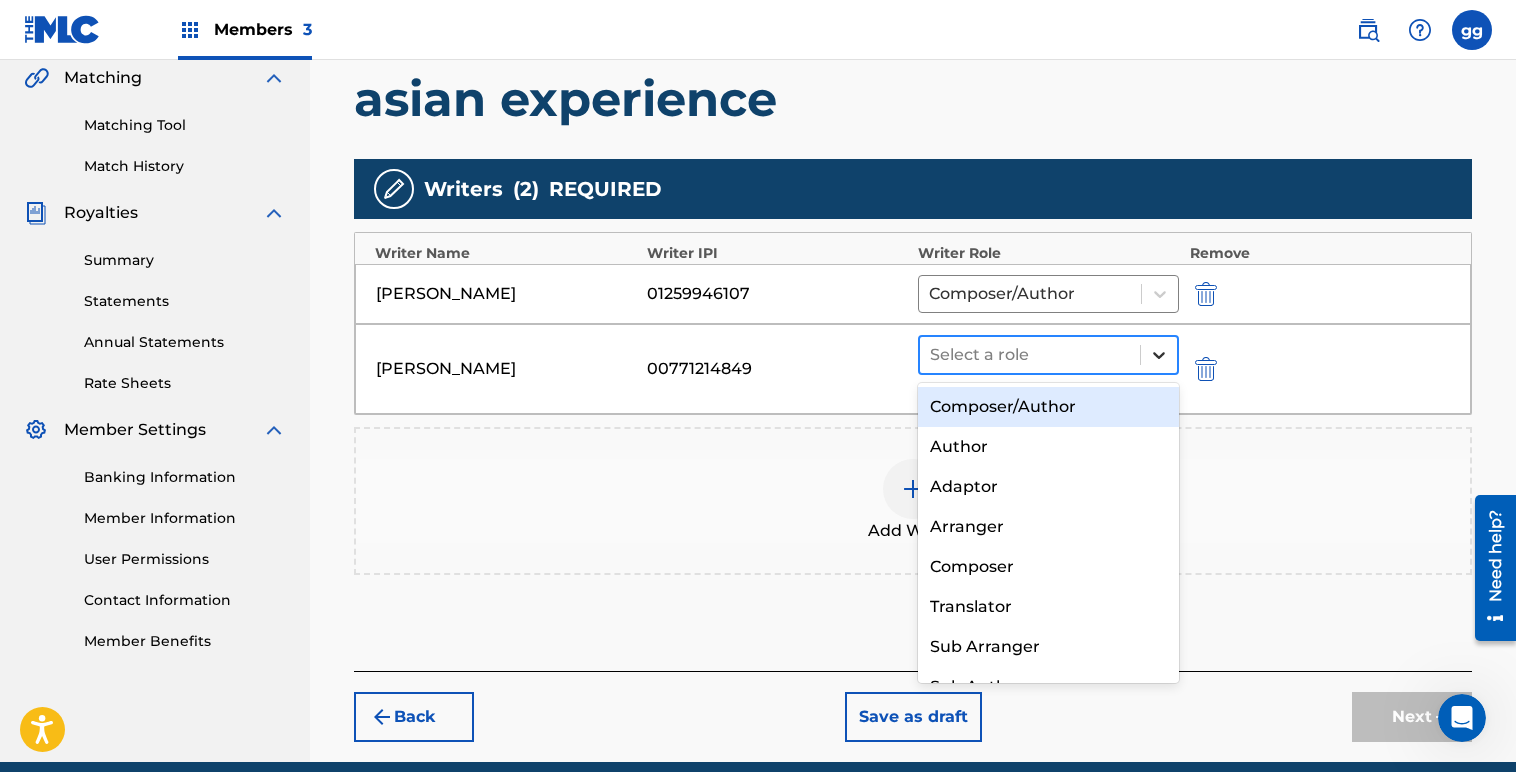 click 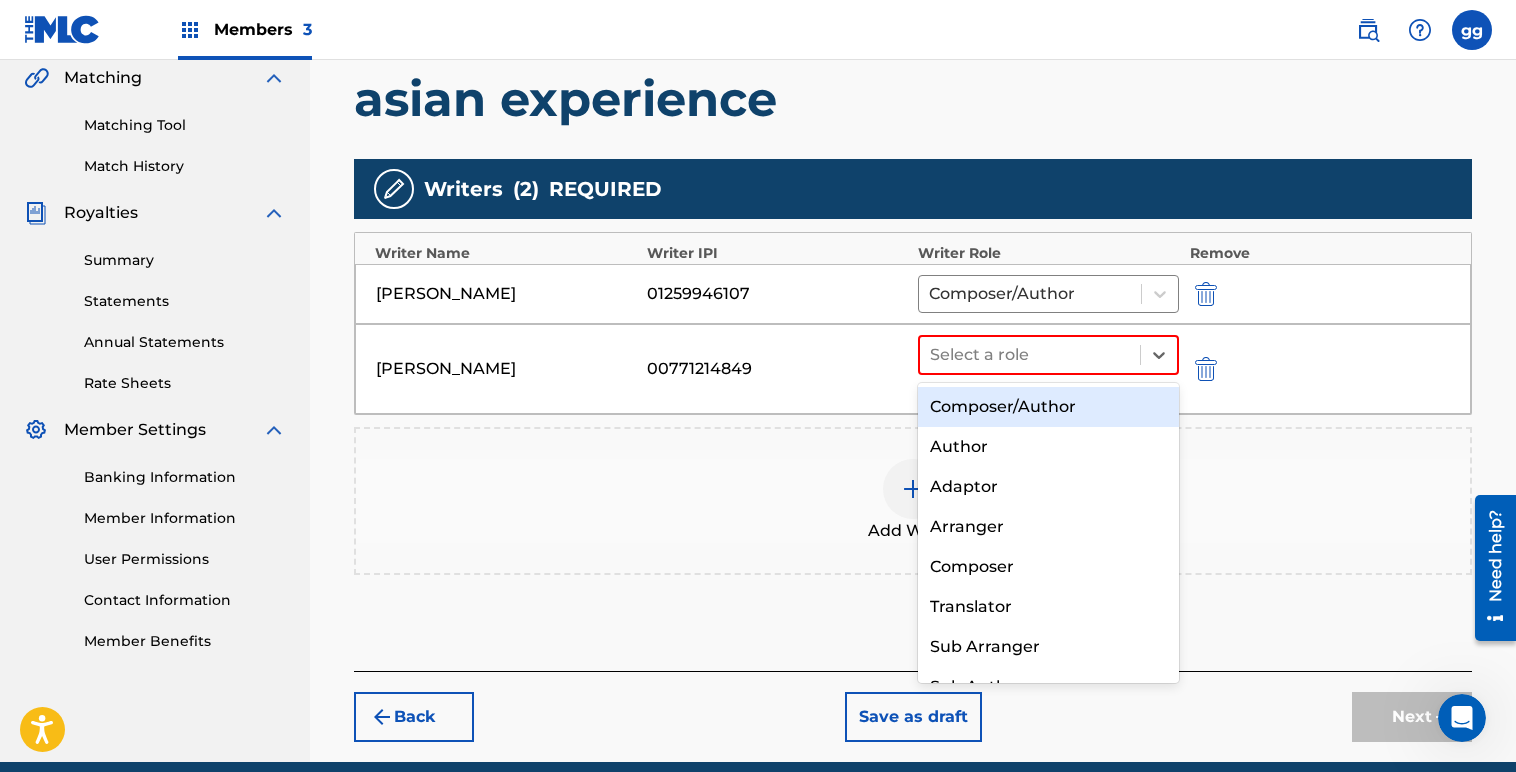 click on "Composer/Author" at bounding box center (1048, 407) 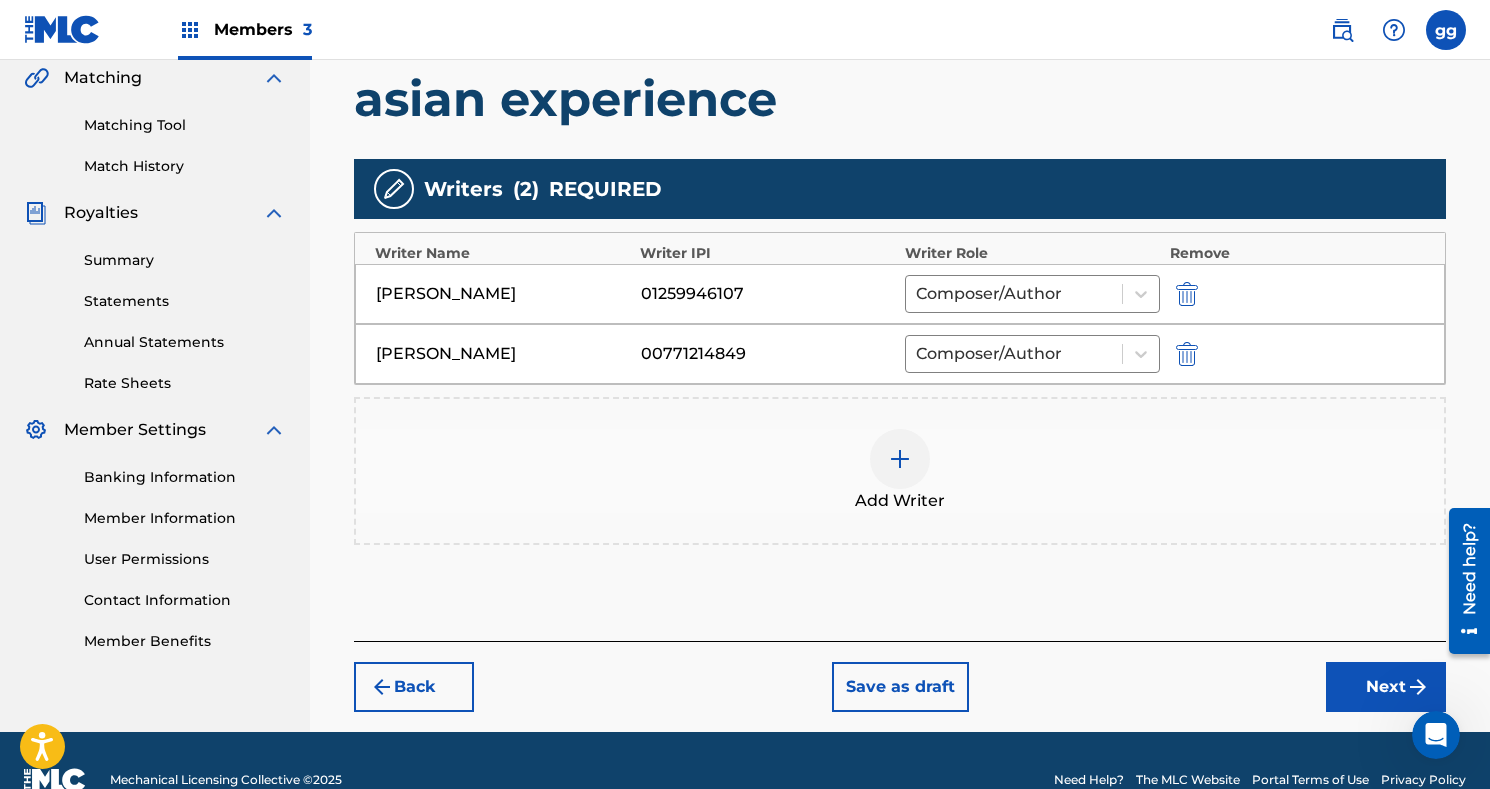 click on "Next" at bounding box center (1386, 687) 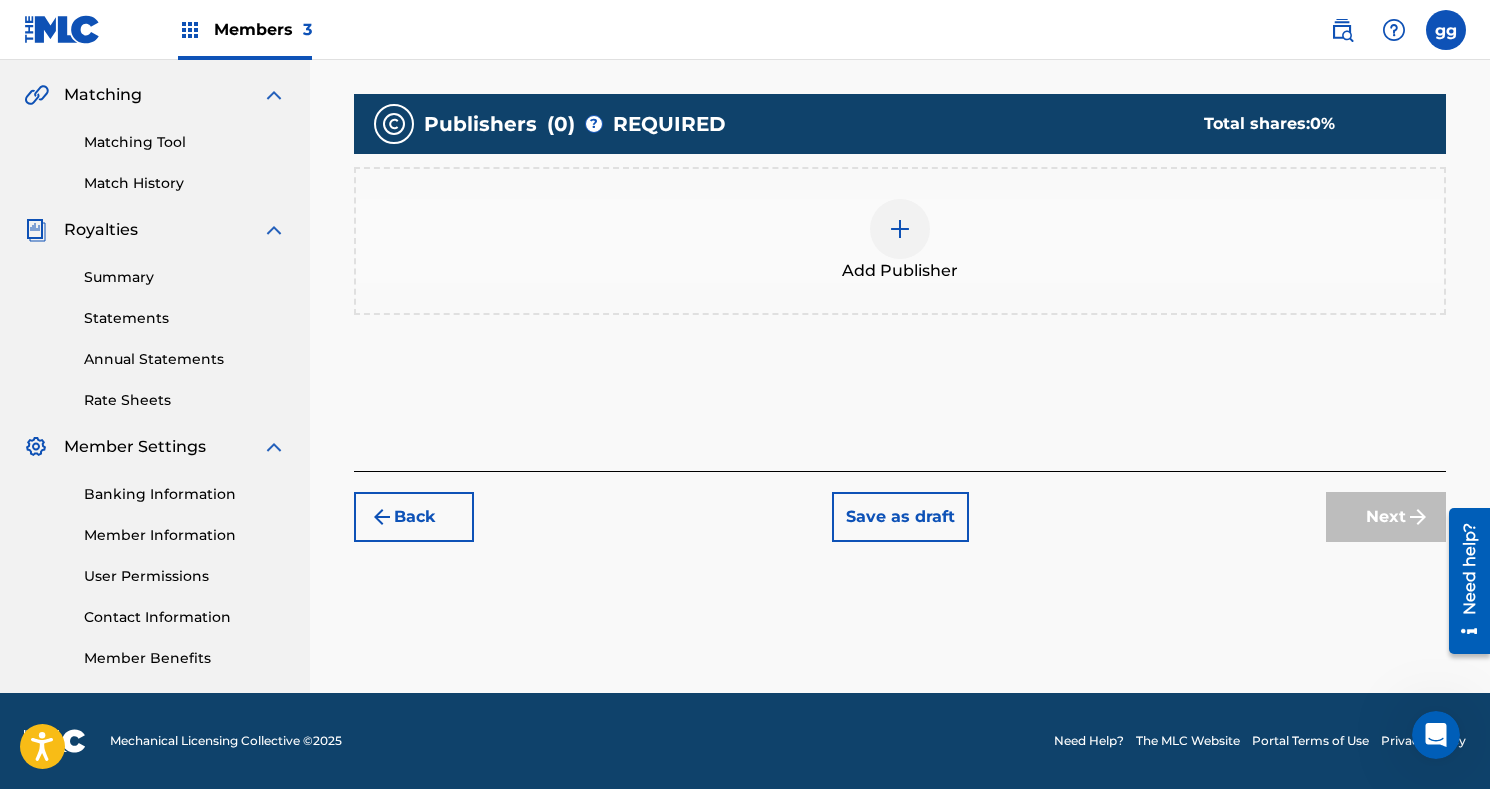 click at bounding box center (900, 229) 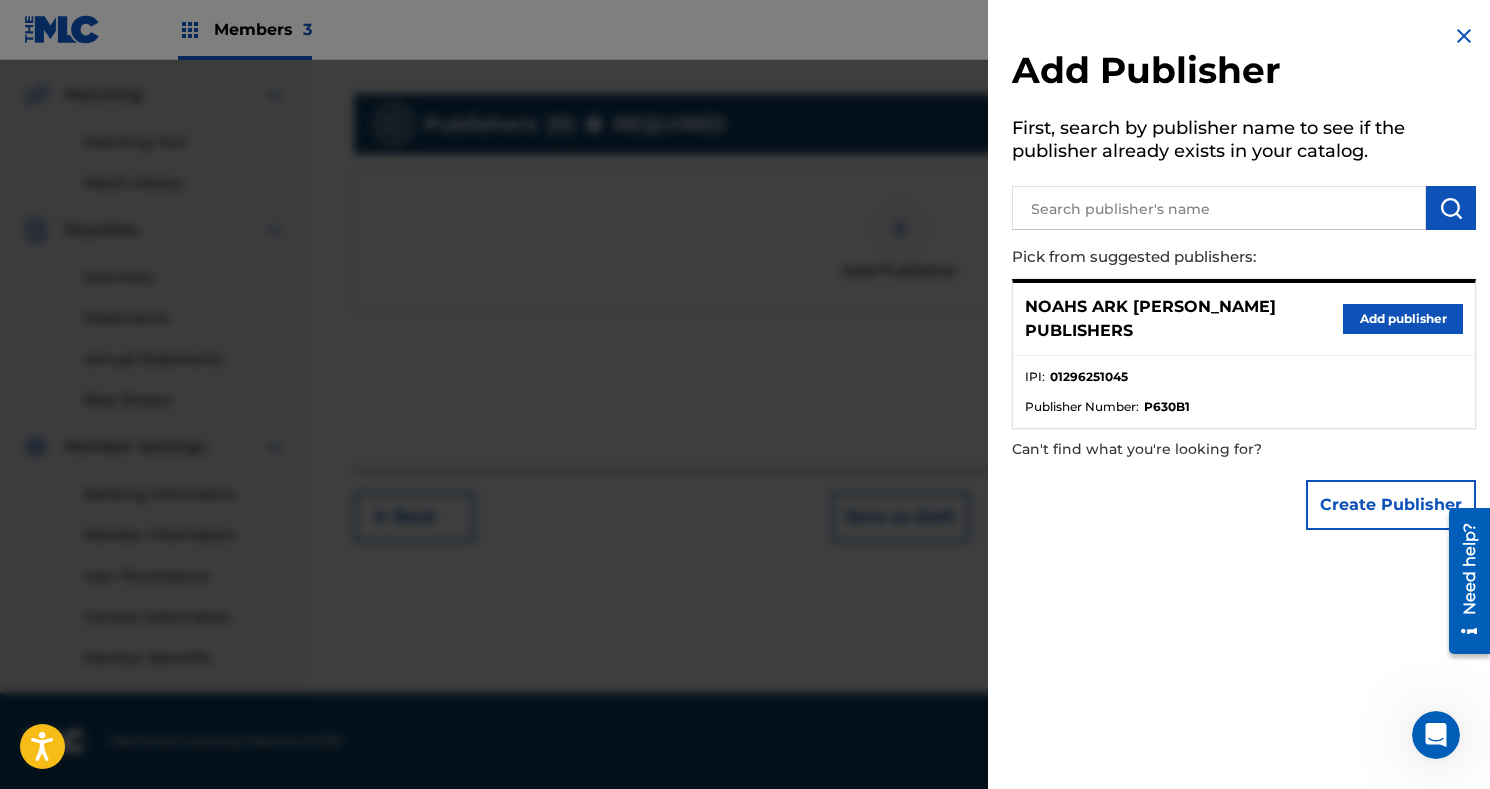 click on "Add publisher" at bounding box center [1403, 319] 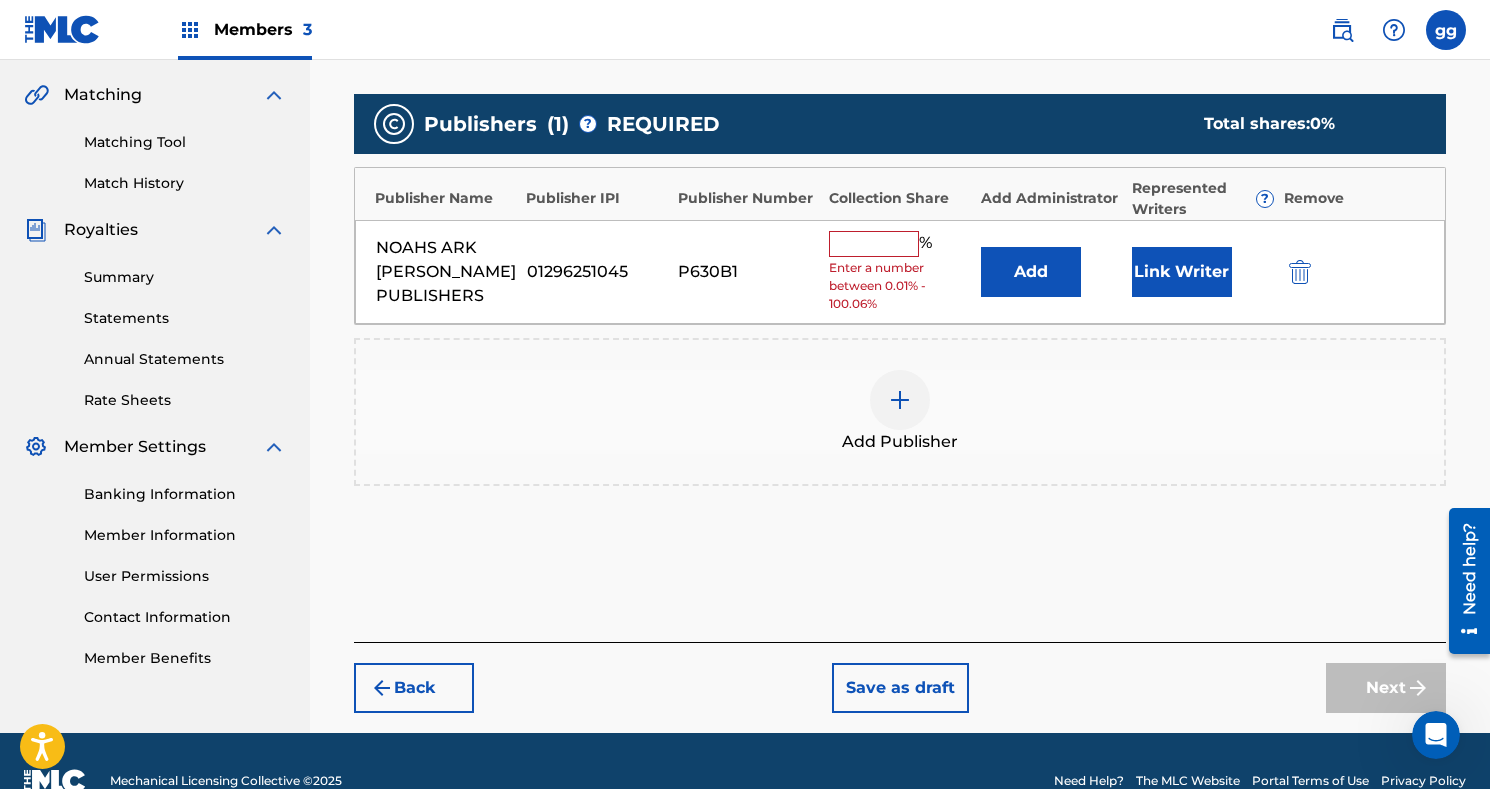 click at bounding box center (874, 244) 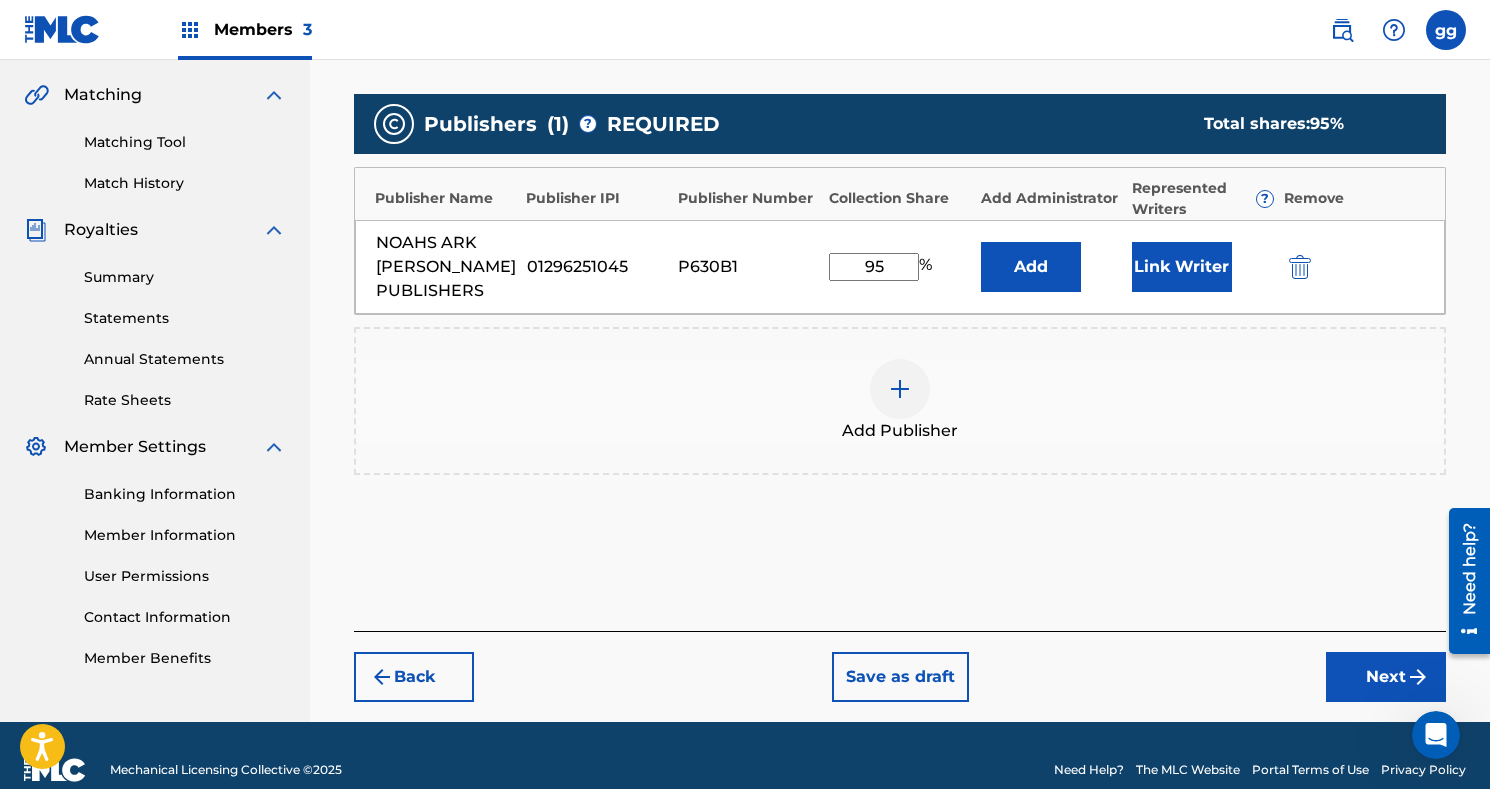 type on "95" 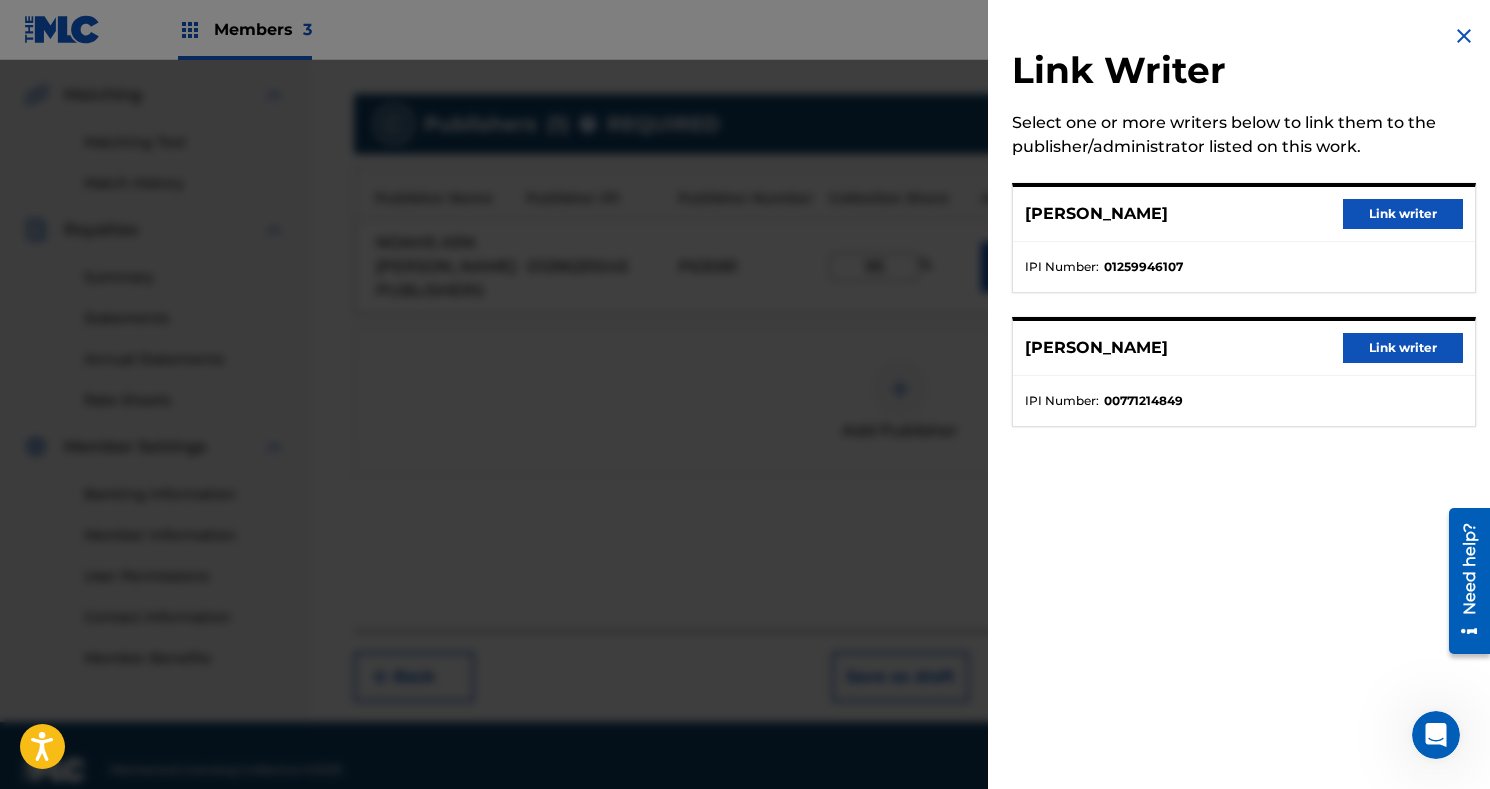 click on "Link writer" at bounding box center (1403, 214) 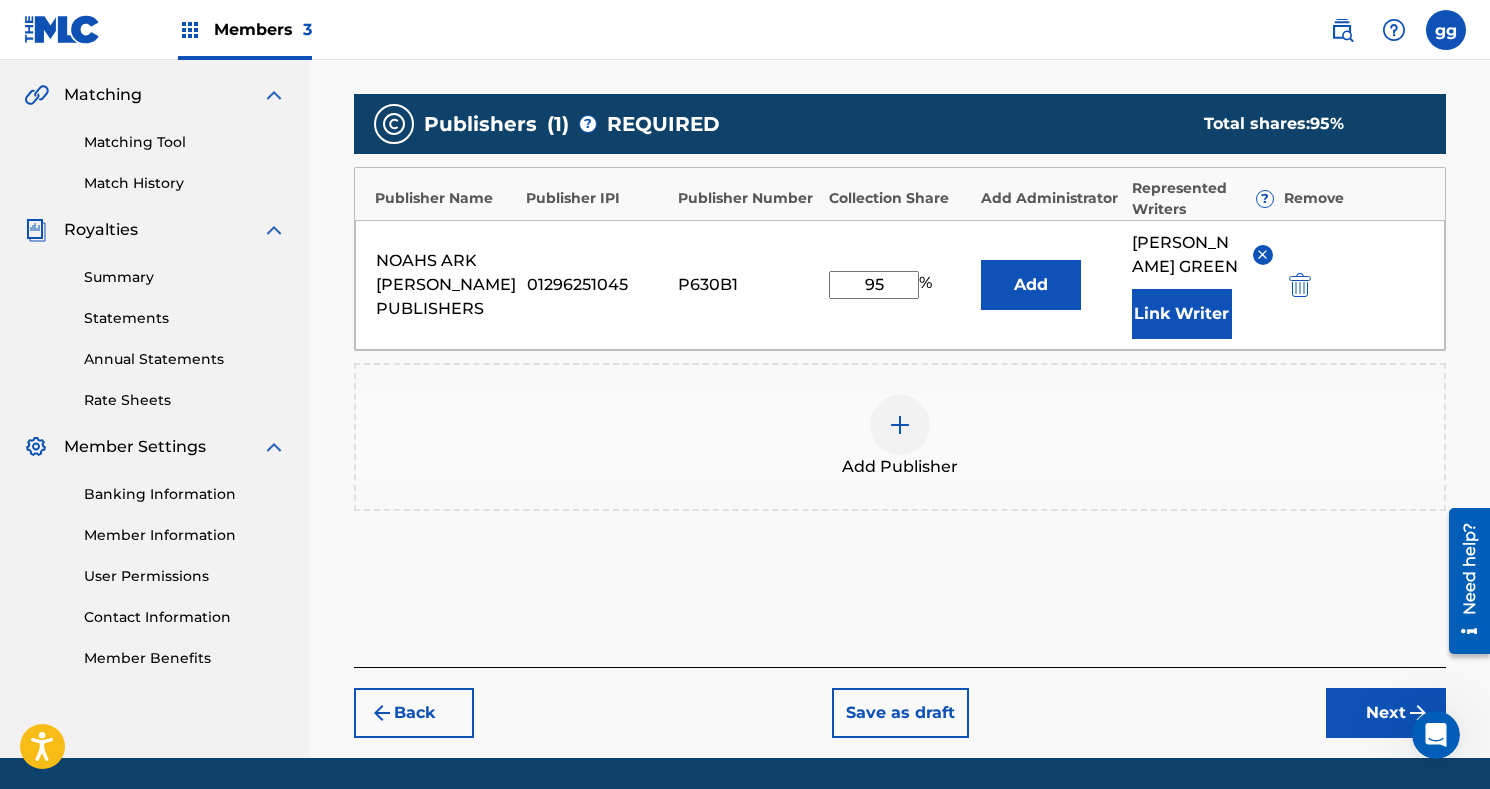 click on "Next" at bounding box center (1386, 713) 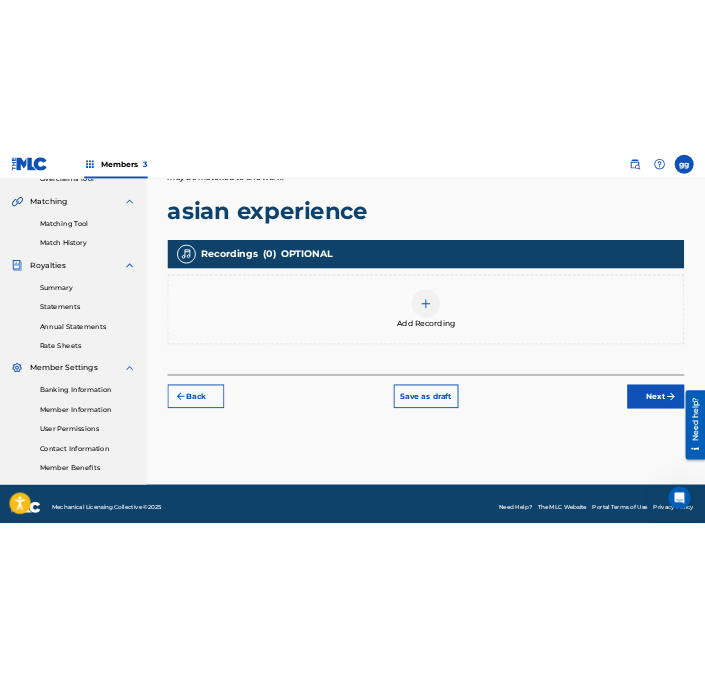 scroll, scrollTop: 442, scrollLeft: 0, axis: vertical 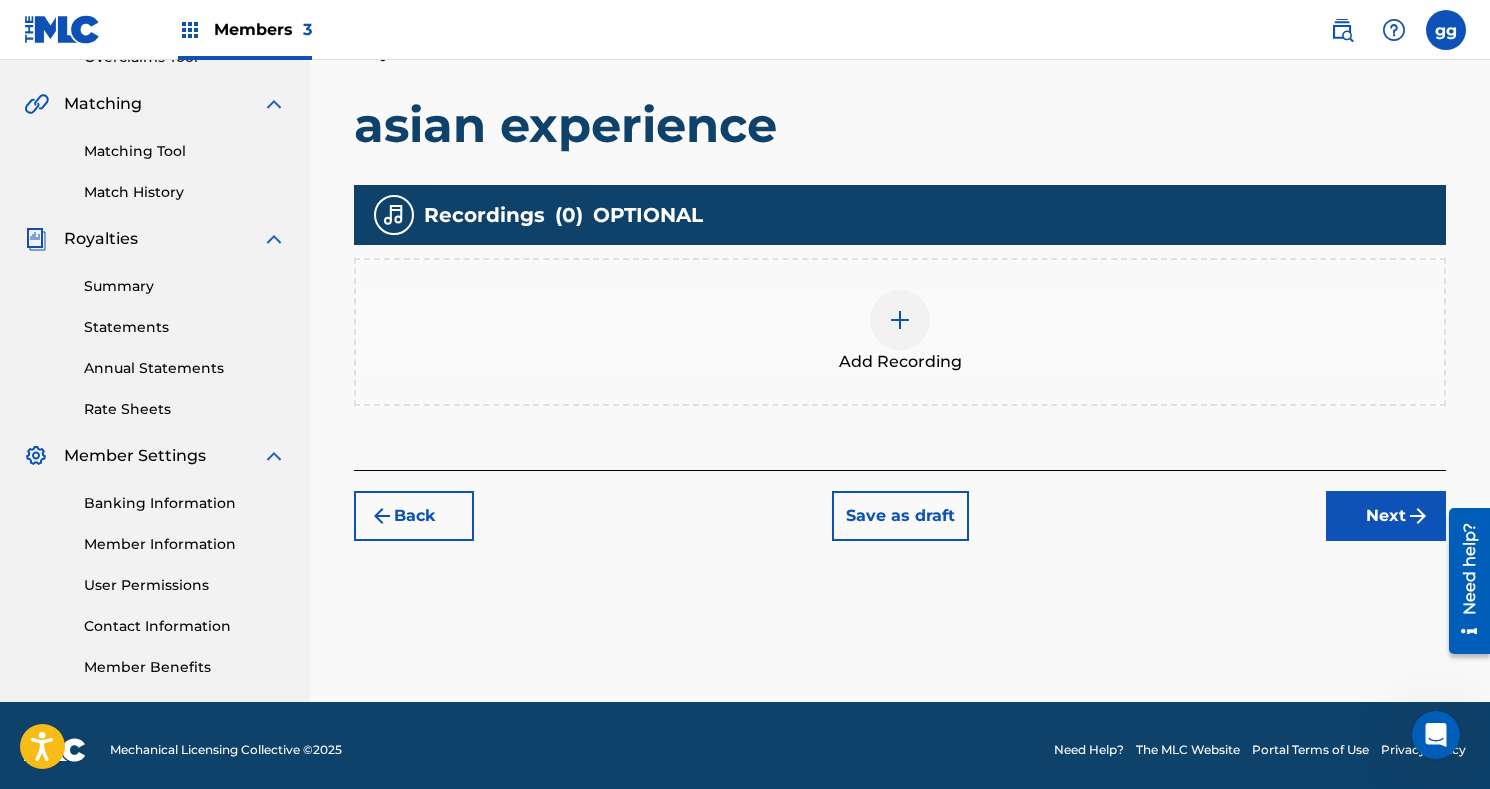 click at bounding box center (900, 320) 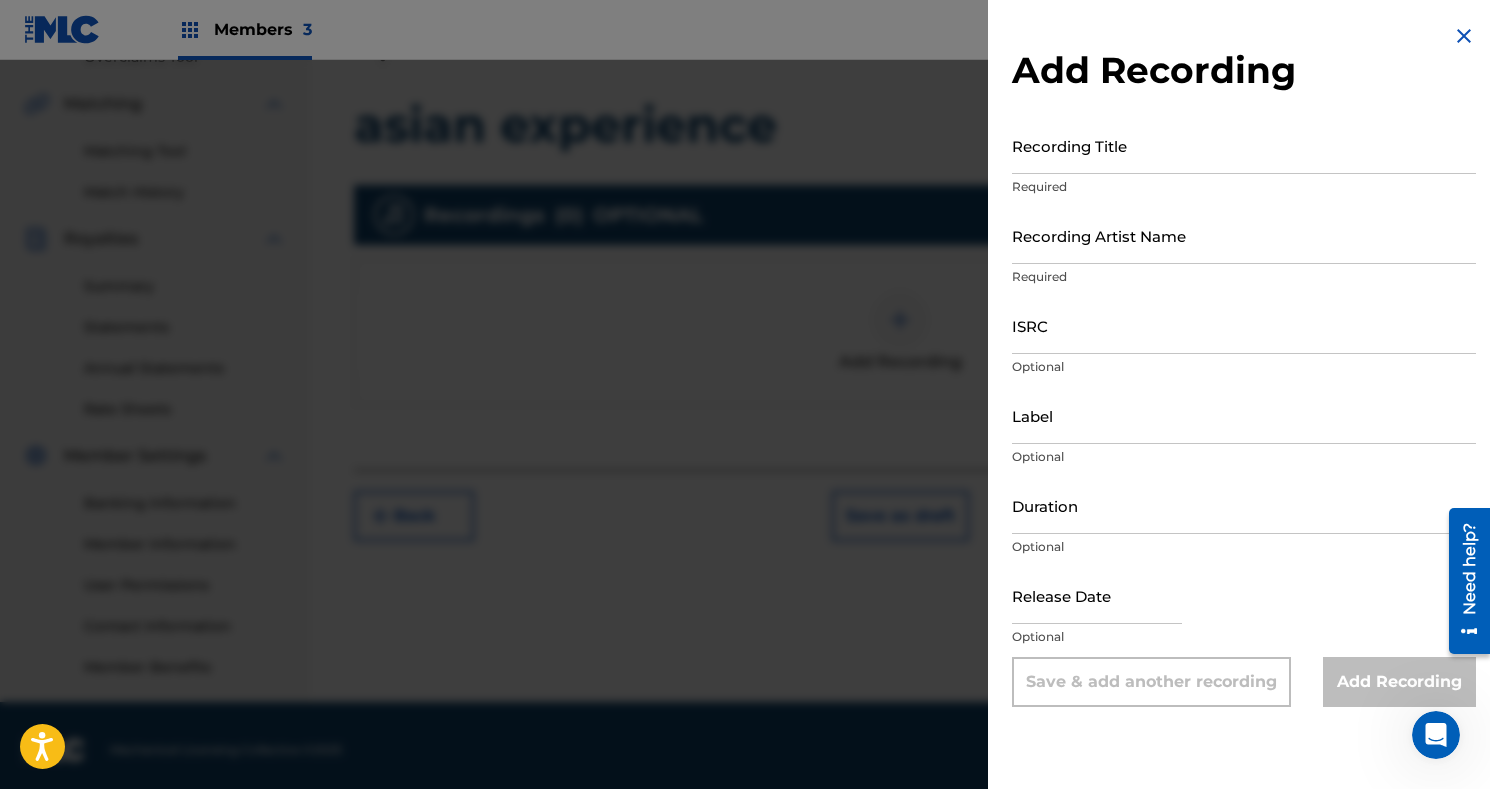 click on "Recording Title" at bounding box center (1244, 145) 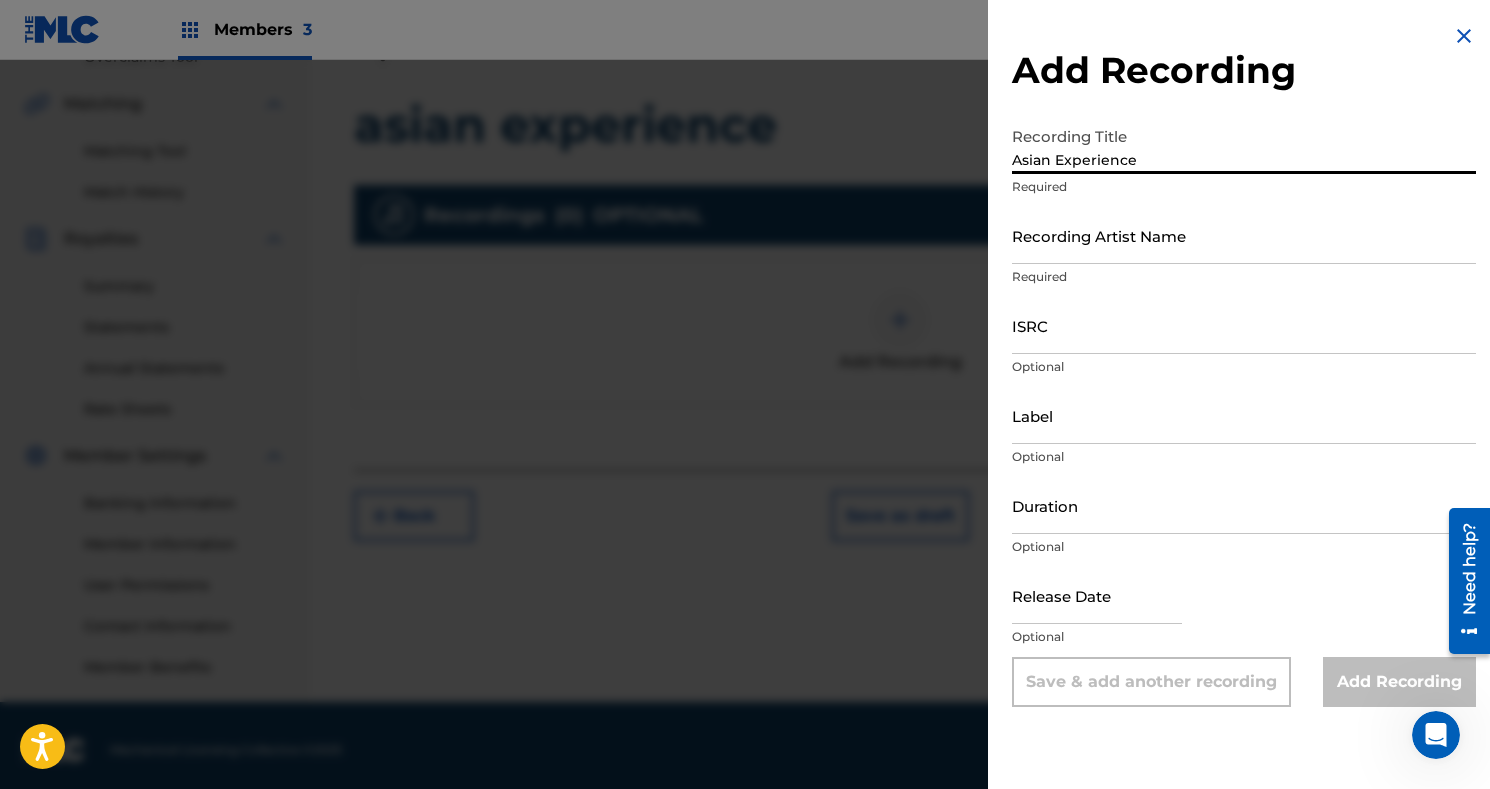 type on "Asian Experience" 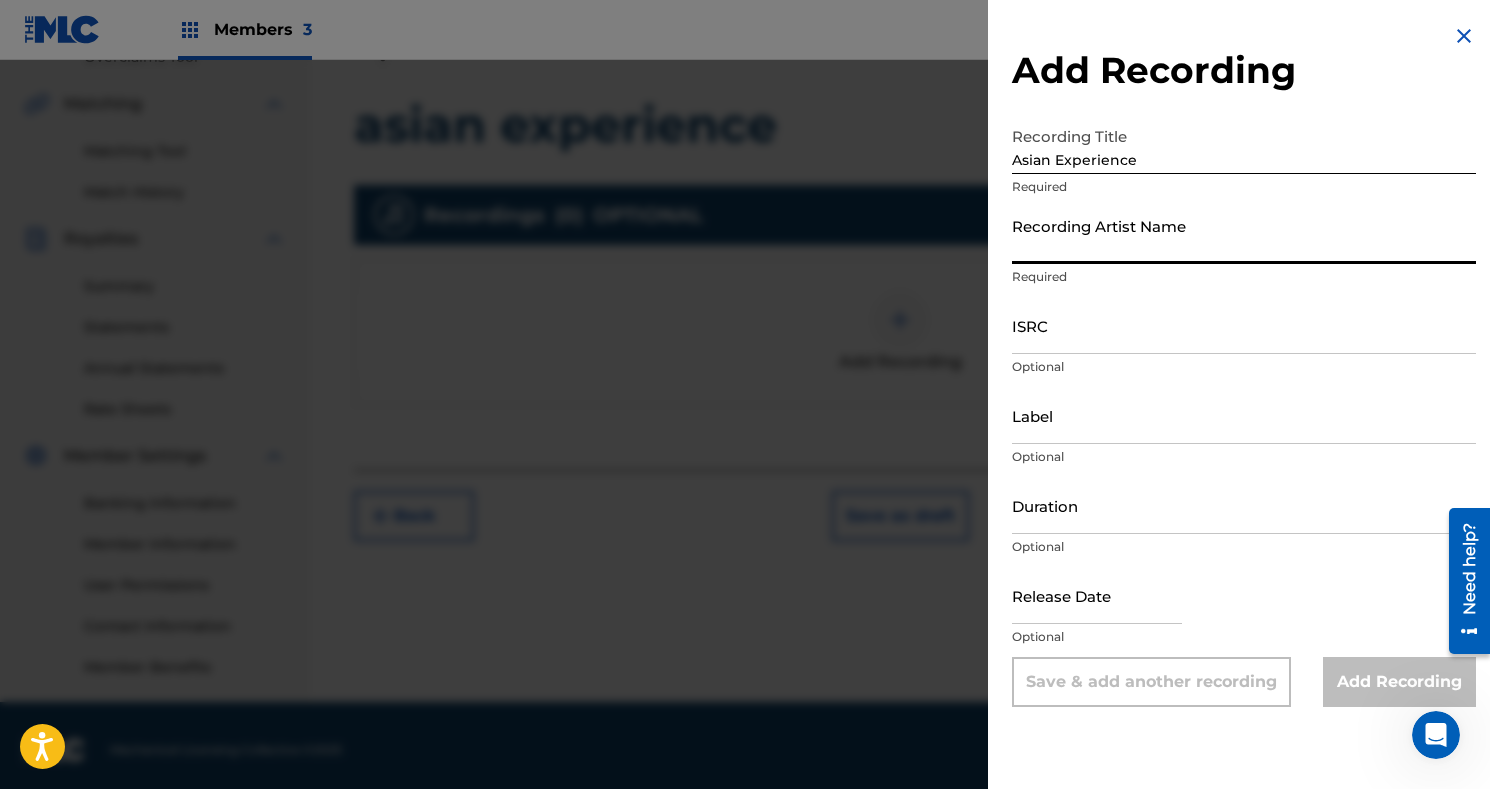 click on "Recording Artist Name" at bounding box center [1244, 235] 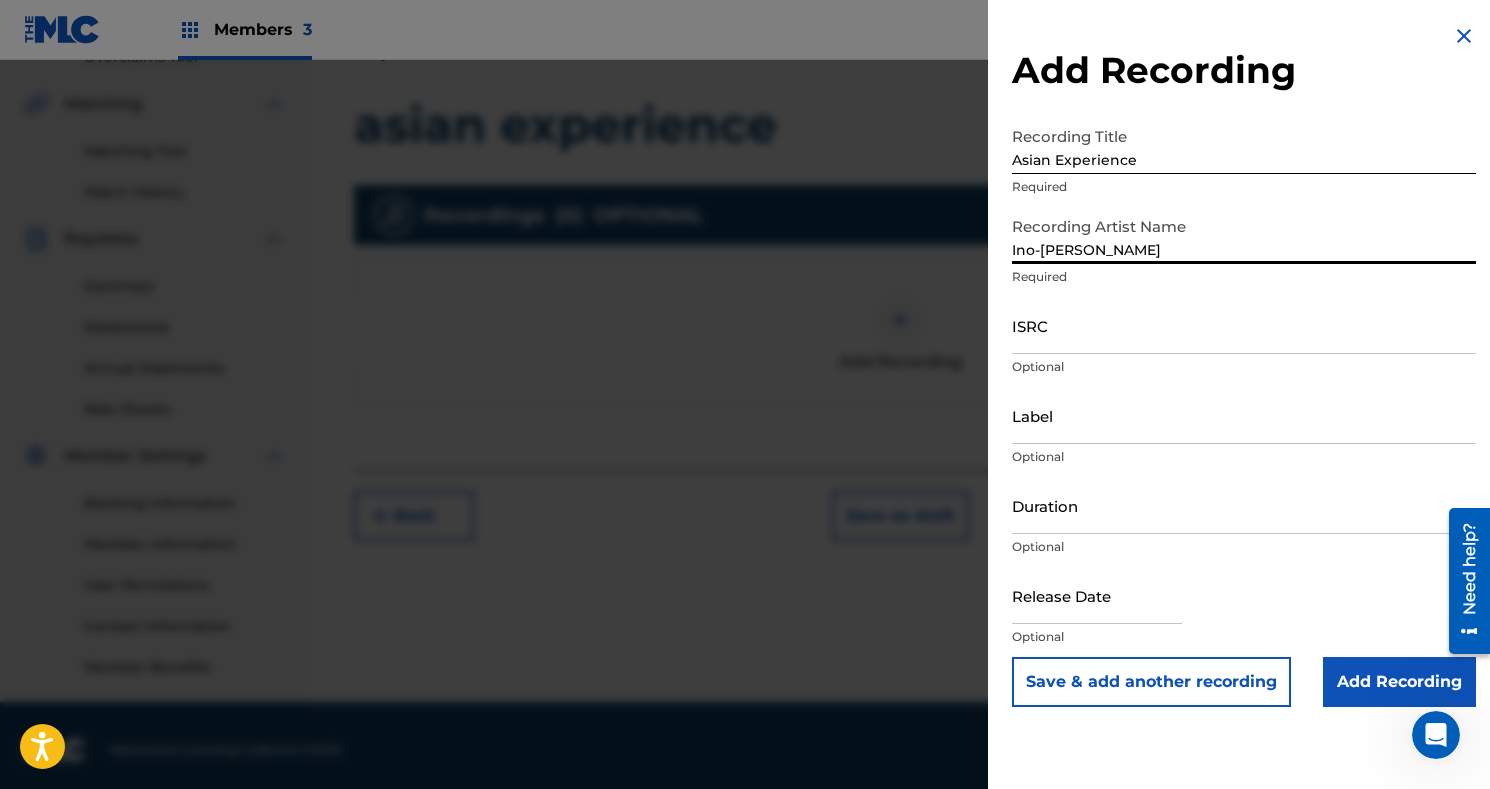 type on "Ino-[PERSON_NAME]" 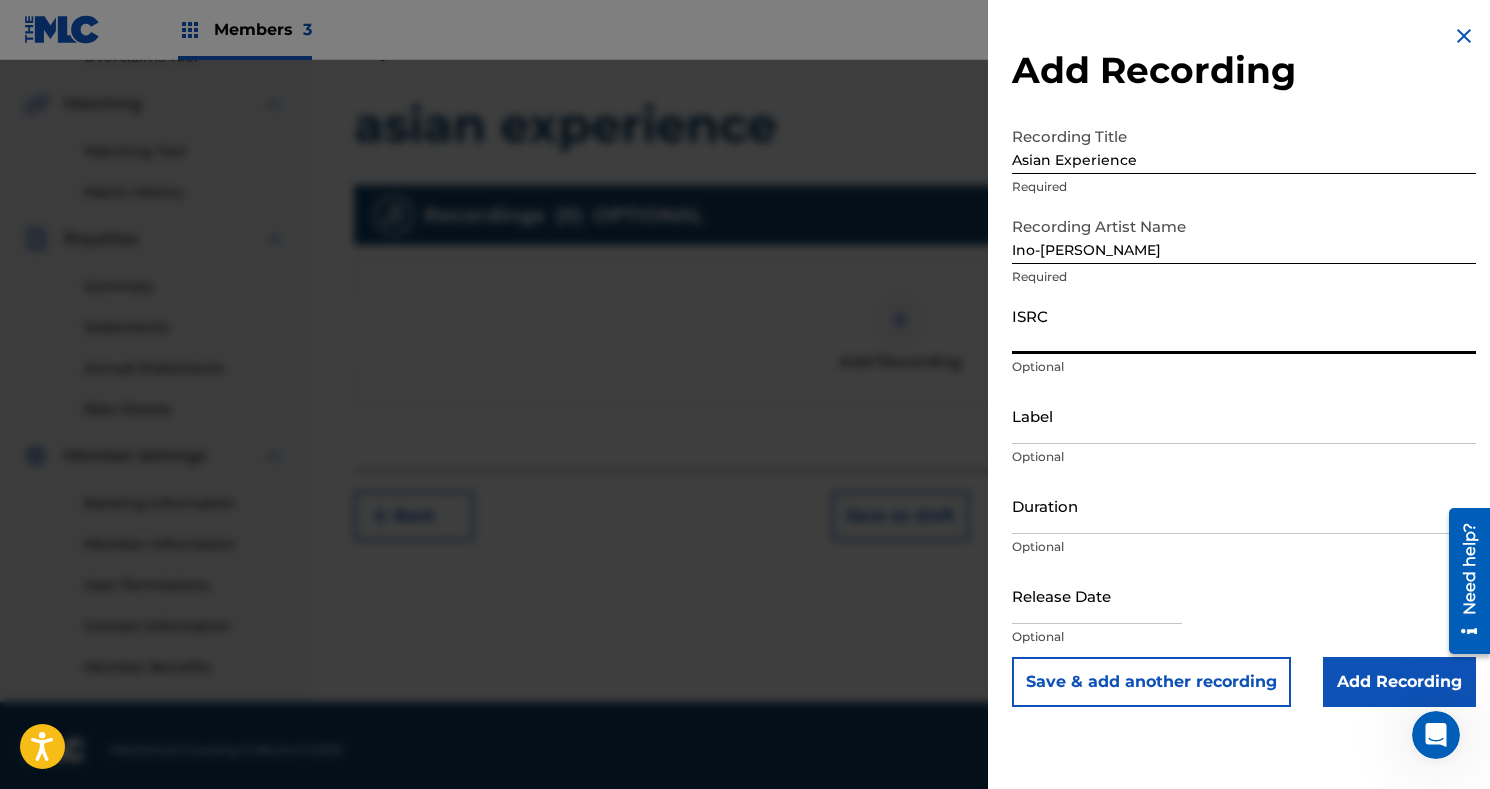 click on "ISRC" at bounding box center [1244, 325] 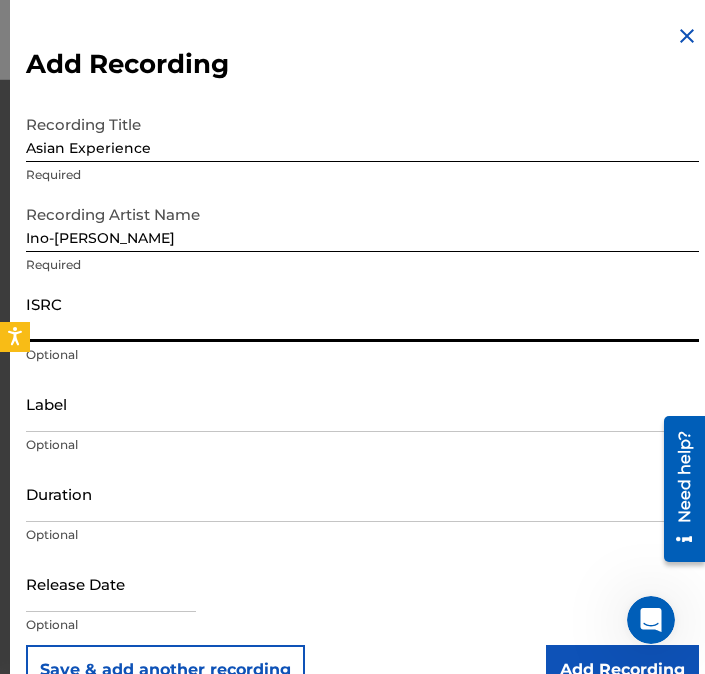 paste on "T9180988390" 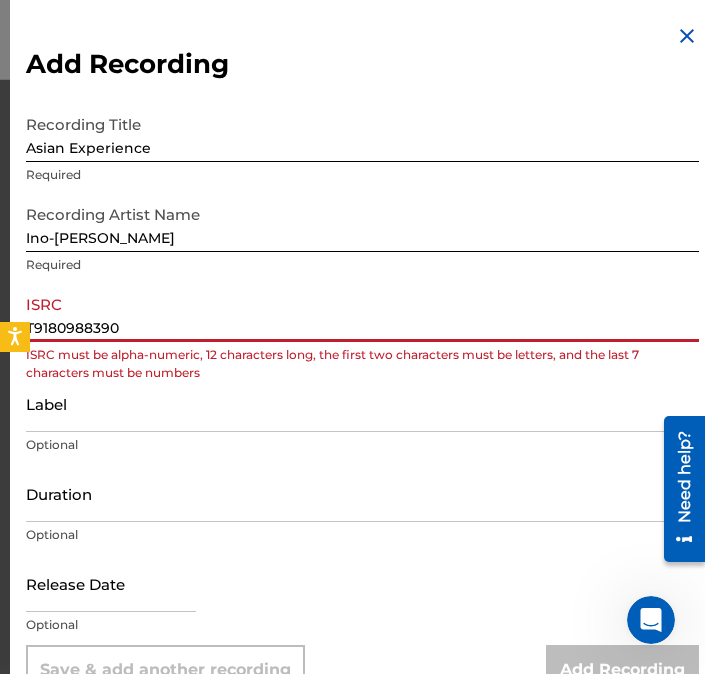 click on "T9180988390" at bounding box center (362, 313) 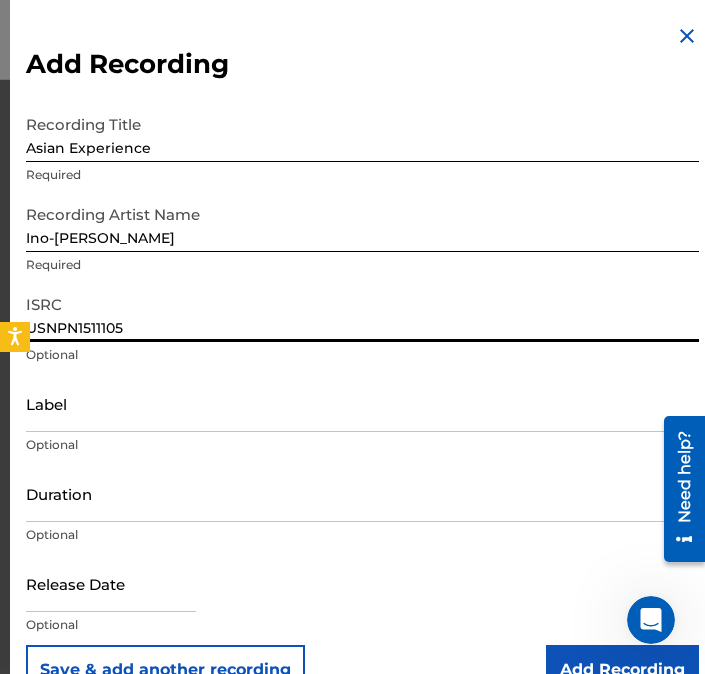 type on "USNPN1511105" 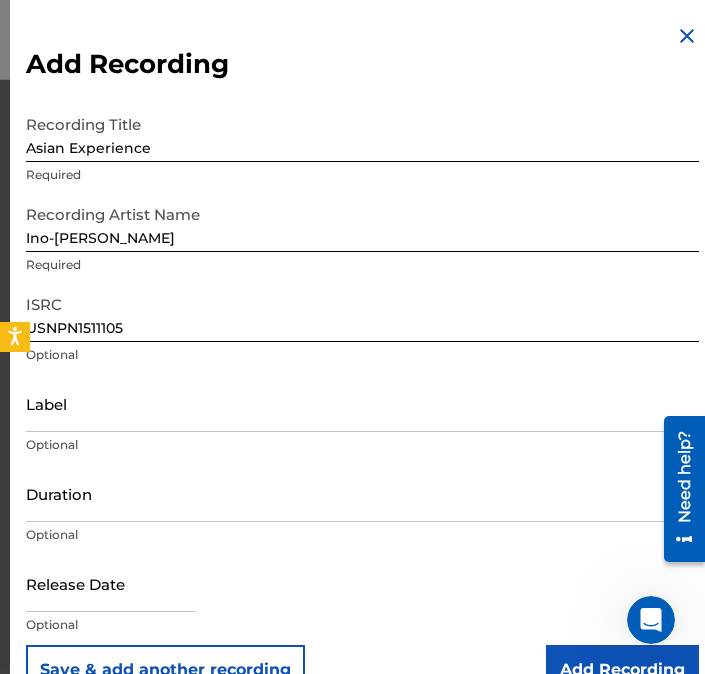click on "Optional" at bounding box center (362, 535) 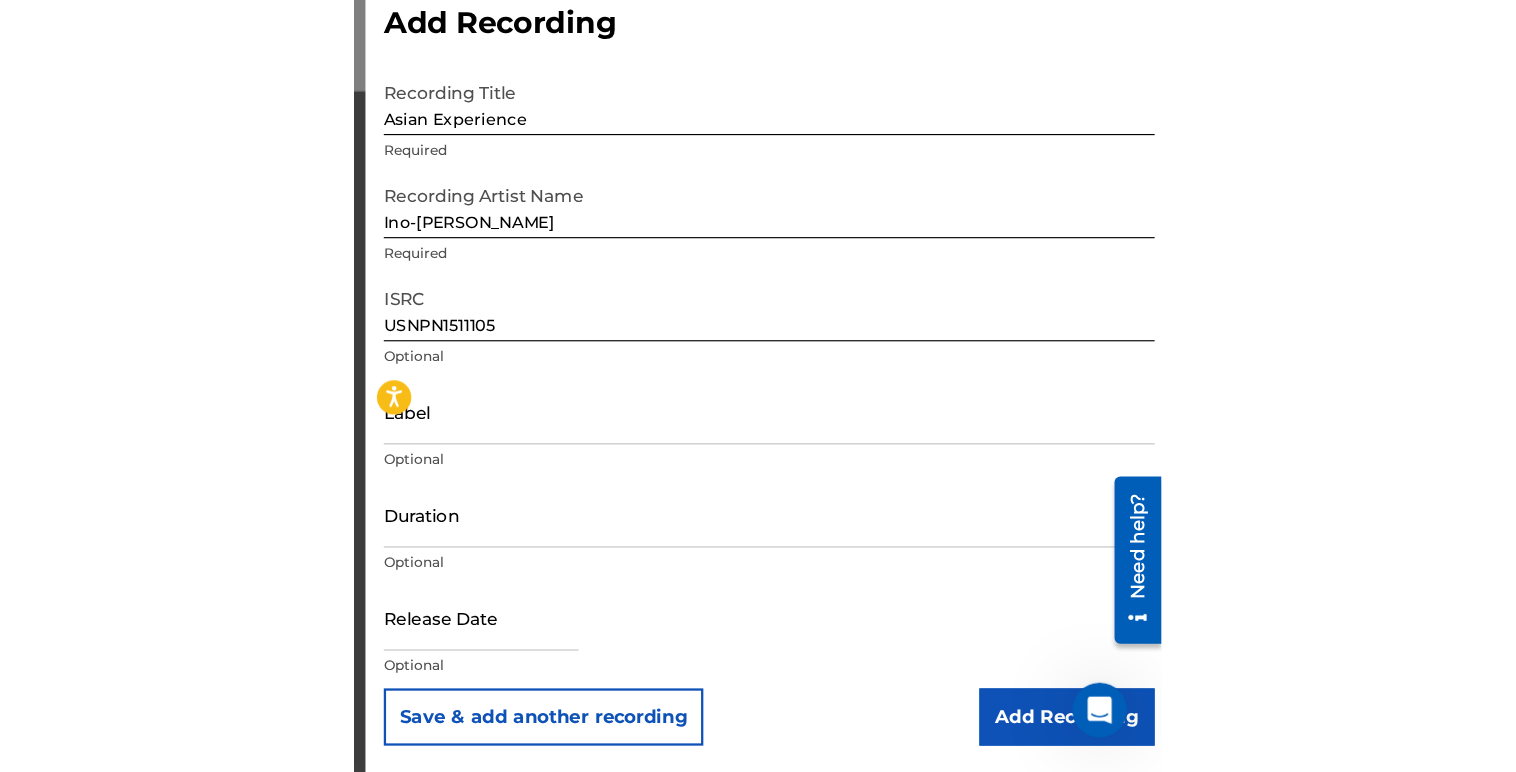 scroll, scrollTop: 0, scrollLeft: 0, axis: both 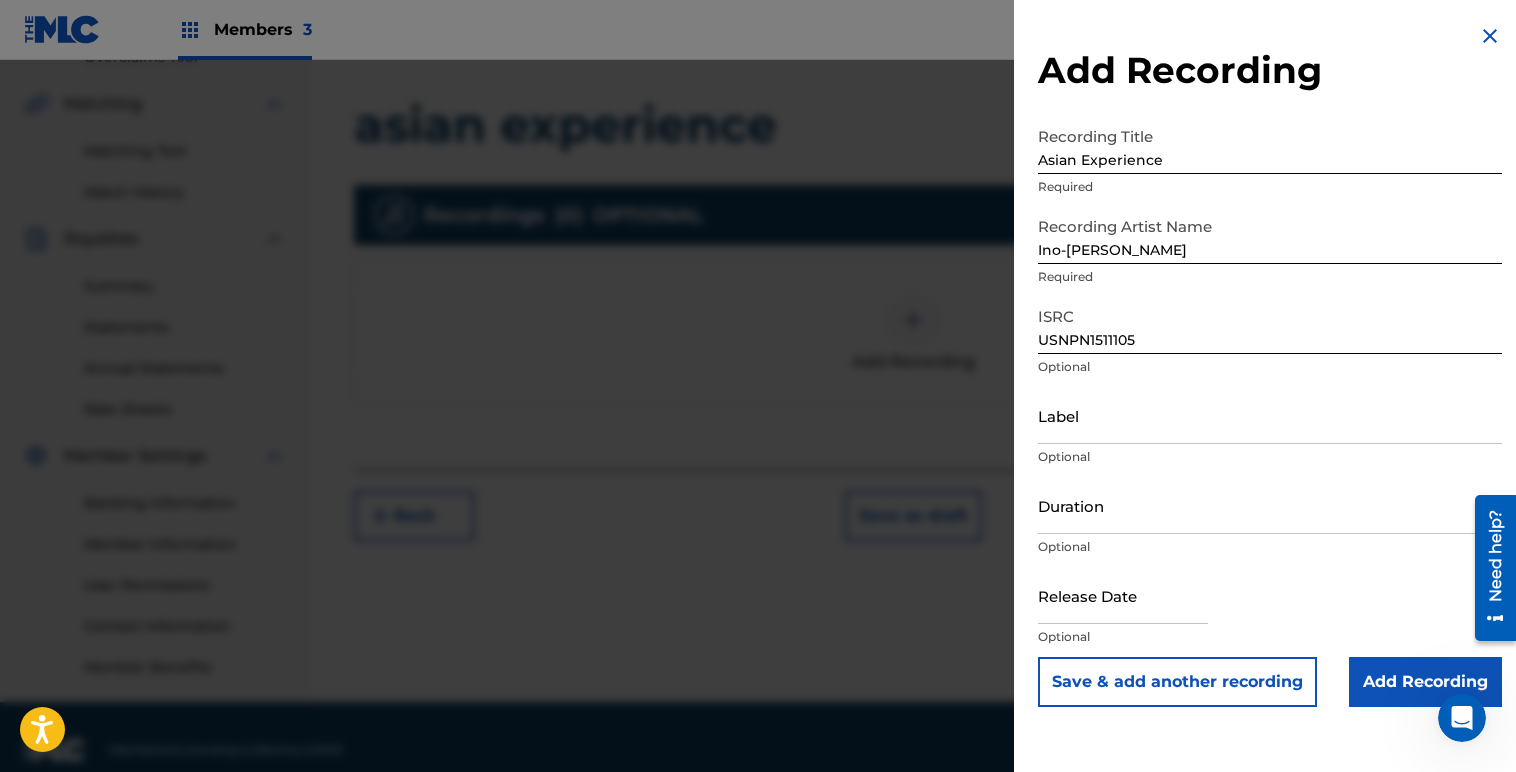 click on "Add Recording" at bounding box center (1425, 682) 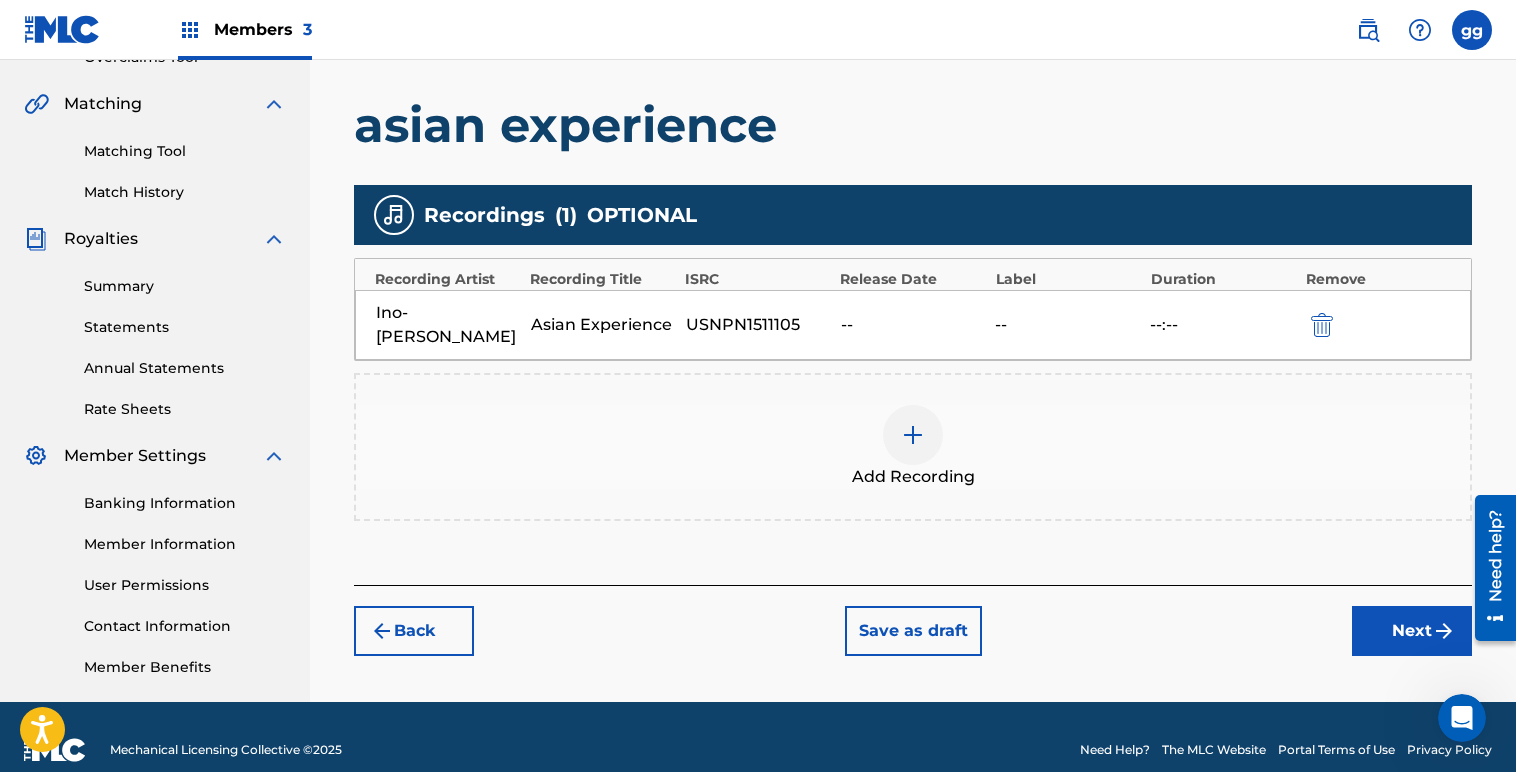 click on "Next" at bounding box center [1412, 631] 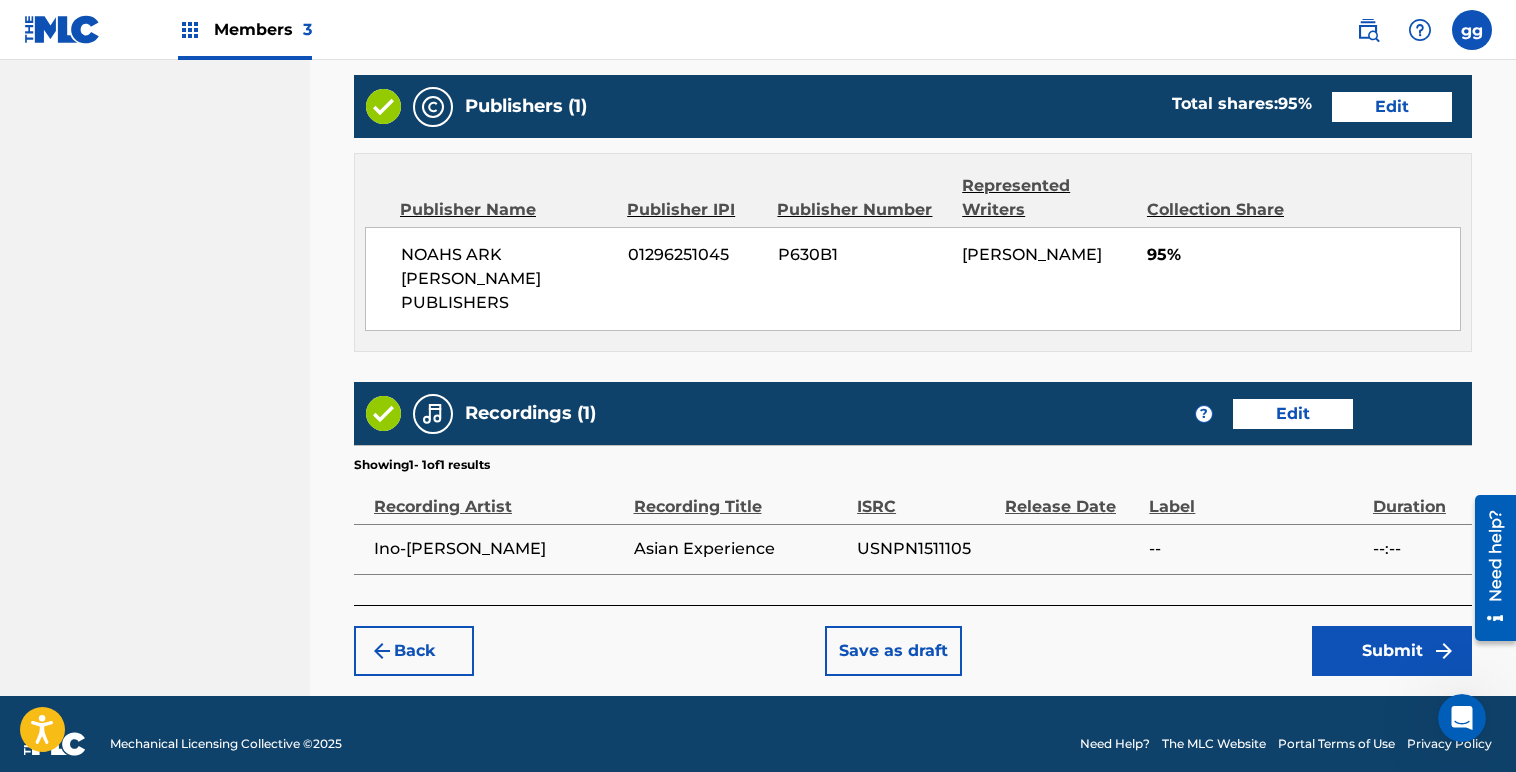 scroll, scrollTop: 1134, scrollLeft: 0, axis: vertical 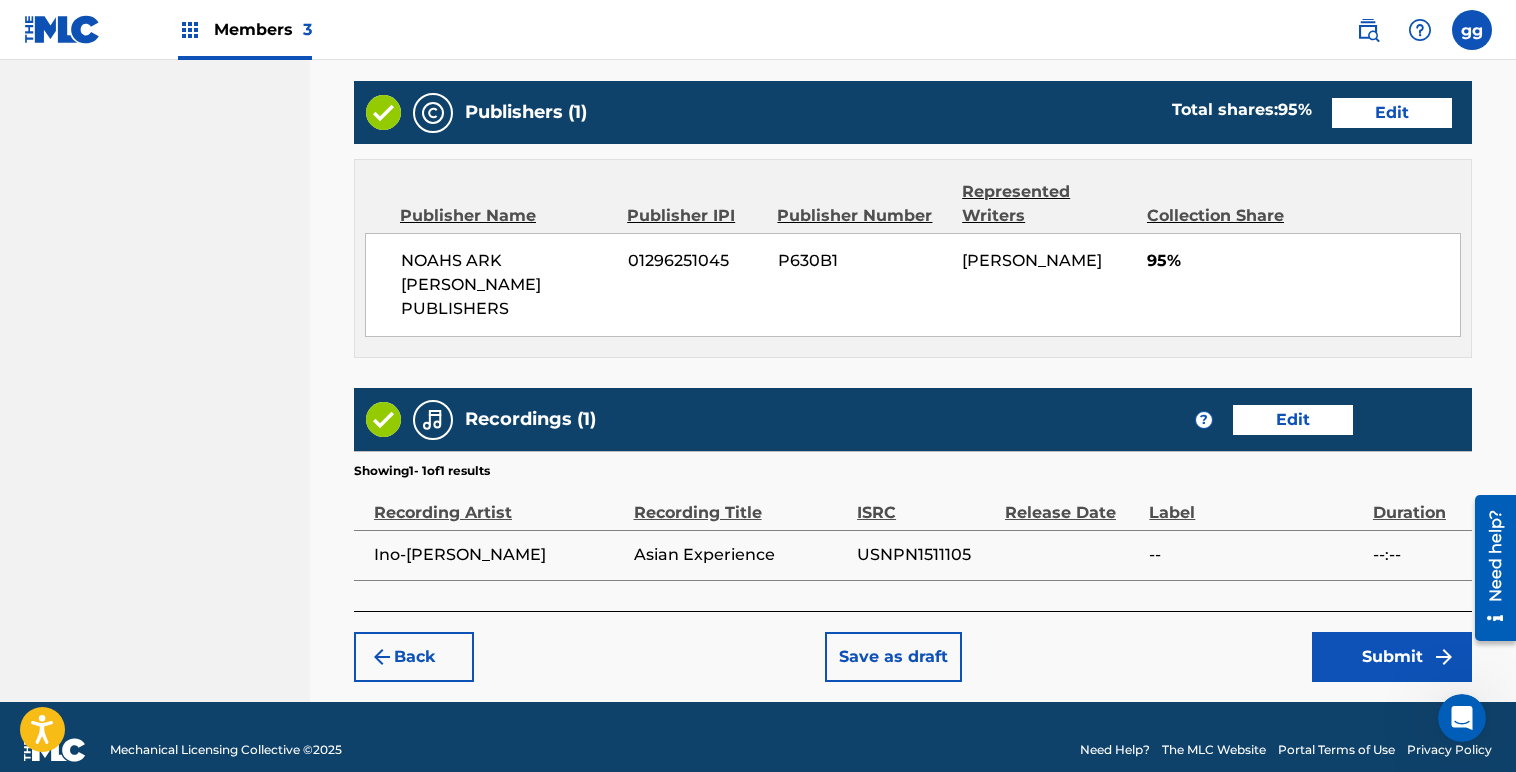 click on "Submit" at bounding box center (1392, 657) 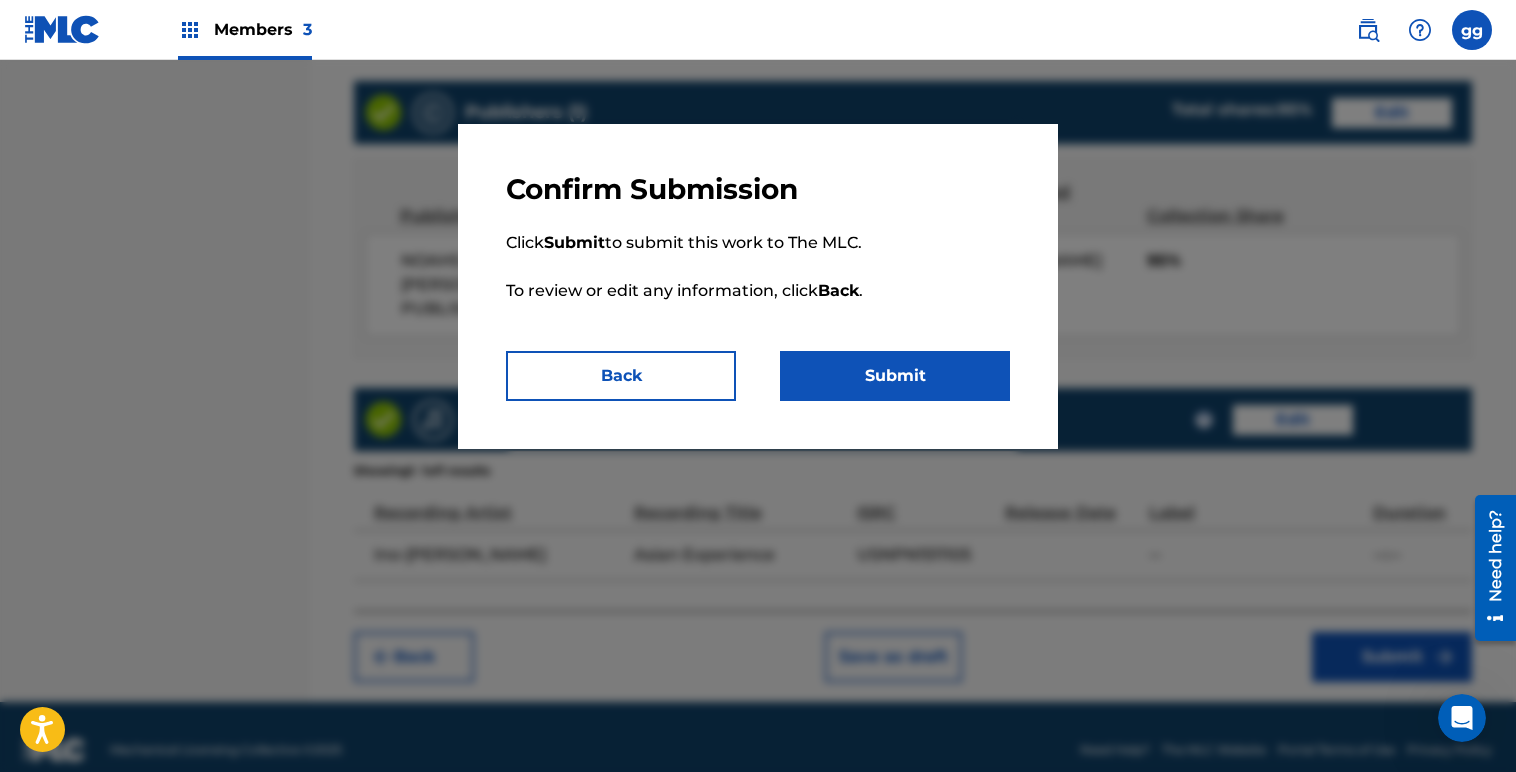 click on "Submit" at bounding box center (895, 376) 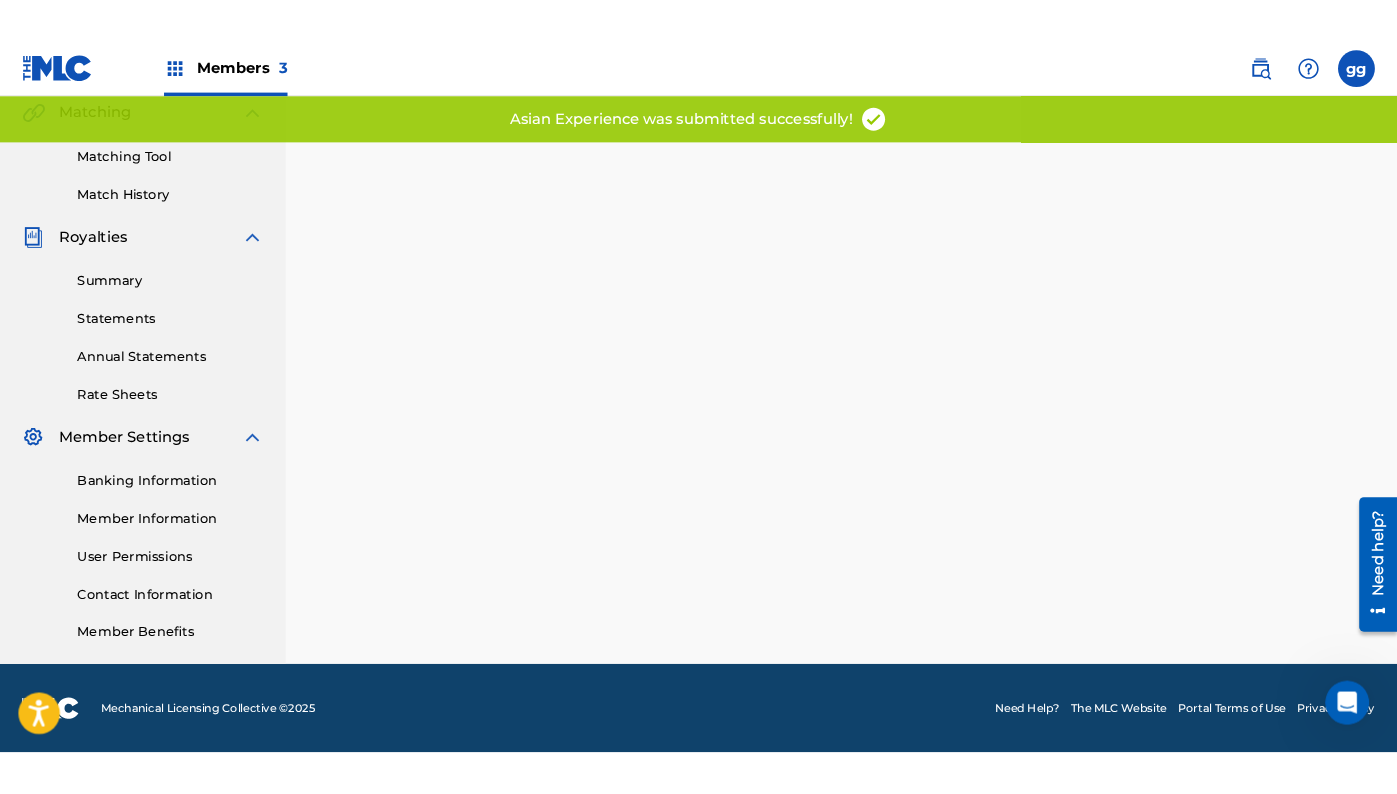 scroll, scrollTop: 0, scrollLeft: 0, axis: both 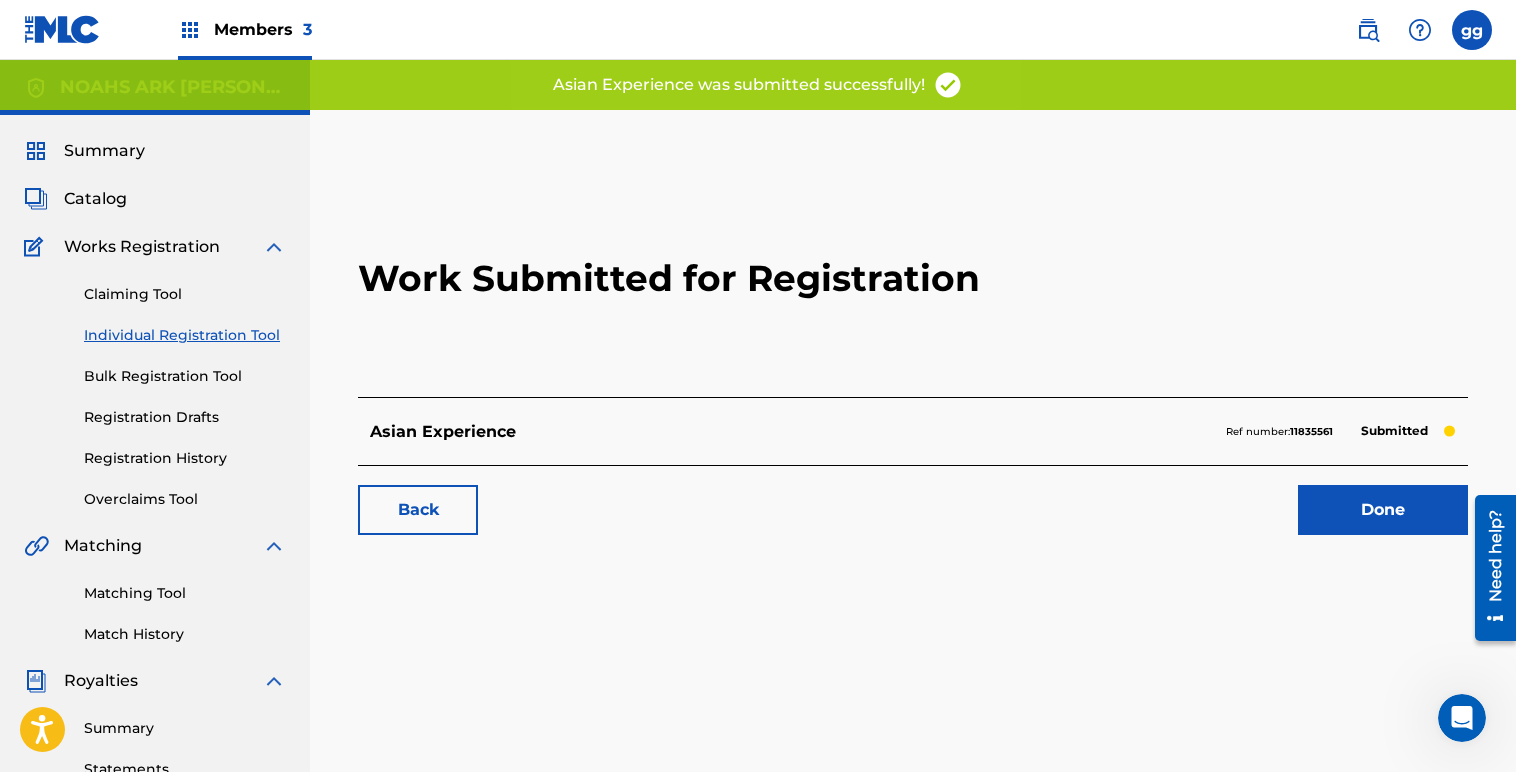 click on "Done" at bounding box center (1383, 510) 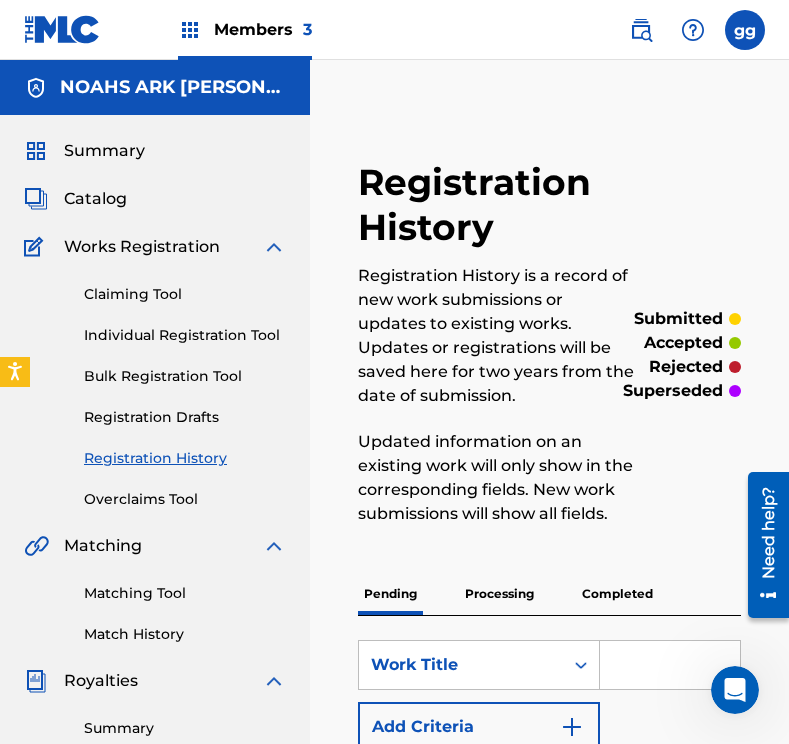 click on "Members    3" at bounding box center (263, 29) 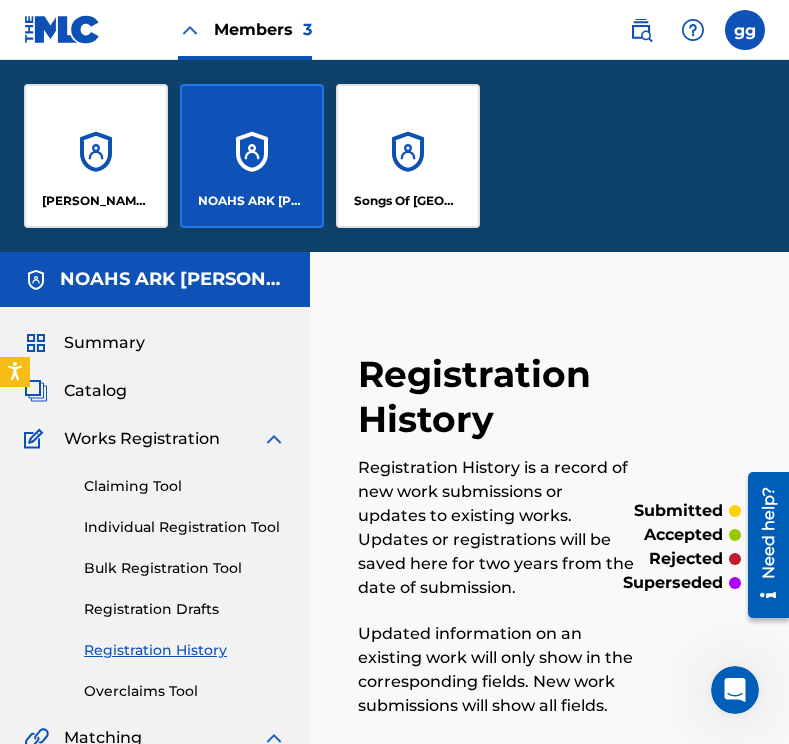 click on "[PERSON_NAME] MUSIC" at bounding box center (96, 156) 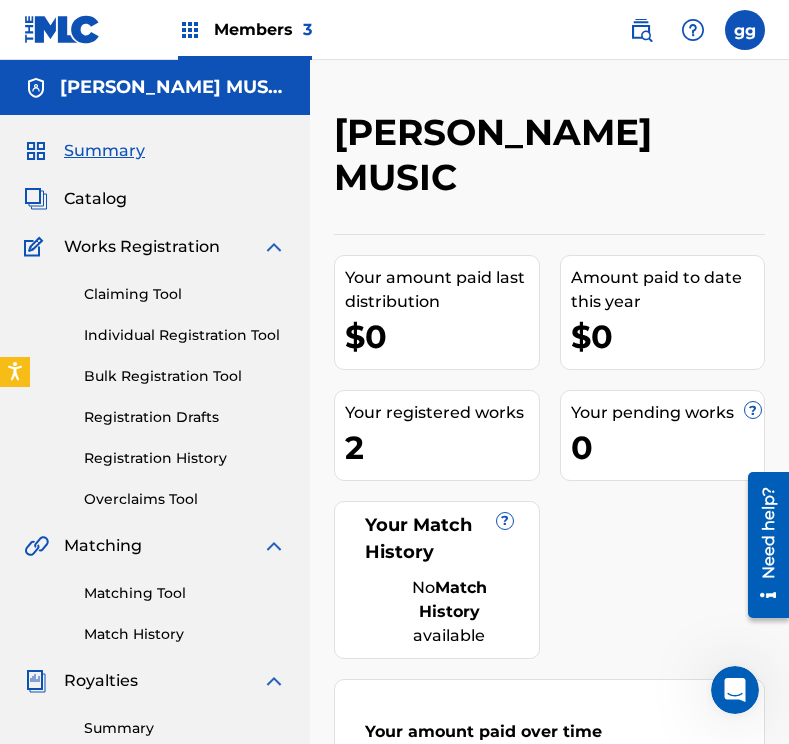 click on "Claiming Tool" at bounding box center (185, 294) 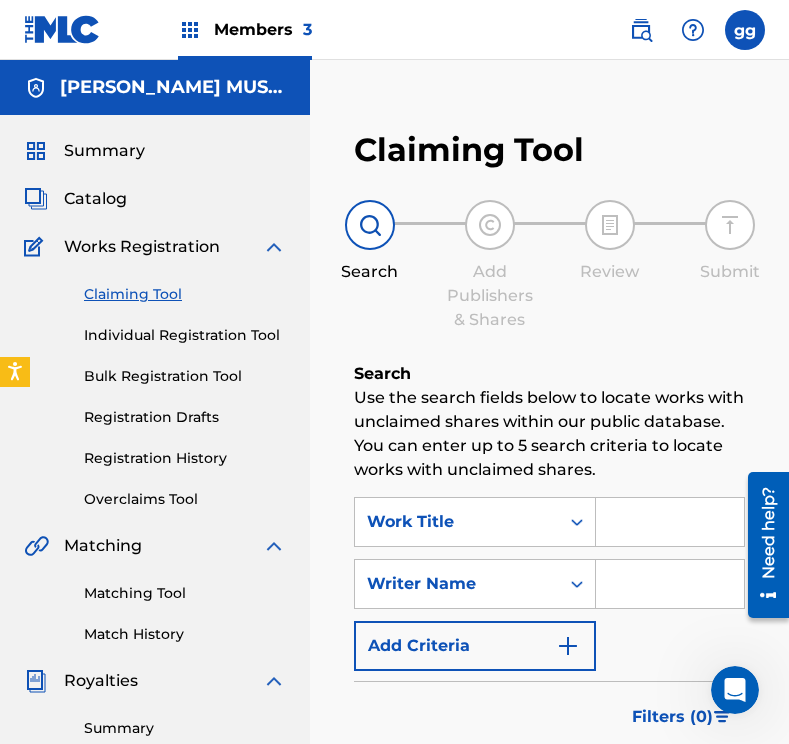 click at bounding box center [670, 522] 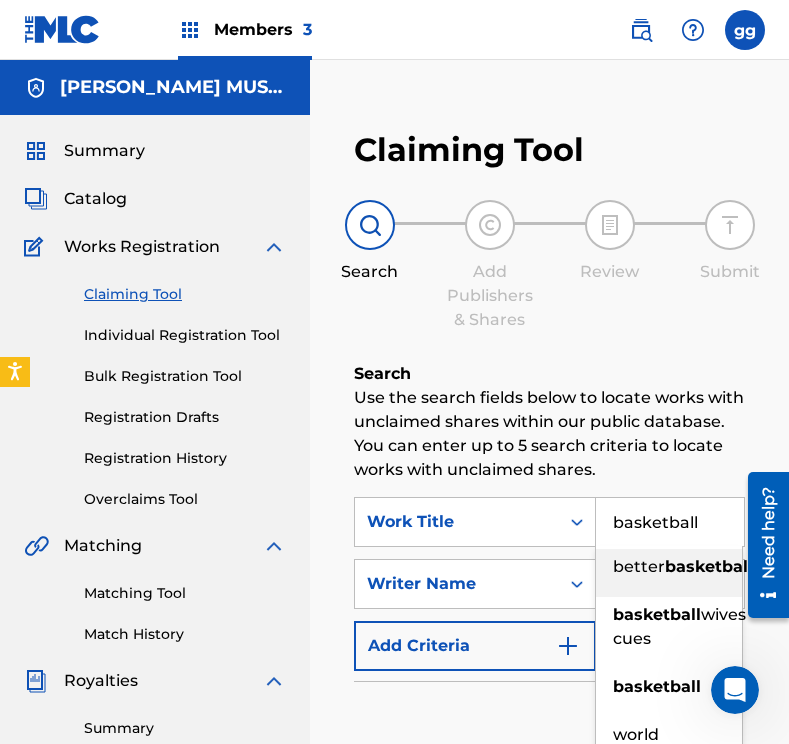 type on "basketball" 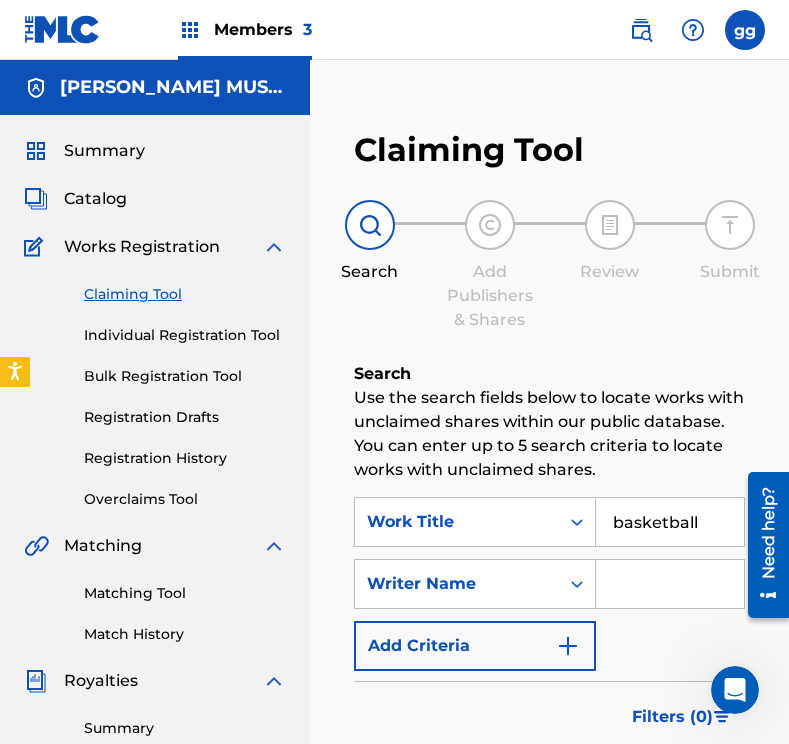 click on "Claiming Tool Search Add Publishers & Shares Review Submit Search Use the search fields below to locate works with unclaimed shares within our public database. You can enter up
to 5 search criteria to locate works with unclaimed shares. SearchWithCriteria819f4d6d-7c7e-41eb-9346-46c3af2f6ffc Work Title basketball SearchWithCriteria97cb40f1-7844-4b25-b02a-f7914897c65e Writer Name Add Criteria Filter Claim Search Filters Include works claimed by my Member   Remove Filters Apply Filters Filters ( 0 ) Search" at bounding box center [549, 531] 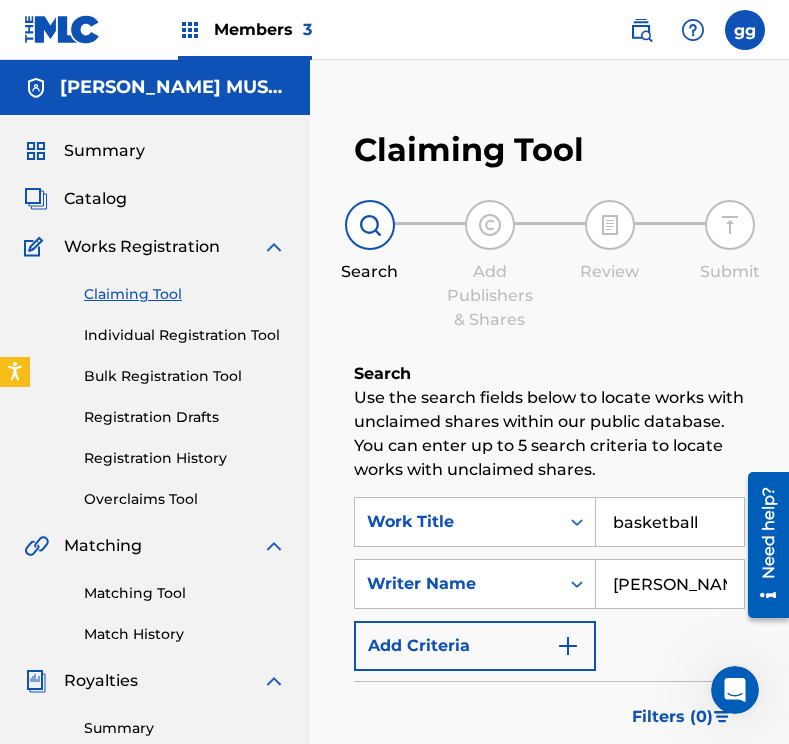 click on "Search" at bounding box center [670, 798] 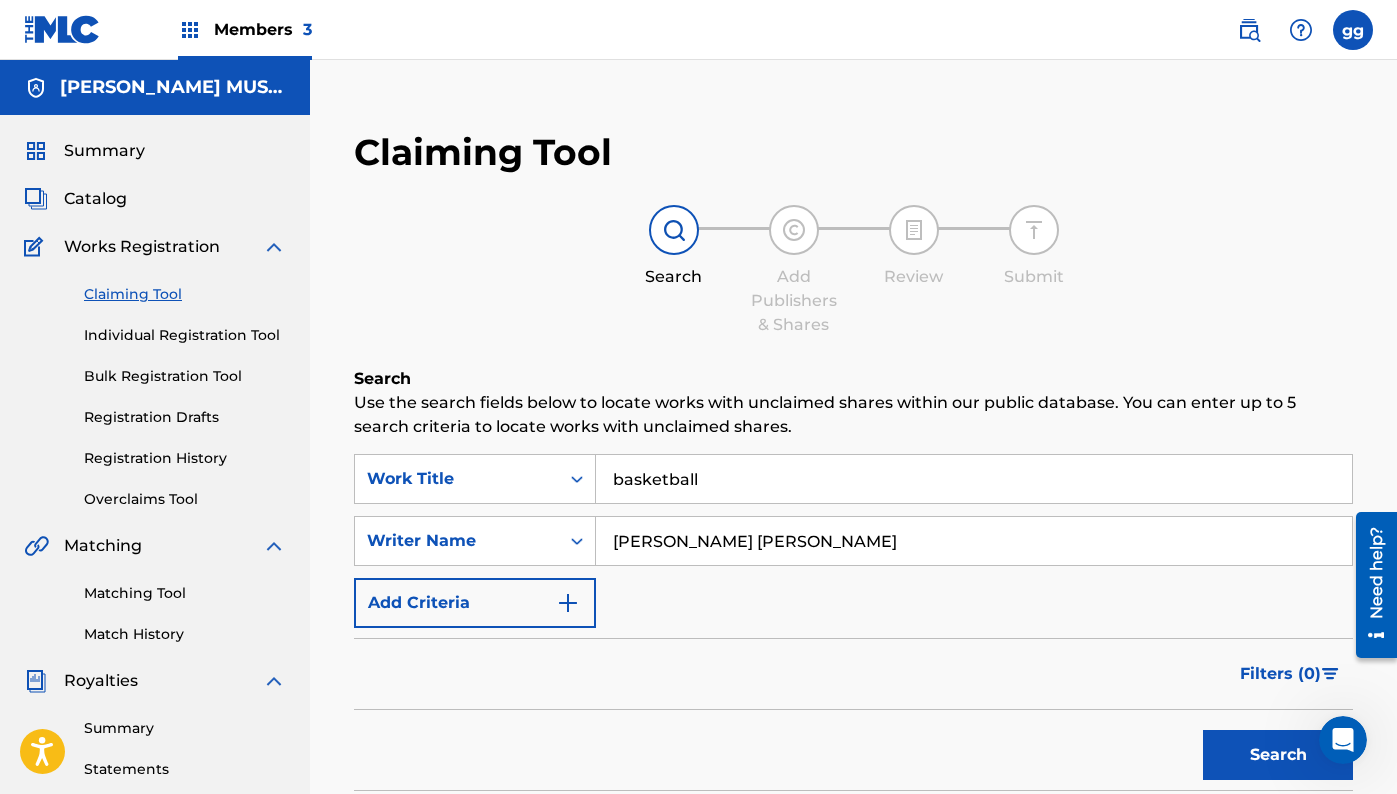 click on "Search" at bounding box center (1278, 755) 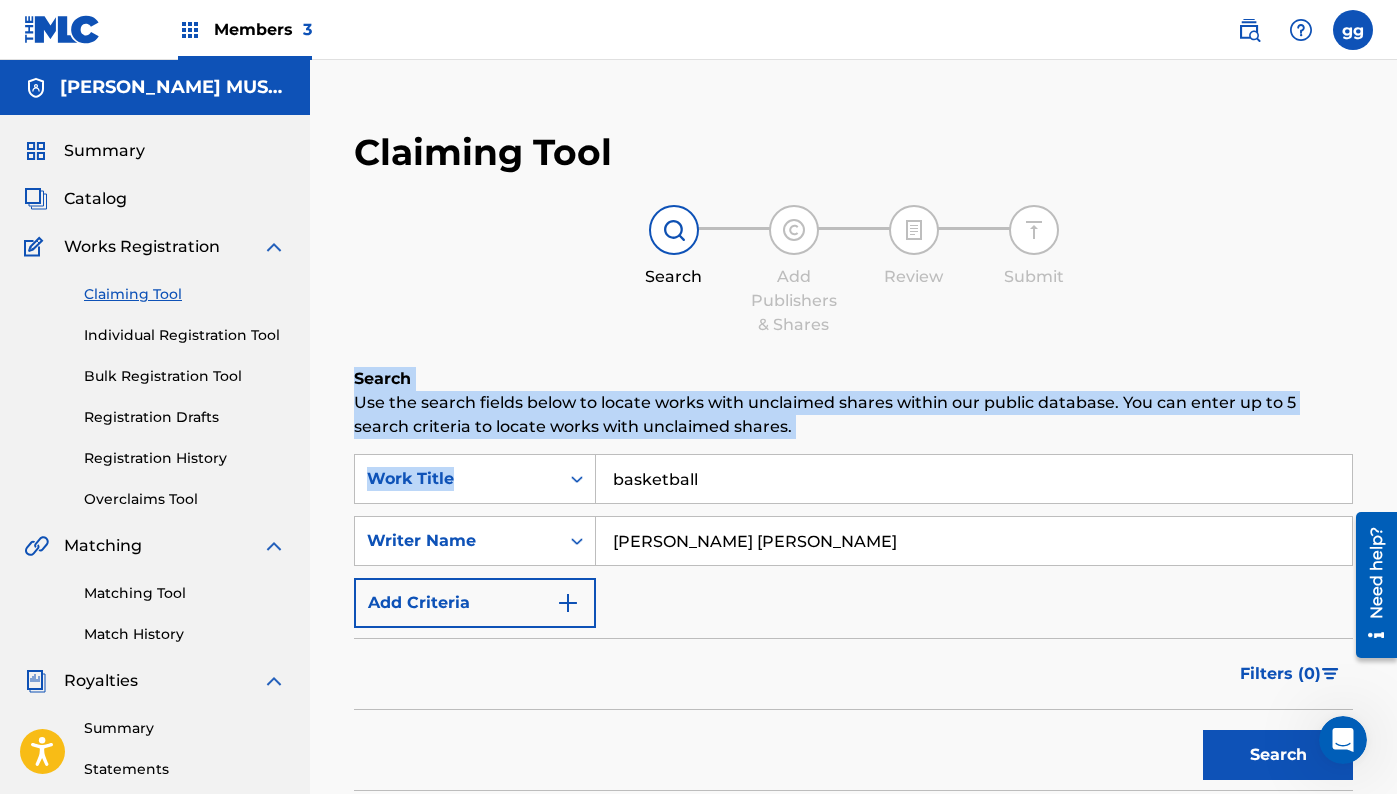 drag, startPoint x: 1396, startPoint y: 341, endPoint x: 1389, endPoint y: 479, distance: 138.17743 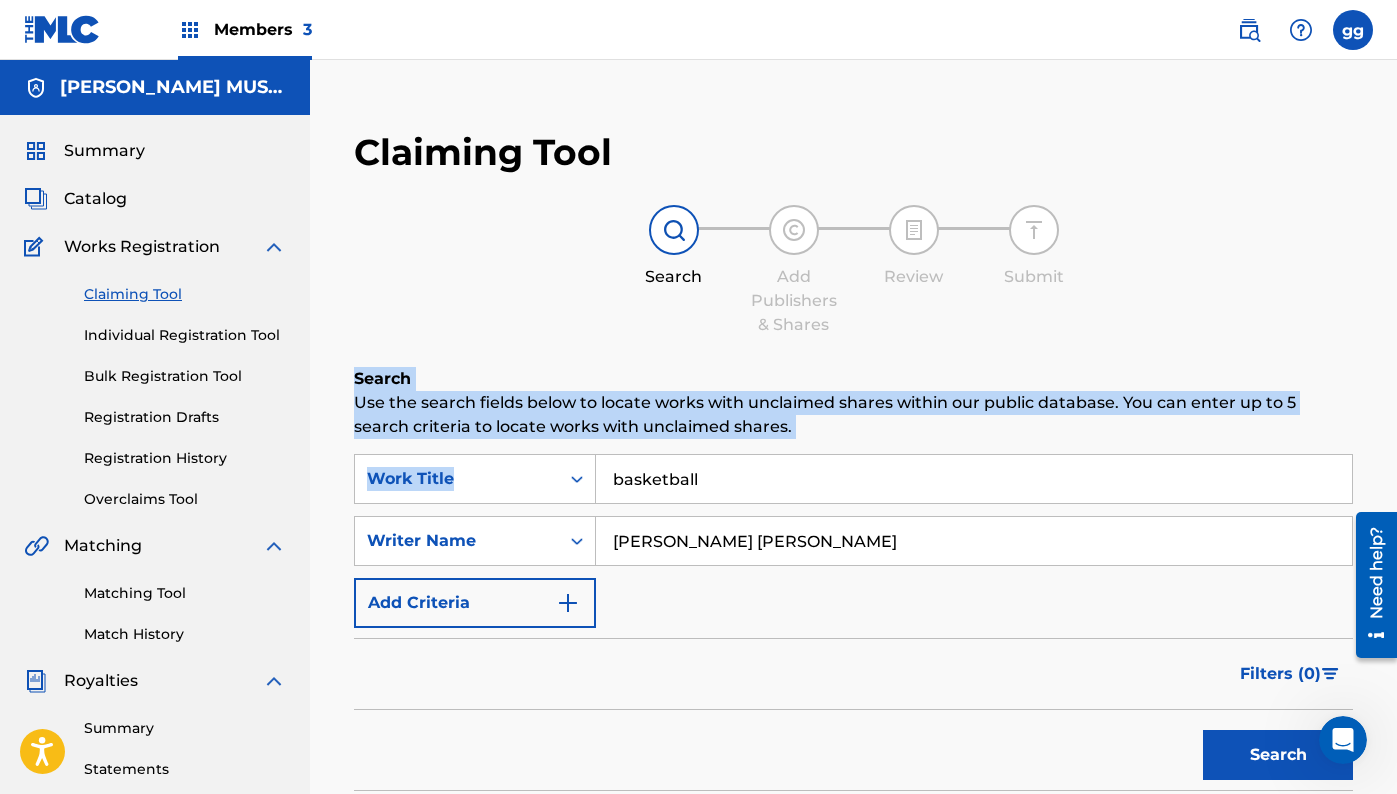 click on "Search" at bounding box center [1278, 755] 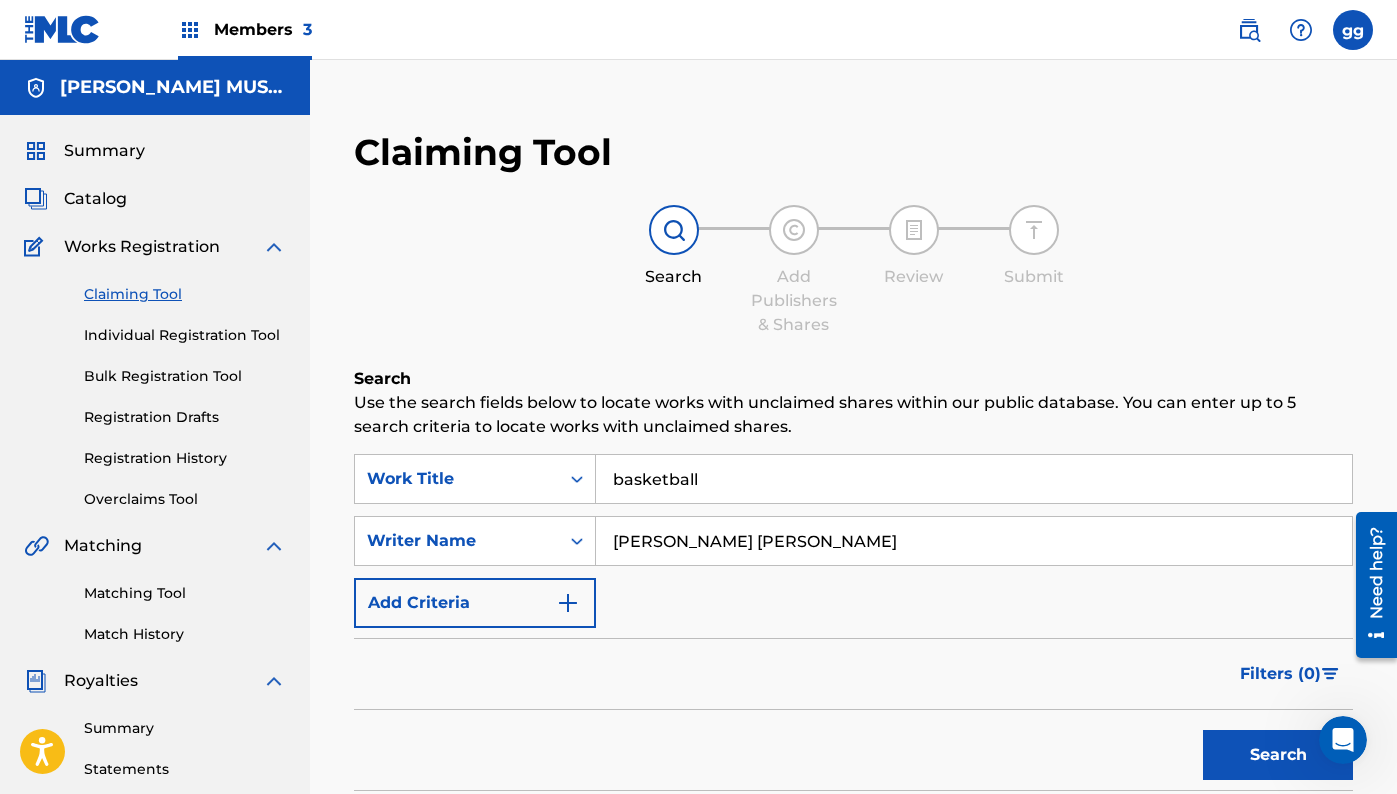 click on "[PERSON_NAME] [PERSON_NAME]" at bounding box center (974, 541) 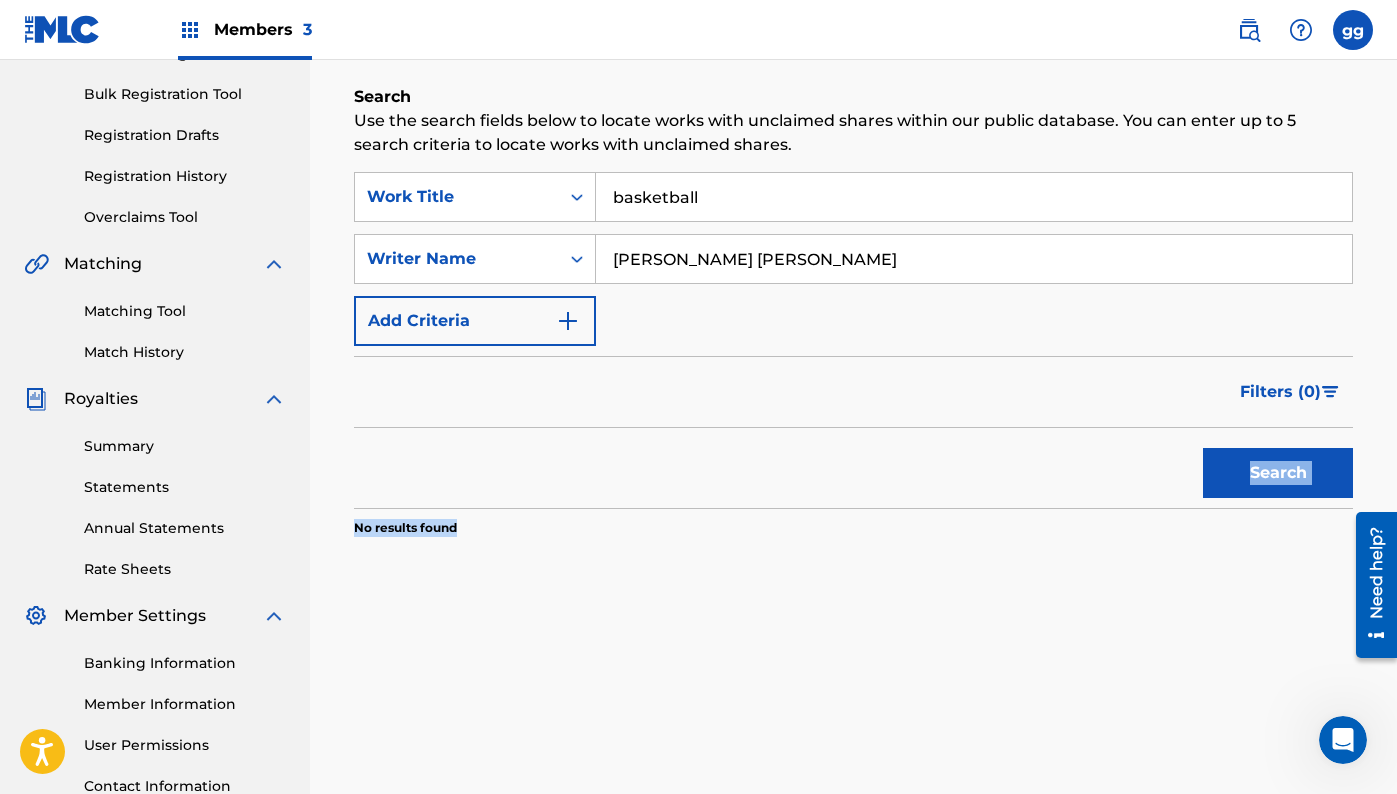 scroll, scrollTop: 446, scrollLeft: 0, axis: vertical 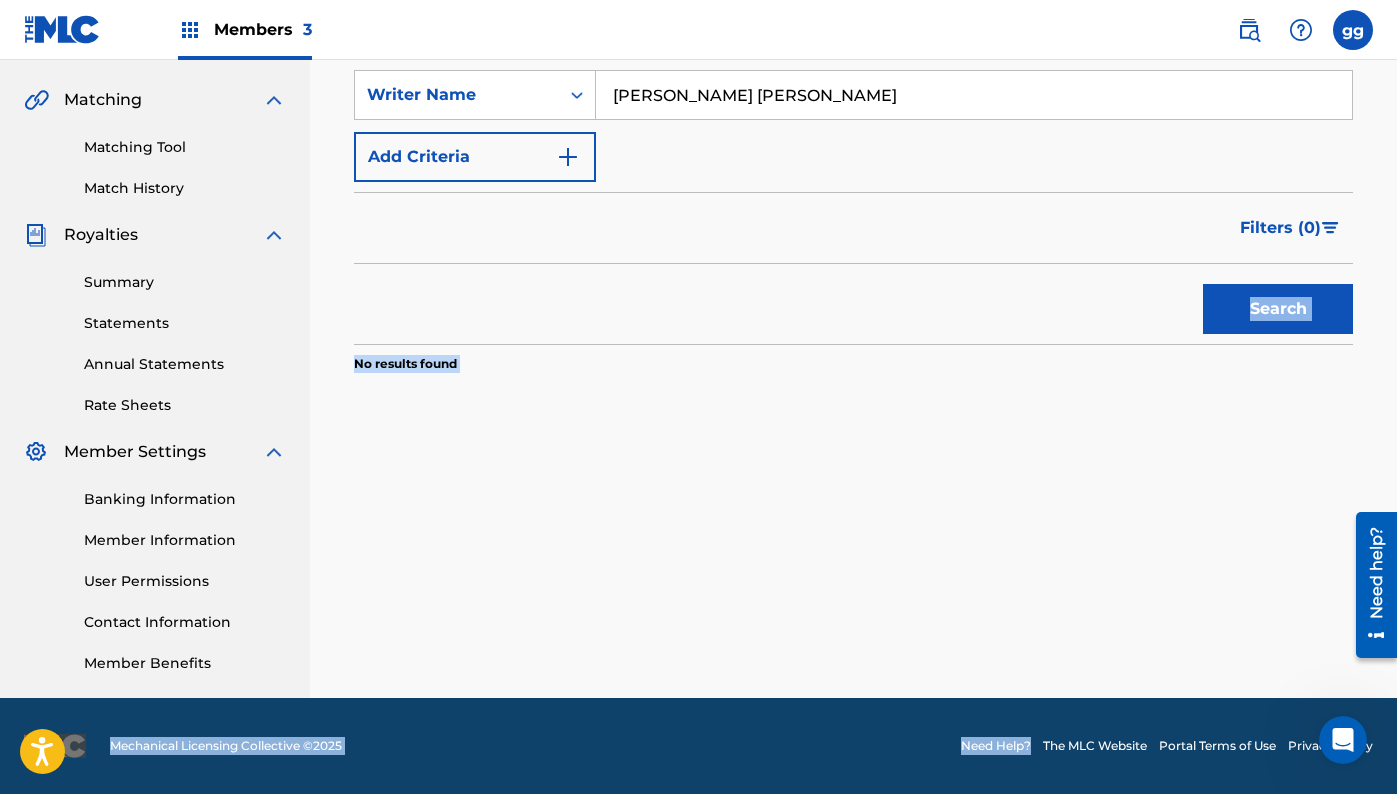 drag, startPoint x: 819, startPoint y: 759, endPoint x: 809, endPoint y: 834, distance: 75.66373 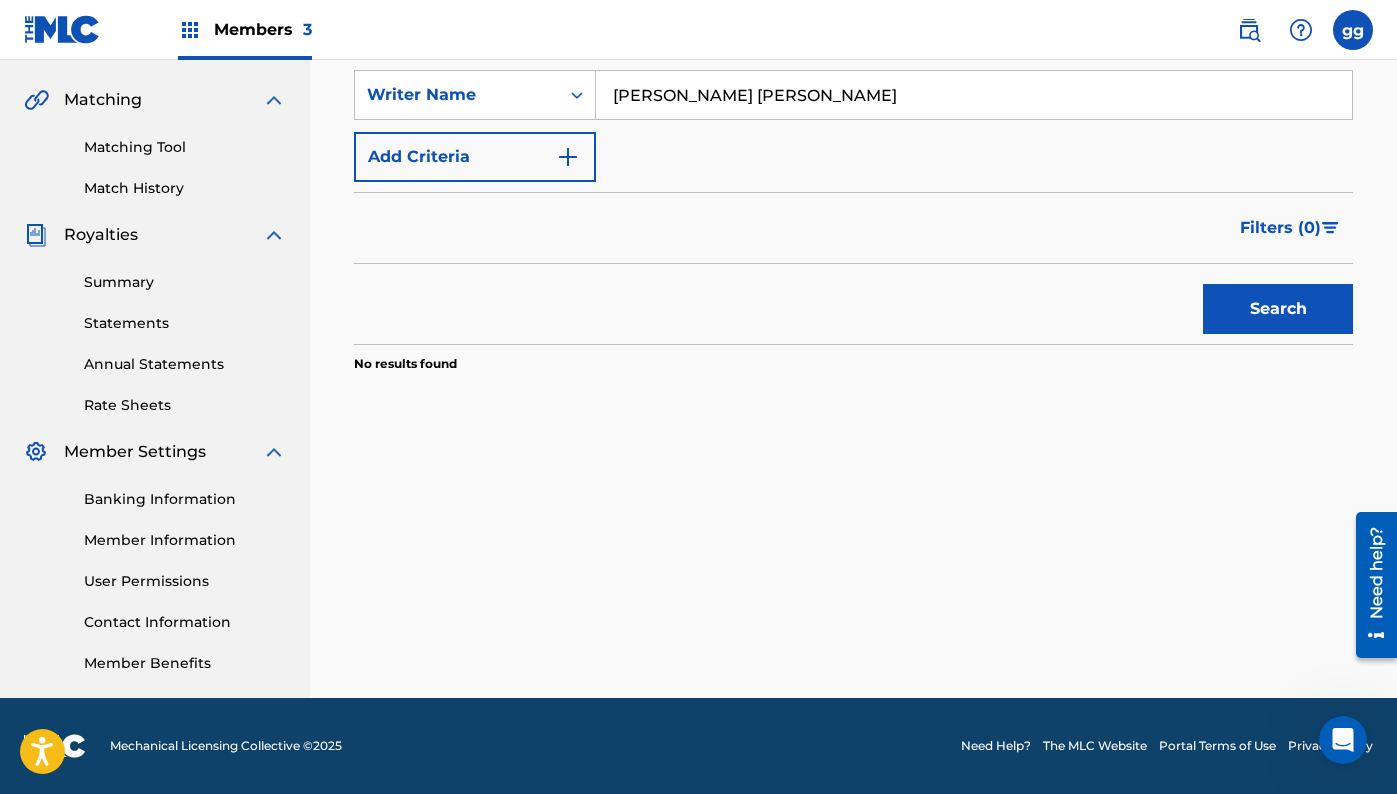 click on "[PERSON_NAME] [PERSON_NAME]" at bounding box center [974, 95] 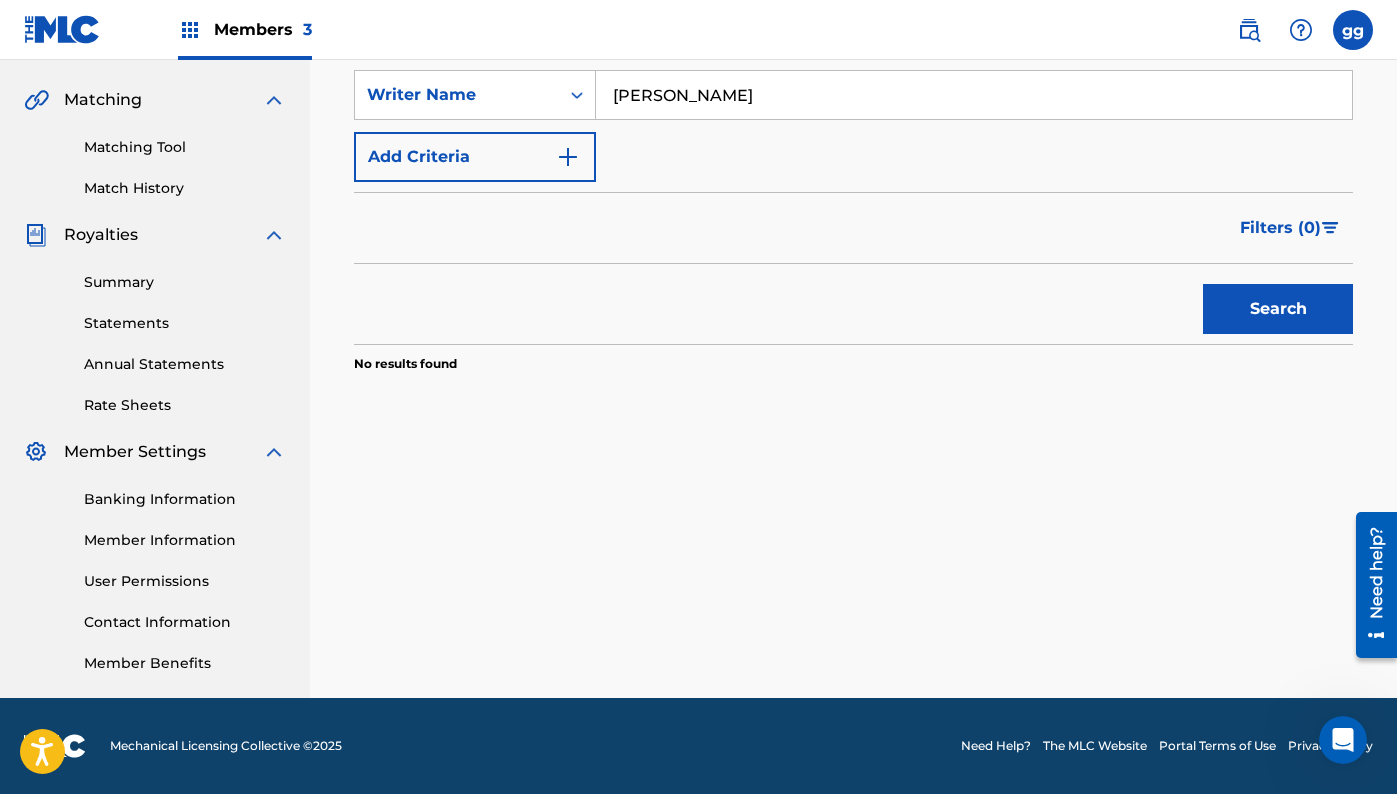 type on "[PERSON_NAME]" 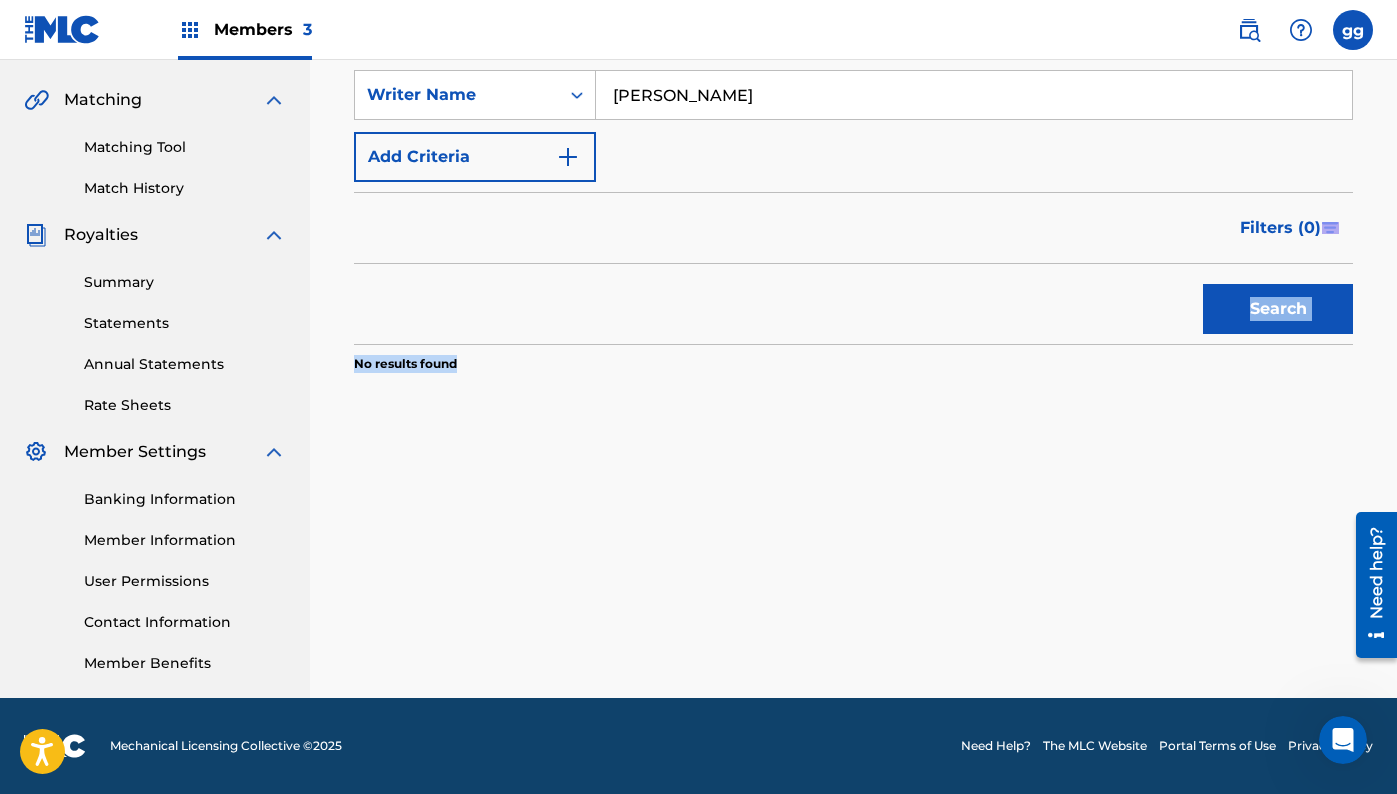 drag, startPoint x: 1395, startPoint y: 377, endPoint x: 1358, endPoint y: 241, distance: 140.94325 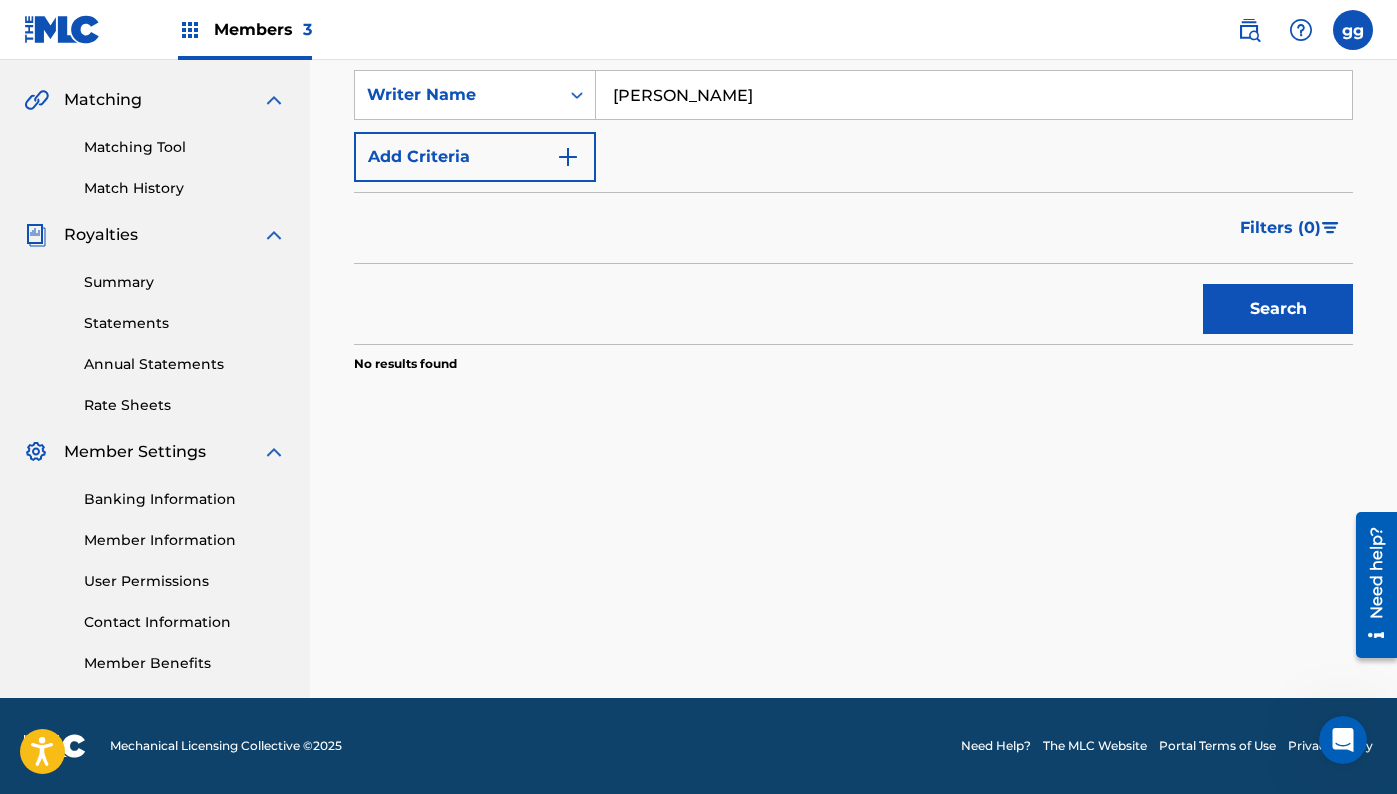 click on "SearchWithCriteria819f4d6d-7c7e-41eb-9346-46c3af2f6ffc Work Title basketball SearchWithCriteria97cb40f1-7844-4b25-b02a-f7914897c65e Writer Name [PERSON_NAME] Add Criteria" at bounding box center (853, 95) 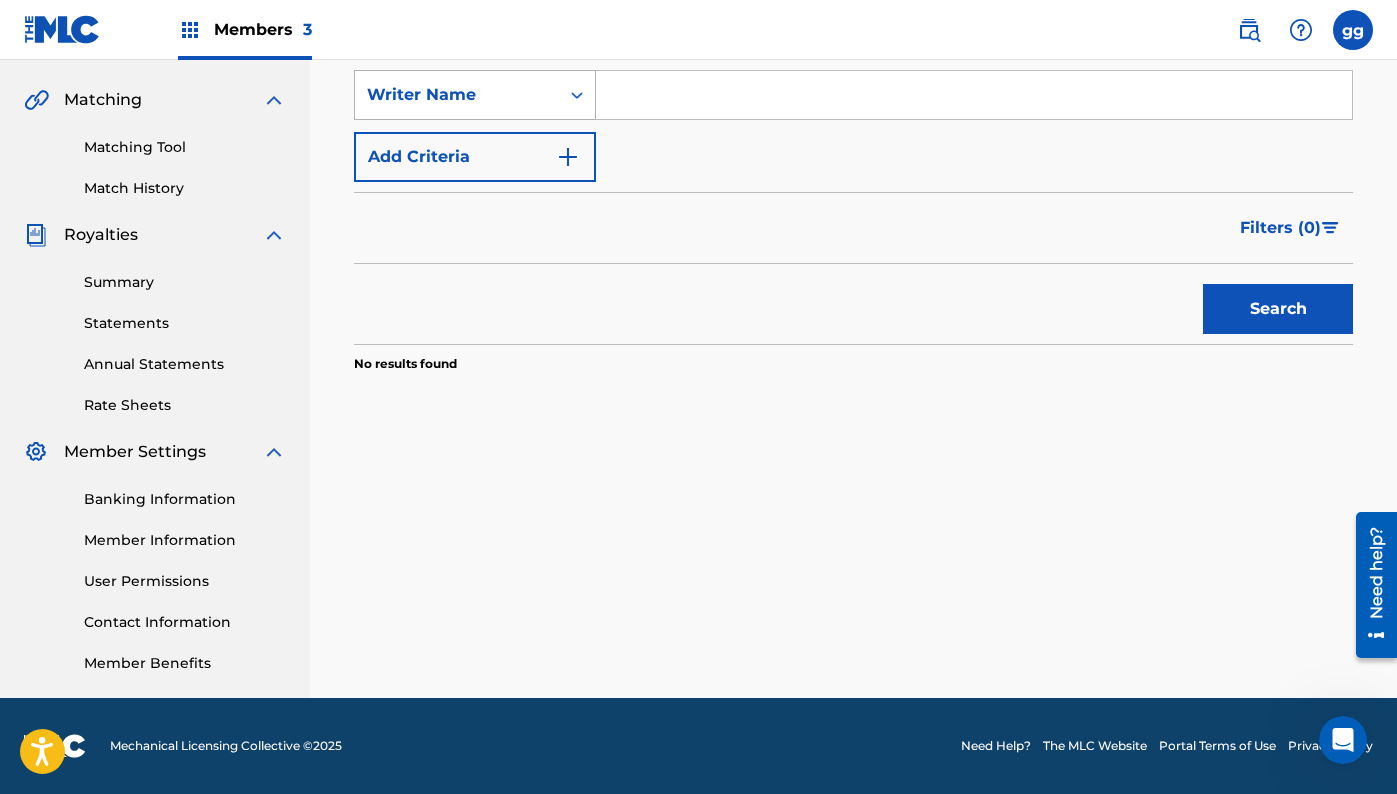 click 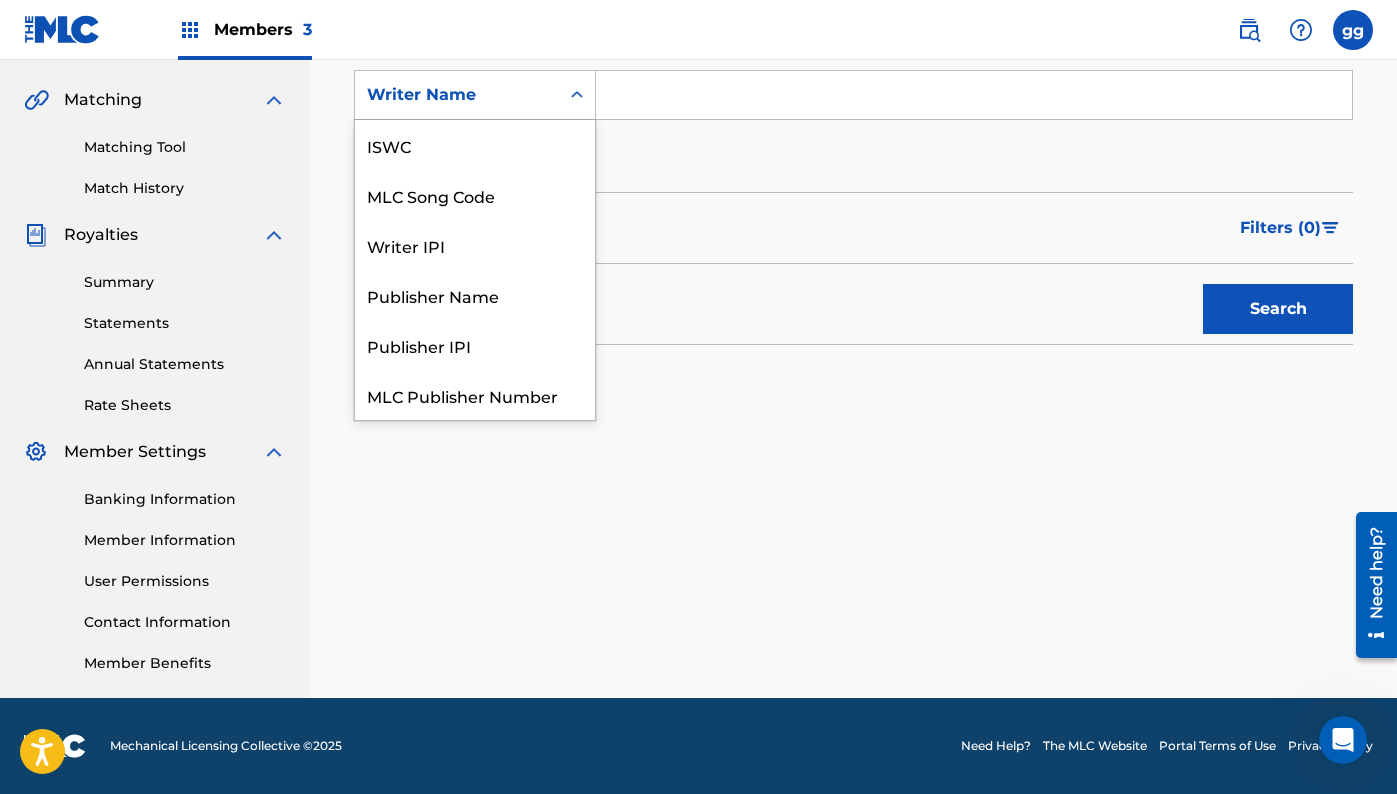 scroll, scrollTop: 50, scrollLeft: 0, axis: vertical 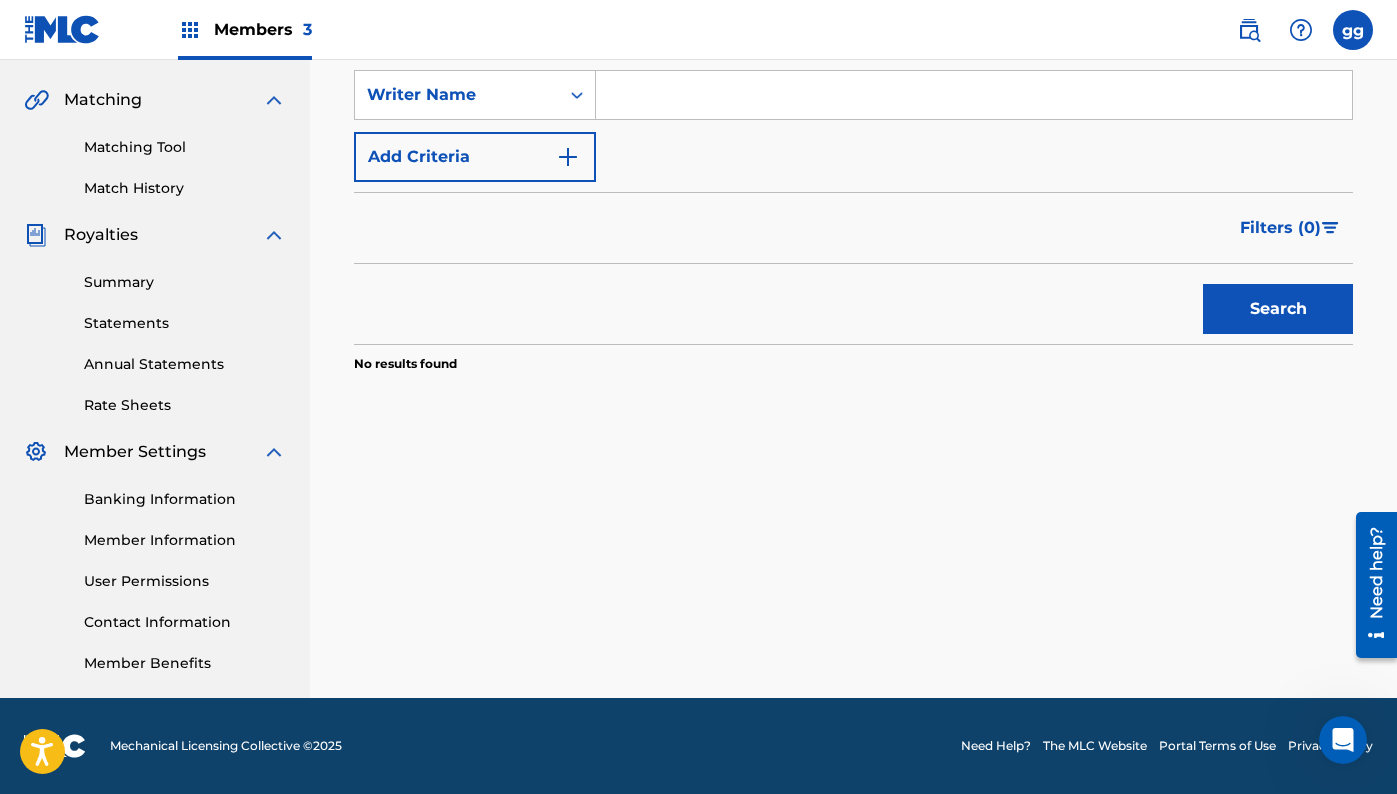 click on "Claiming Tool Search Add Publishers & Shares Review Submit Search Use the search fields below to locate works with unclaimed shares within our public database. You can enter up
to 5 search criteria to locate works with unclaimed shares. SearchWithCriteria819f4d6d-7c7e-41eb-9346-46c3af2f6ffc Work Title basketball SearchWithCriteria97cb40f1-7844-4b25-b02a-f7914897c65e Writer Name Add Criteria Filter Claim Search Filters Include works claimed by my Member   Remove Filters Apply Filters Filters ( 0 ) Search No results found" at bounding box center [853, 78] 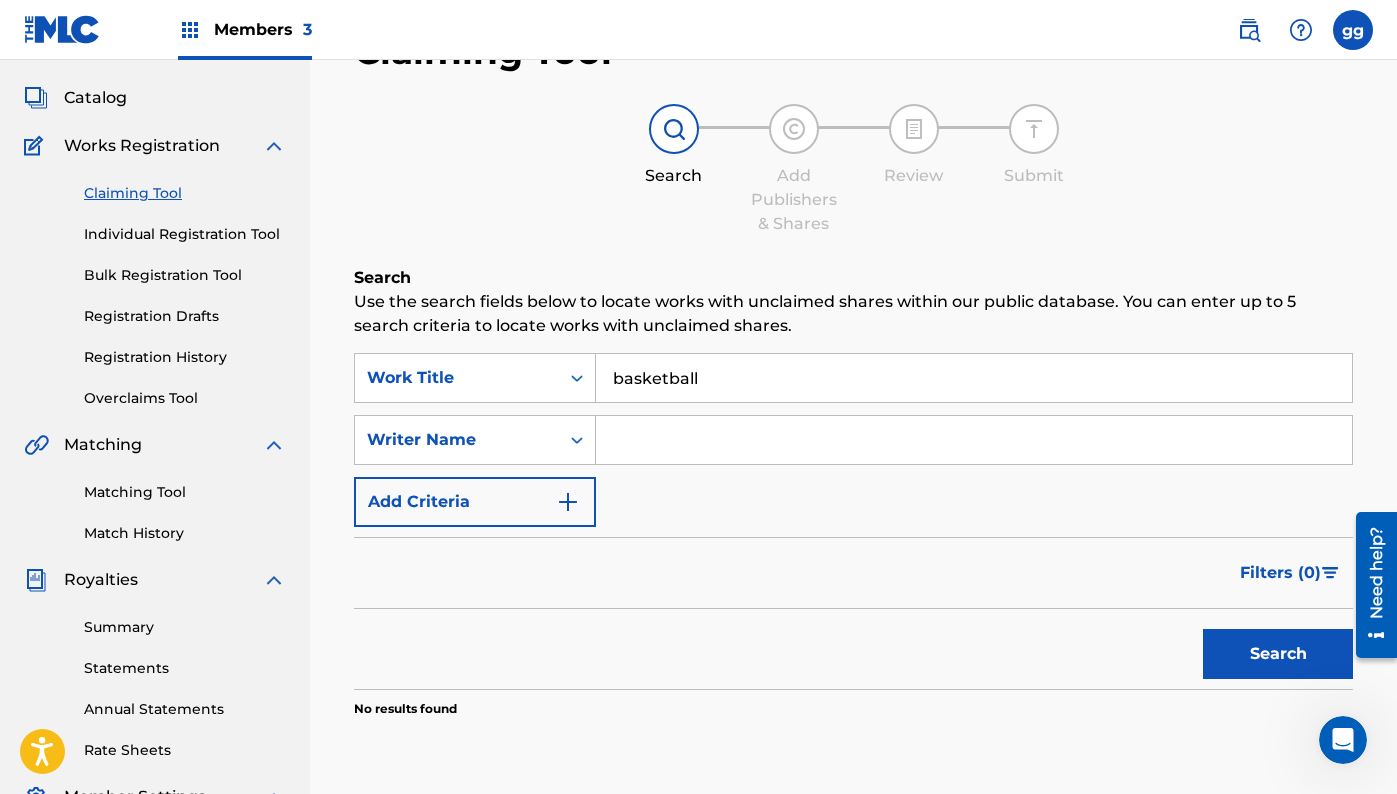 scroll, scrollTop: 22, scrollLeft: 0, axis: vertical 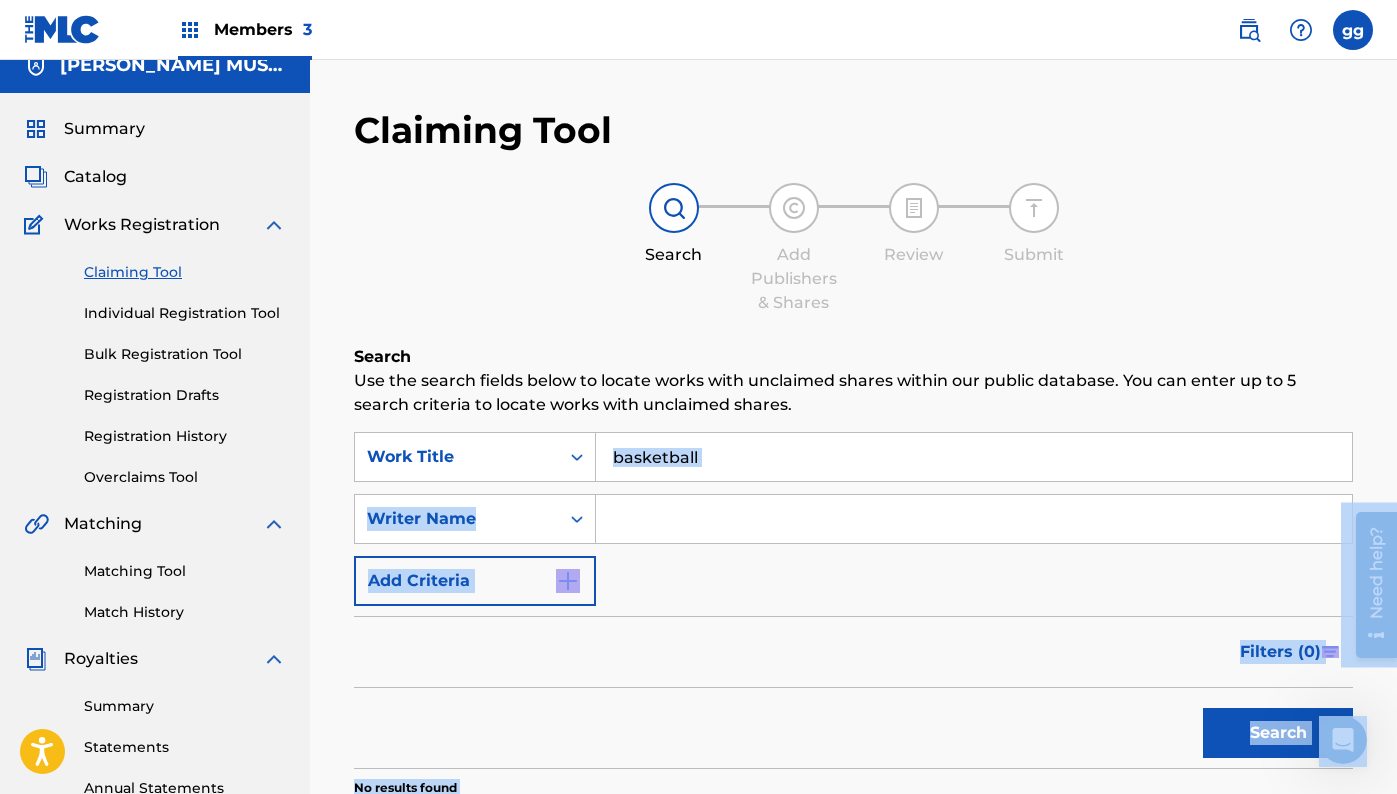 drag, startPoint x: 2737, startPoint y: 967, endPoint x: 1393, endPoint y: 545, distance: 1408.6945 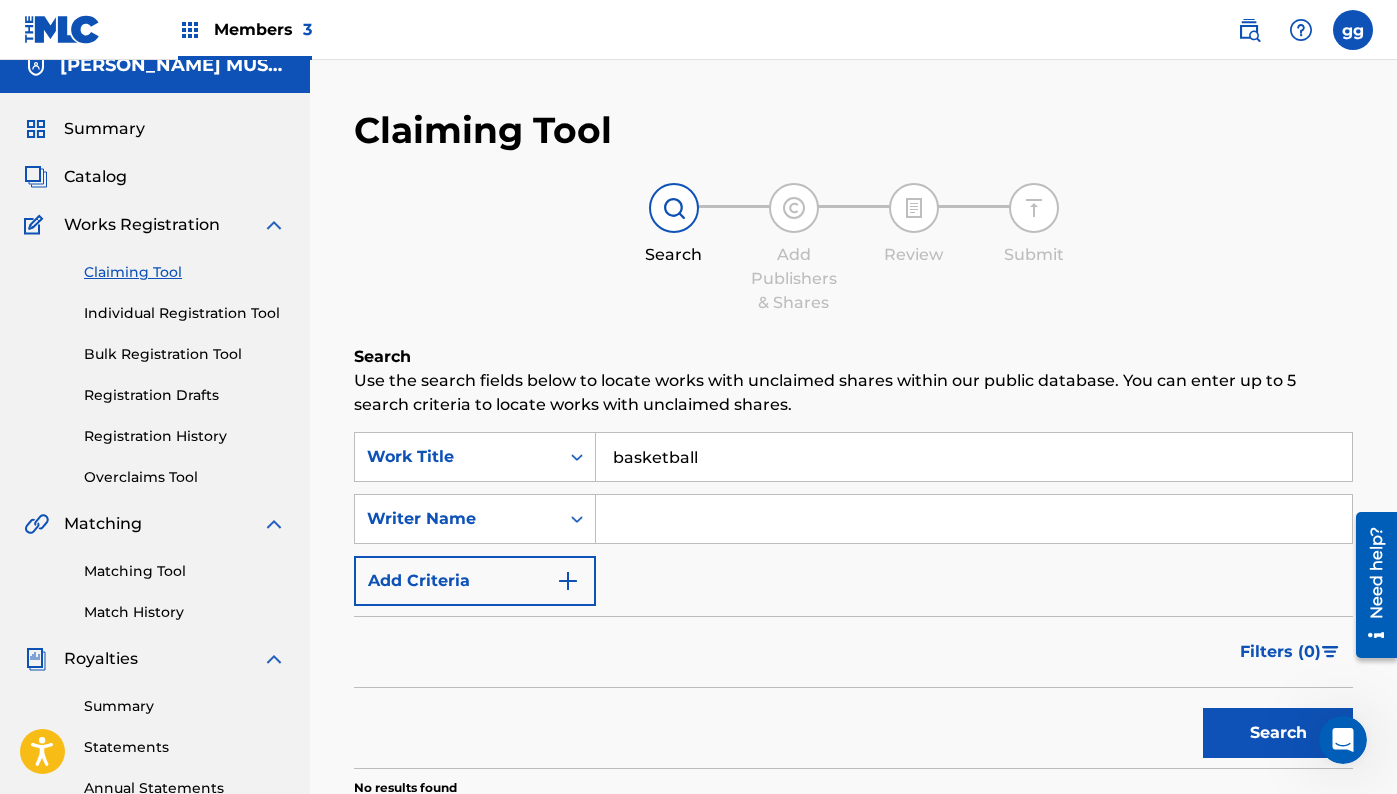 click on "Filters ( 0 )" at bounding box center (853, 652) 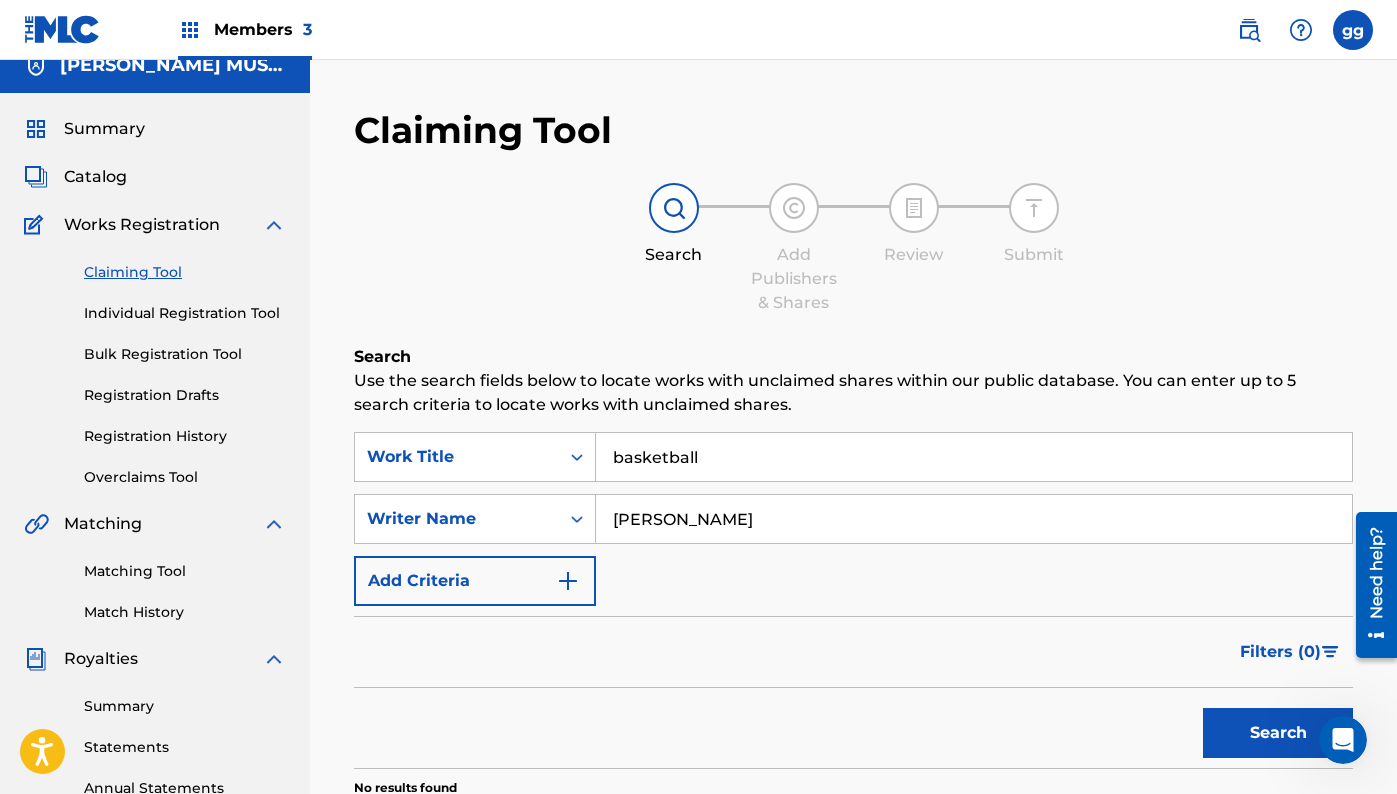 type on "[PERSON_NAME]" 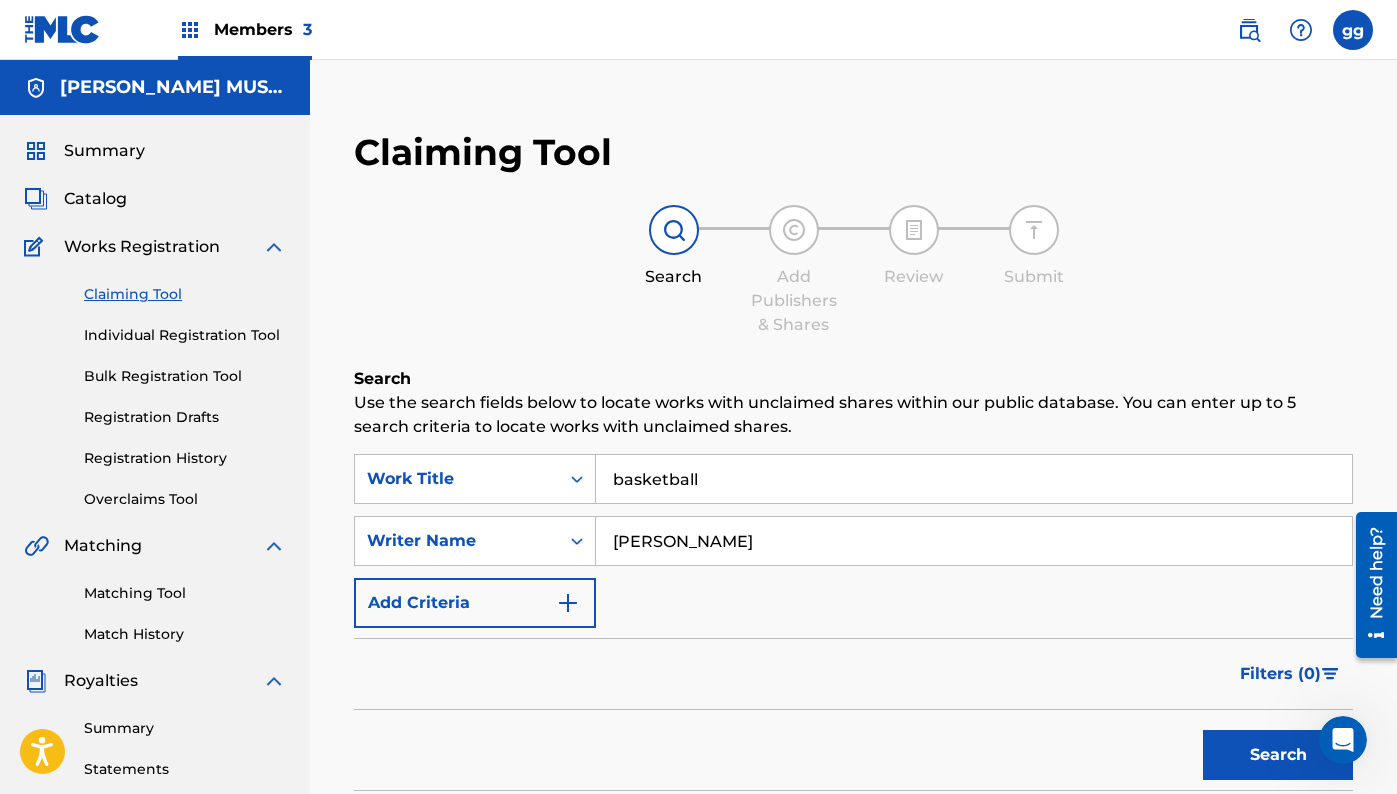 scroll, scrollTop: 0, scrollLeft: 0, axis: both 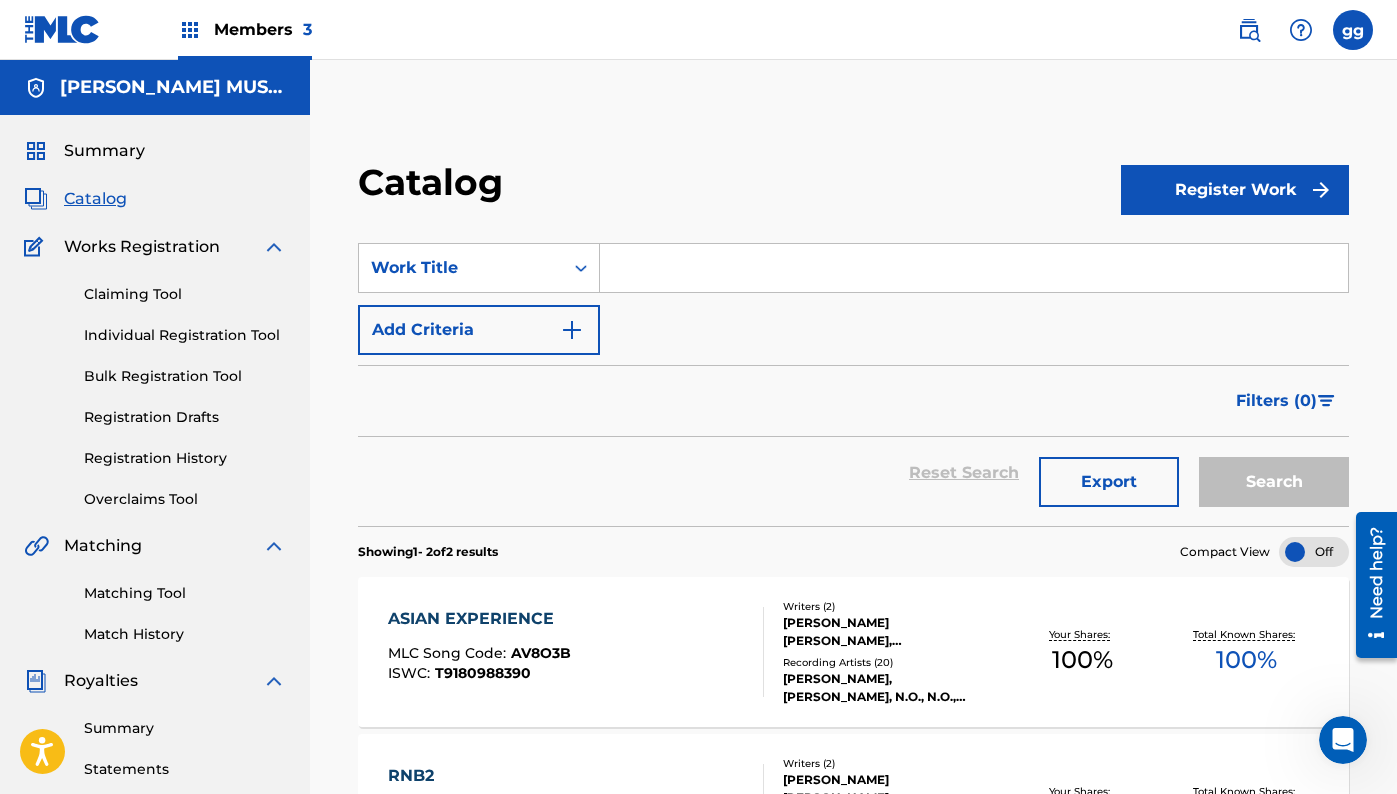 click on "Register Work" at bounding box center [1235, 190] 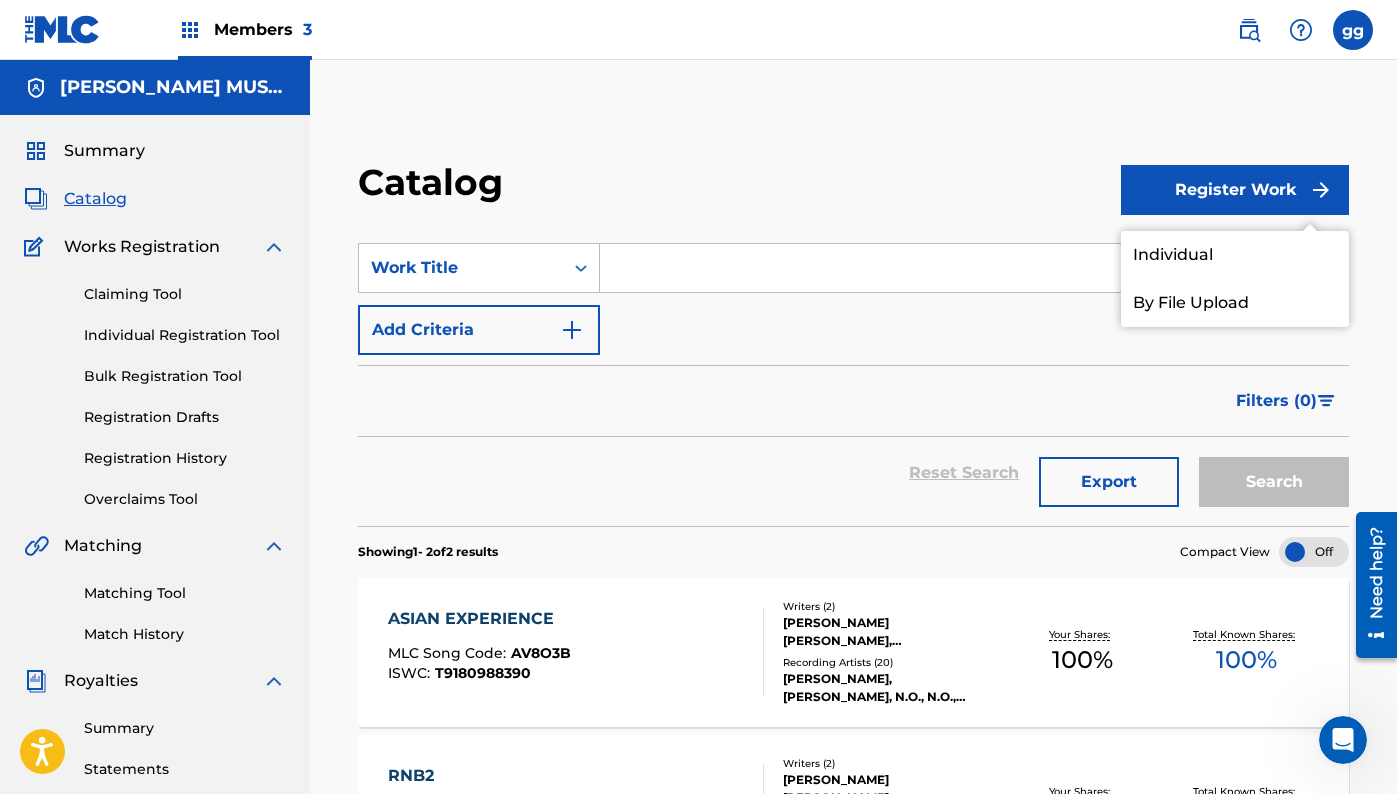 click on "Individual" at bounding box center [1235, 255] 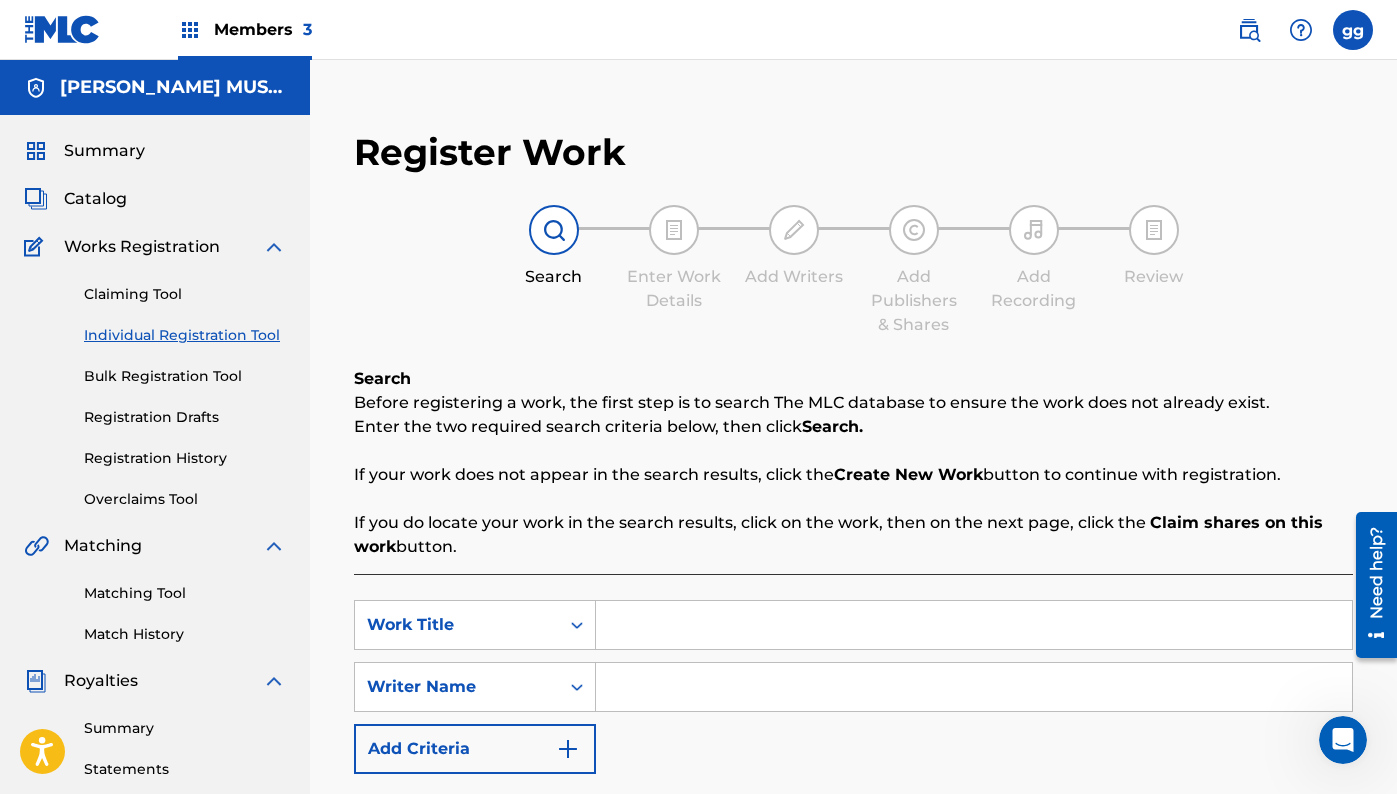 click at bounding box center [974, 625] 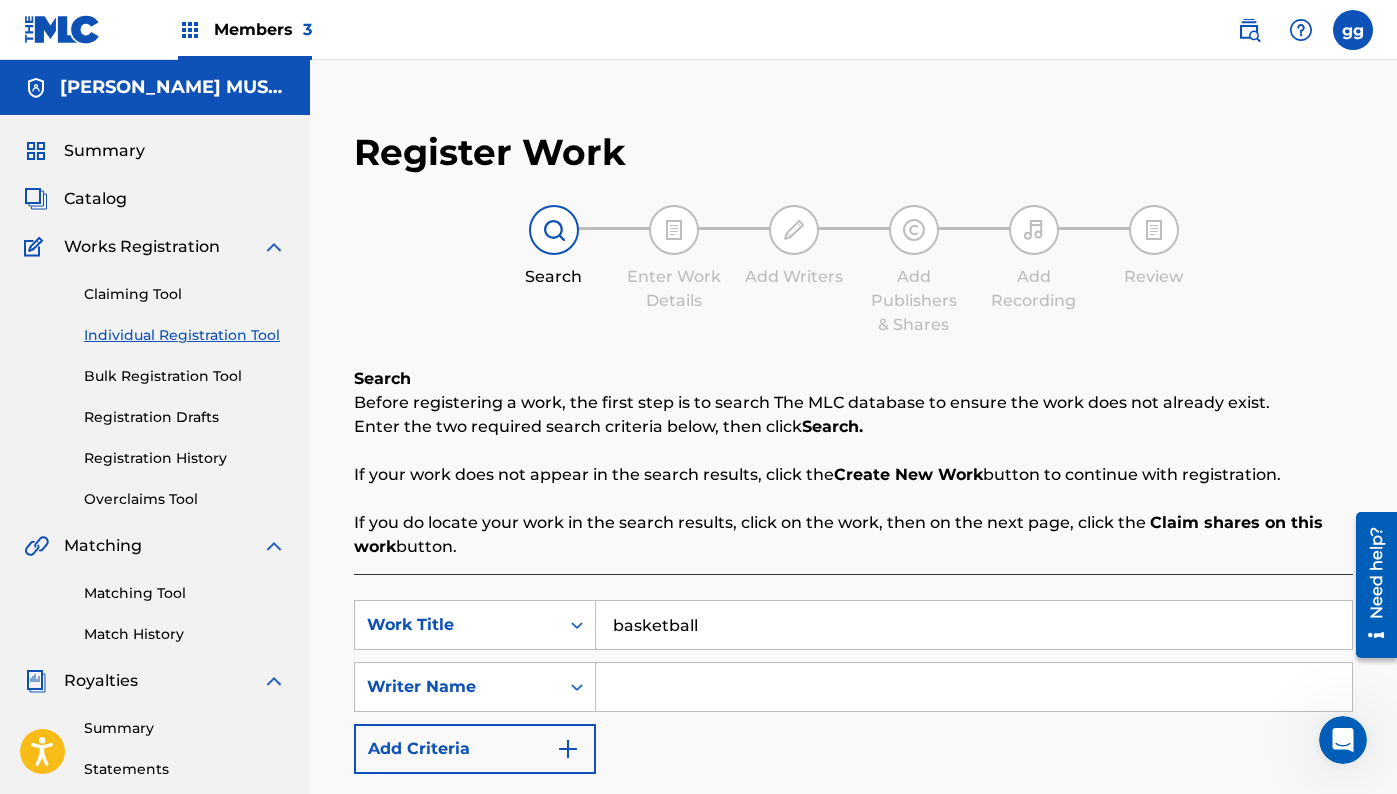 type on "basketball" 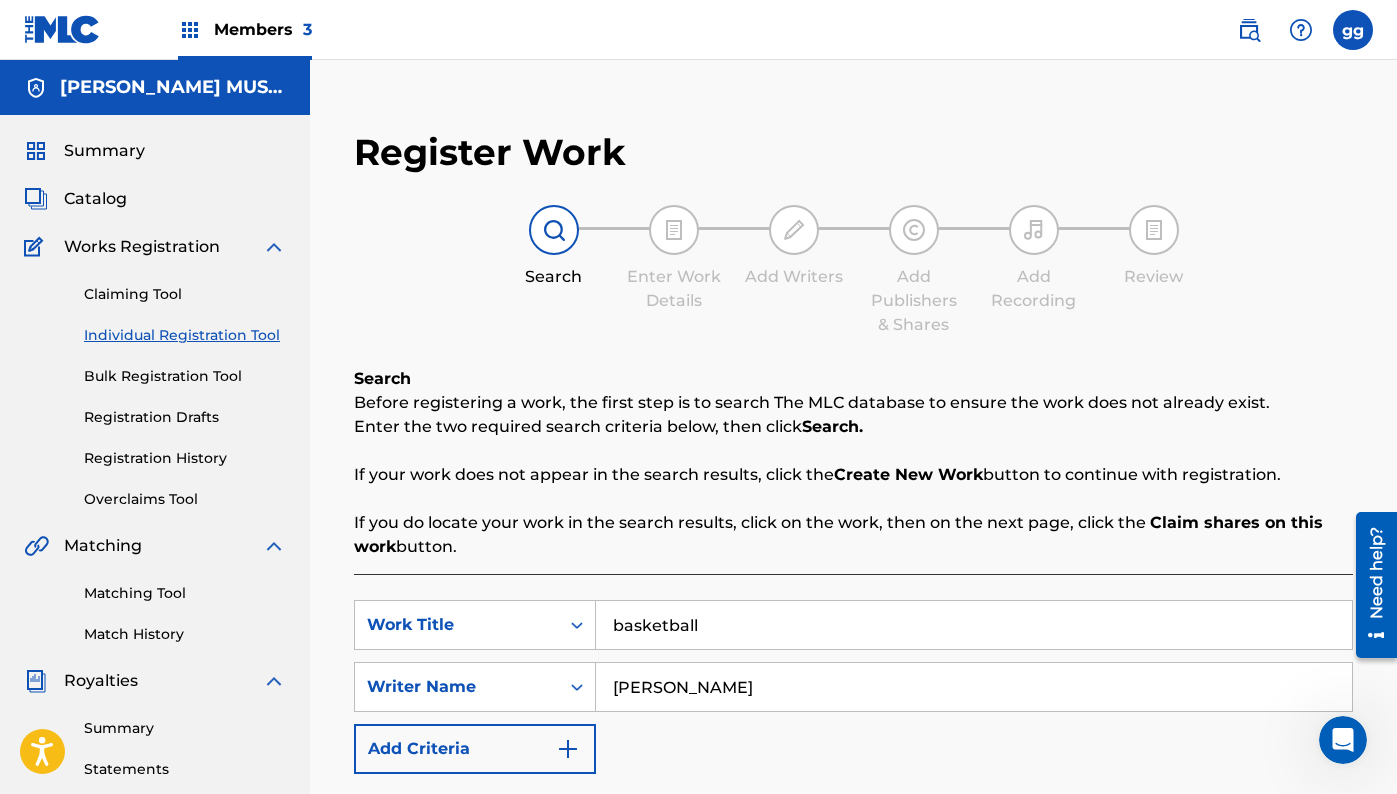 click on "Search" at bounding box center [1278, 819] 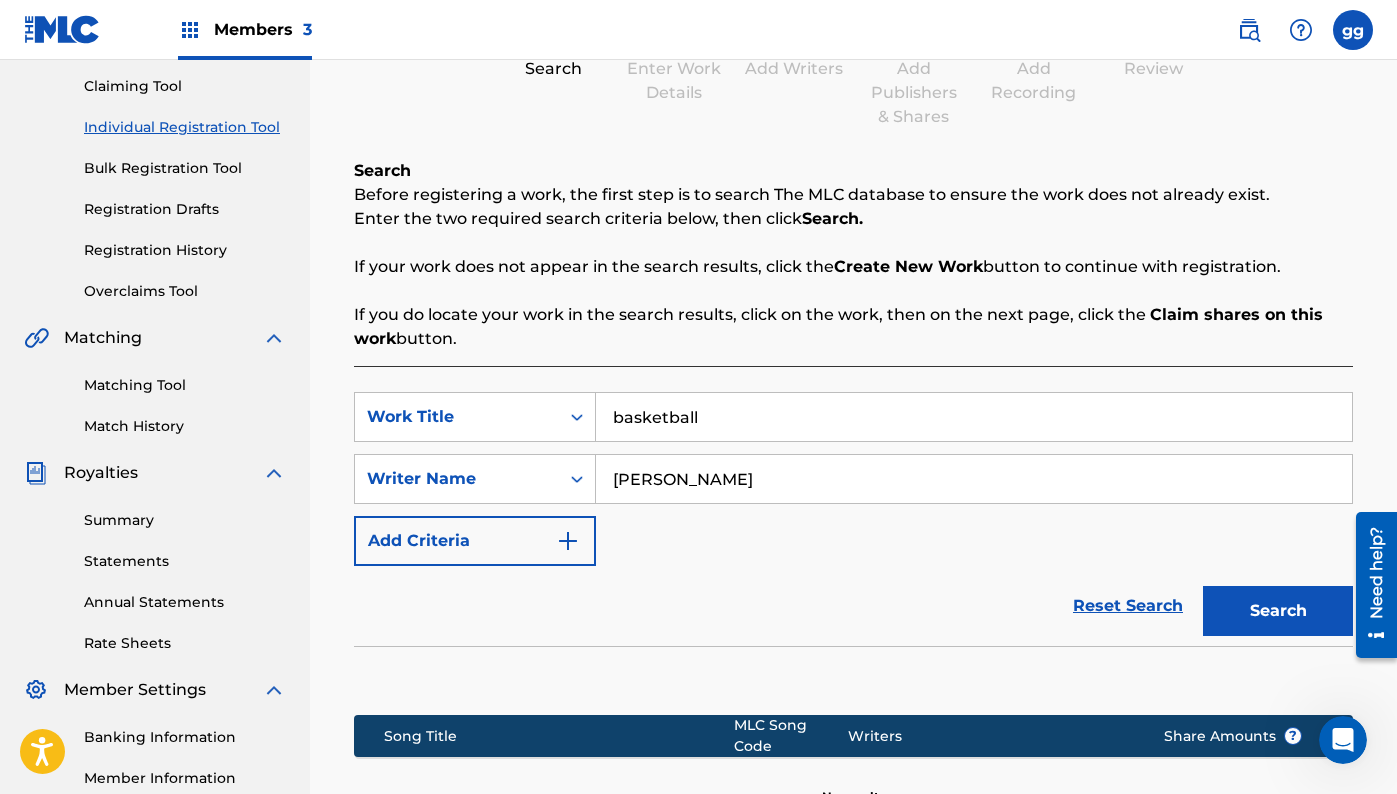 scroll, scrollTop: 235, scrollLeft: 0, axis: vertical 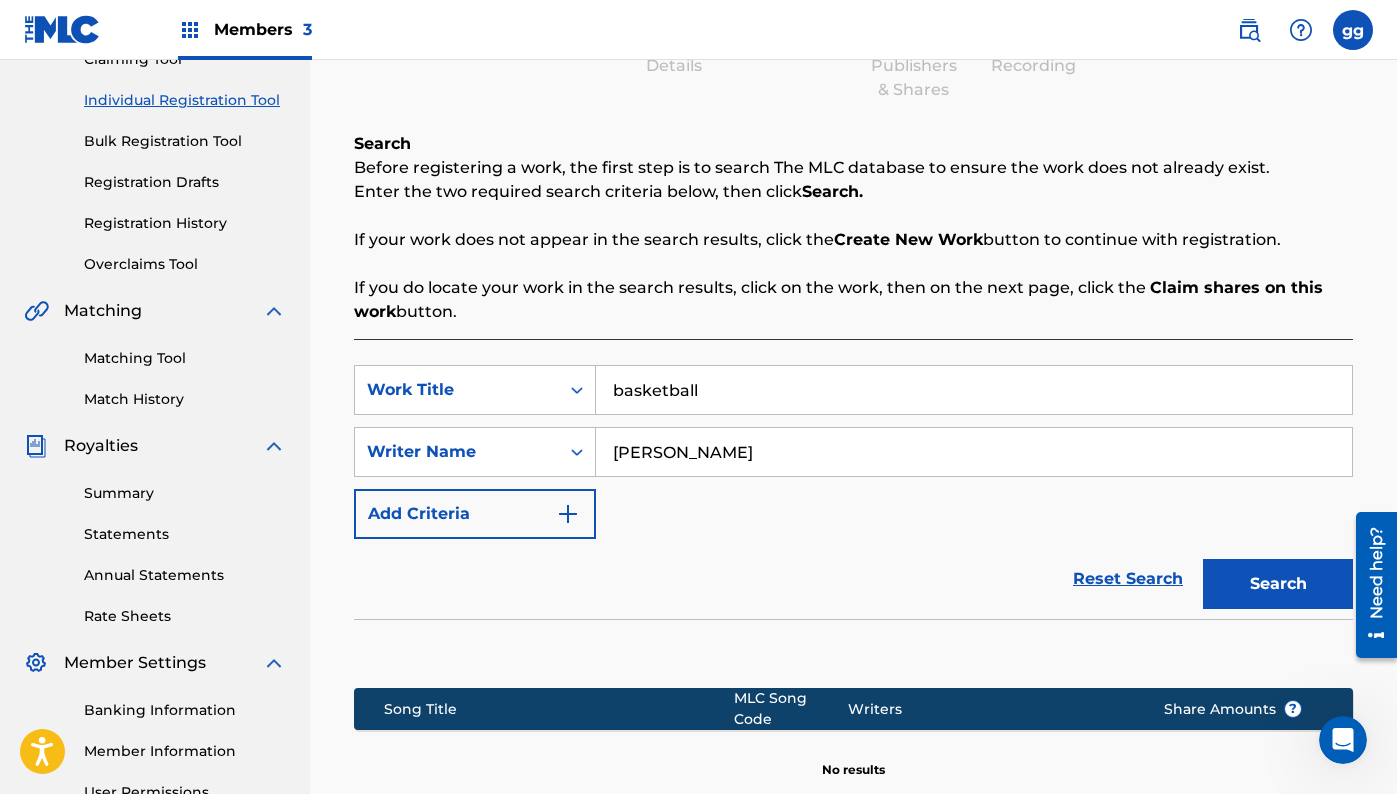 click on "Search" at bounding box center (1278, 584) 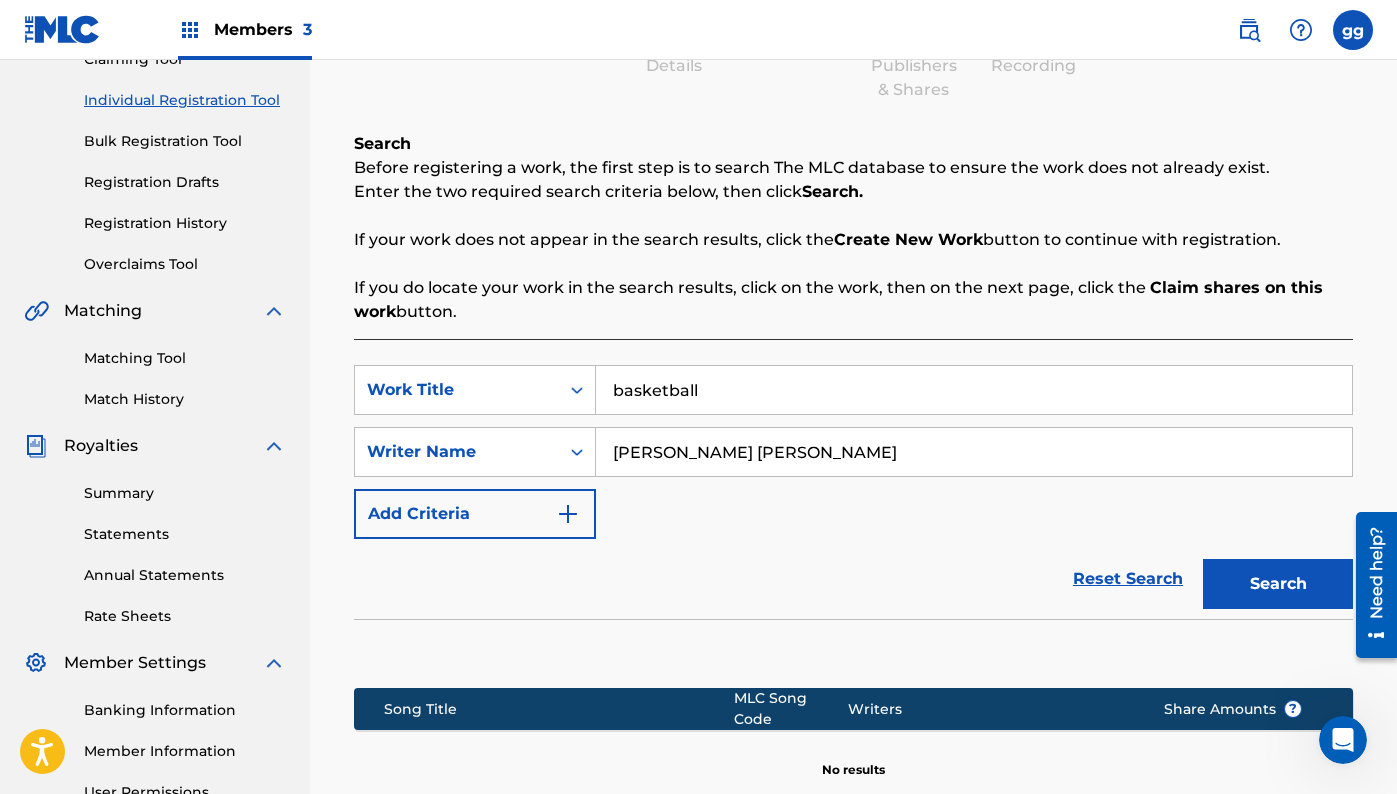 drag, startPoint x: 836, startPoint y: 460, endPoint x: 1254, endPoint y: 602, distance: 441.4612 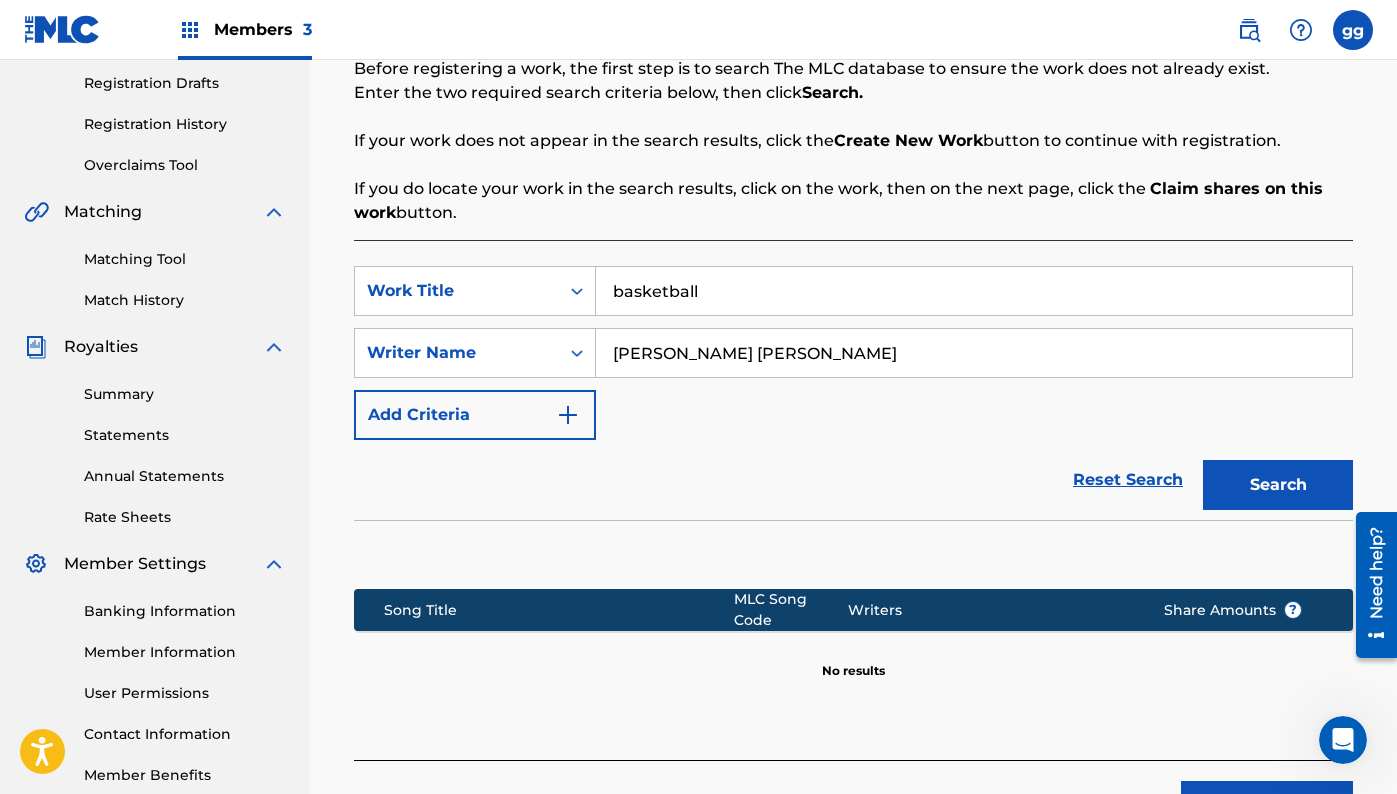 scroll, scrollTop: 363, scrollLeft: 0, axis: vertical 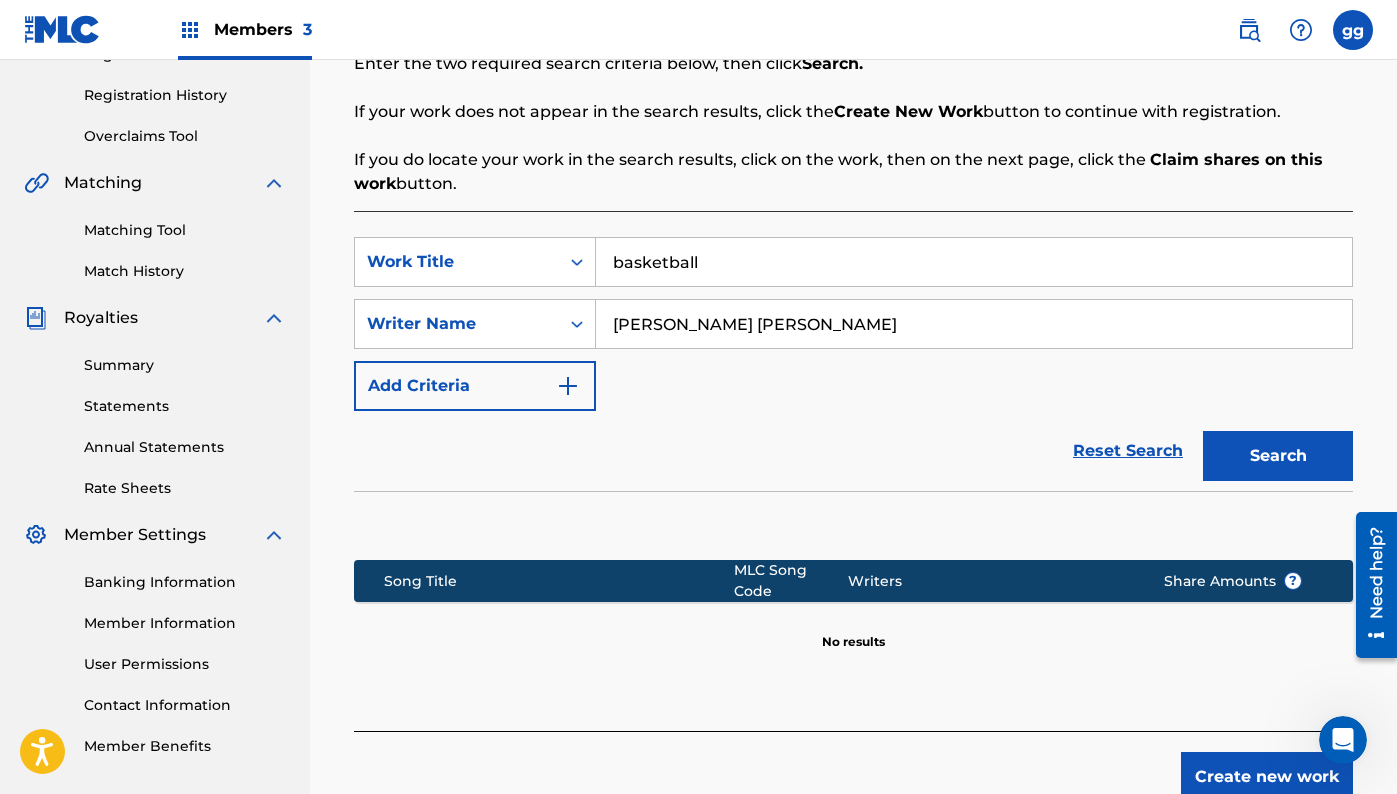 click on "[PERSON_NAME] [PERSON_NAME]" at bounding box center (974, 324) 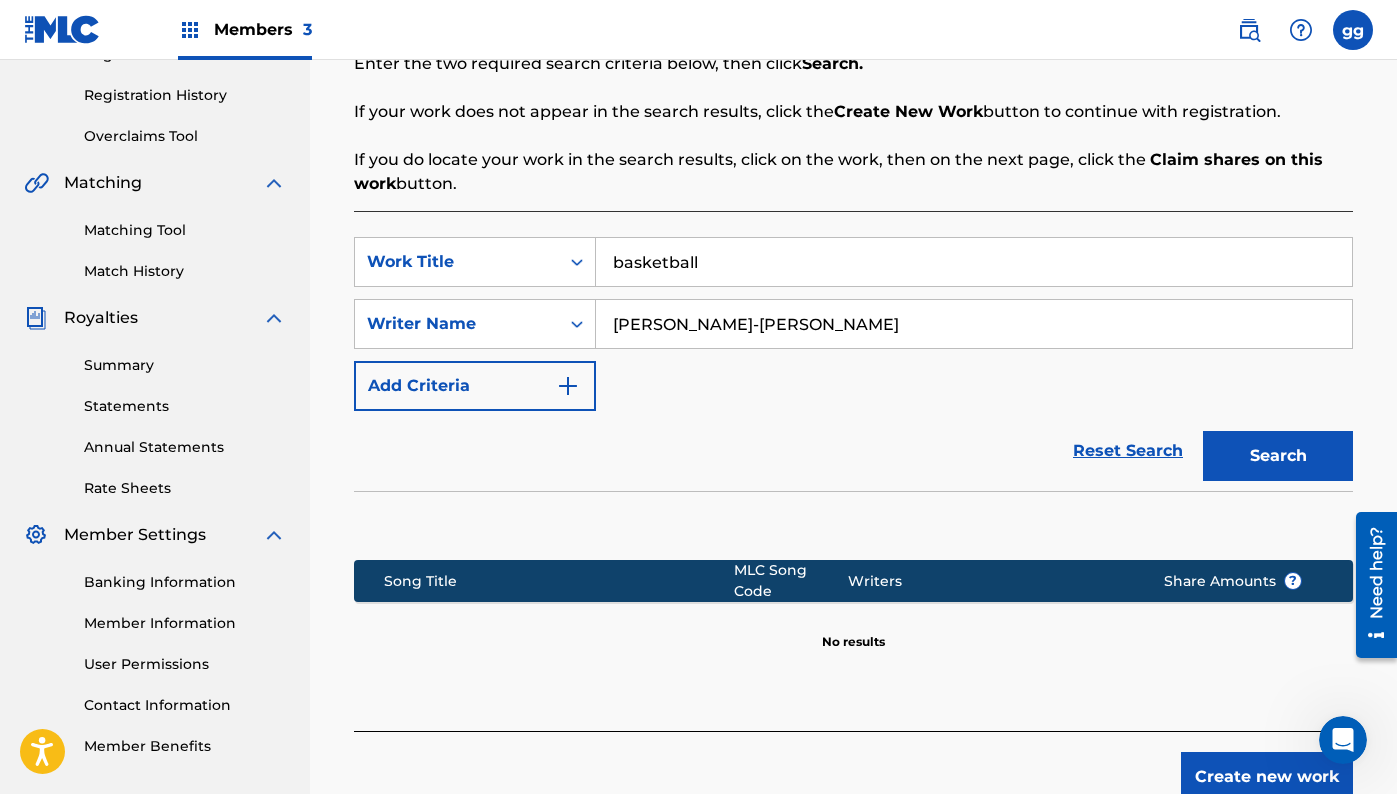 click on "Search" at bounding box center (1278, 456) 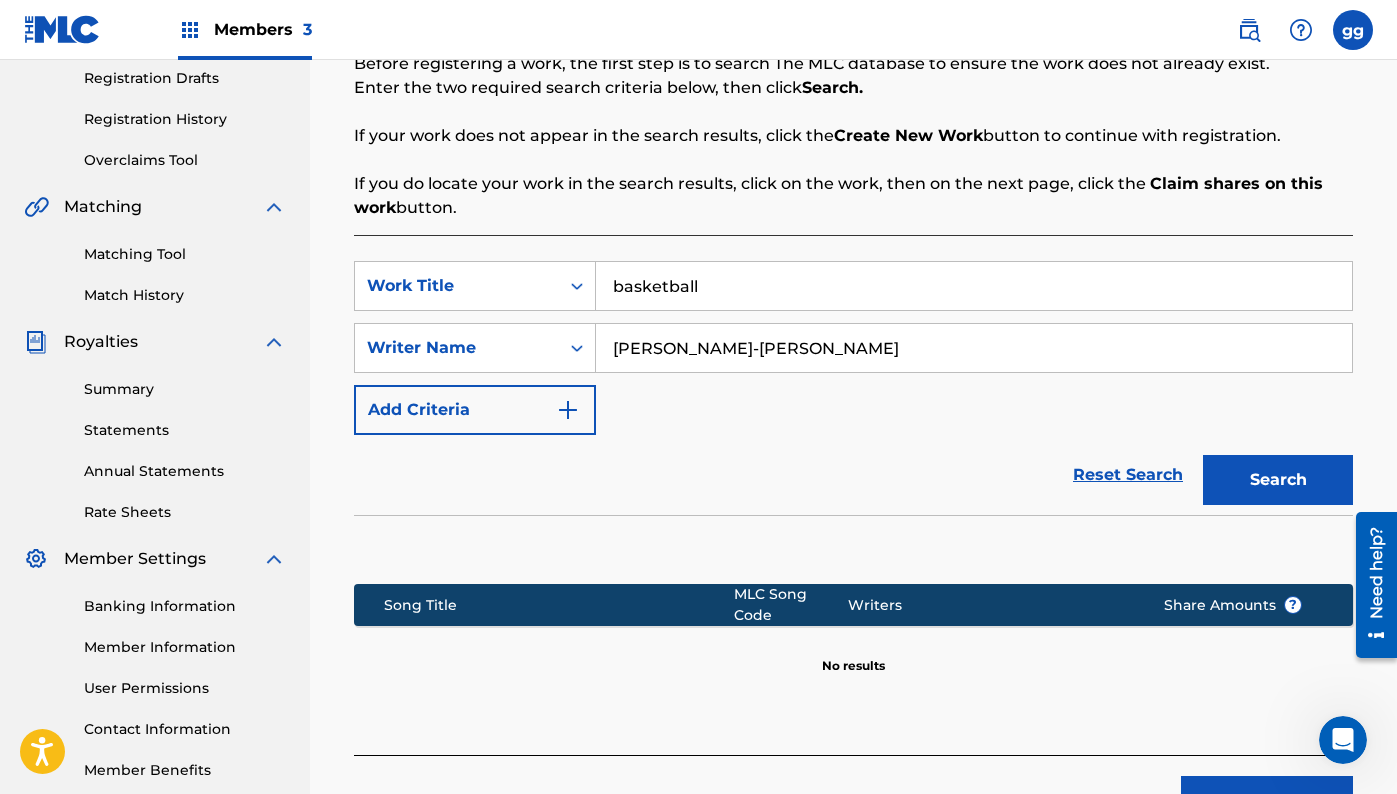 scroll, scrollTop: 337, scrollLeft: 0, axis: vertical 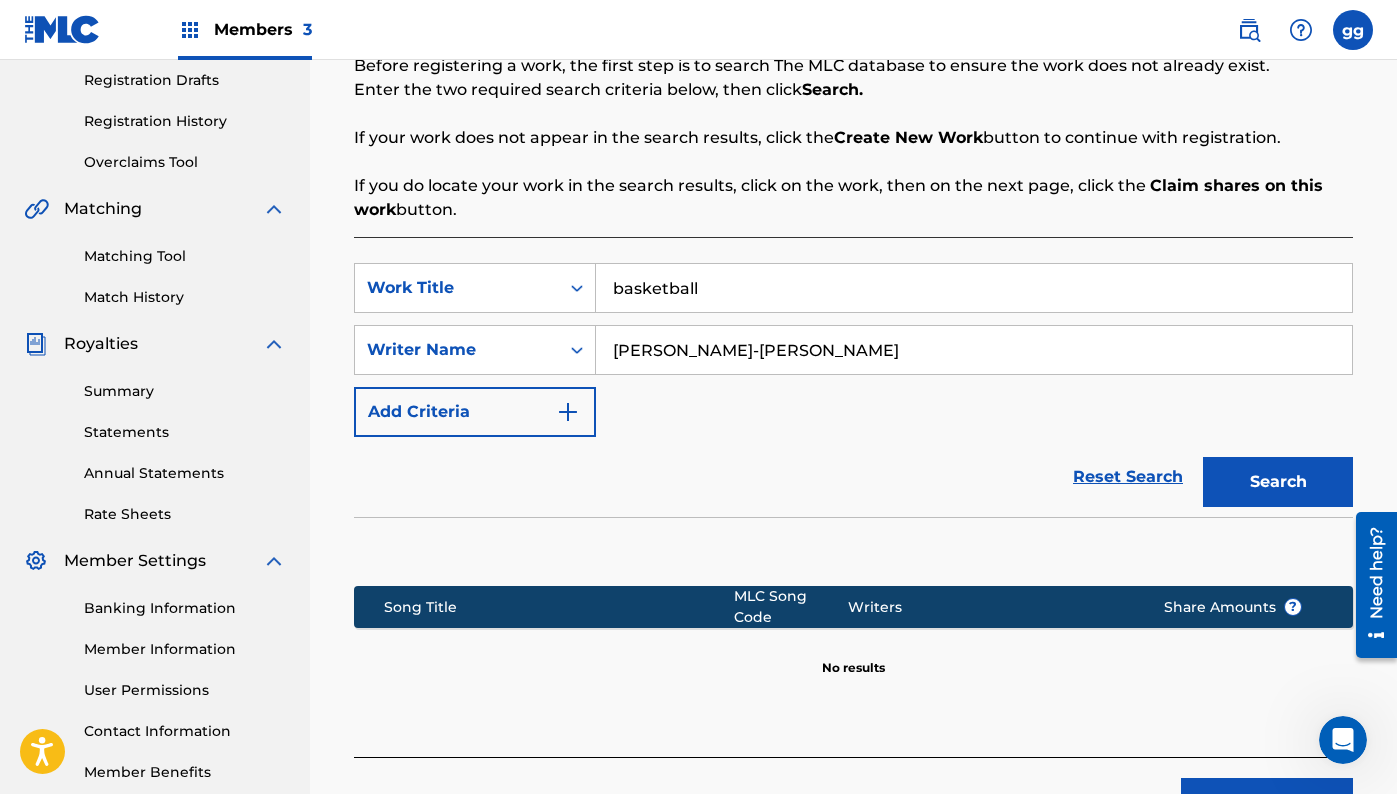 click on "[PERSON_NAME]-[PERSON_NAME]" at bounding box center [974, 350] 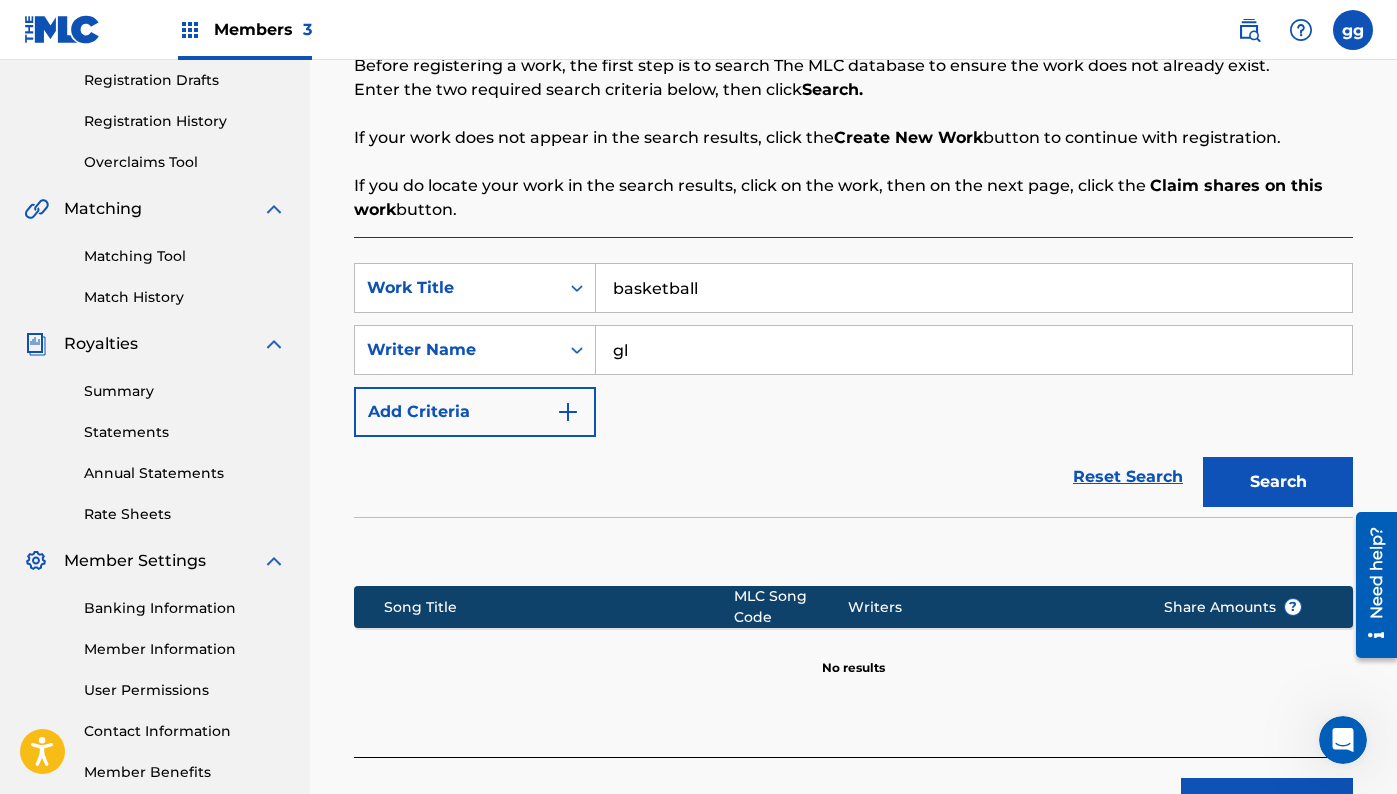 type on "g" 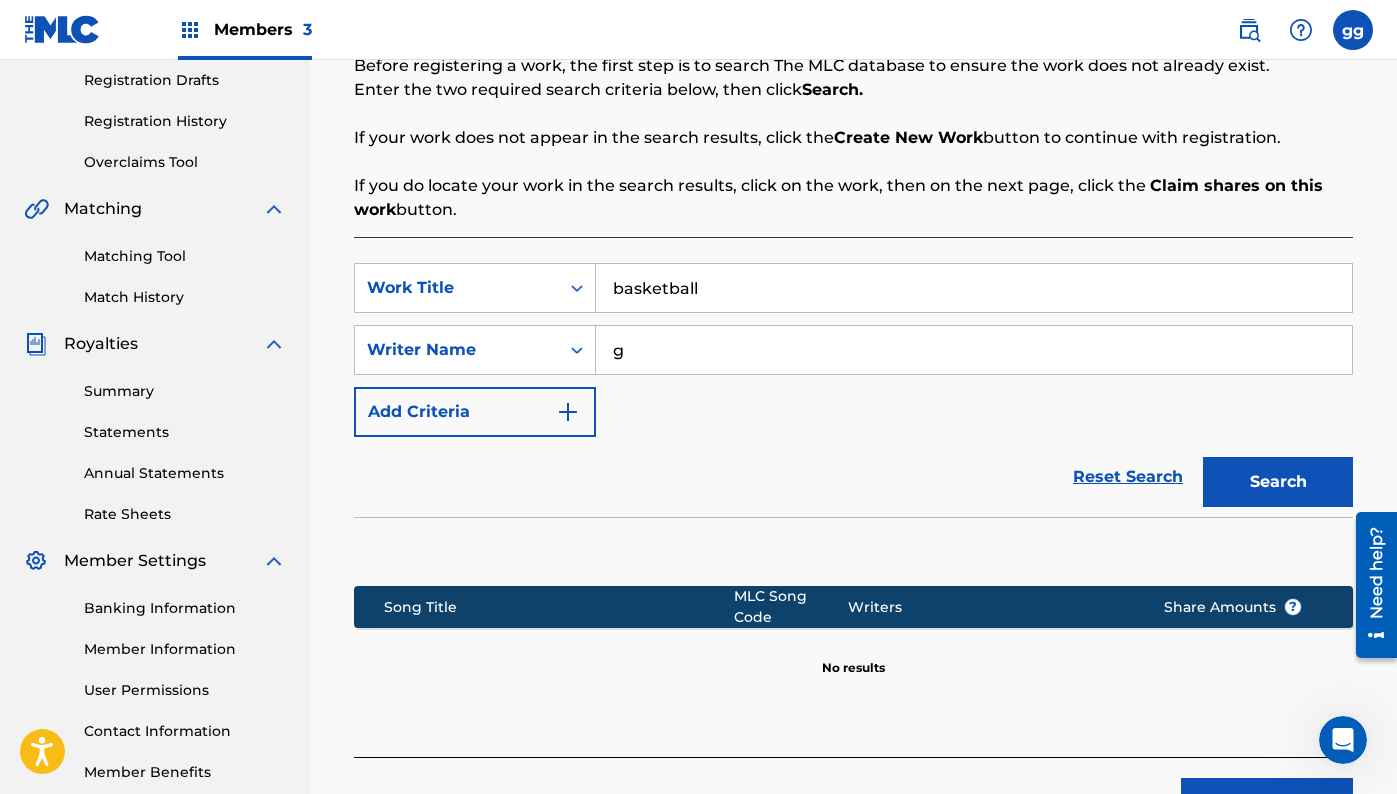 type 